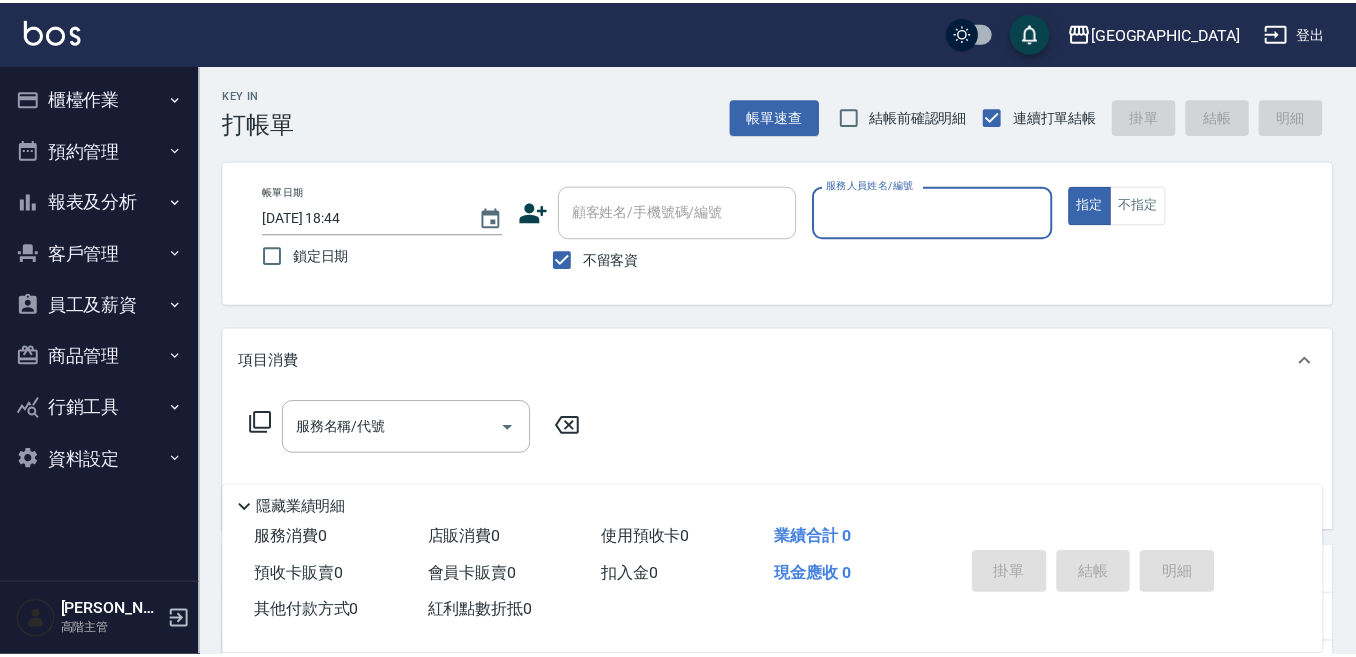 scroll, scrollTop: 0, scrollLeft: 0, axis: both 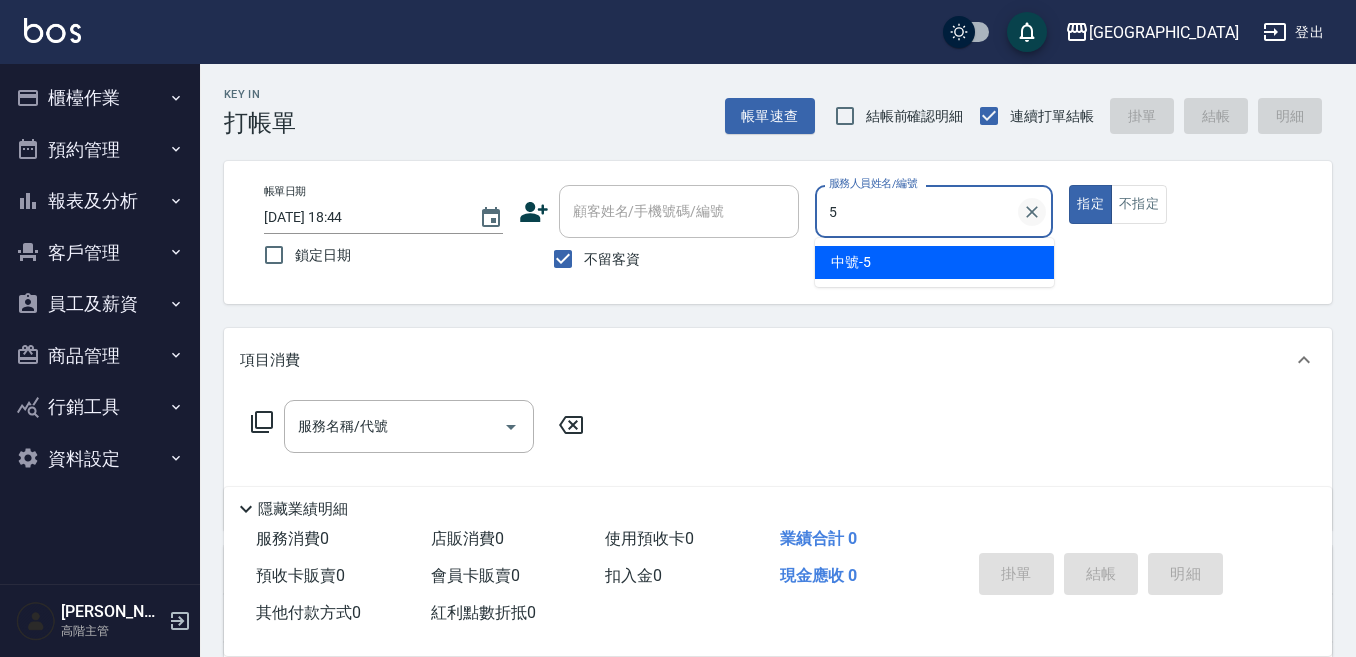 type on "5" 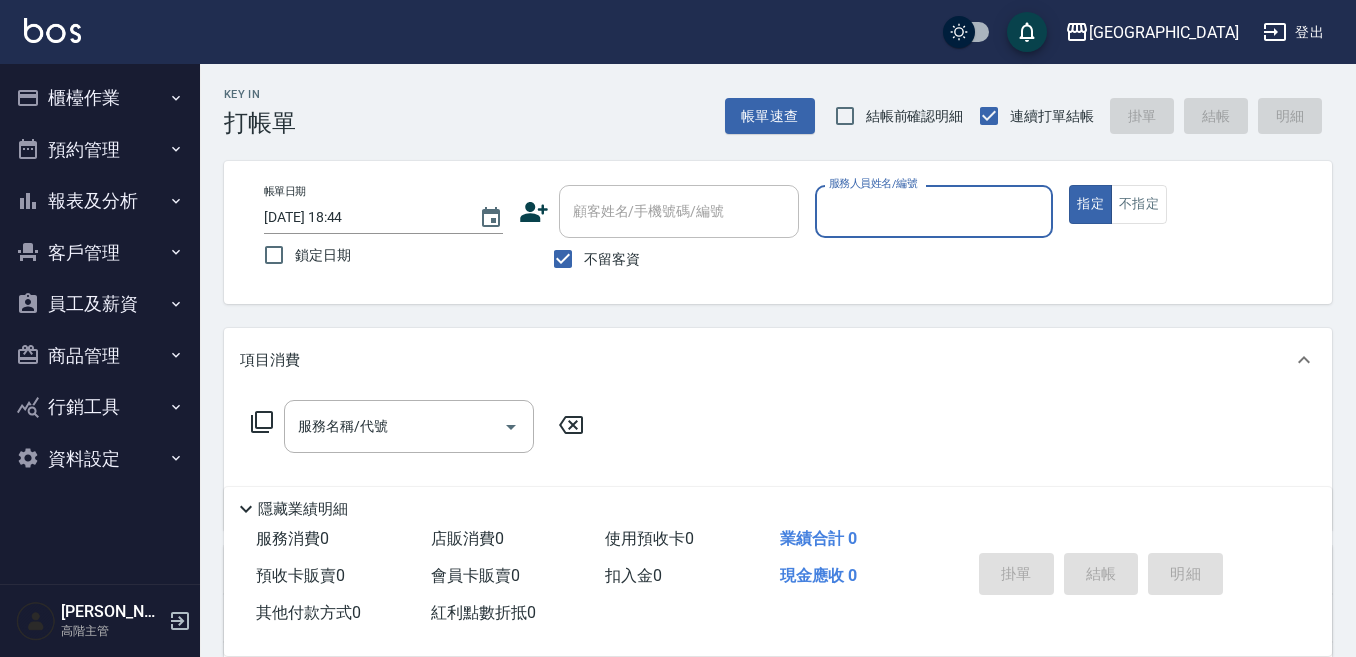 click on "服務人員姓名/編號" at bounding box center (934, 211) 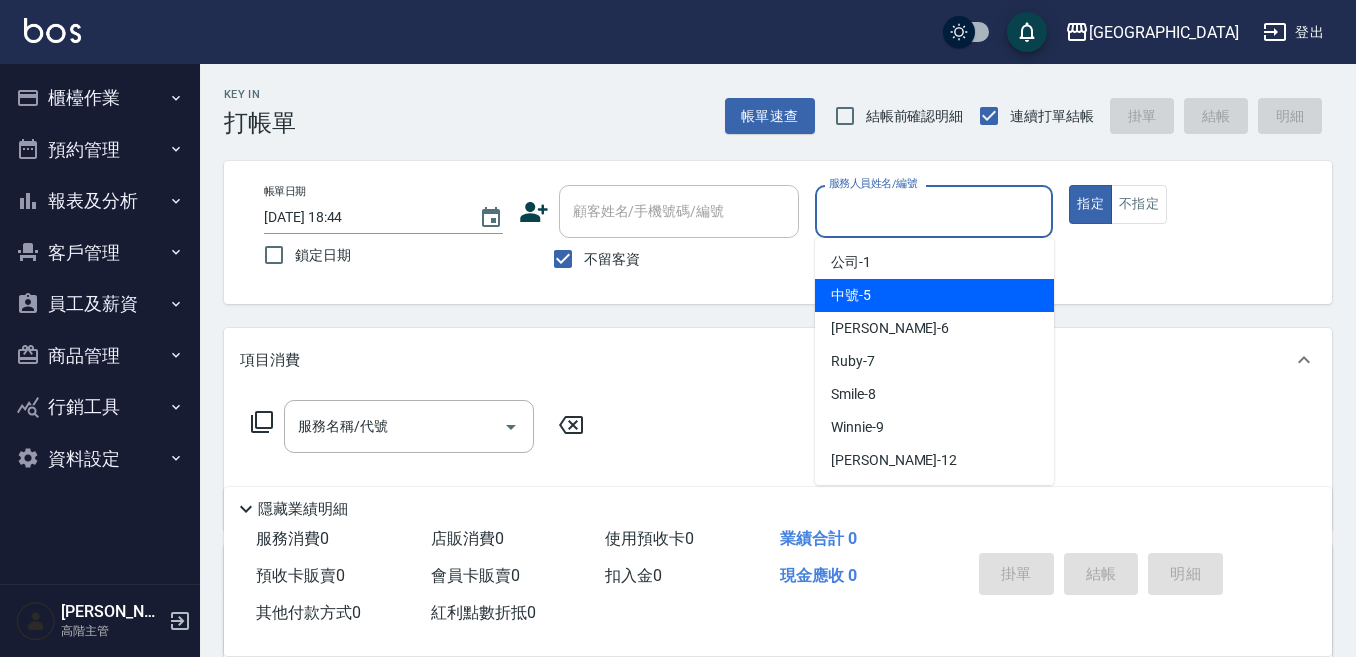 drag, startPoint x: 900, startPoint y: 302, endPoint x: 1286, endPoint y: 239, distance: 391.1074 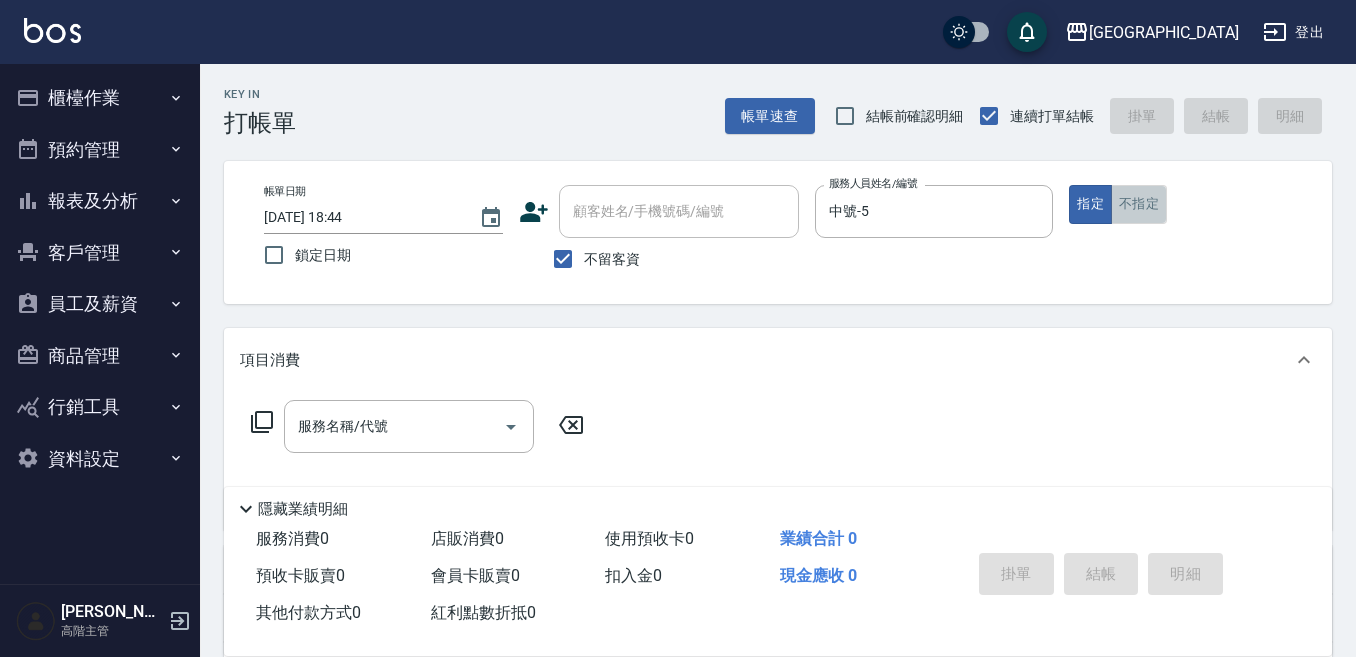 click on "不指定" at bounding box center (1139, 204) 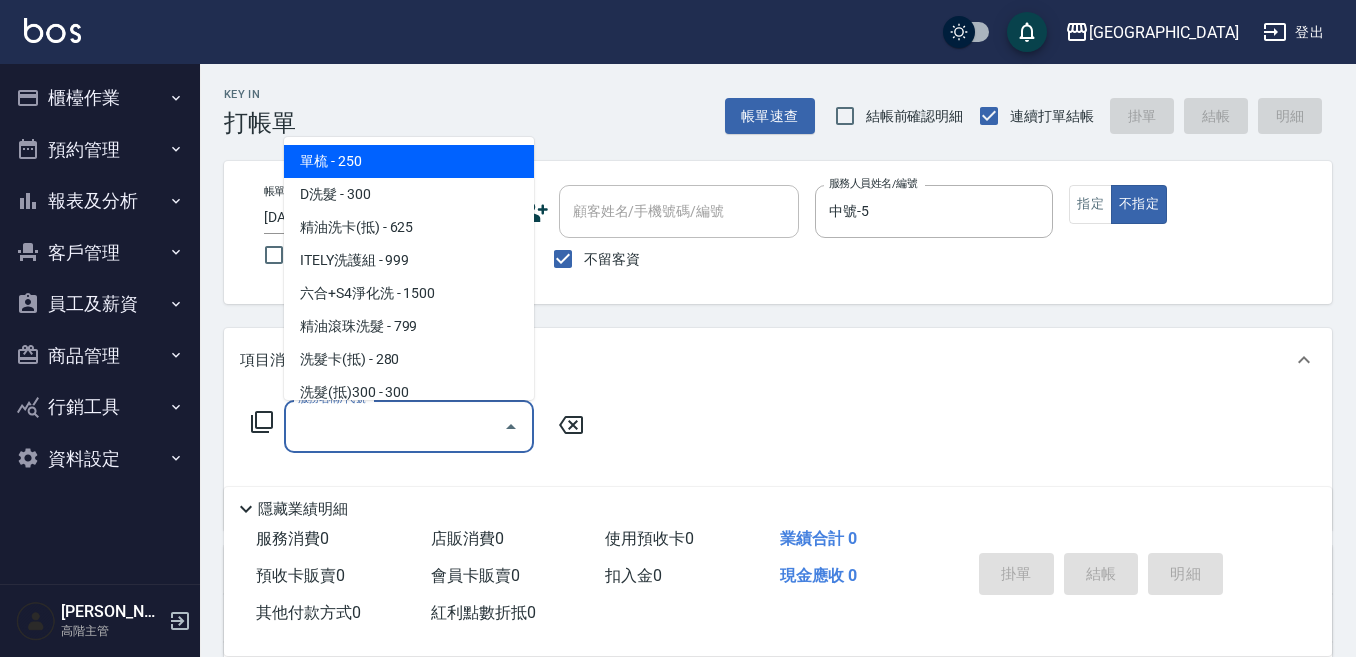 click on "服務名稱/代號" at bounding box center (394, 426) 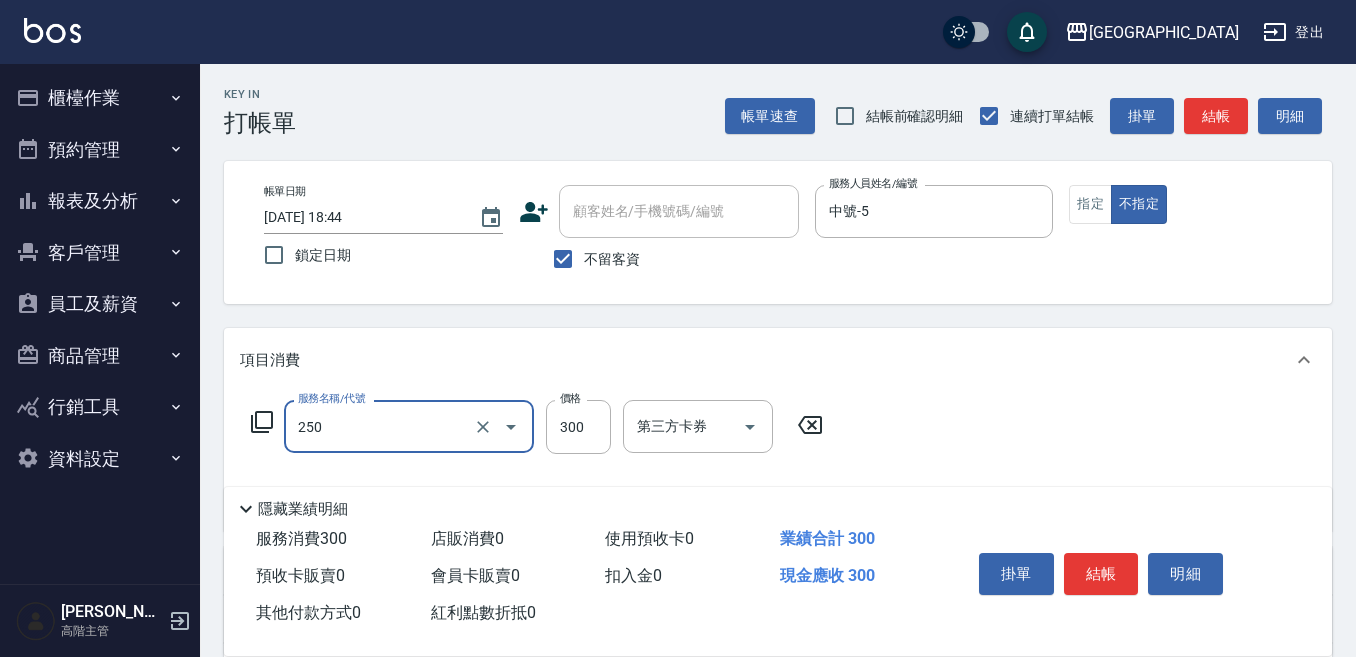 type on "日式洗髮(250)" 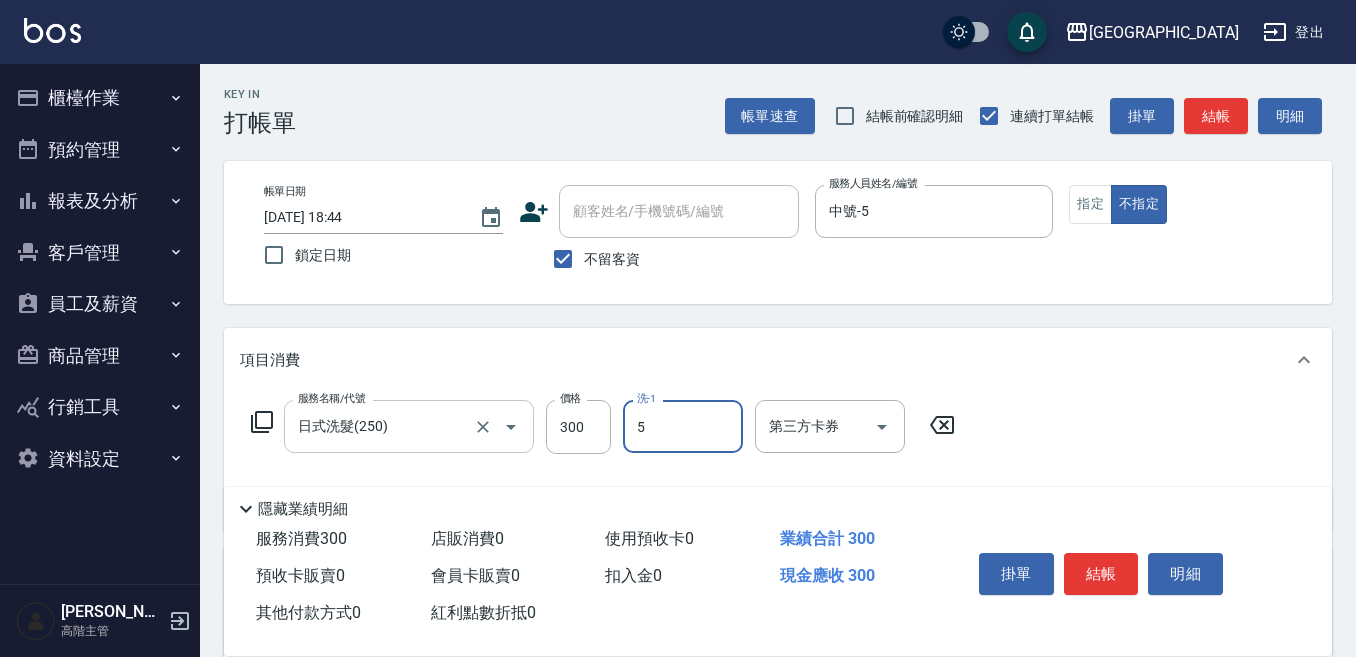 type on "中號-5" 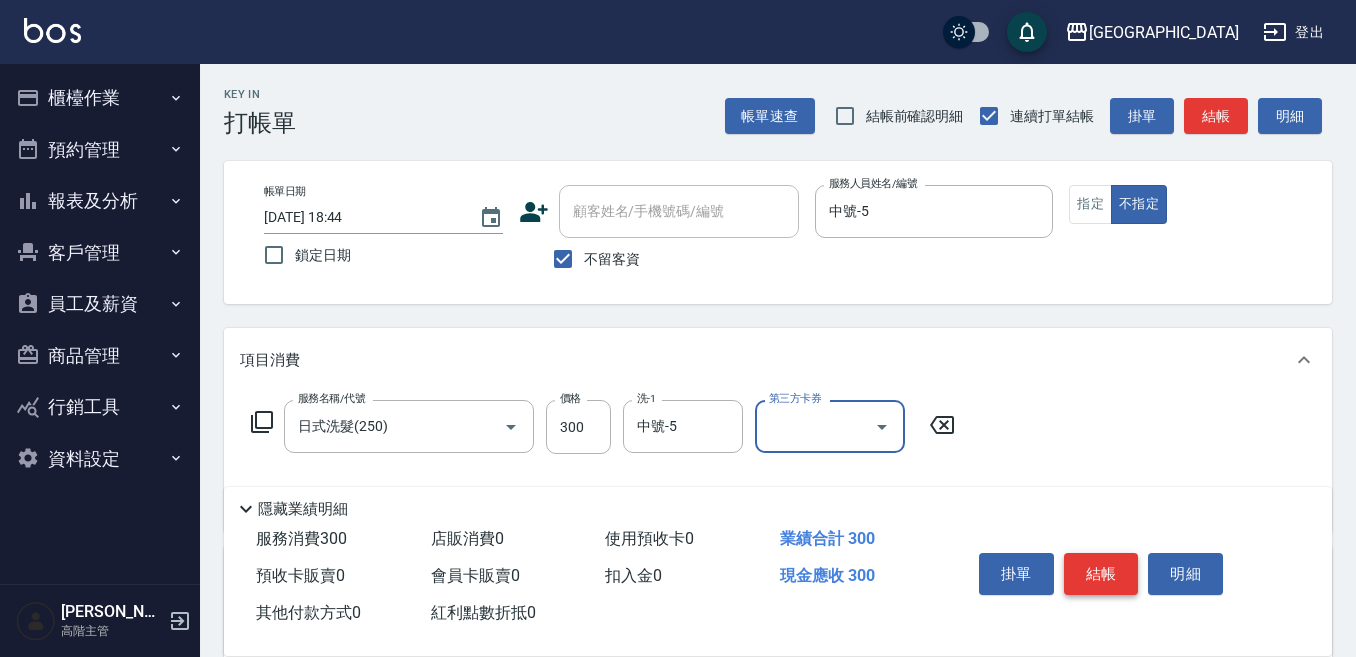 click on "結帳" at bounding box center [1101, 574] 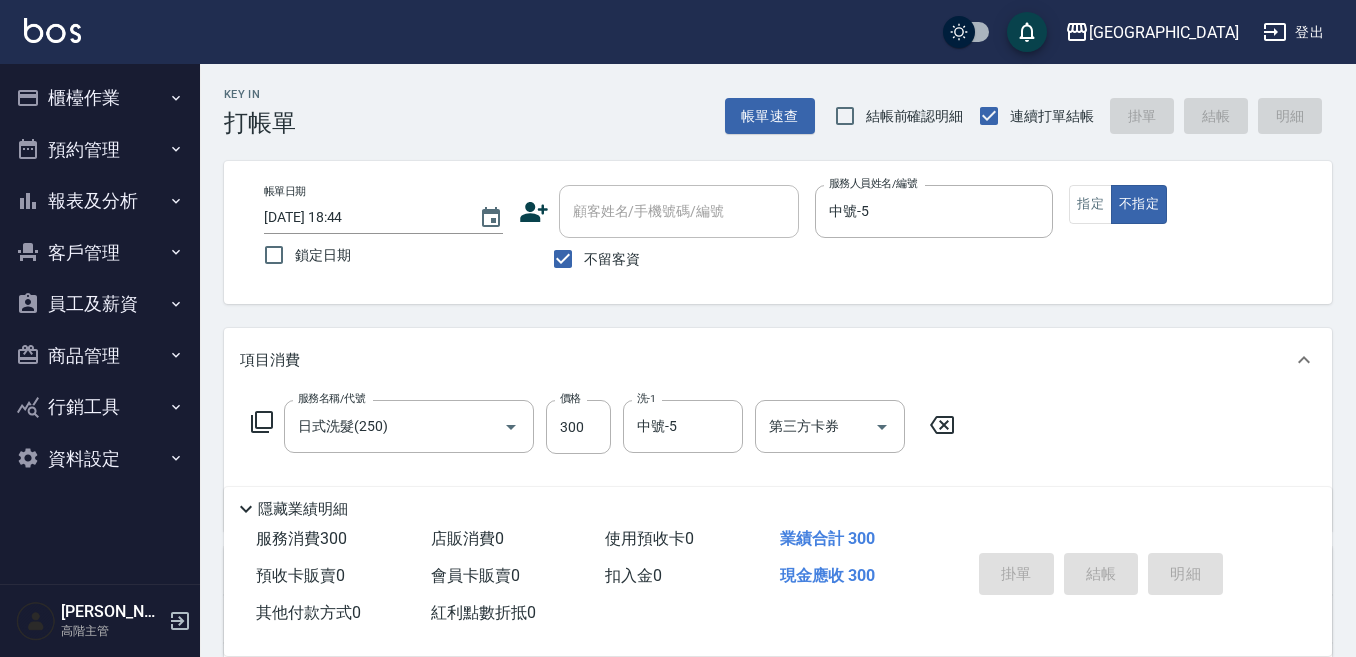 type on "[DATE] 18:45" 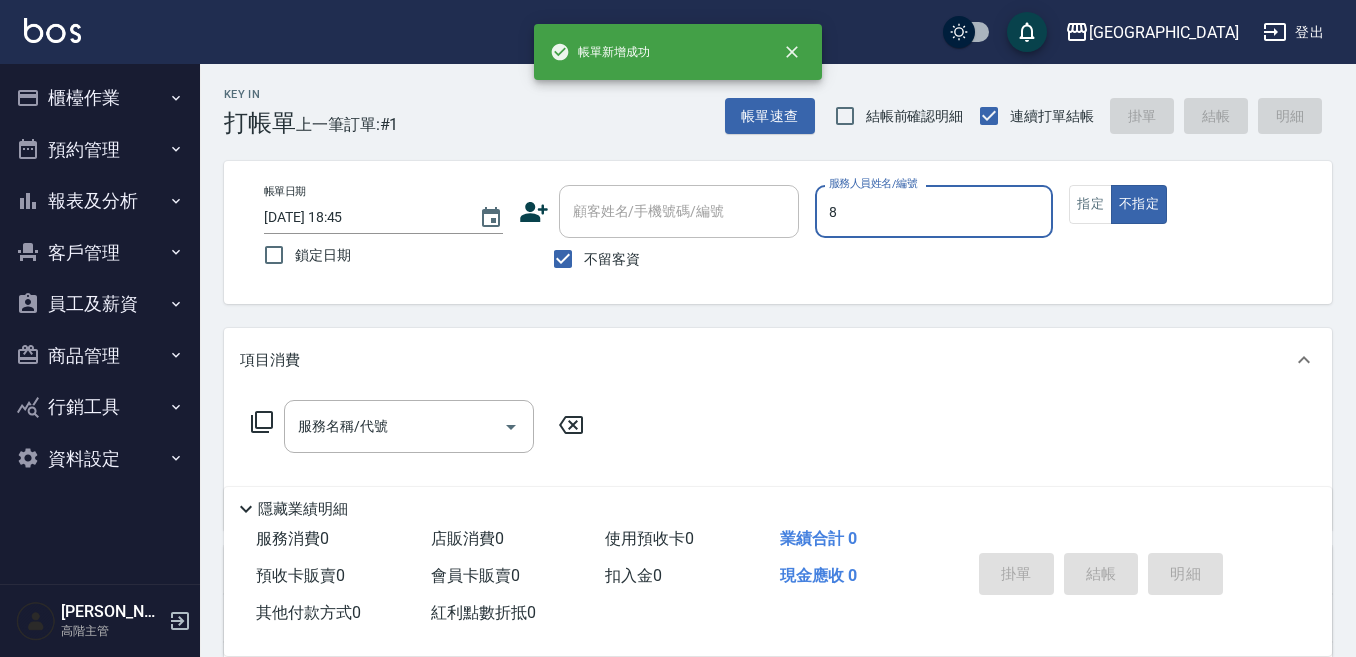 type on "8" 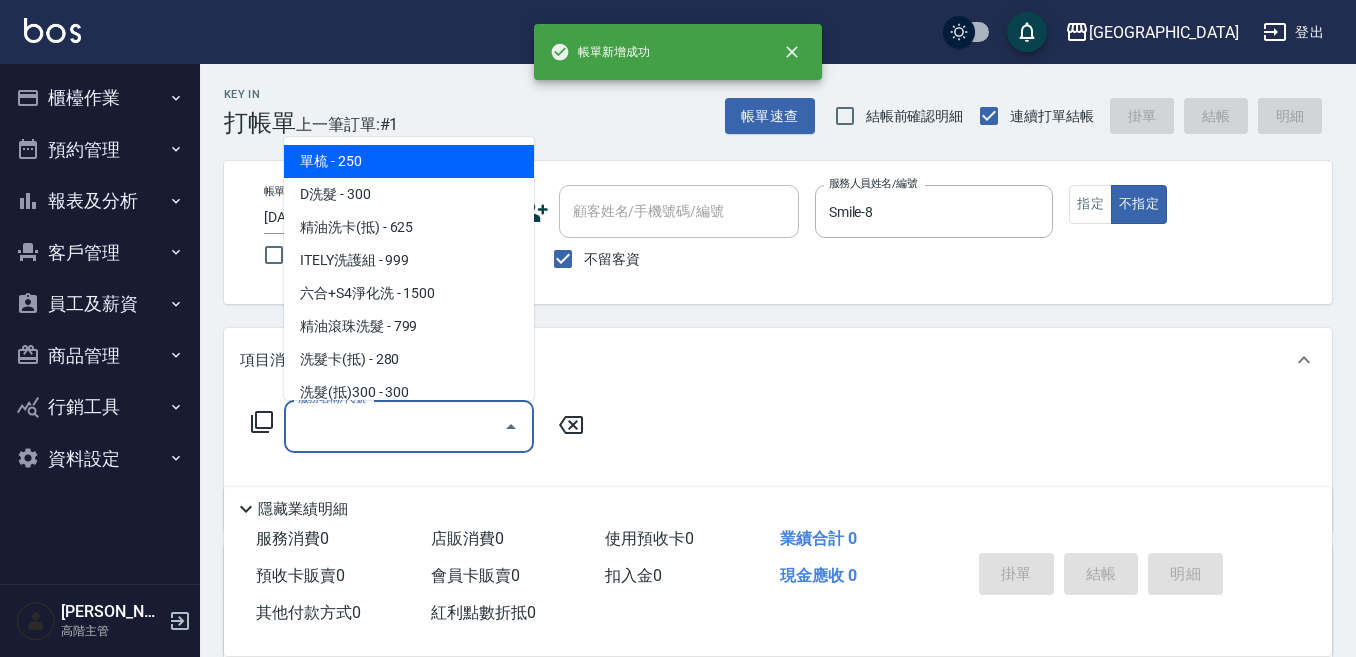 click on "服務名稱/代號" at bounding box center (394, 426) 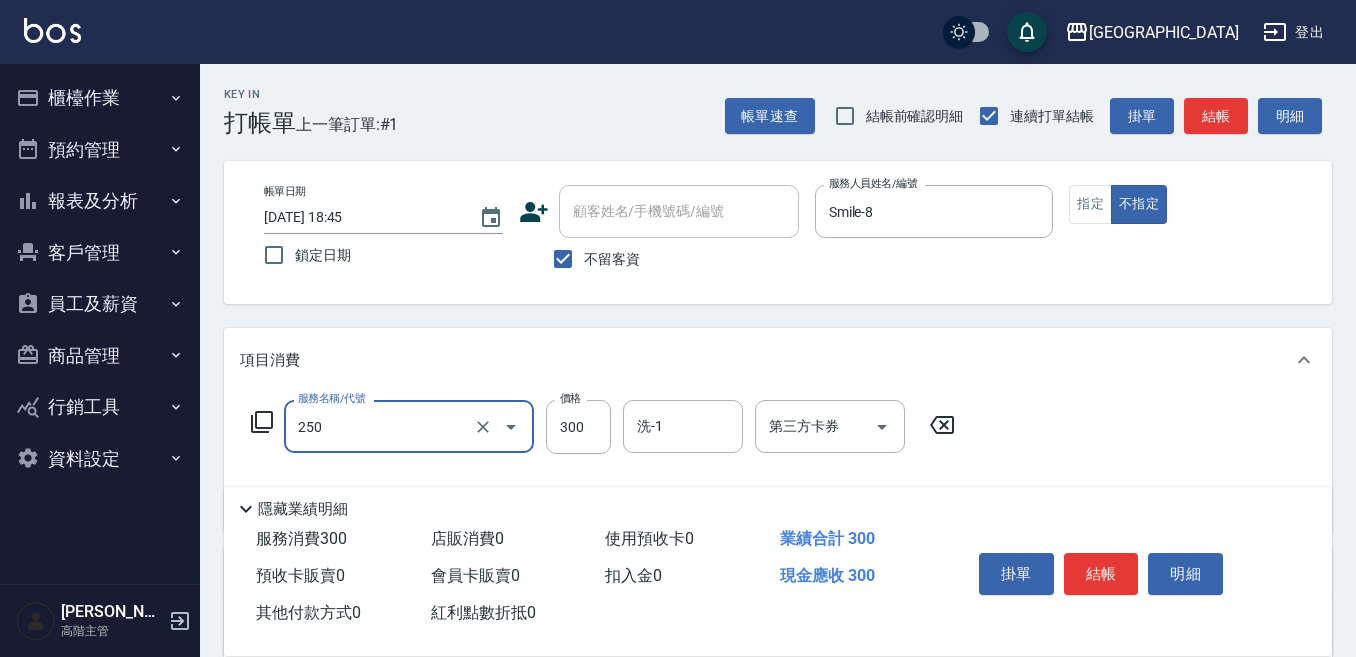 type on "日式洗髮(250)" 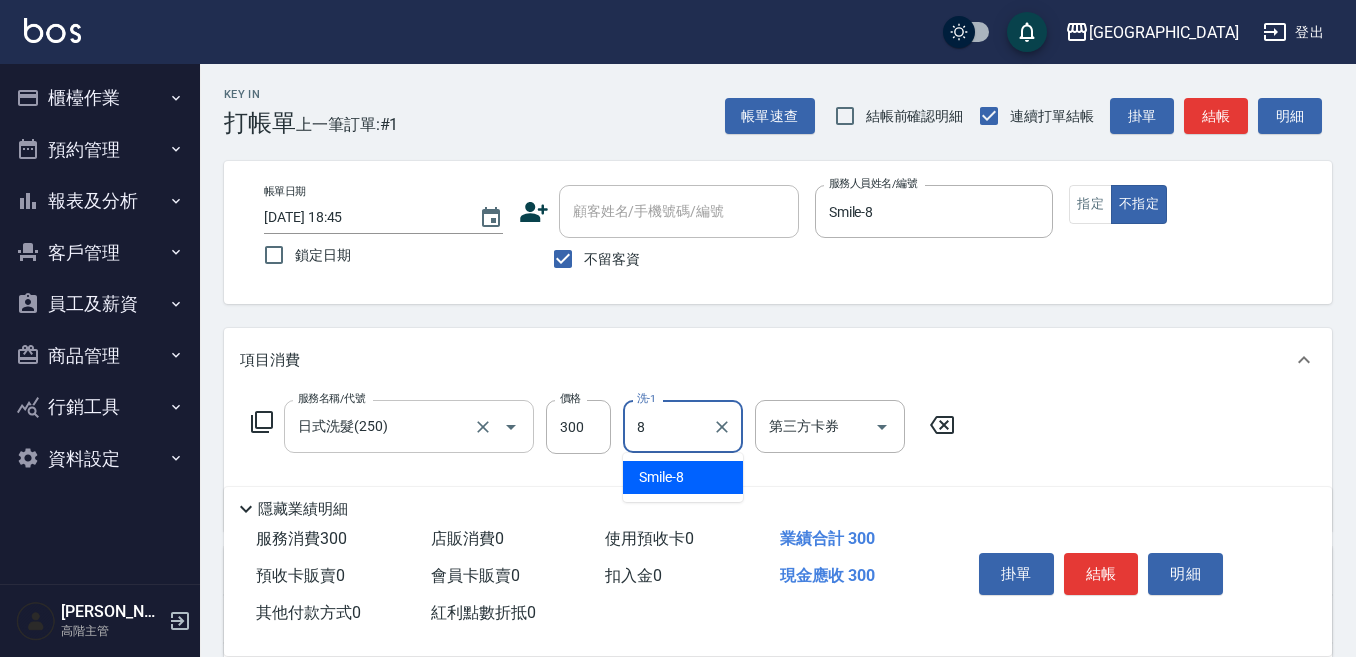 type on "Smile-8" 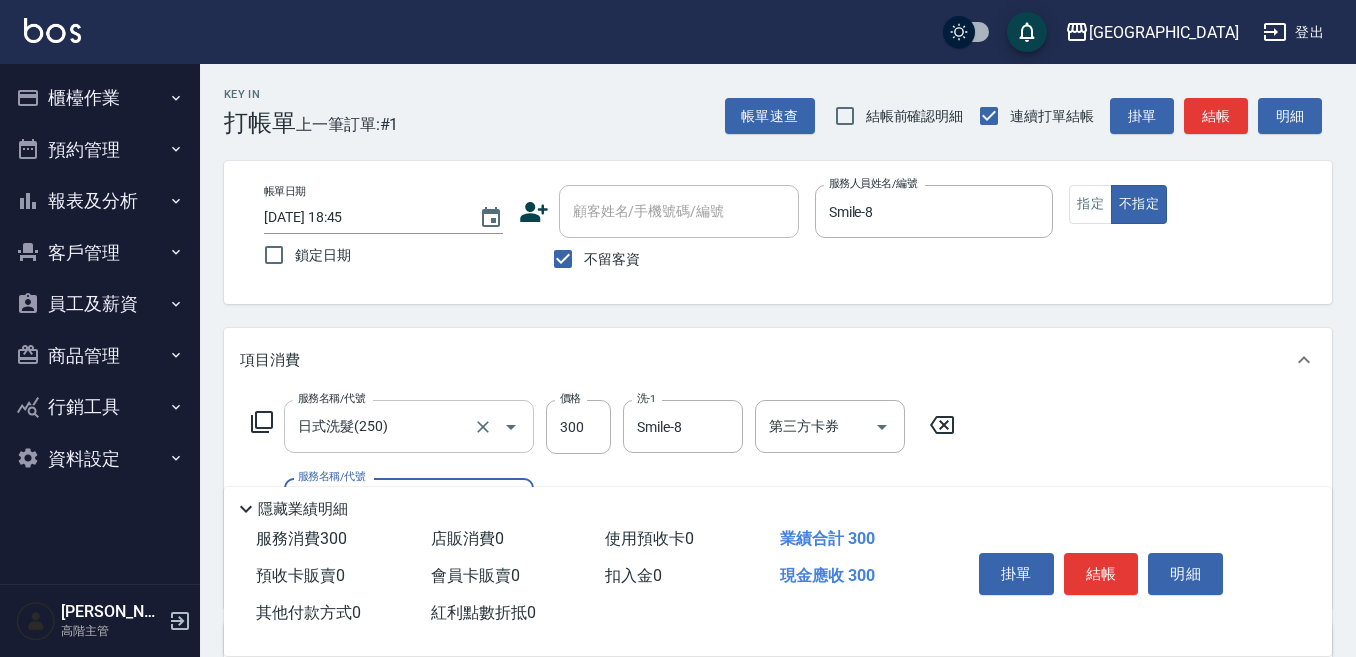 scroll, scrollTop: 100, scrollLeft: 0, axis: vertical 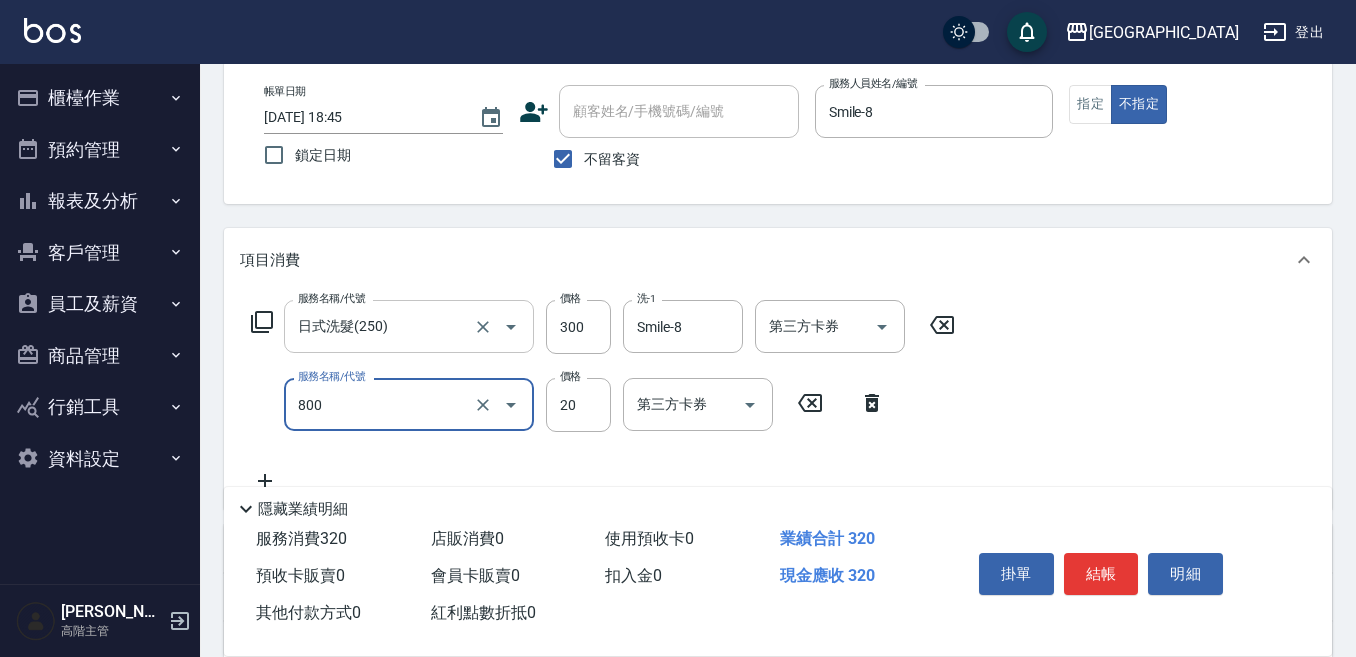 type on "潤絲精(800)" 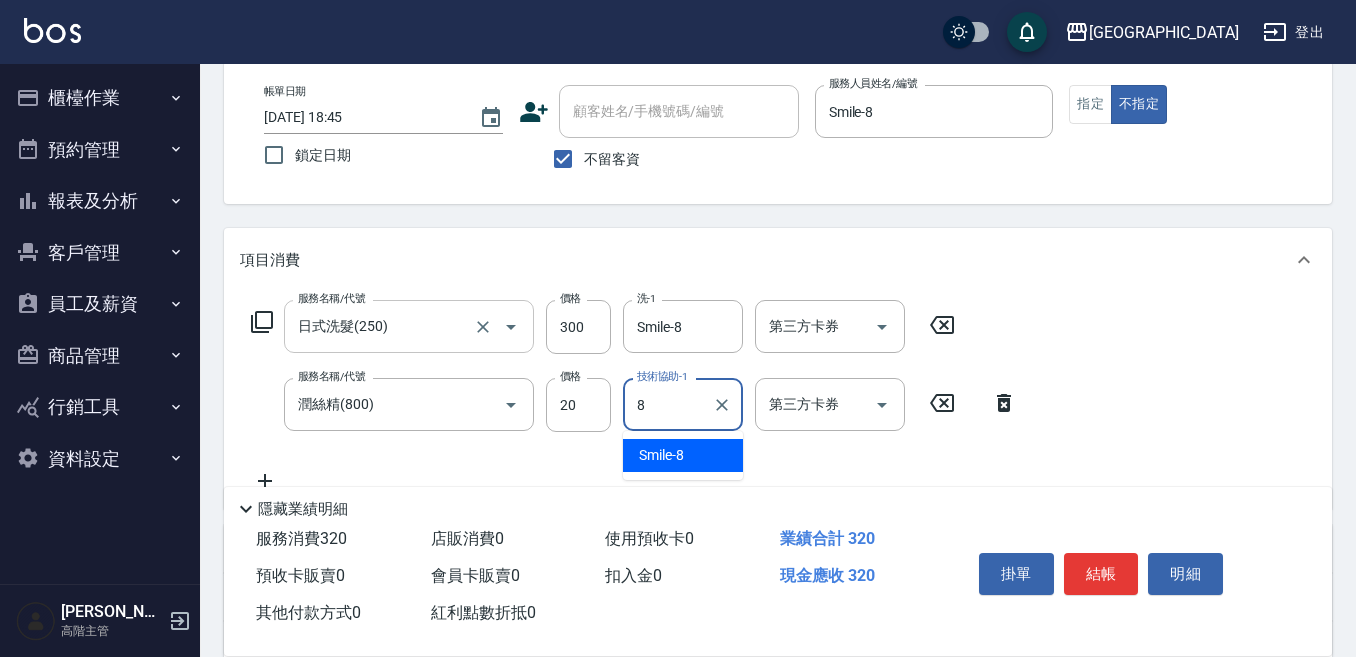 type on "Smile-8" 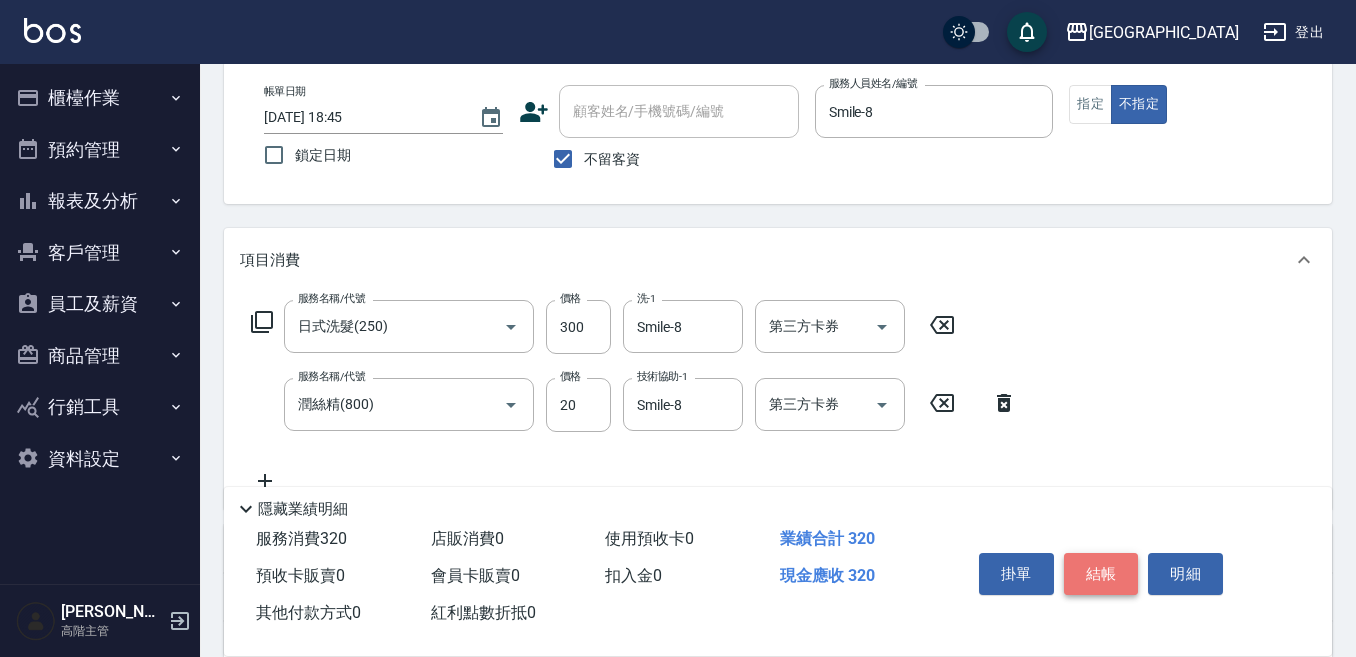 click on "結帳" at bounding box center (1101, 574) 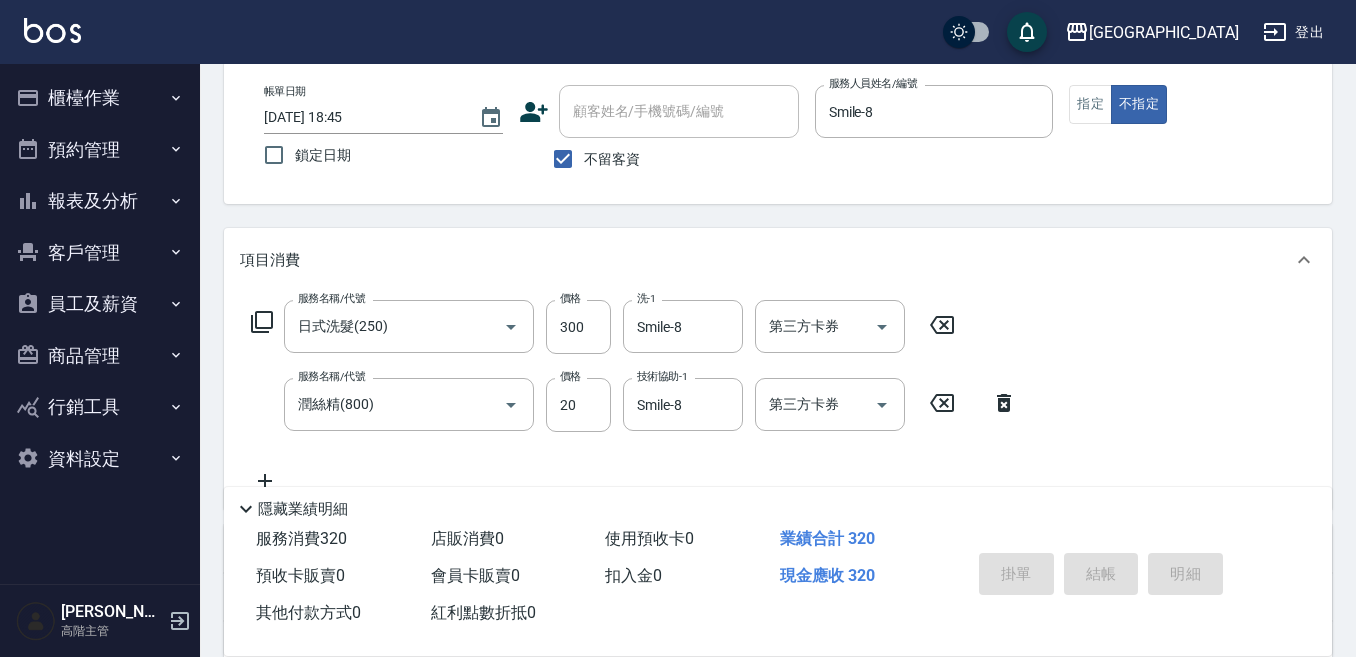 type 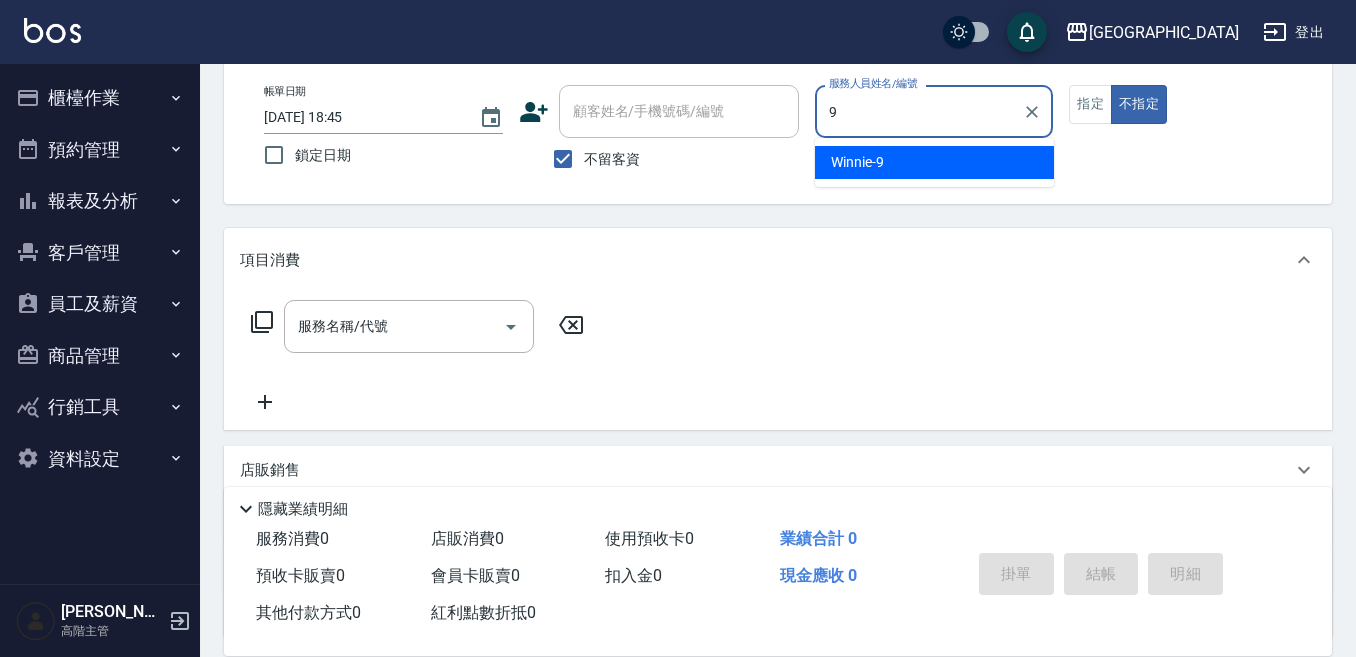 type on "Winnie-9" 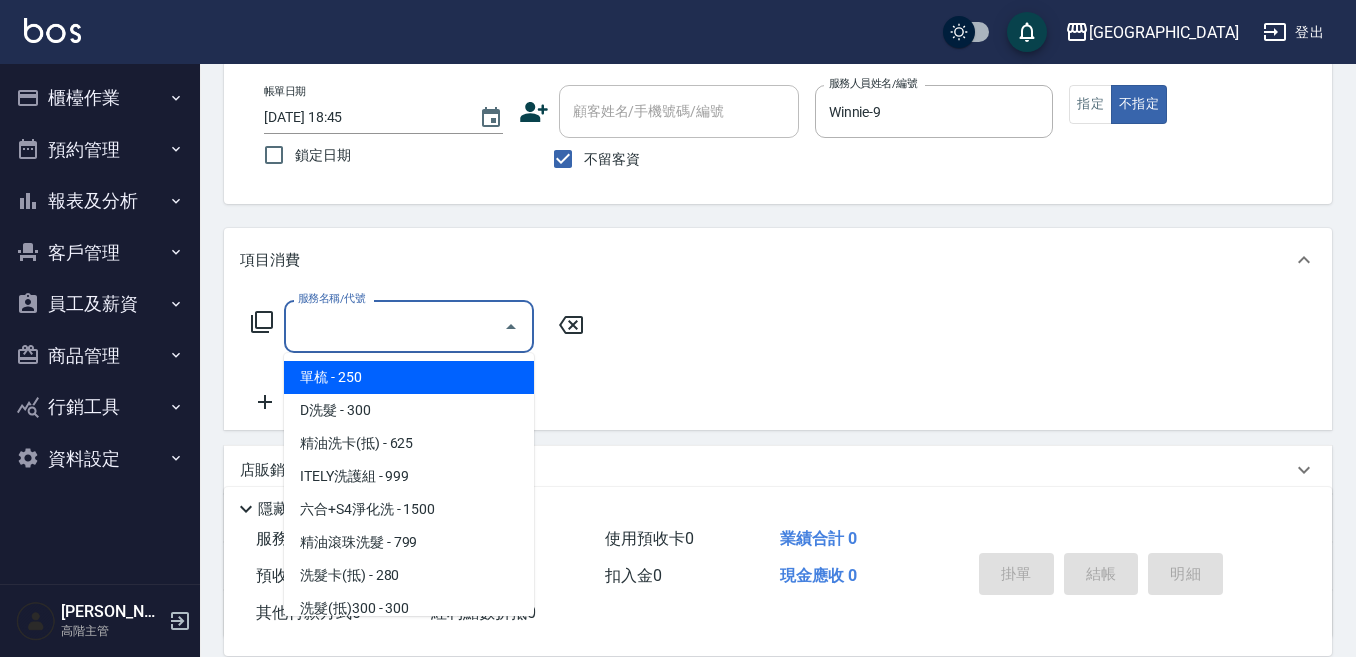 click on "服務名稱/代號" at bounding box center (394, 326) 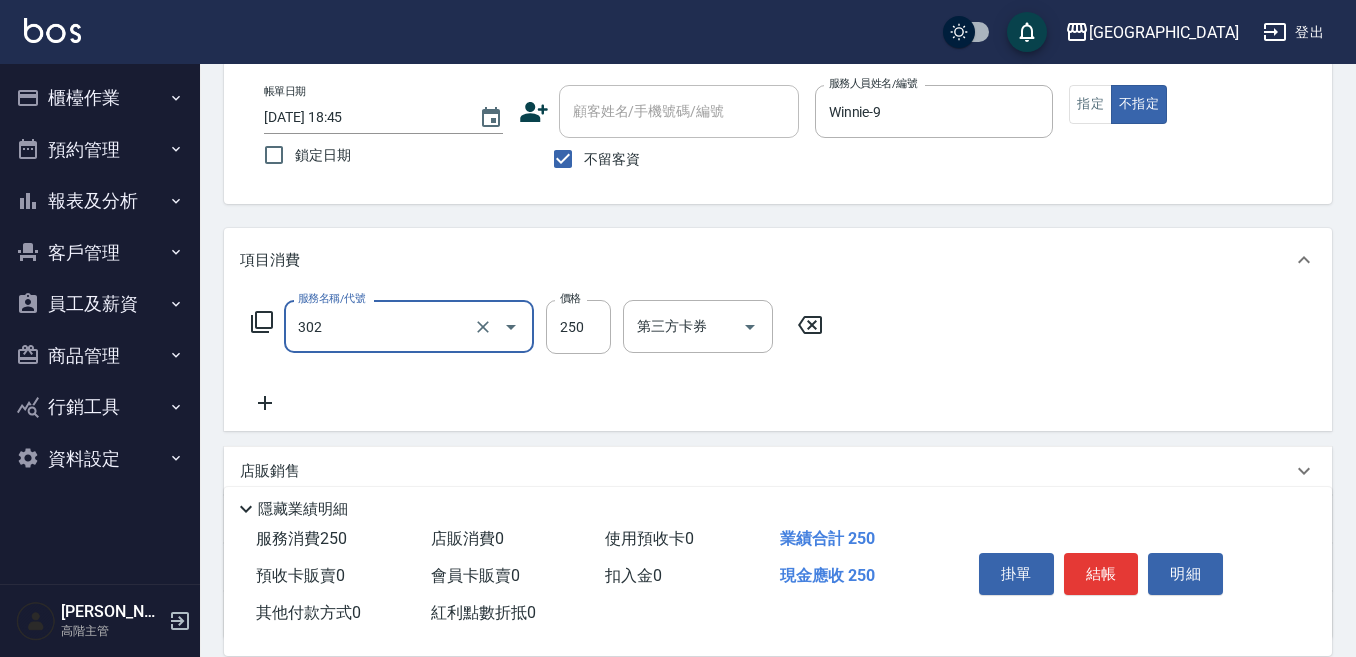 type on "剪髮250(302)" 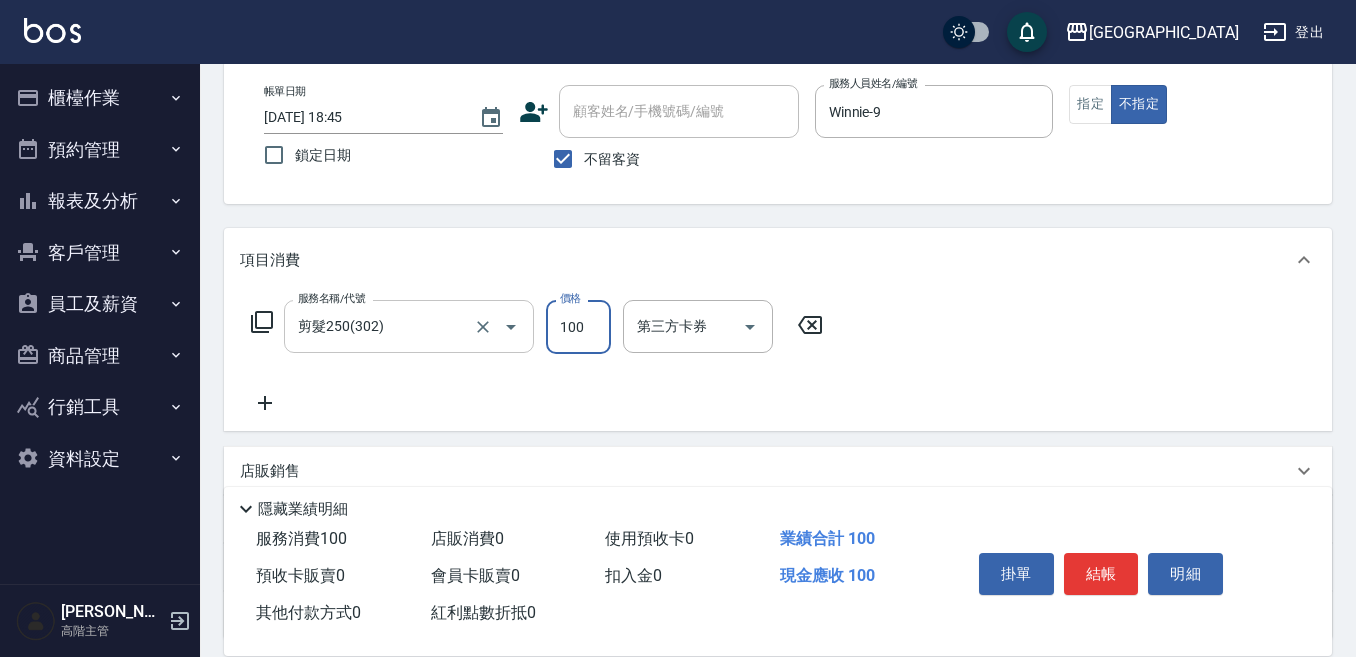 type on "100" 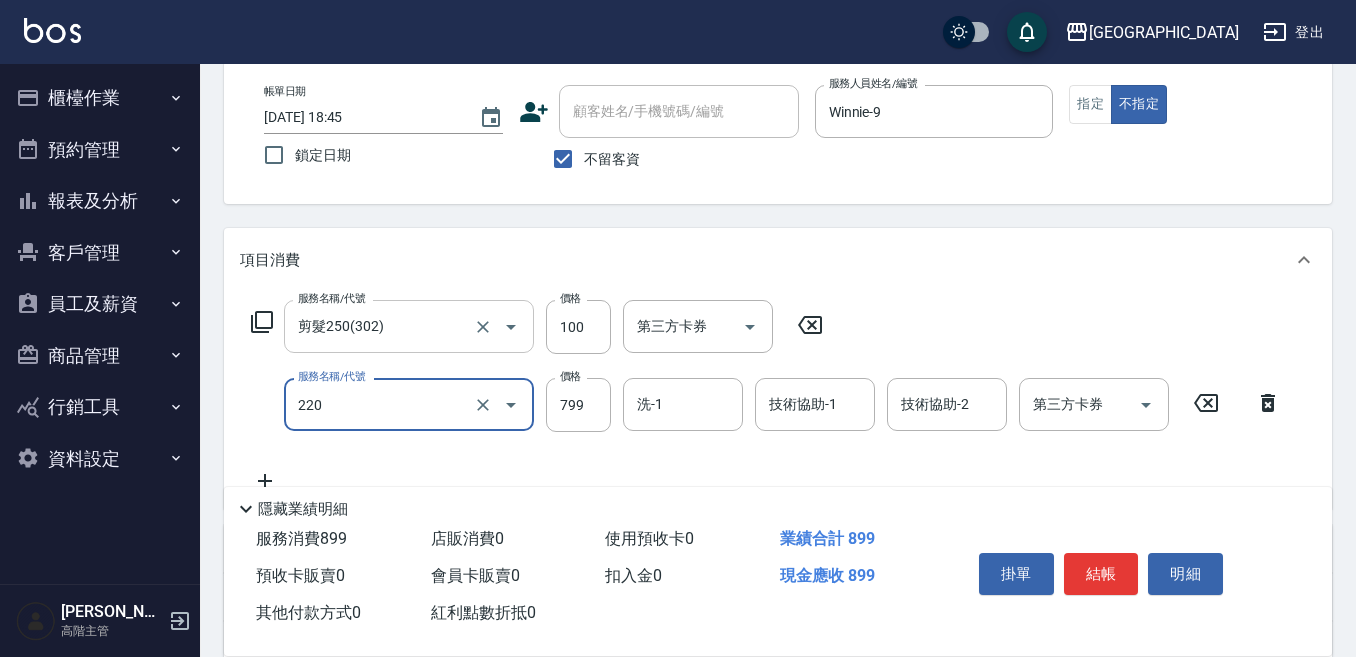 type on "精油滾珠洗髮(220)" 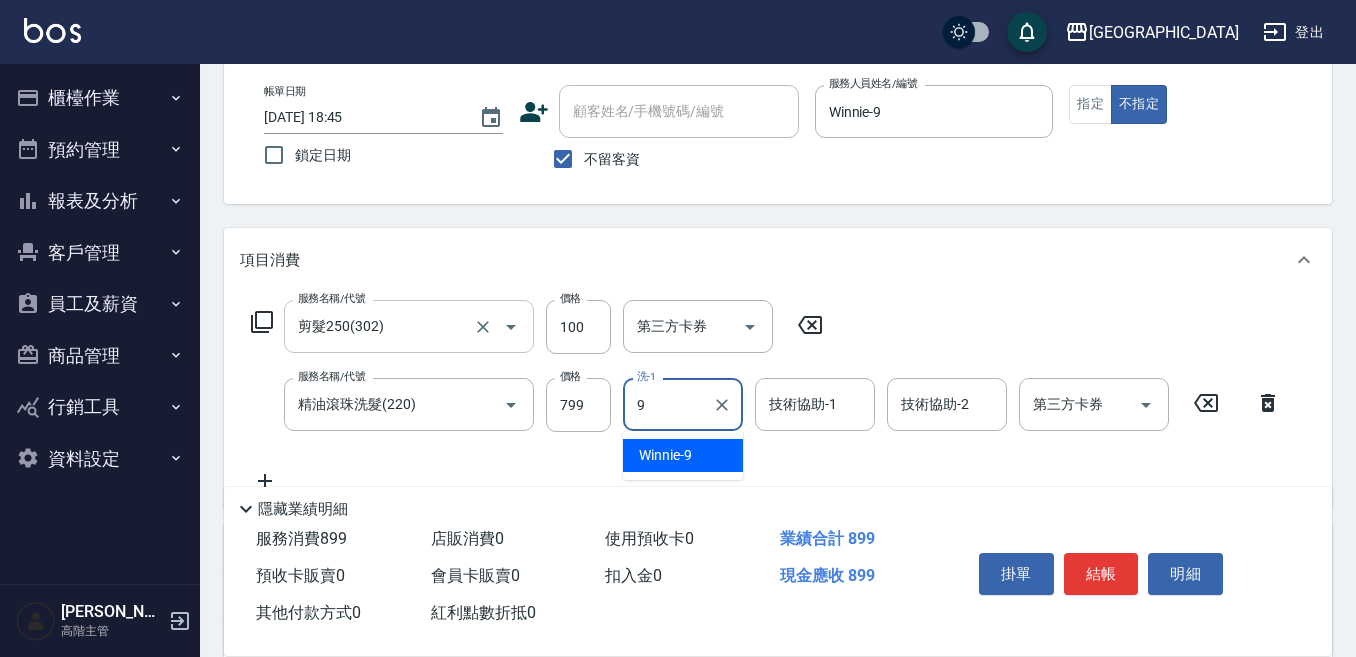type on "Winnie-9" 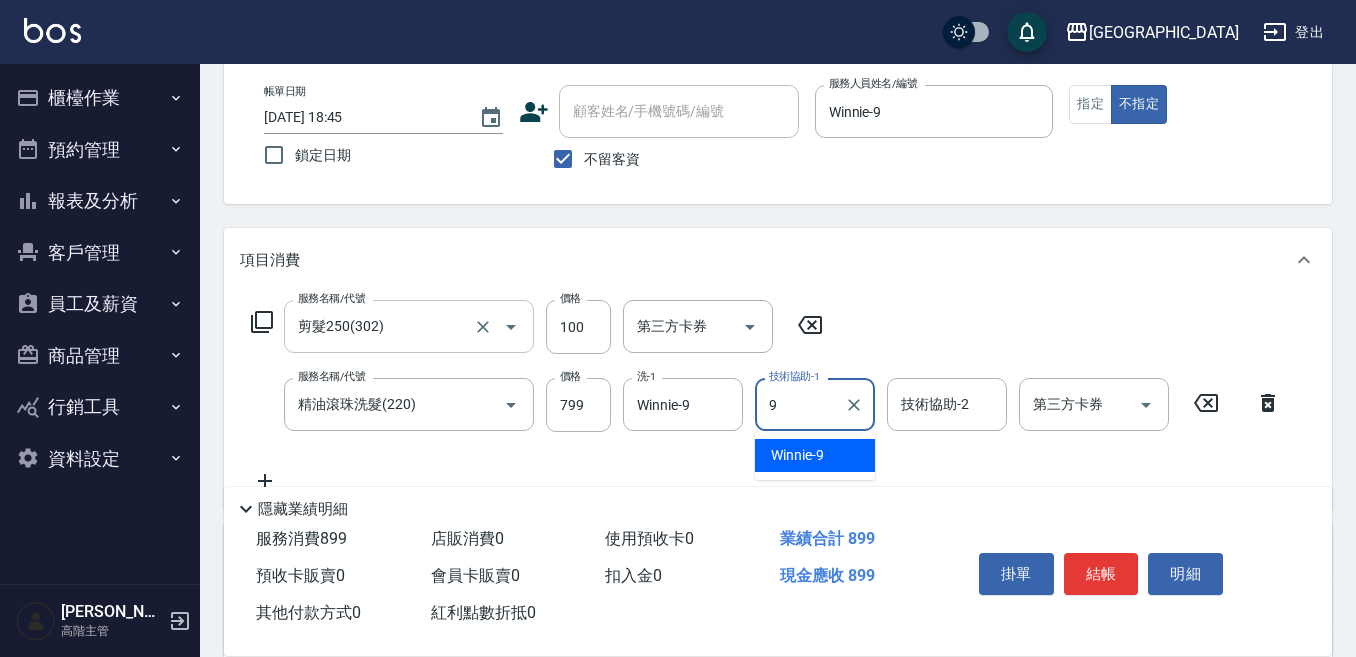 type on "Winnie-9" 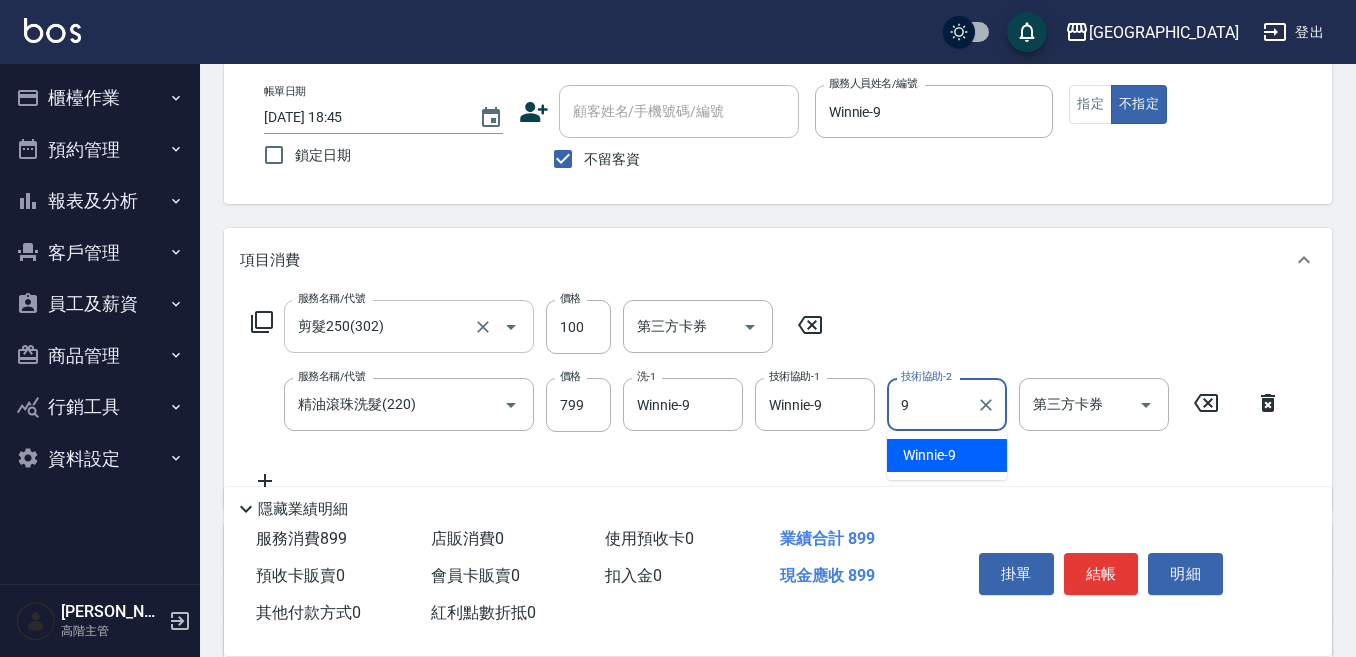 type on "Winnie-9" 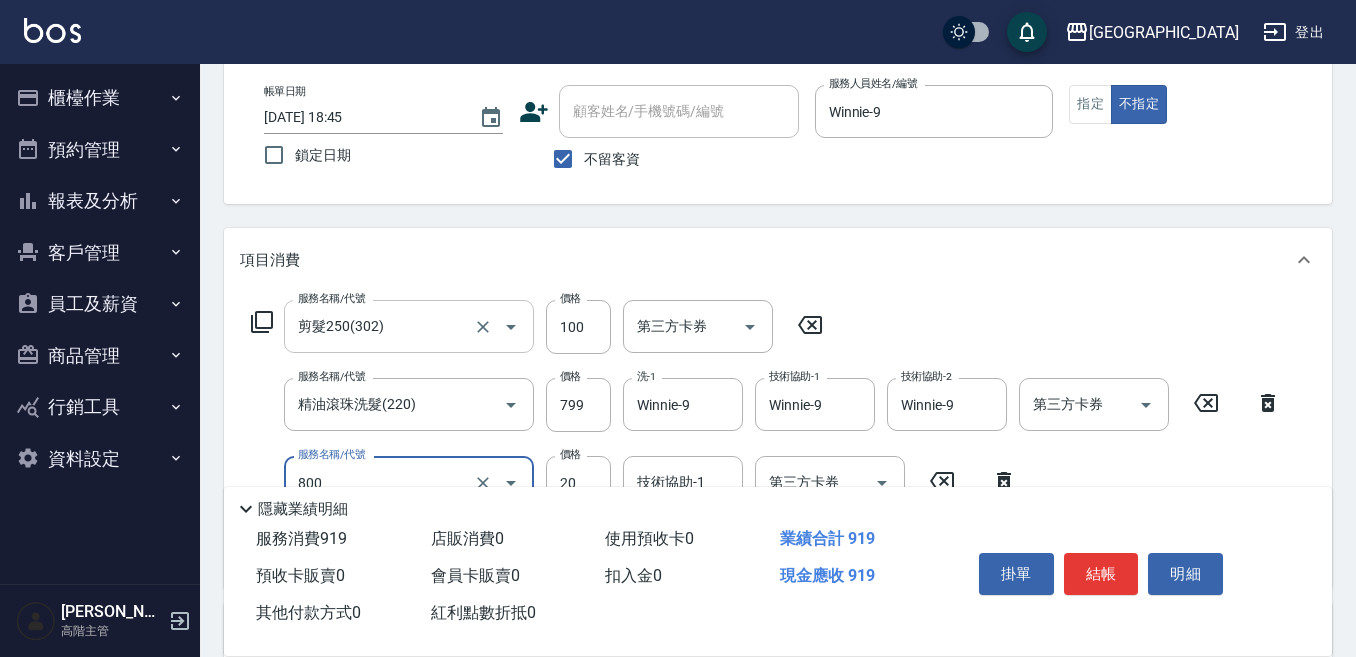 type on "潤絲精(800)" 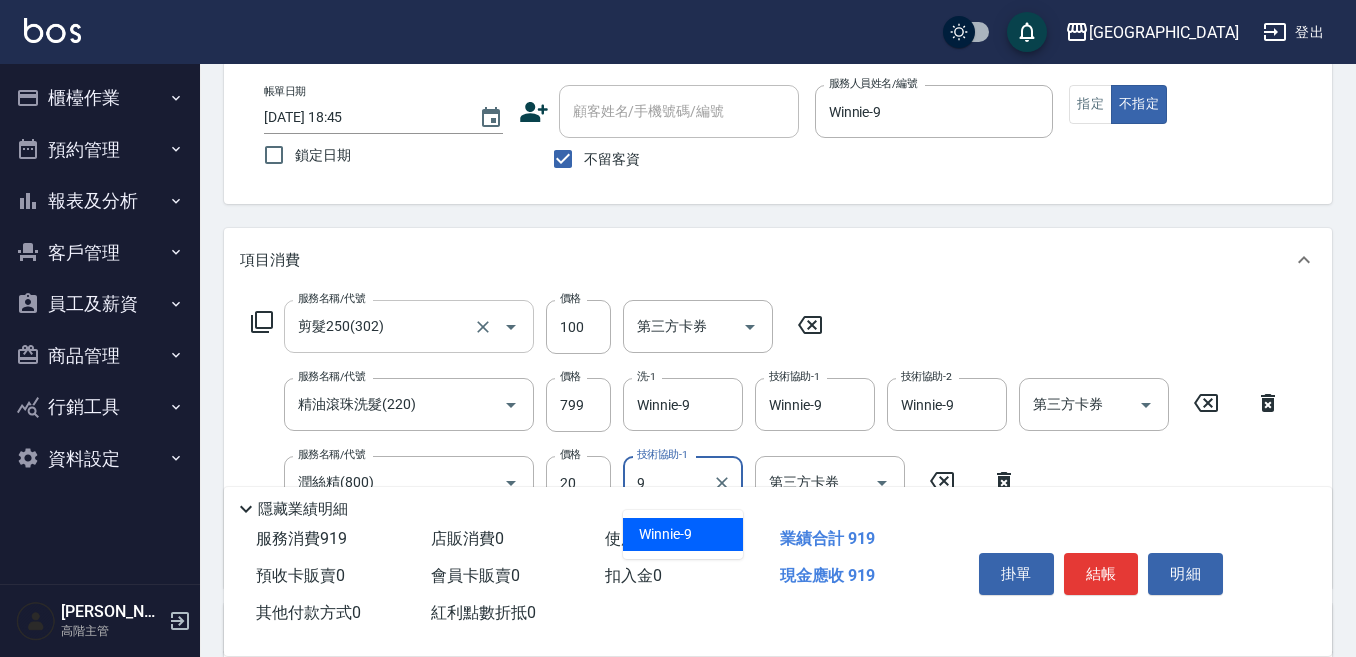 type on "Winnie-9" 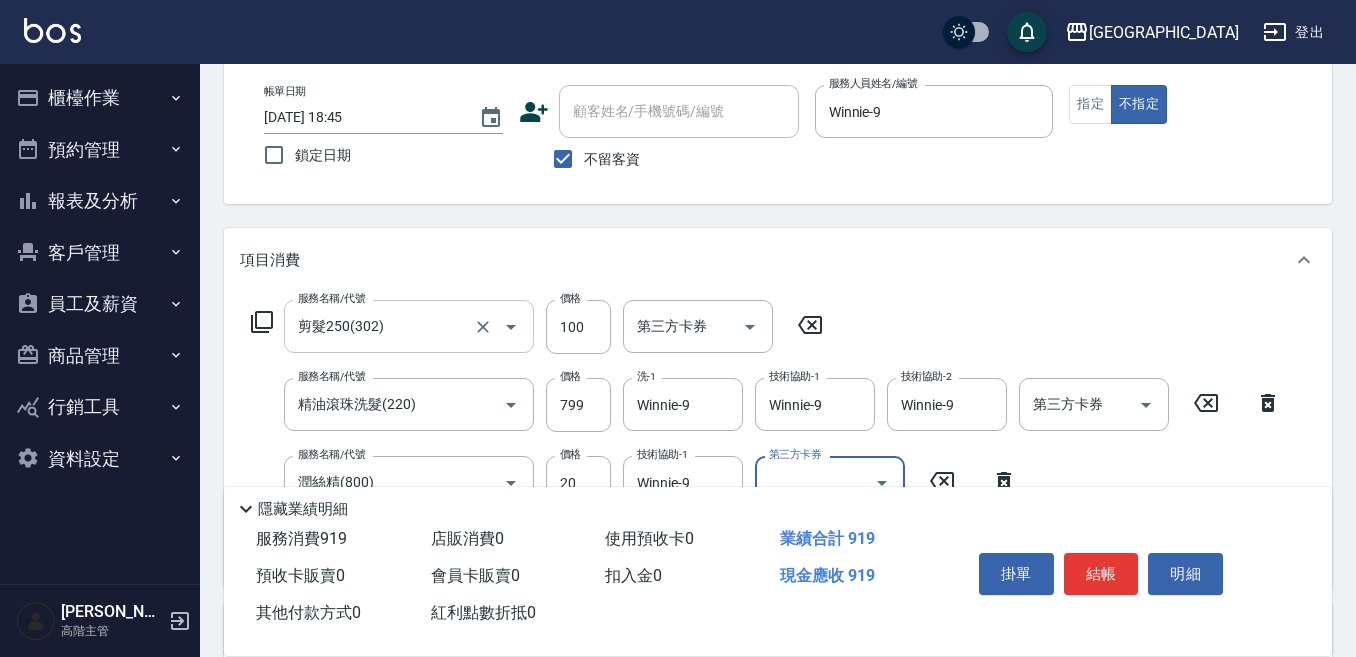 scroll, scrollTop: 200, scrollLeft: 0, axis: vertical 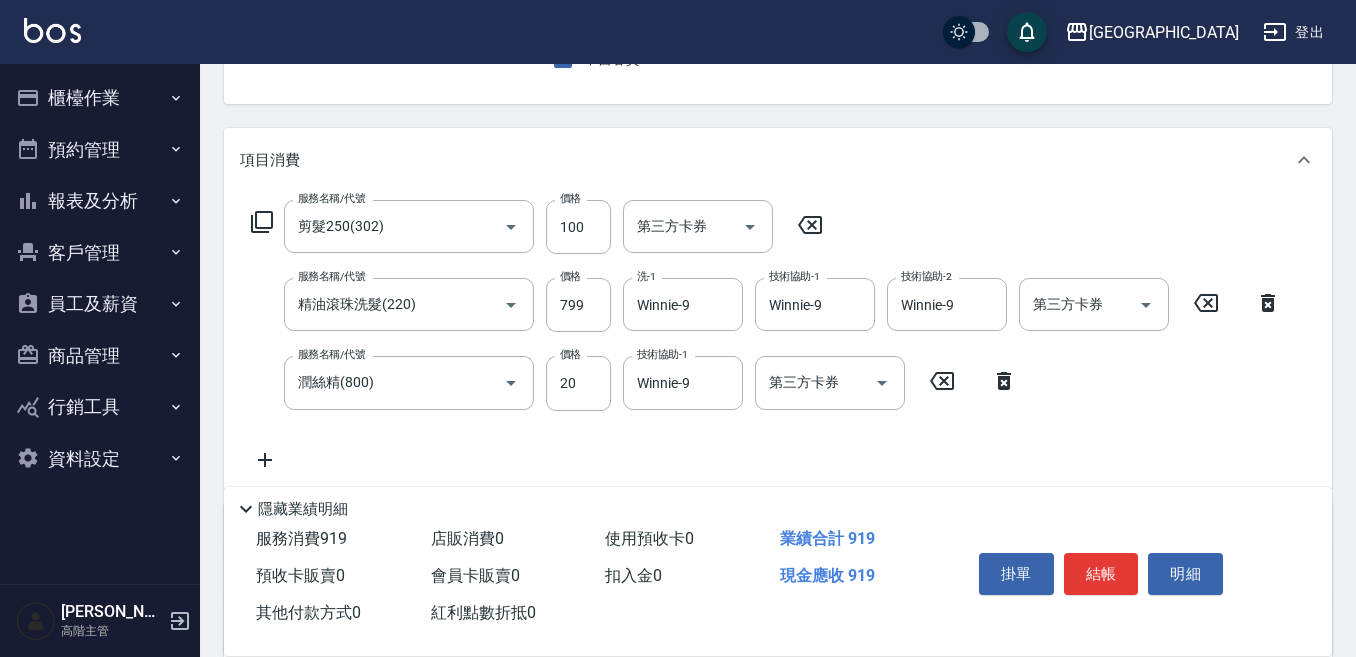 click 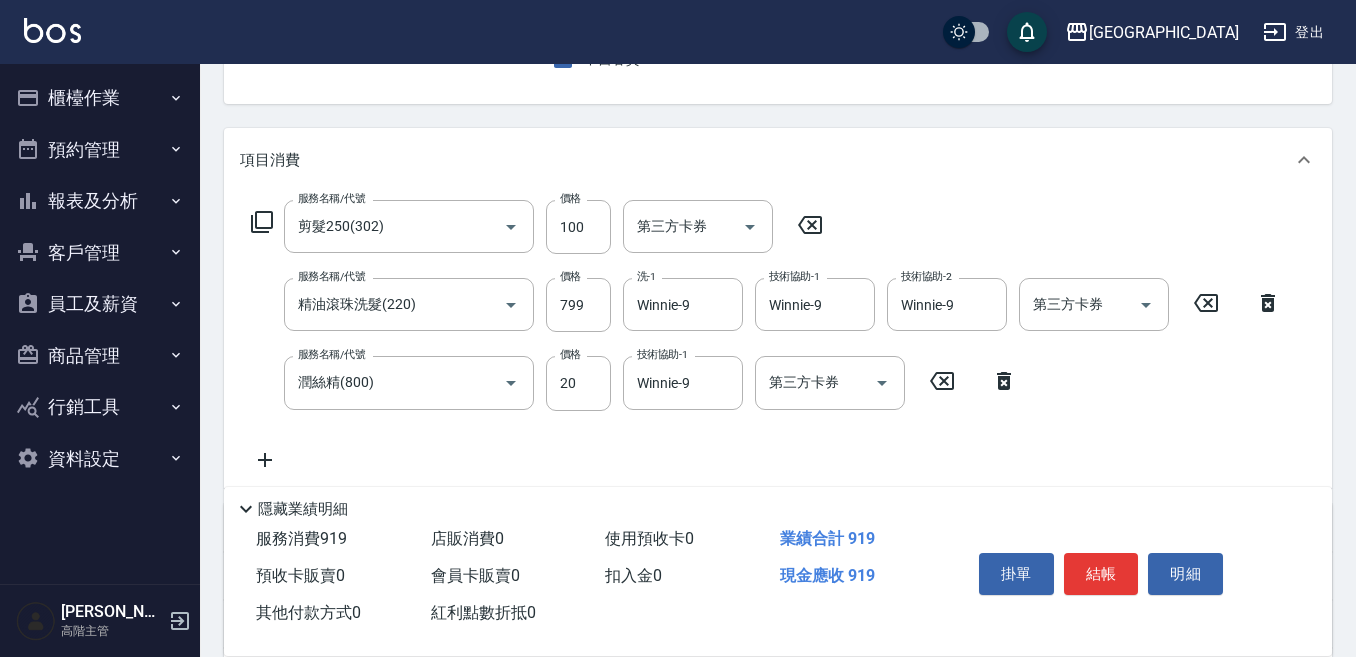 type on "潤絲精(800)" 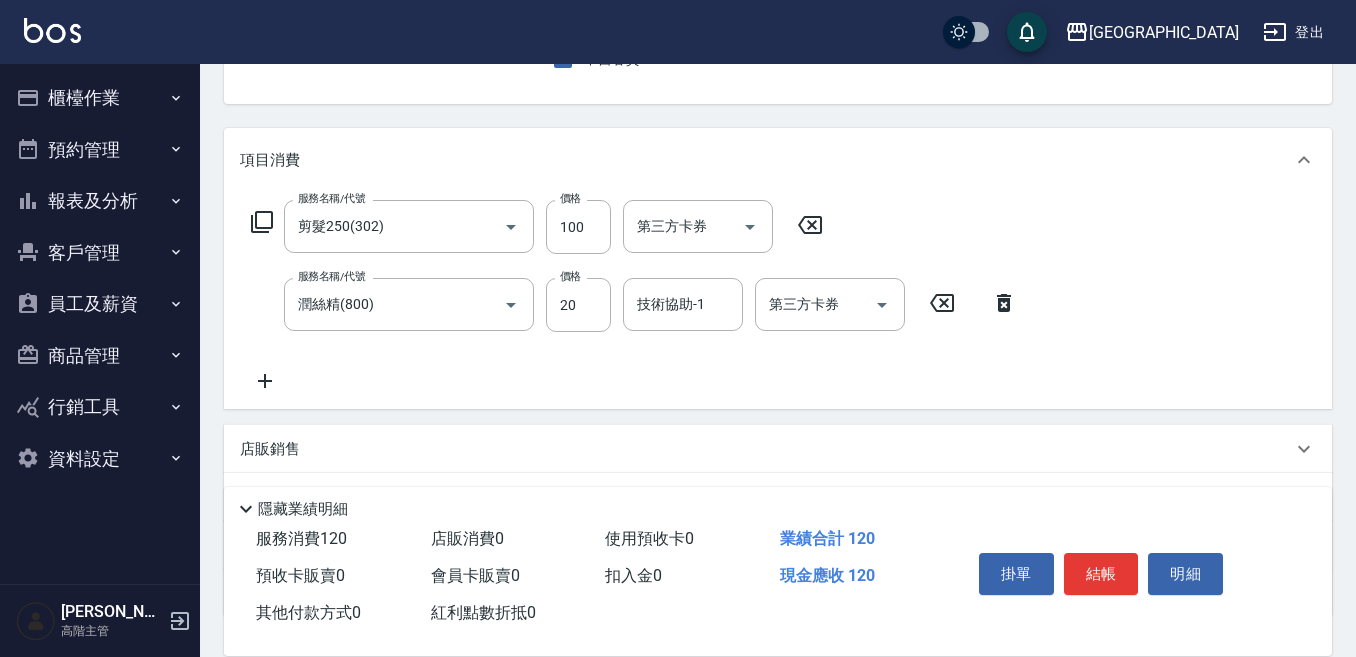 click 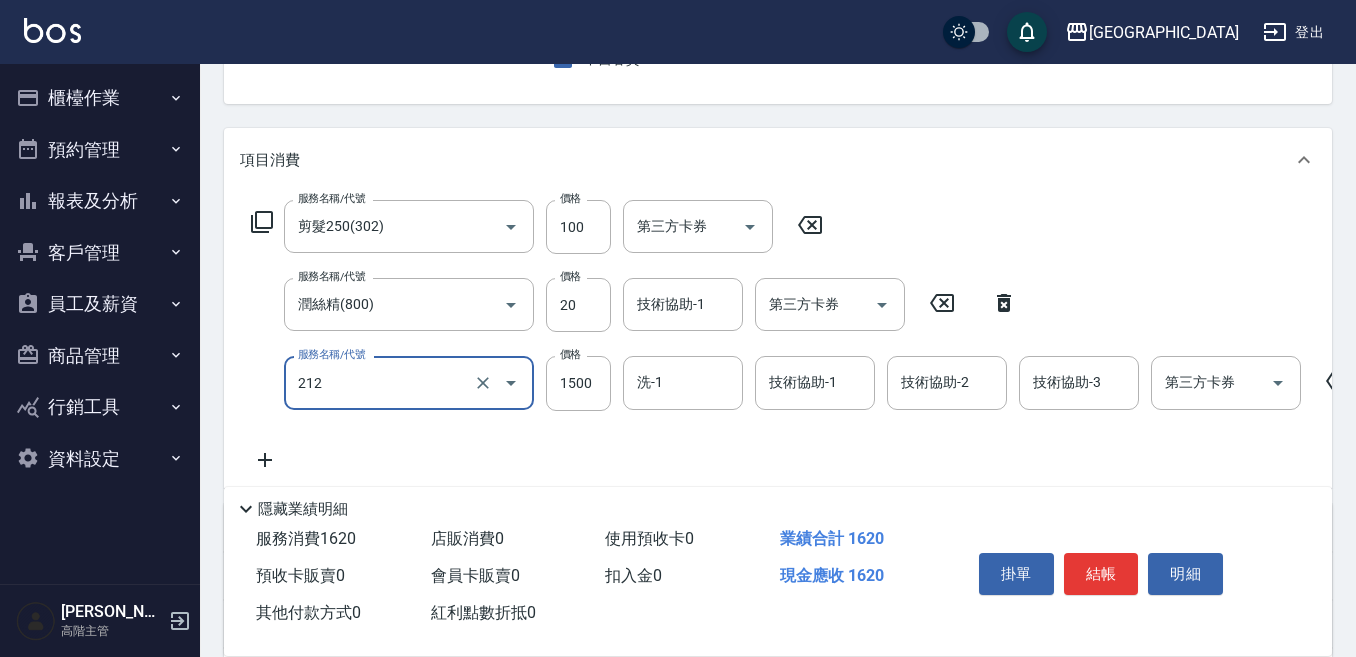 type on "六合+S4淨化洗(212)" 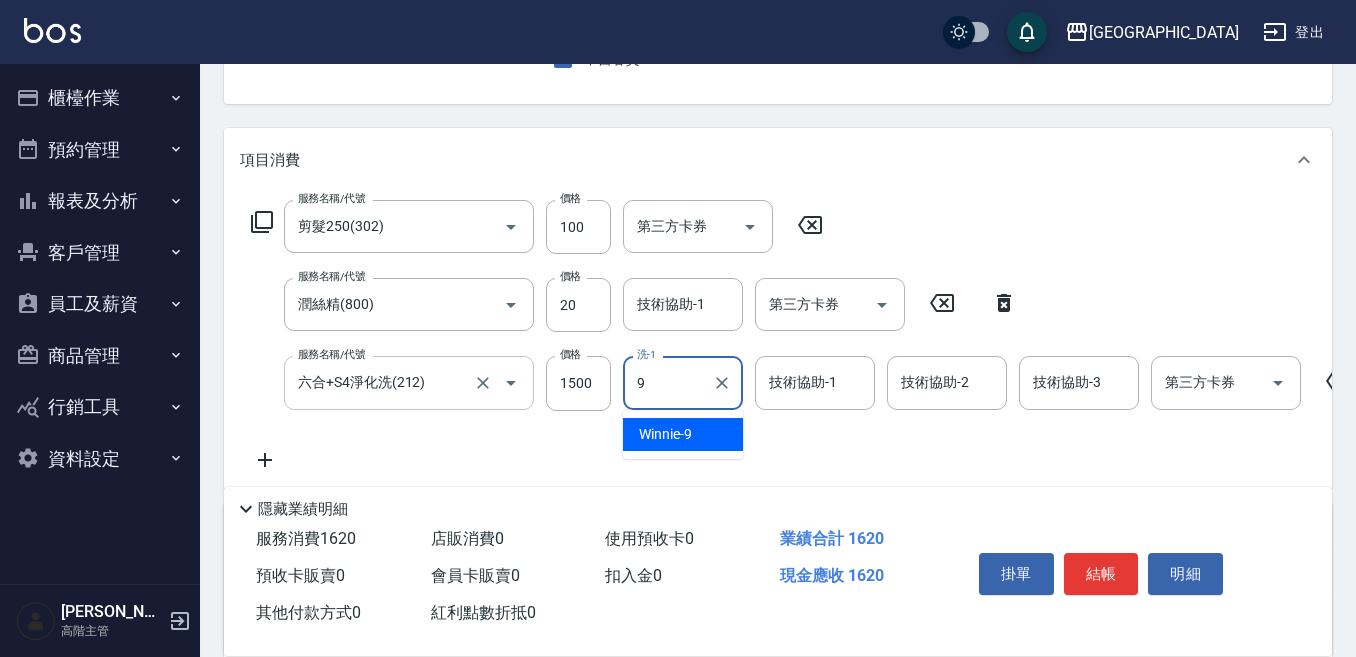 type on "Winnie-9" 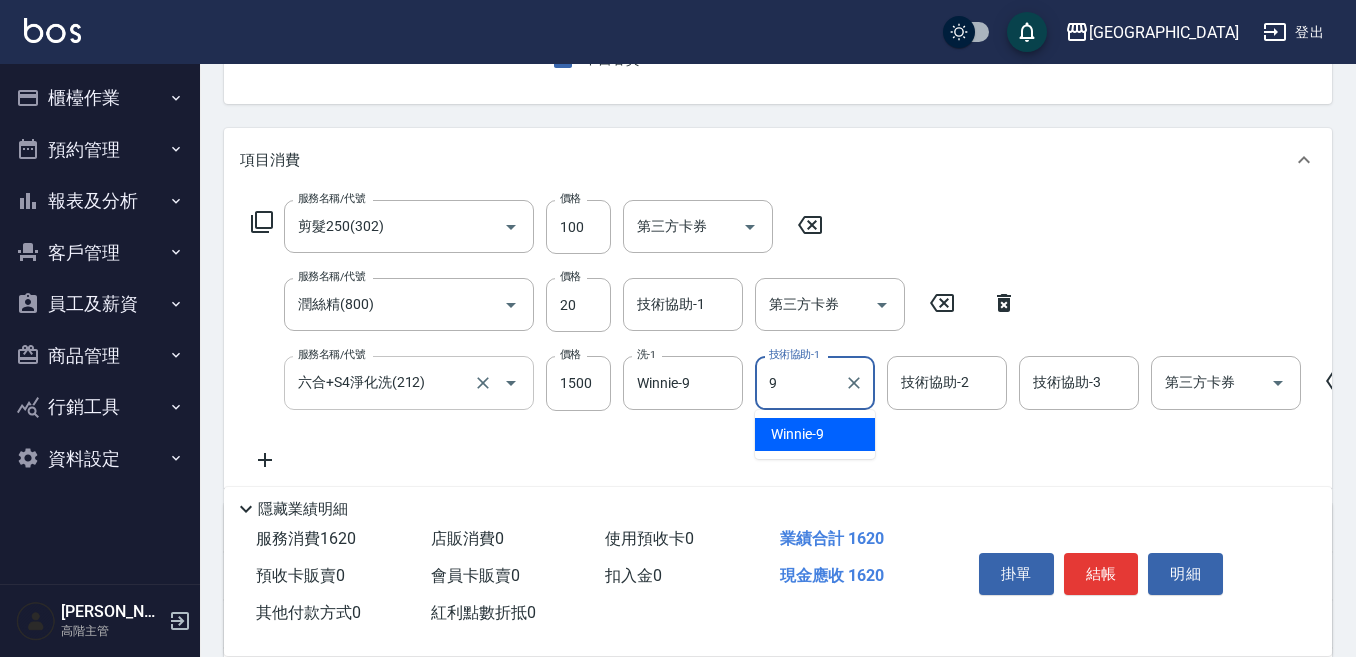 type on "Winnie-9" 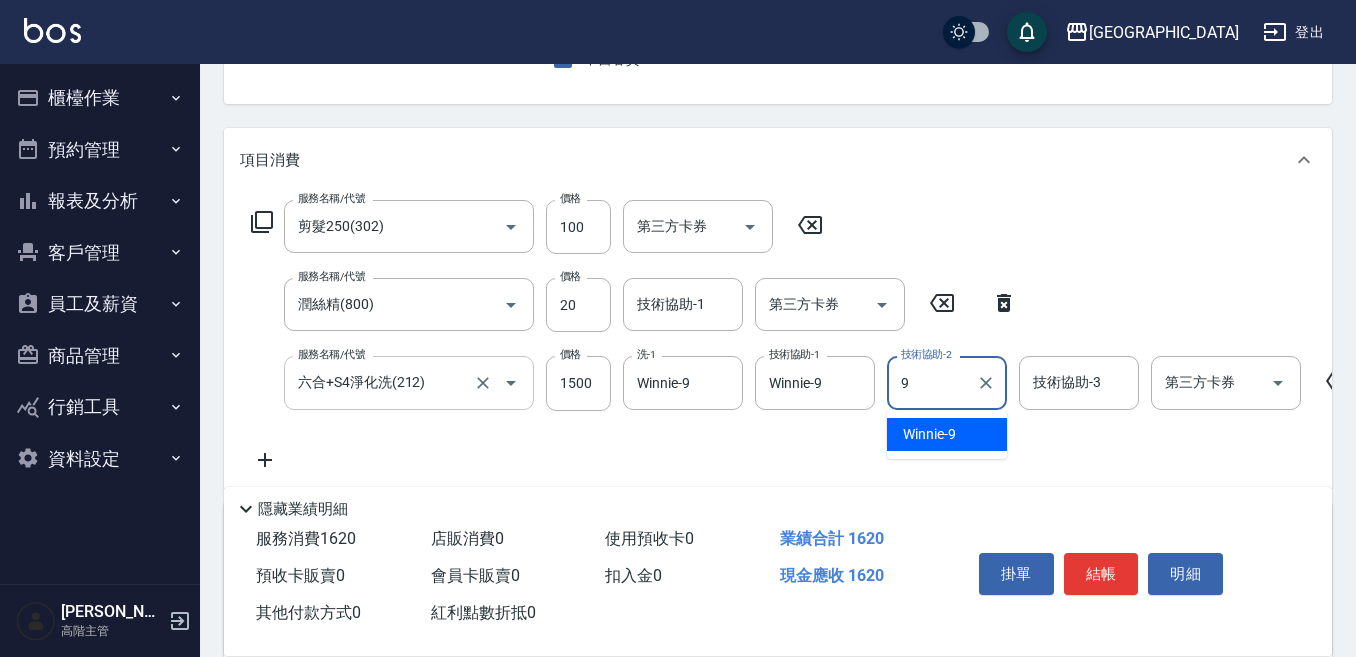 type on "Winnie-9" 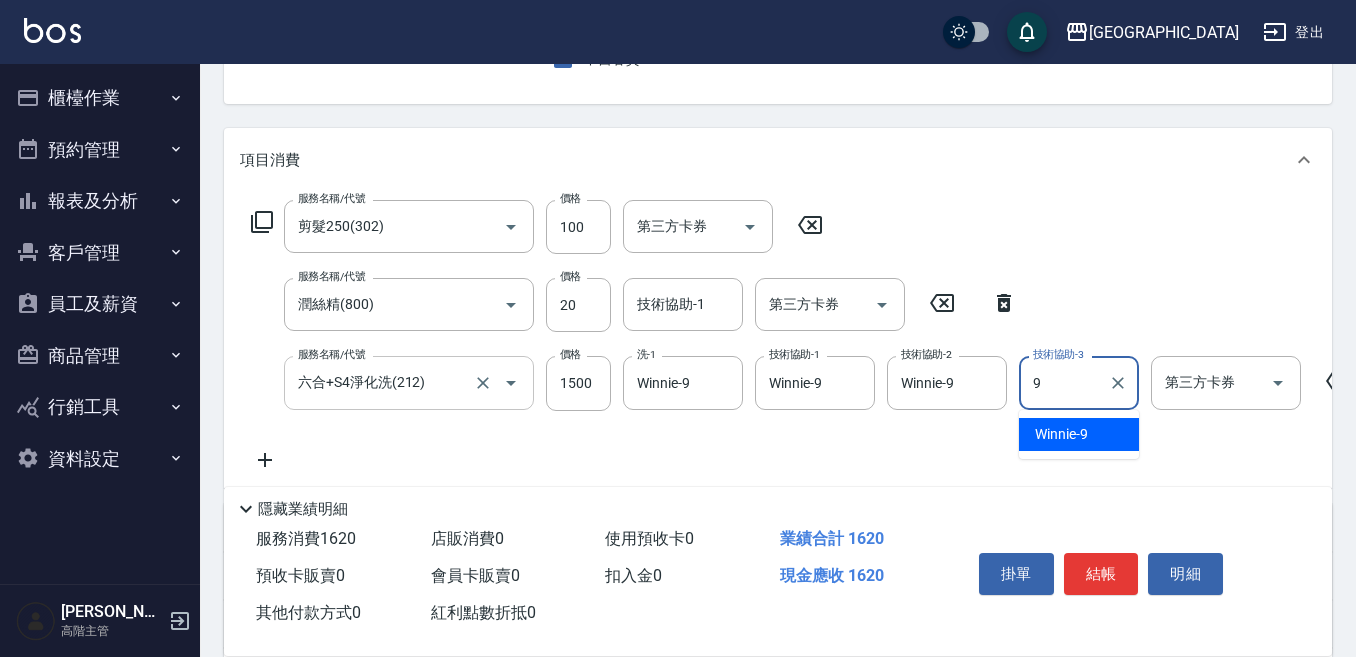 type on "Winnie-9" 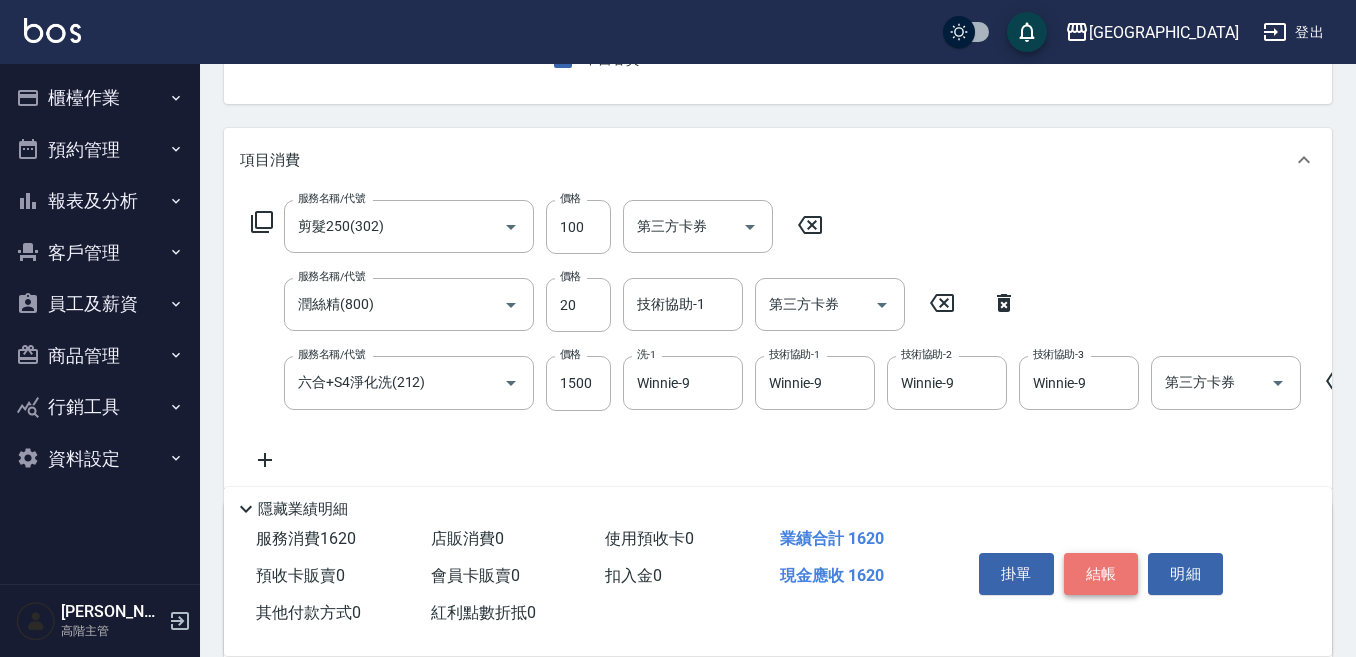 click on "結帳" at bounding box center [1101, 574] 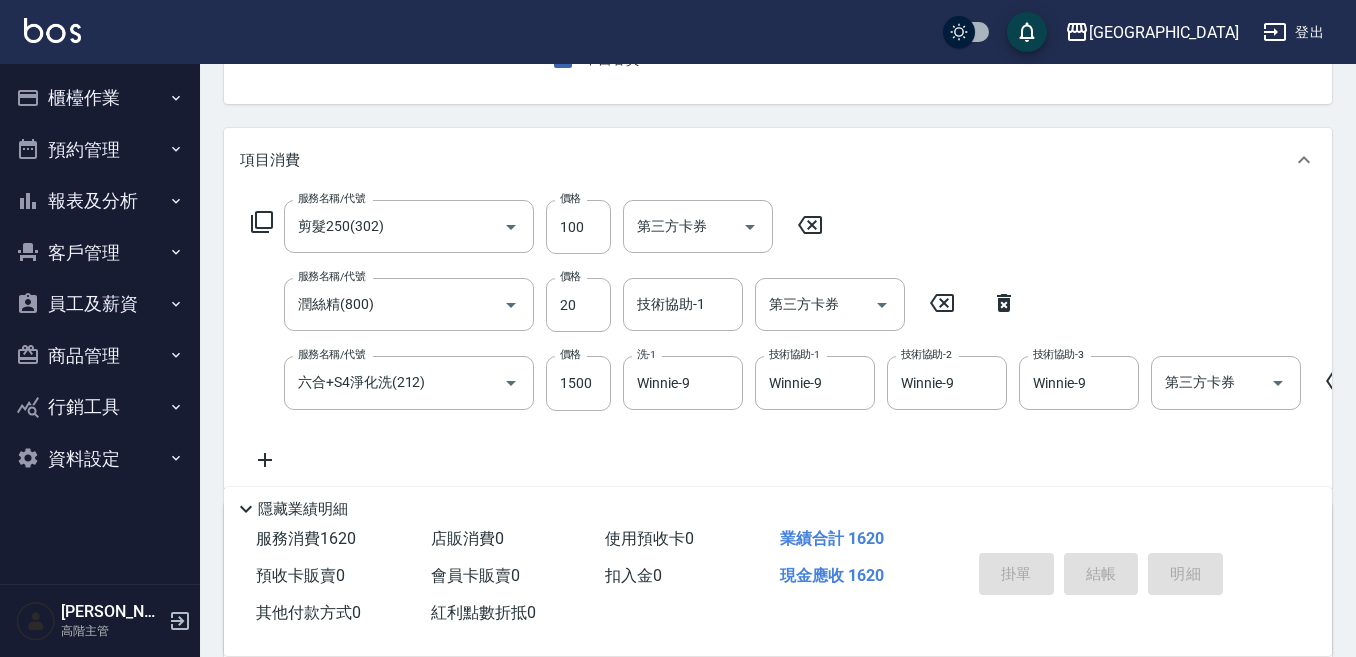 type on "[DATE] 18:47" 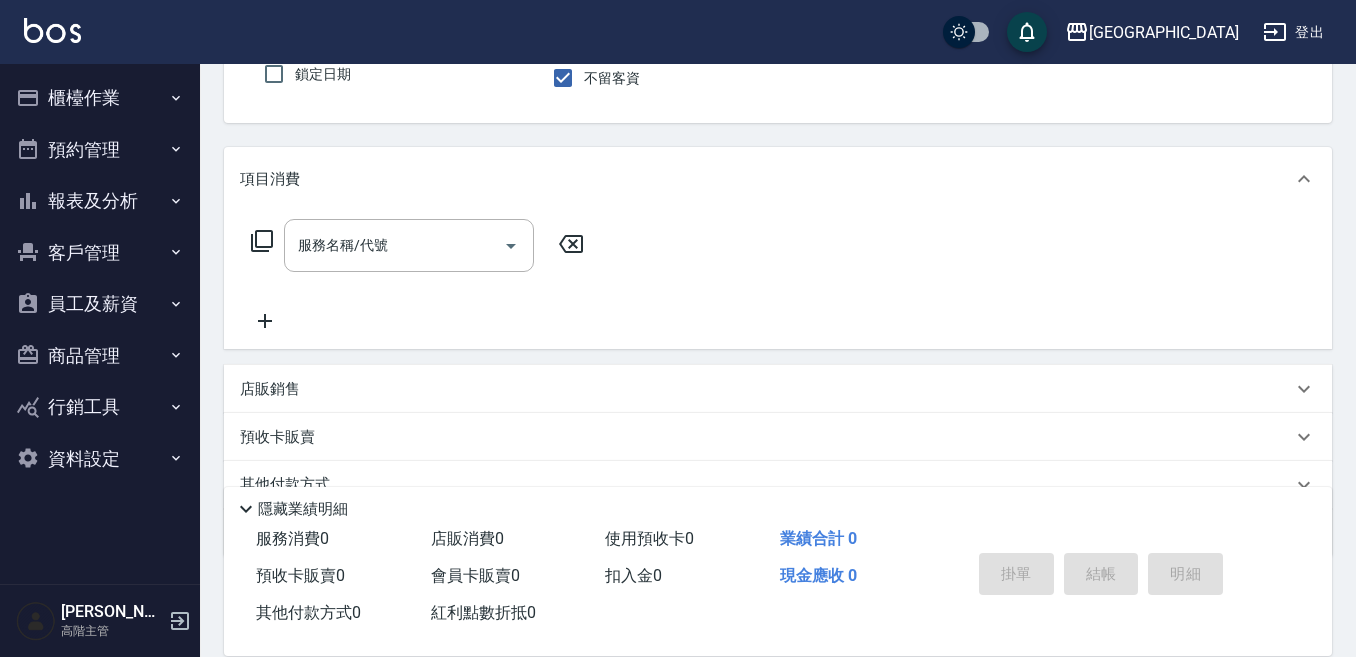 scroll, scrollTop: 0, scrollLeft: 0, axis: both 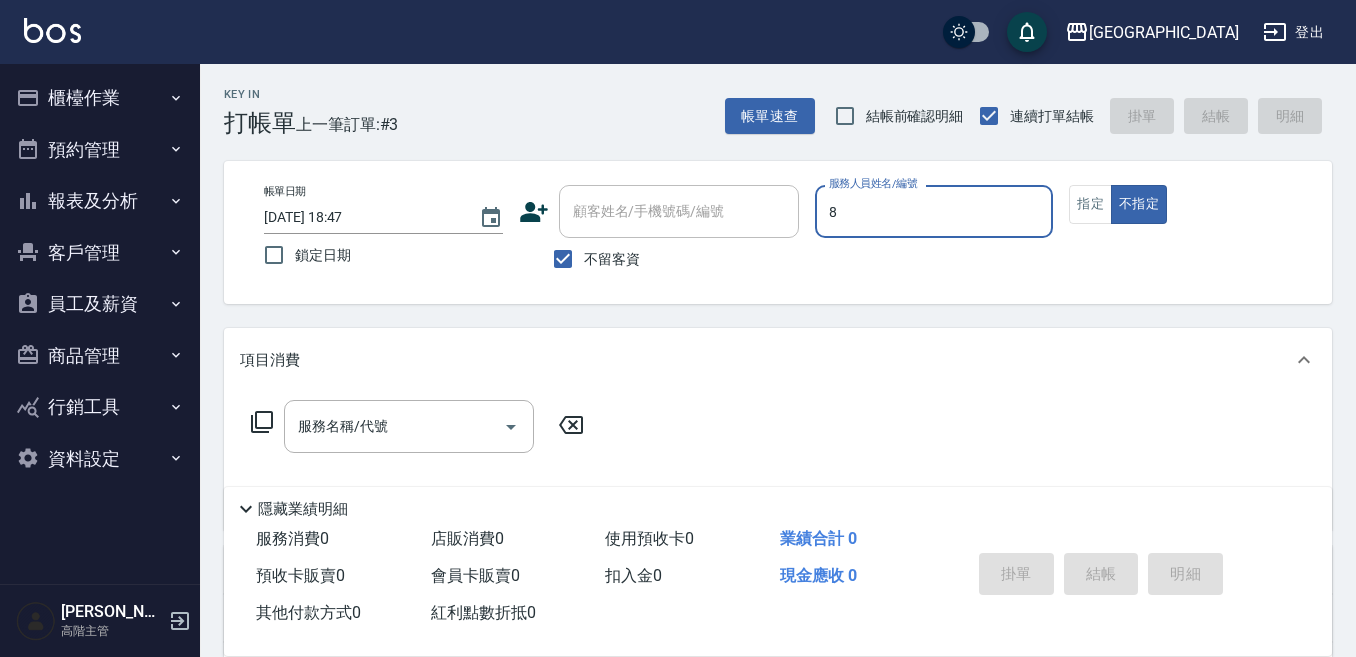 type on "Smile-8" 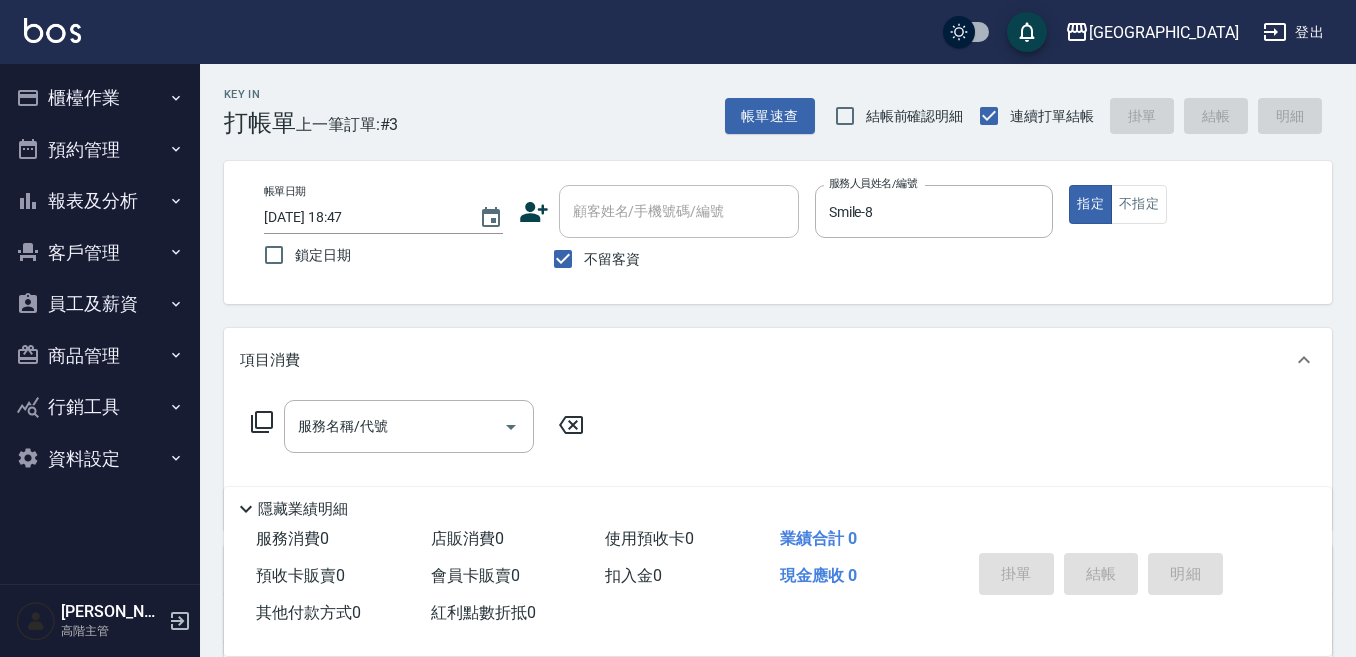 click on "服務名稱/代號 服務名稱/代號" at bounding box center [778, 461] 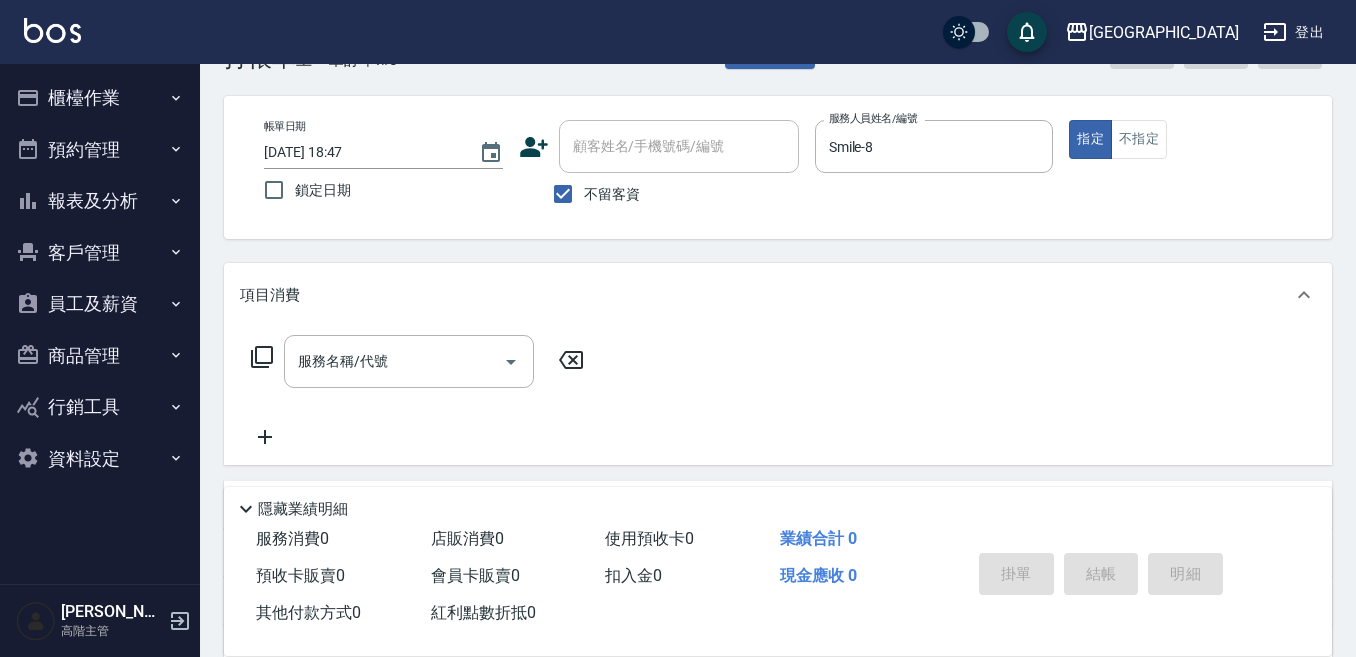 scroll, scrollTop: 100, scrollLeft: 0, axis: vertical 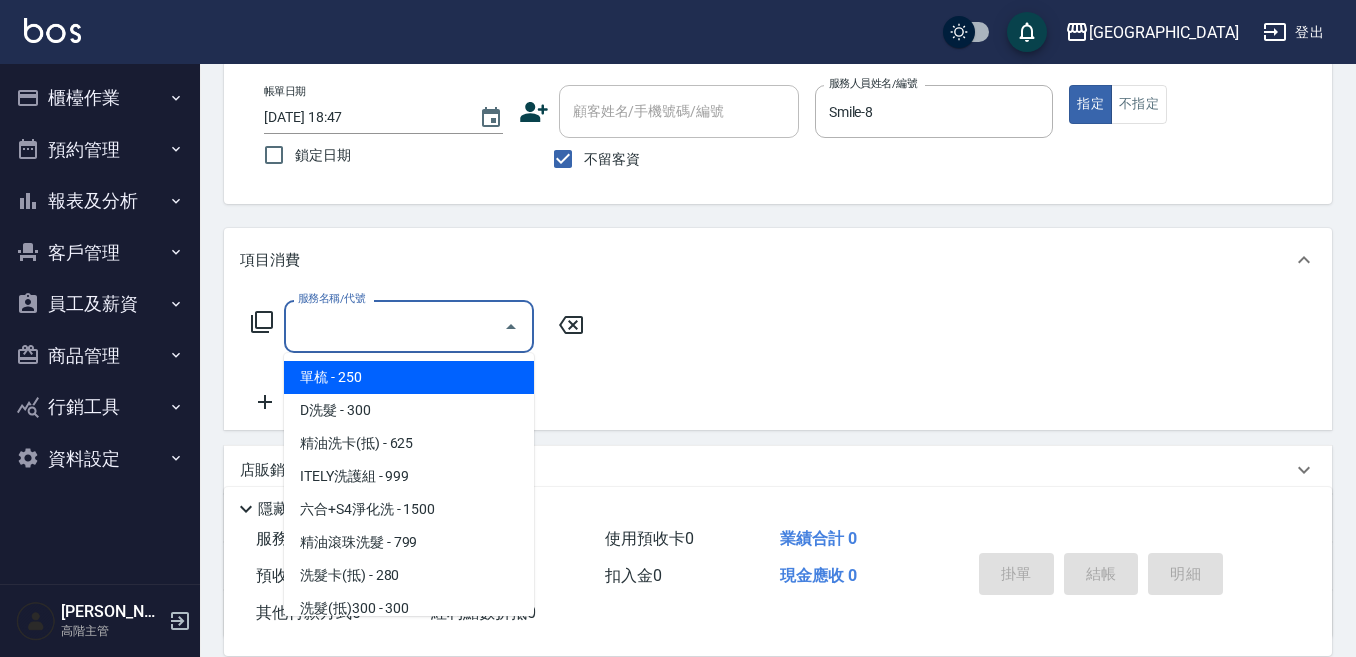 click on "服務名稱/代號" at bounding box center (394, 326) 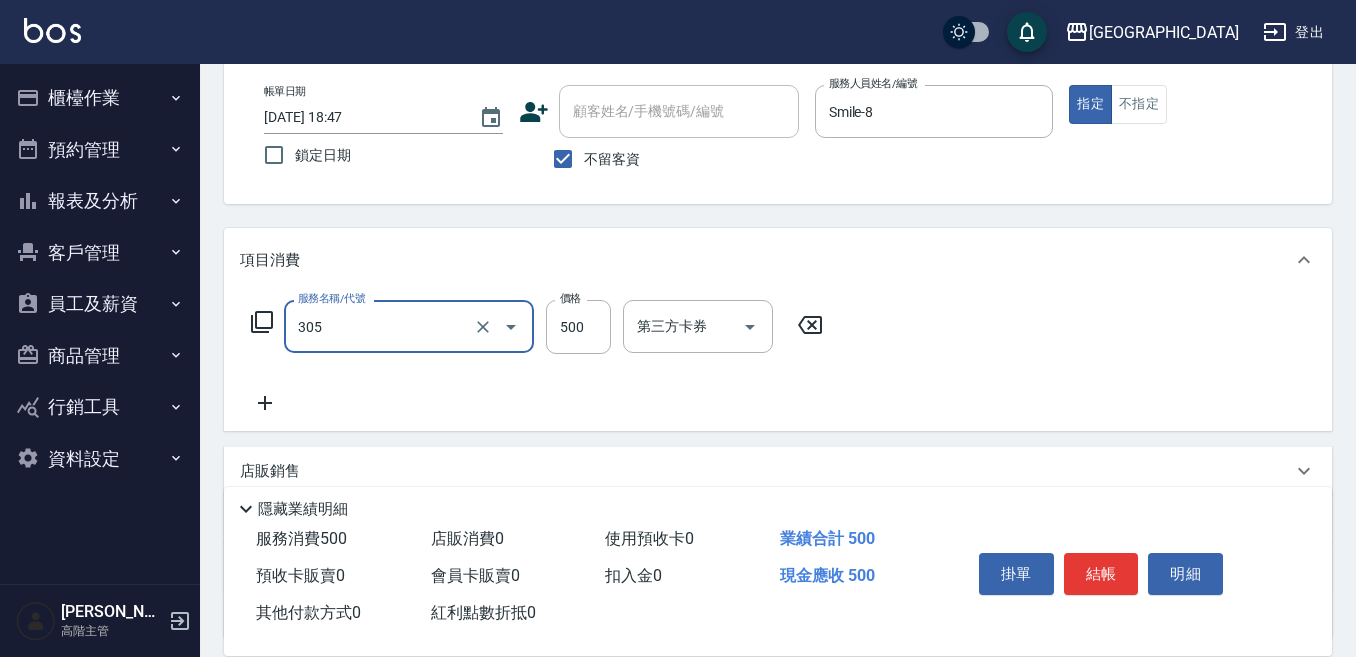 type on "剪髮500(305)" 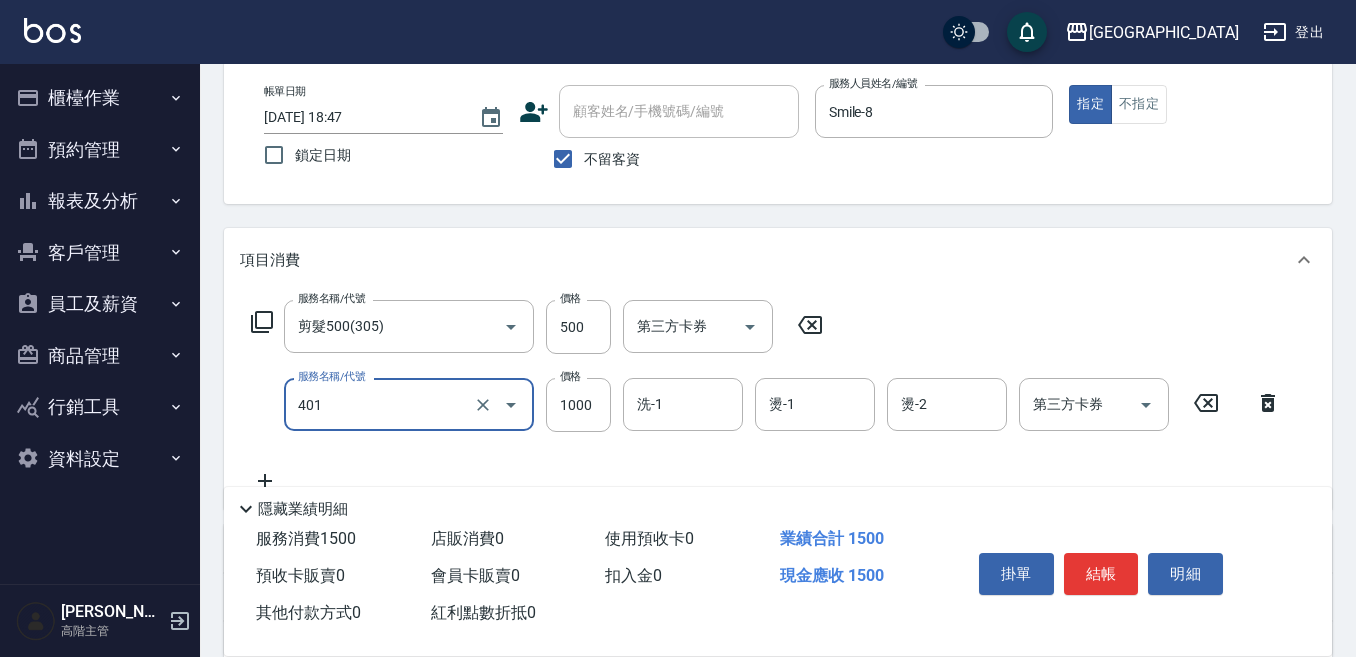 type on "燙髮(1000)(401)" 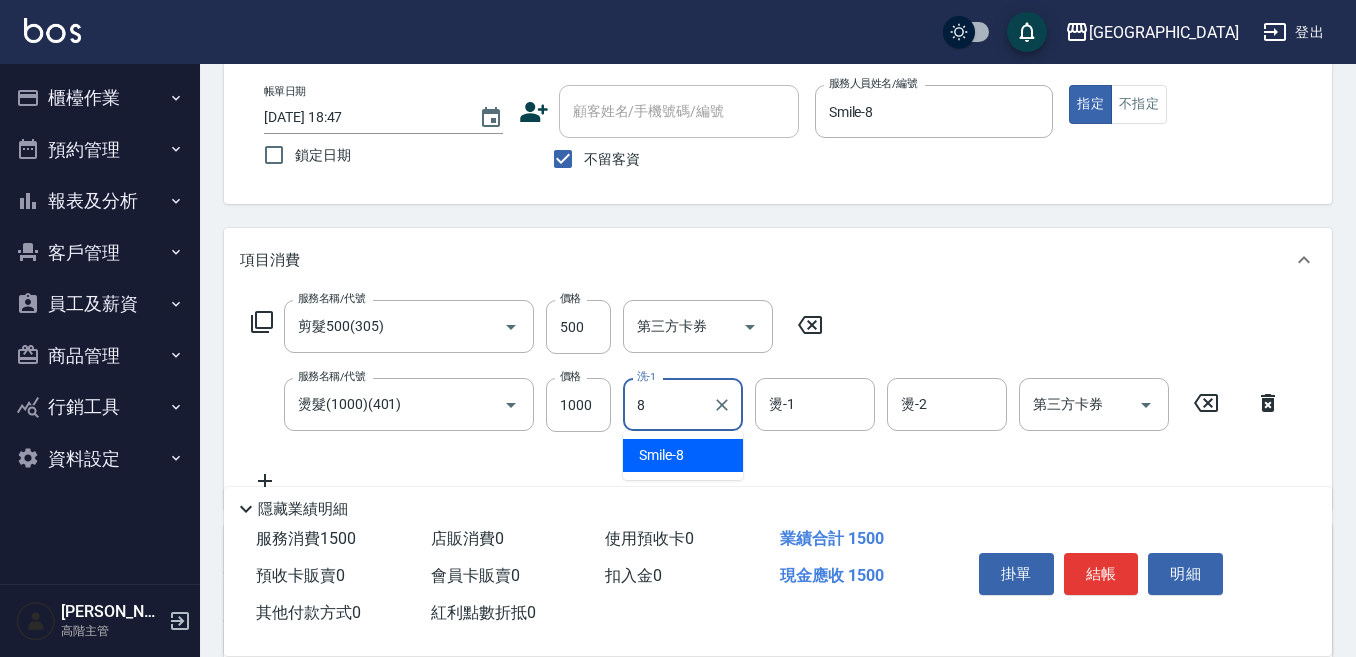 type on "Smile-8" 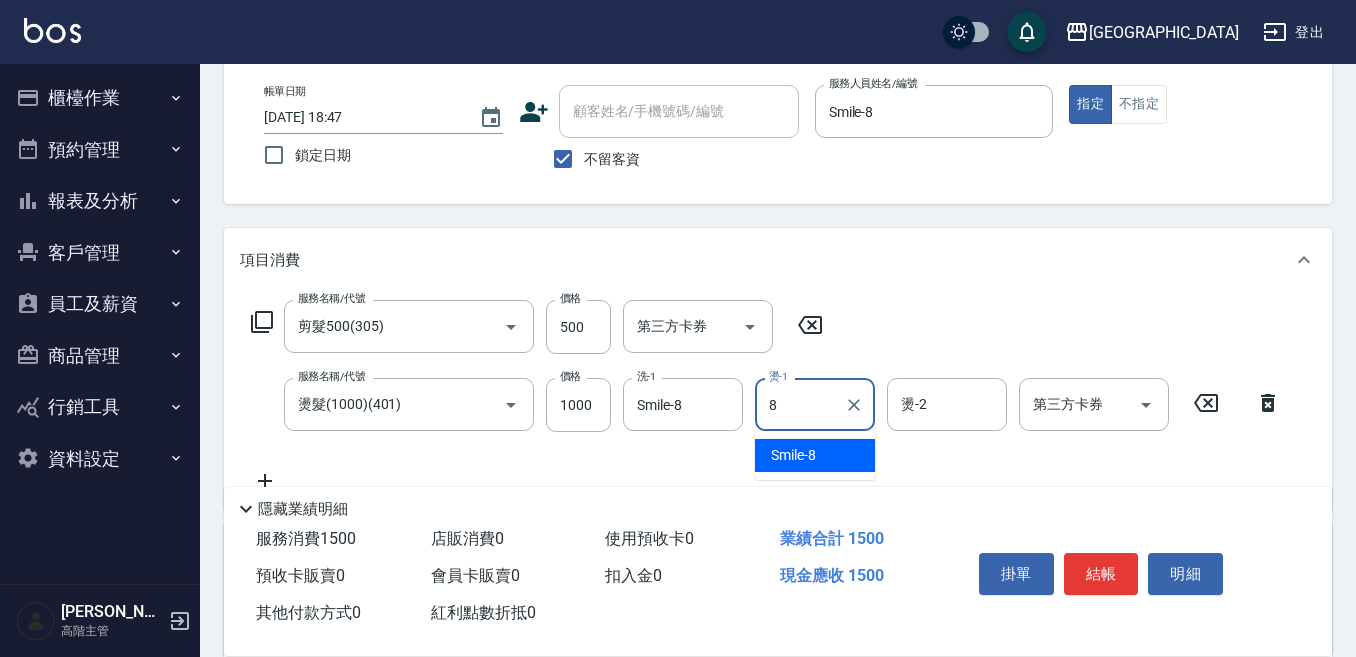 type on "Smile-8" 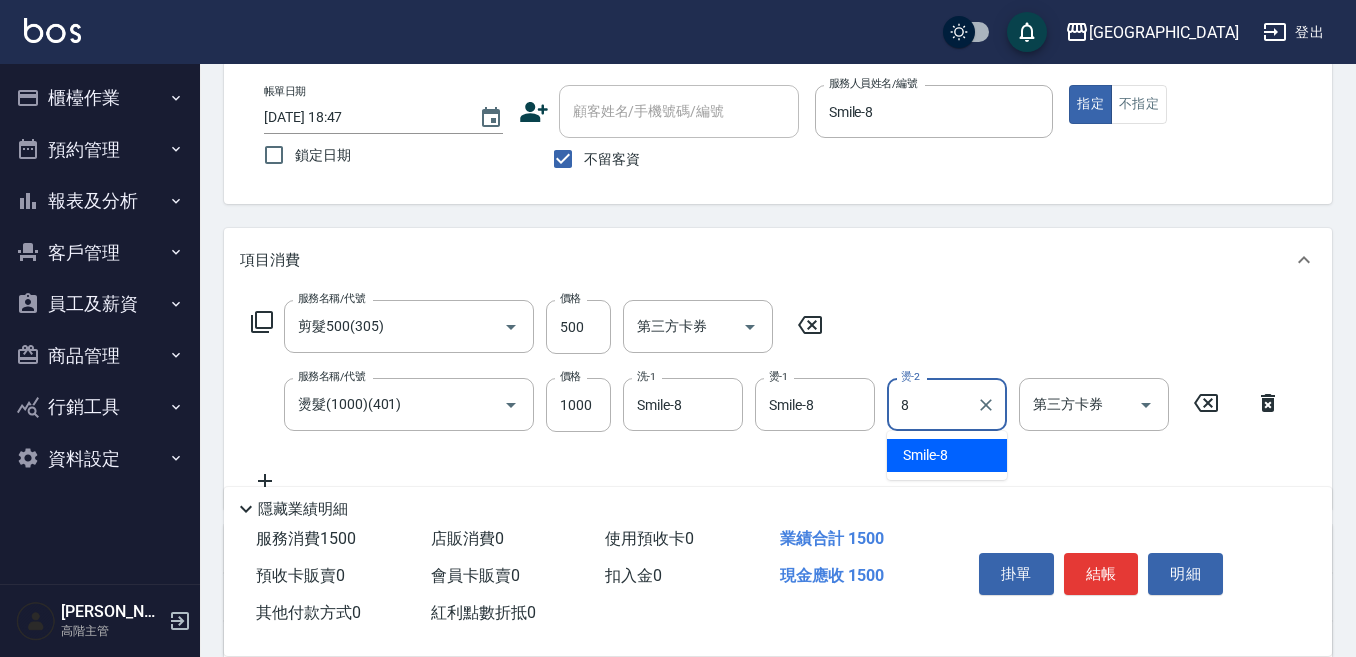 type on "Smile-8" 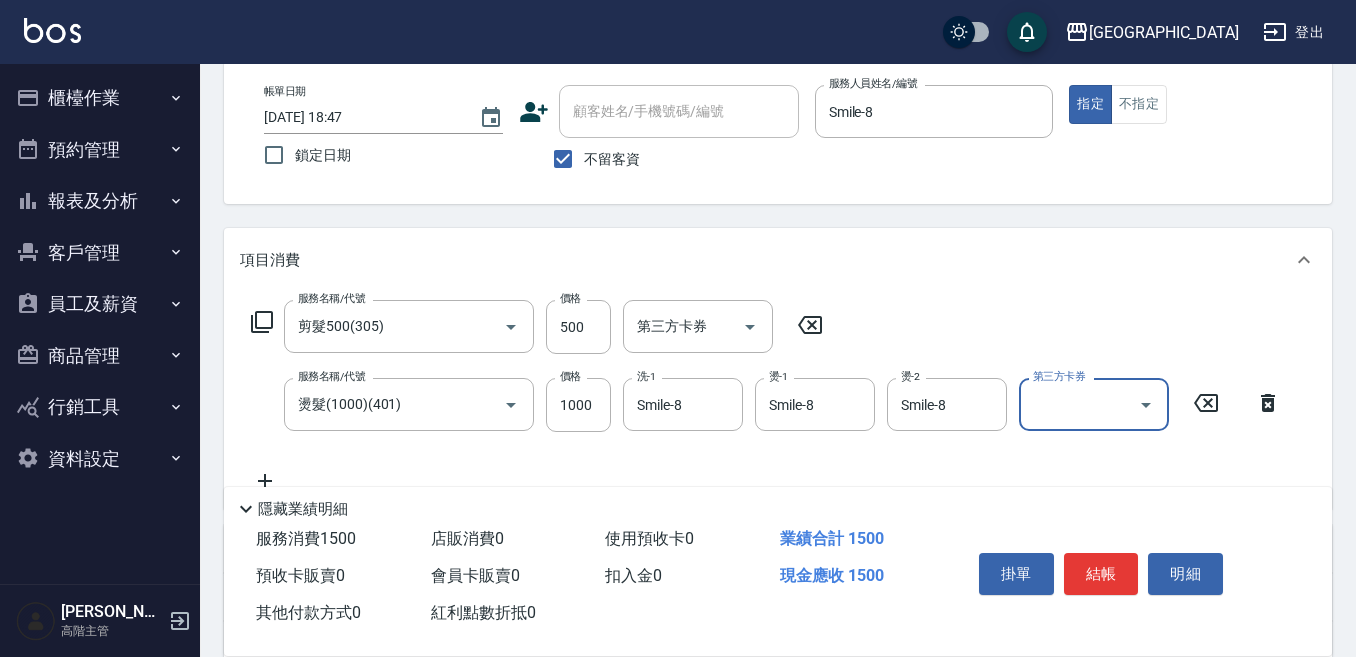 scroll, scrollTop: 300, scrollLeft: 0, axis: vertical 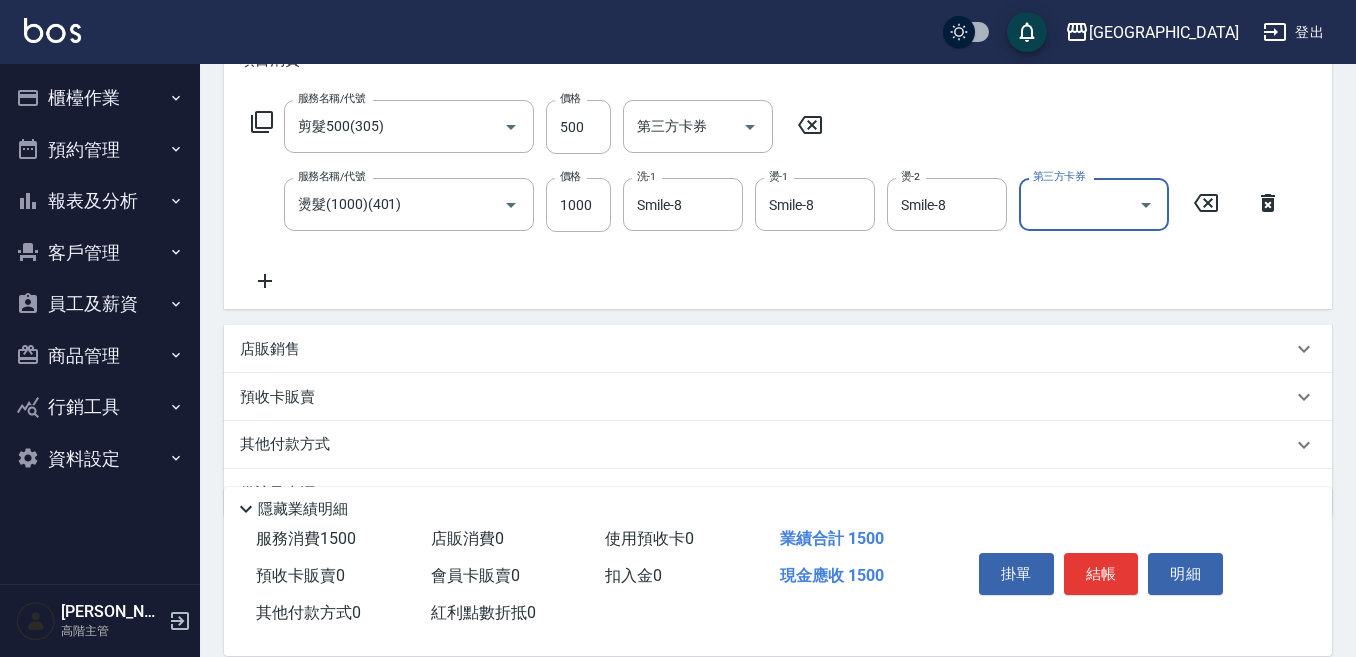 click on "店販銷售" at bounding box center (766, 349) 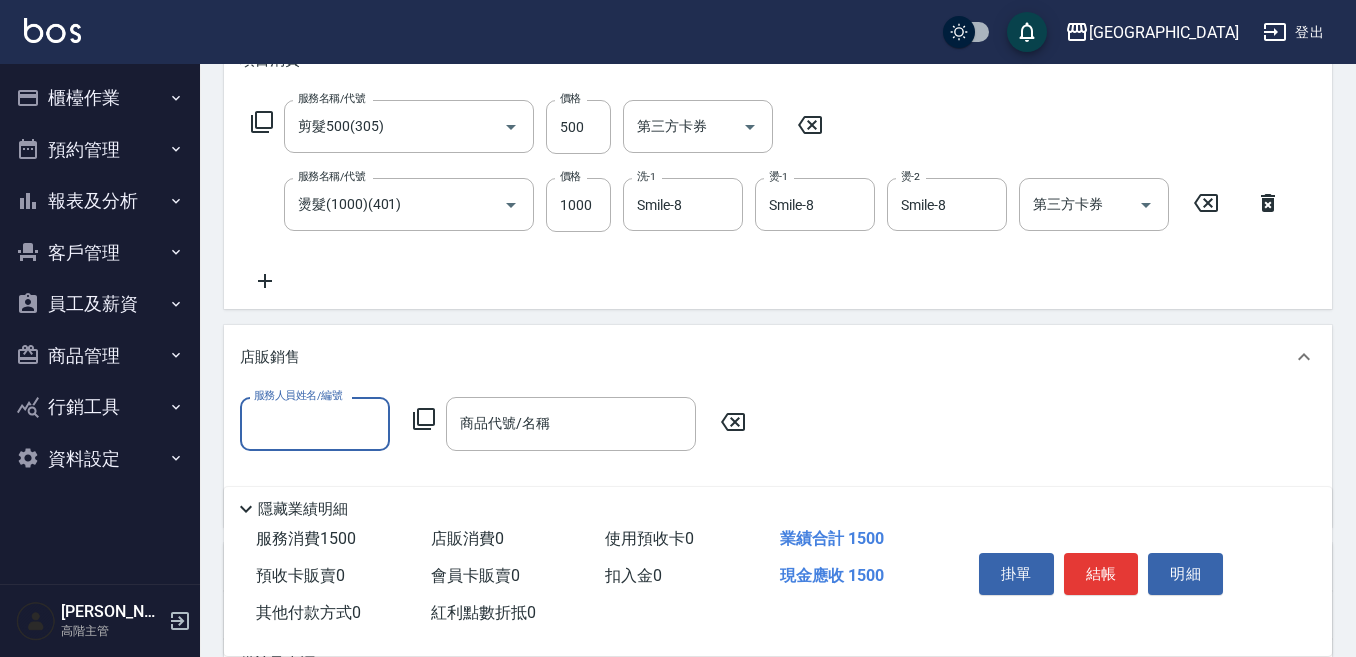 scroll, scrollTop: 0, scrollLeft: 0, axis: both 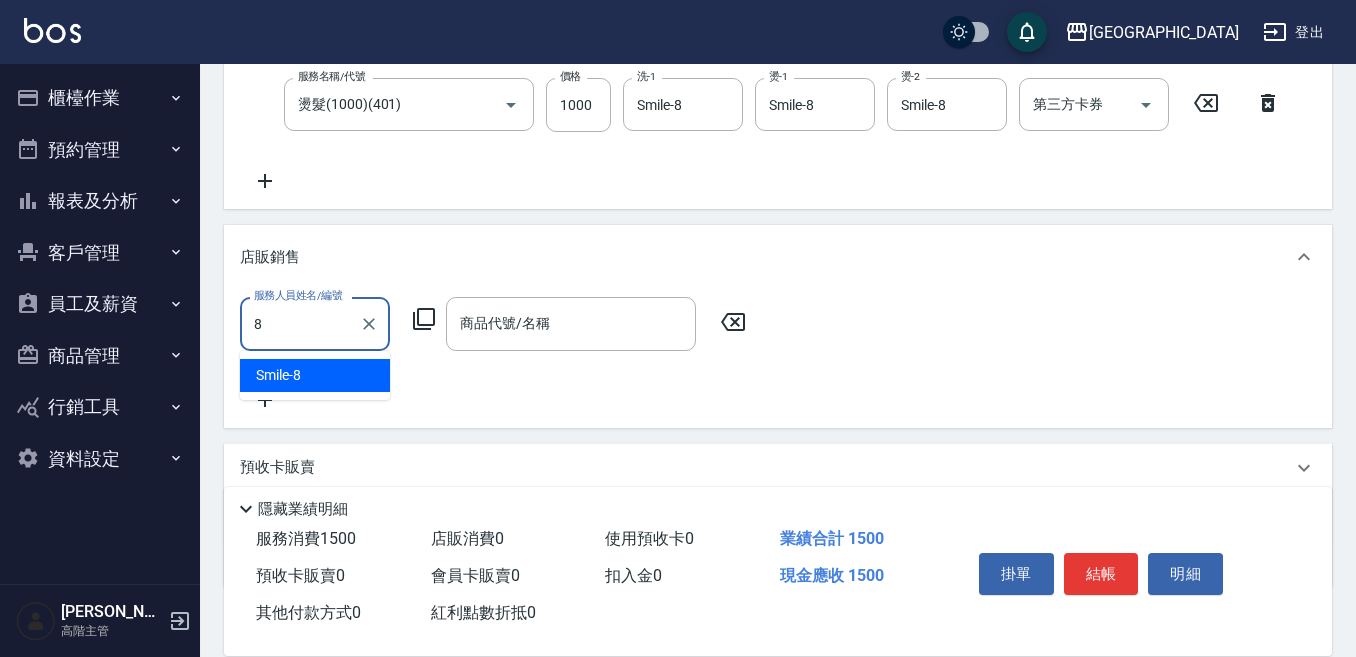 type on "Smile-8" 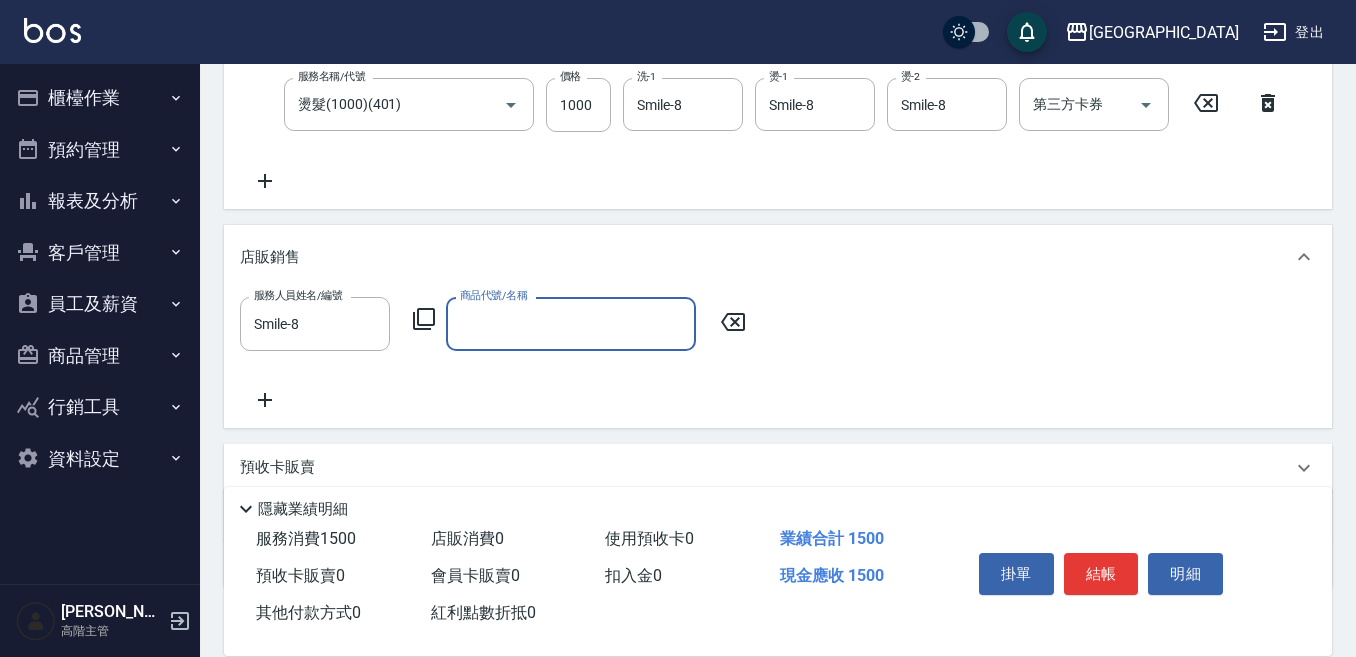 click 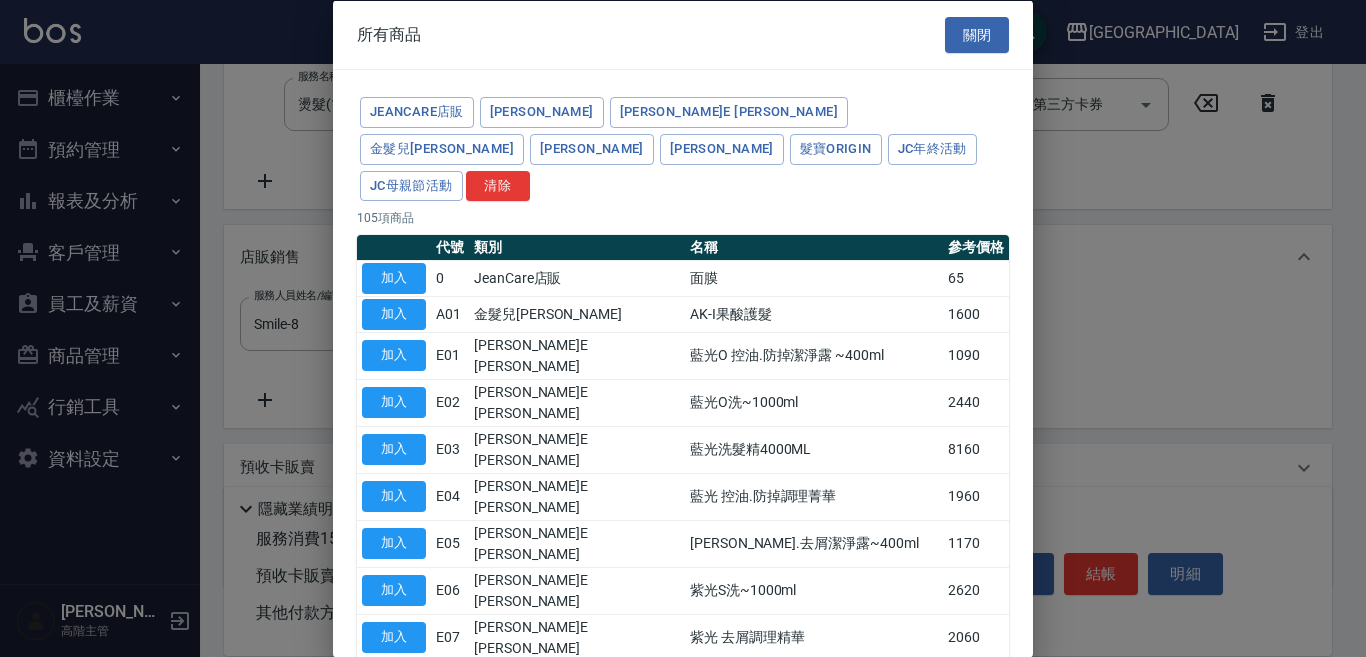click on "加入" at bounding box center [394, 772] 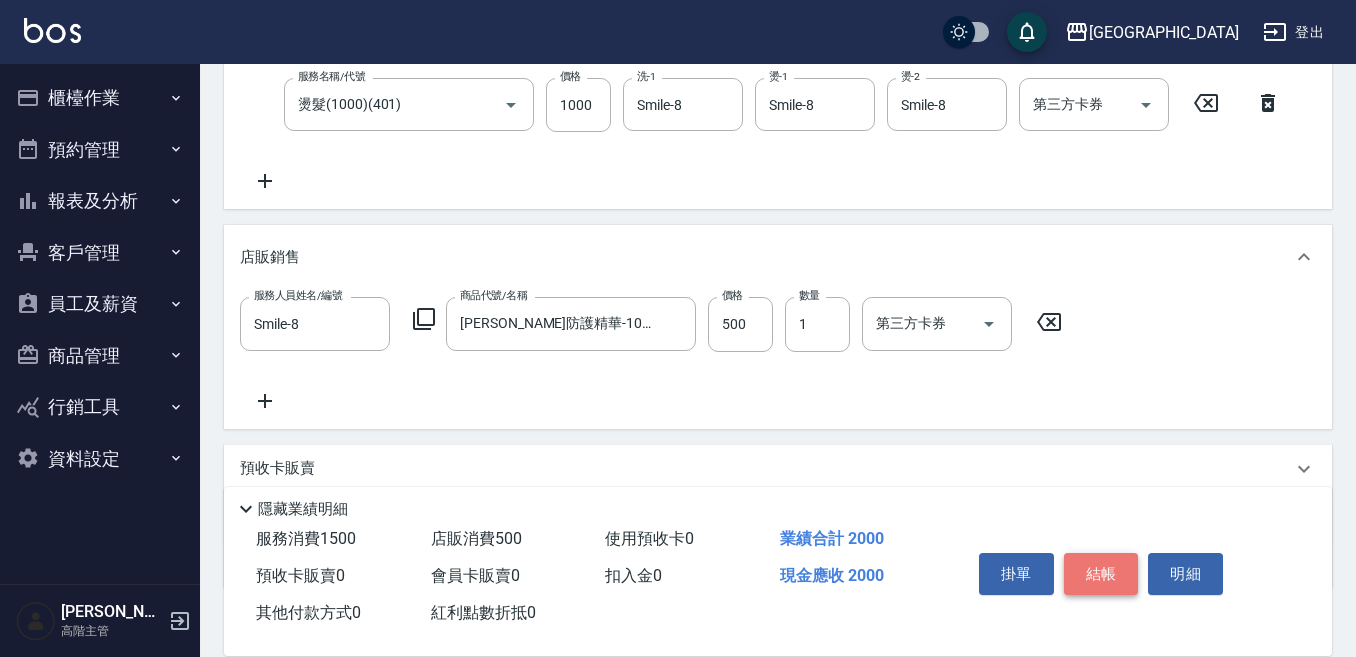 click on "結帳" at bounding box center [1101, 574] 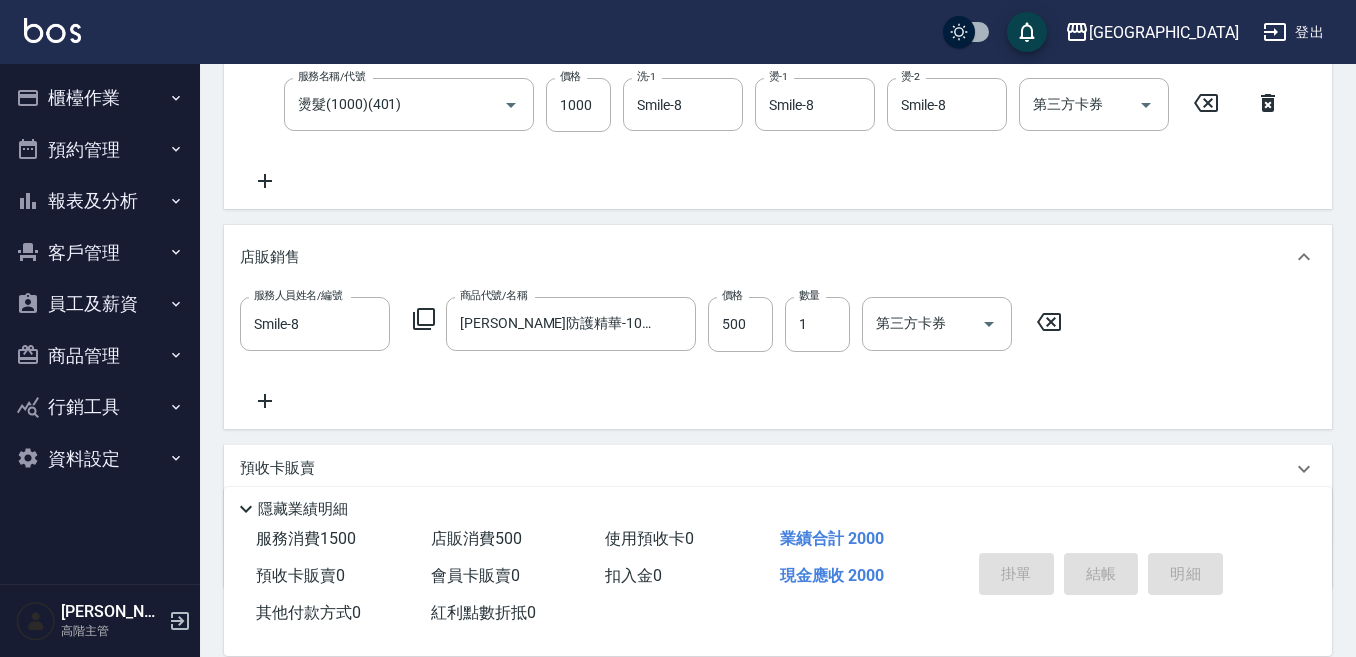 type on "[DATE] 18:51" 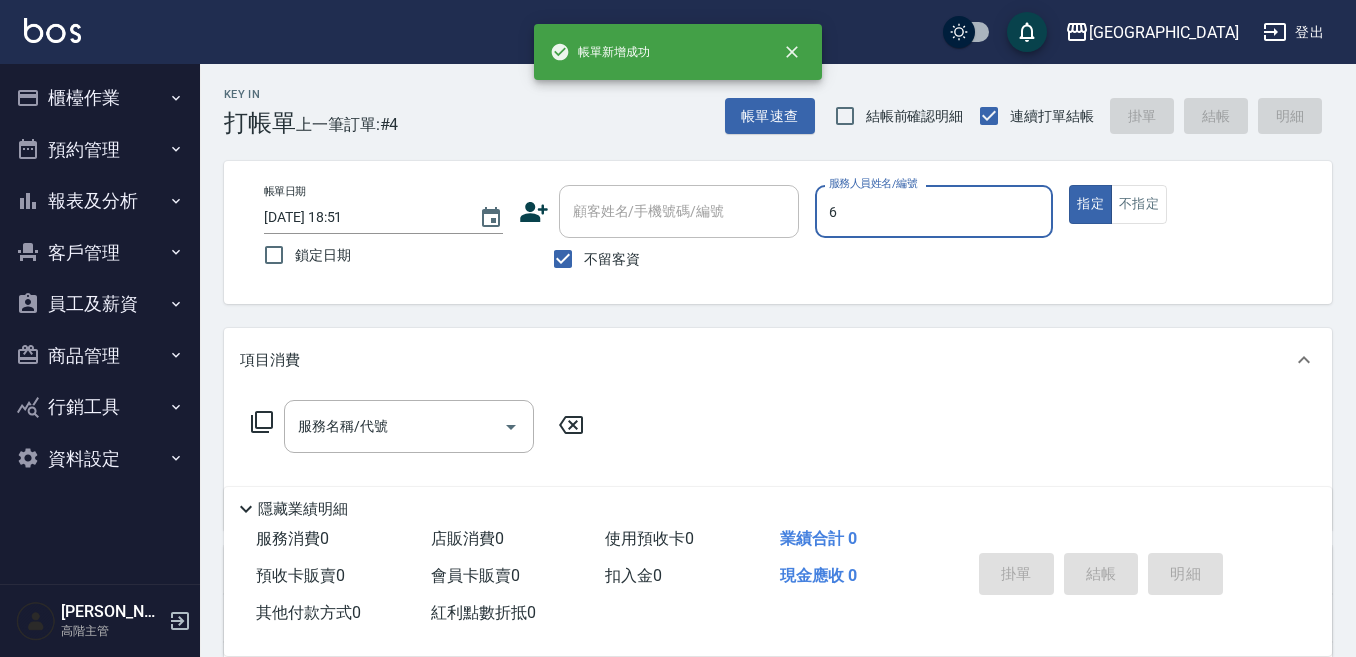 type on "[PERSON_NAME]-6" 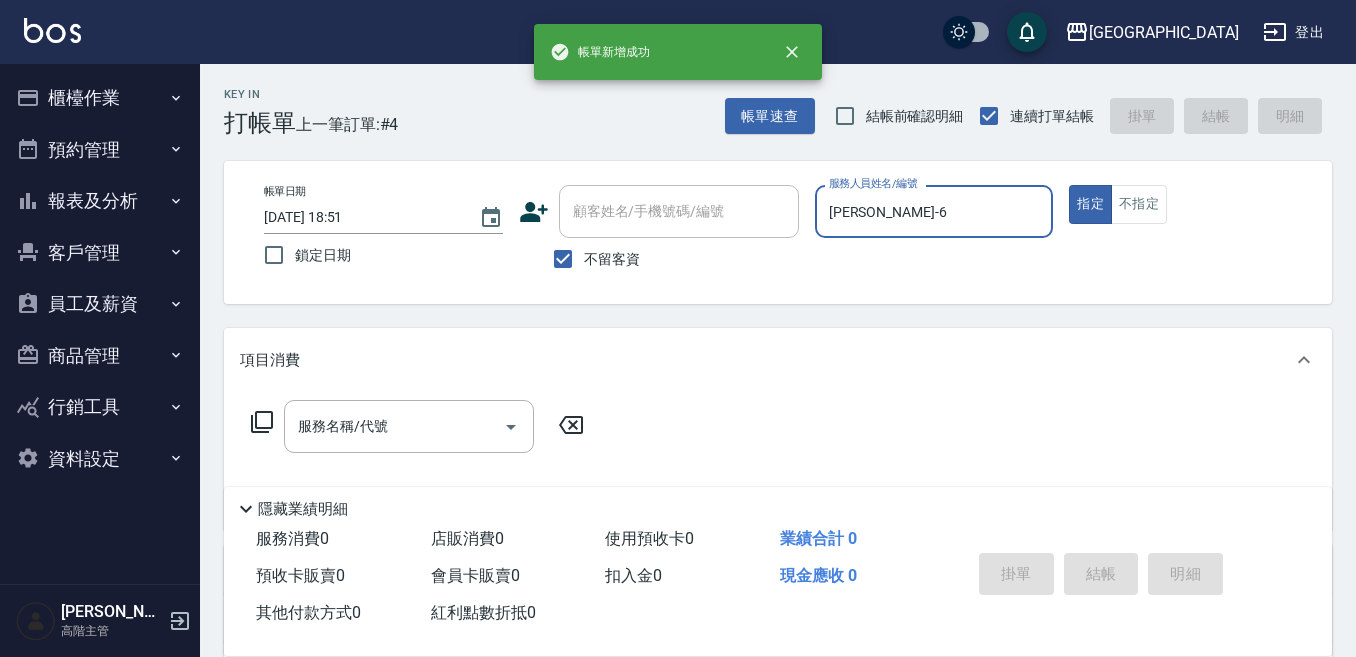 type on "true" 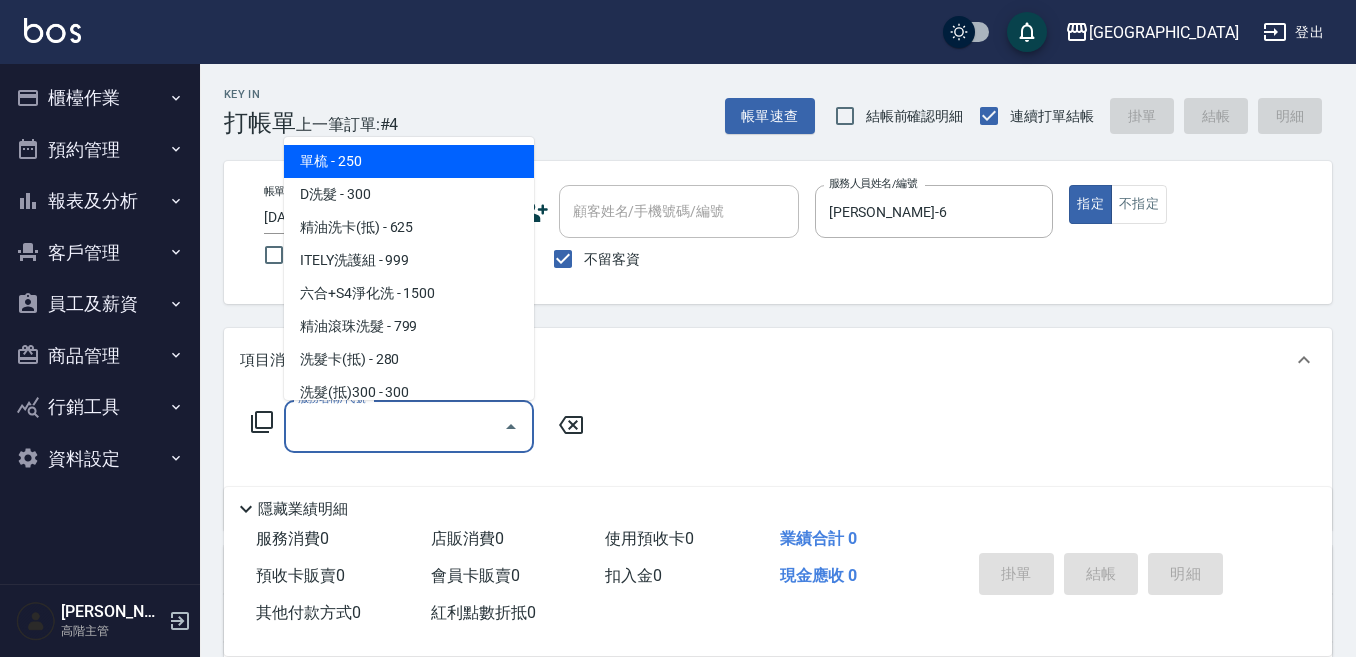 click on "服務名稱/代號" at bounding box center (394, 426) 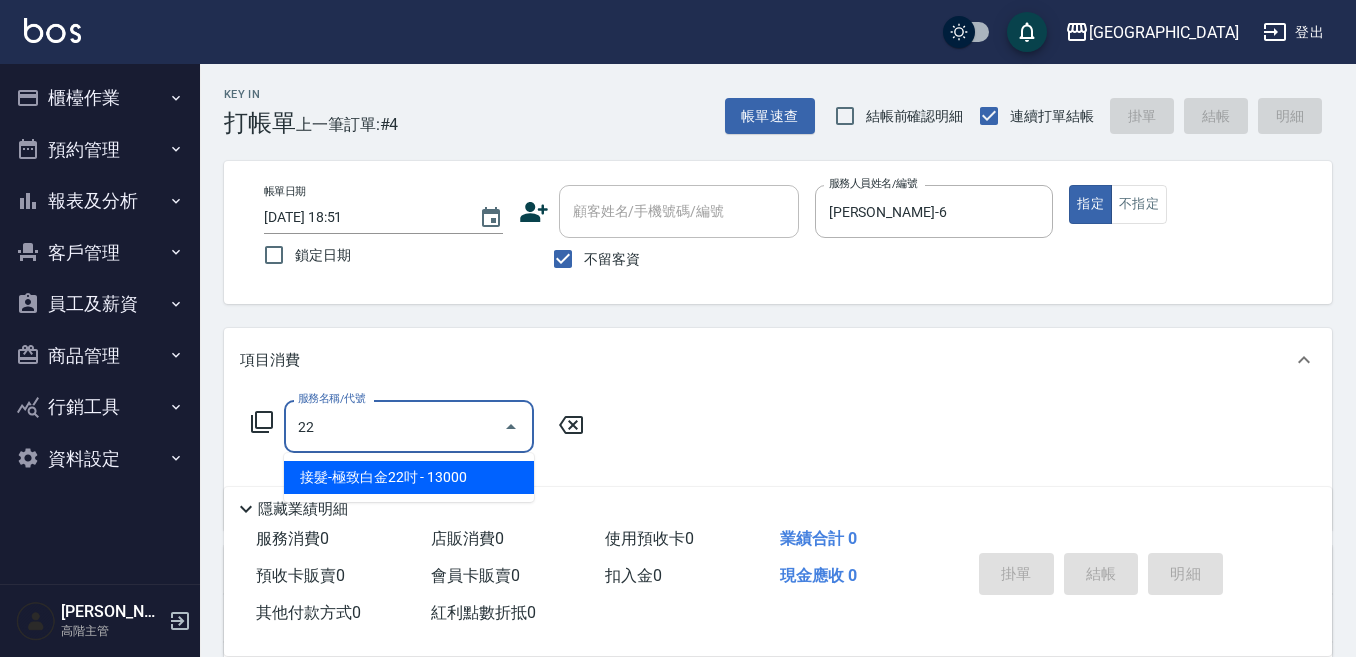 type on "2" 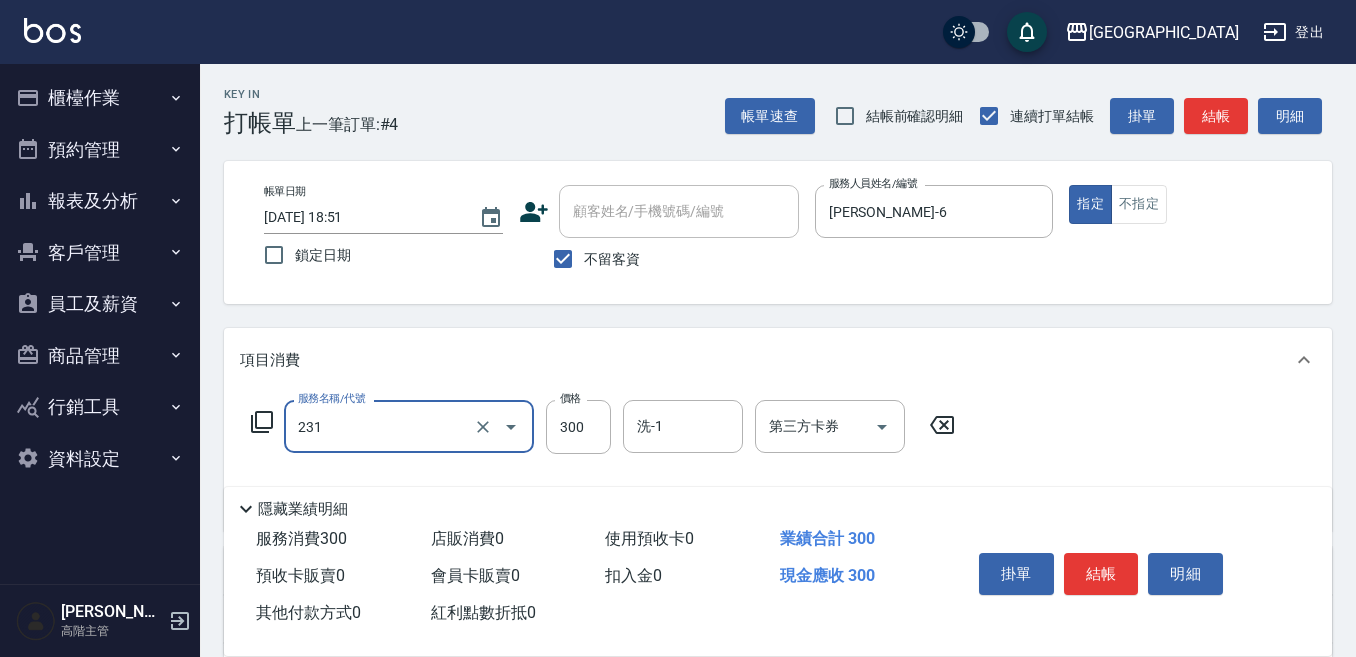 type on "洗髮(抵)300(231)" 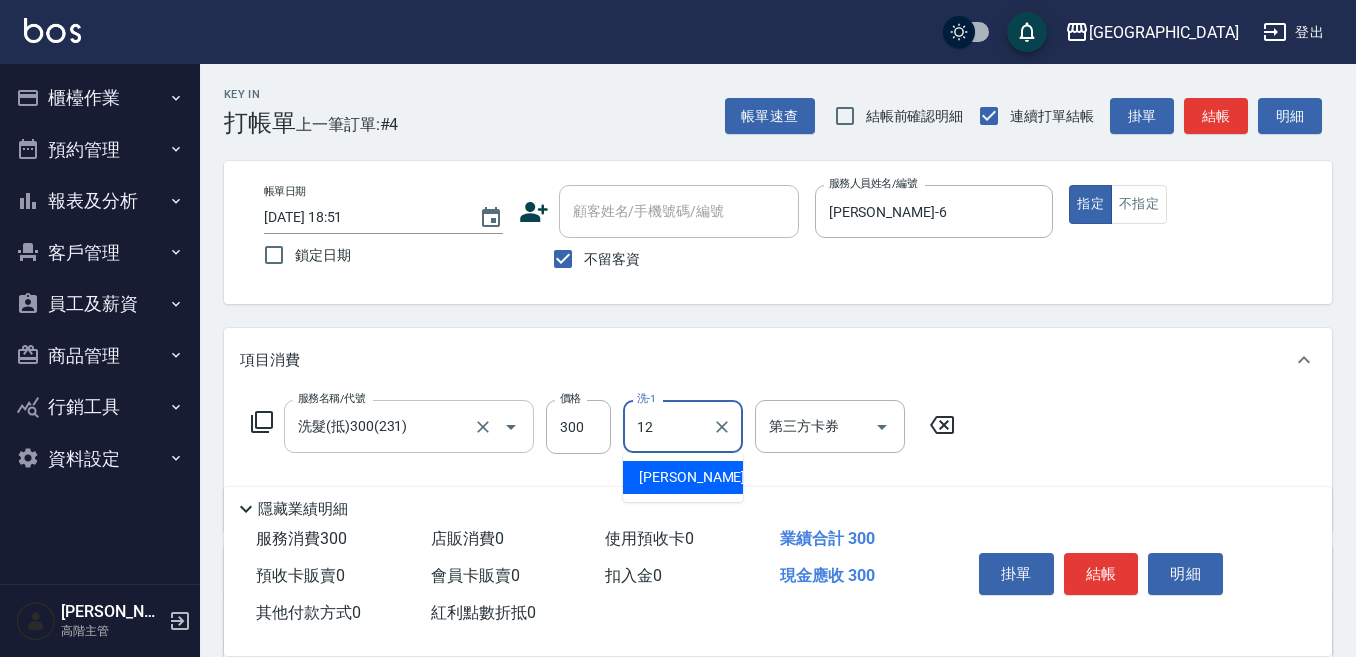type on "[PERSON_NAME]-12" 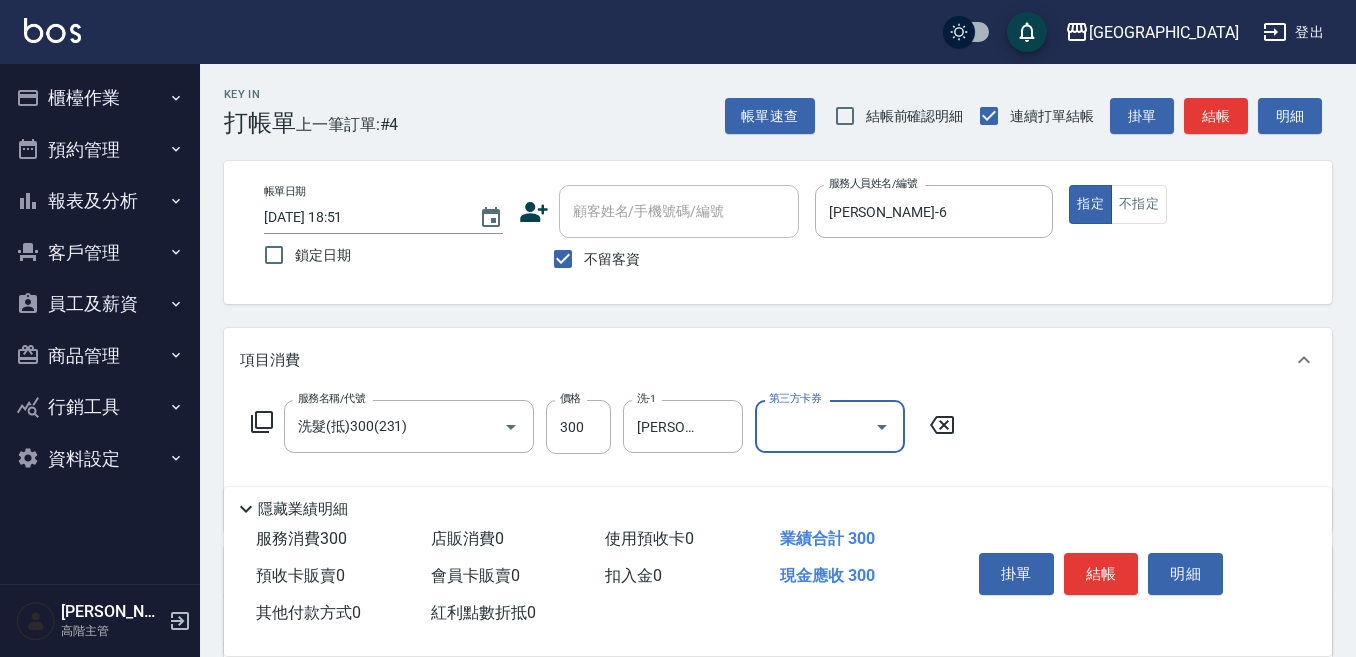 click on "第三方卡券" at bounding box center [815, 426] 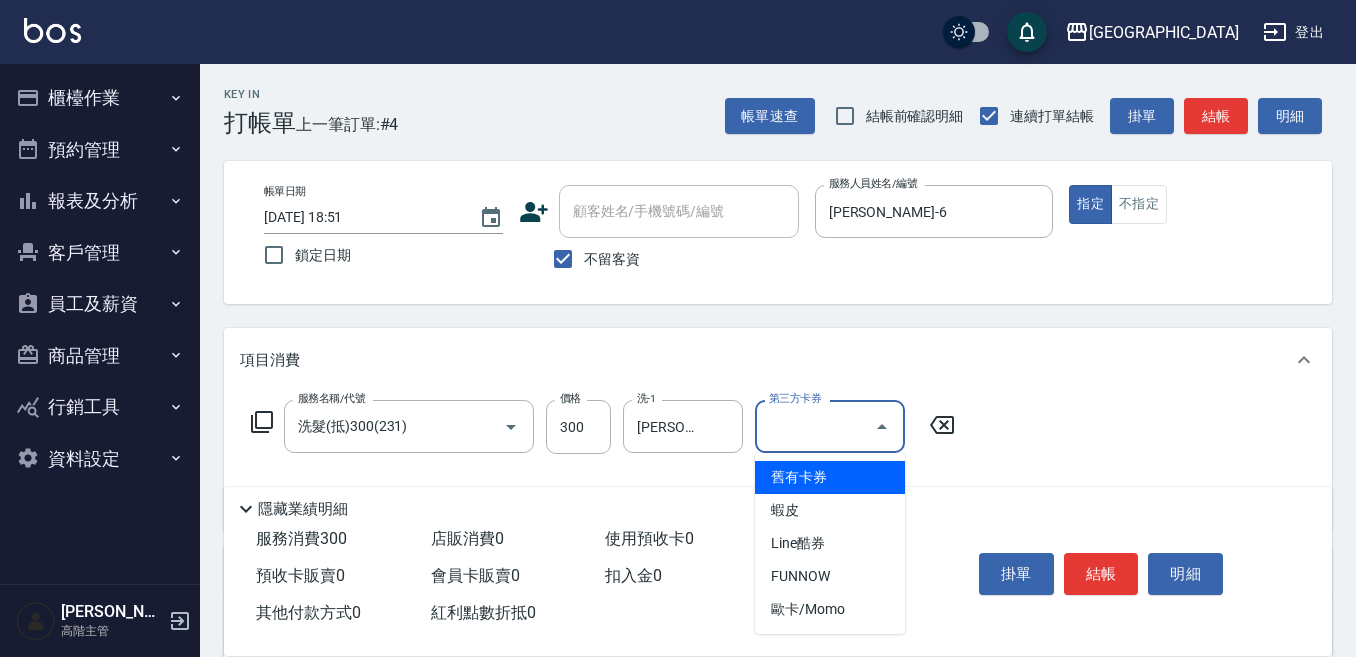 click on "舊有卡券" at bounding box center [830, 477] 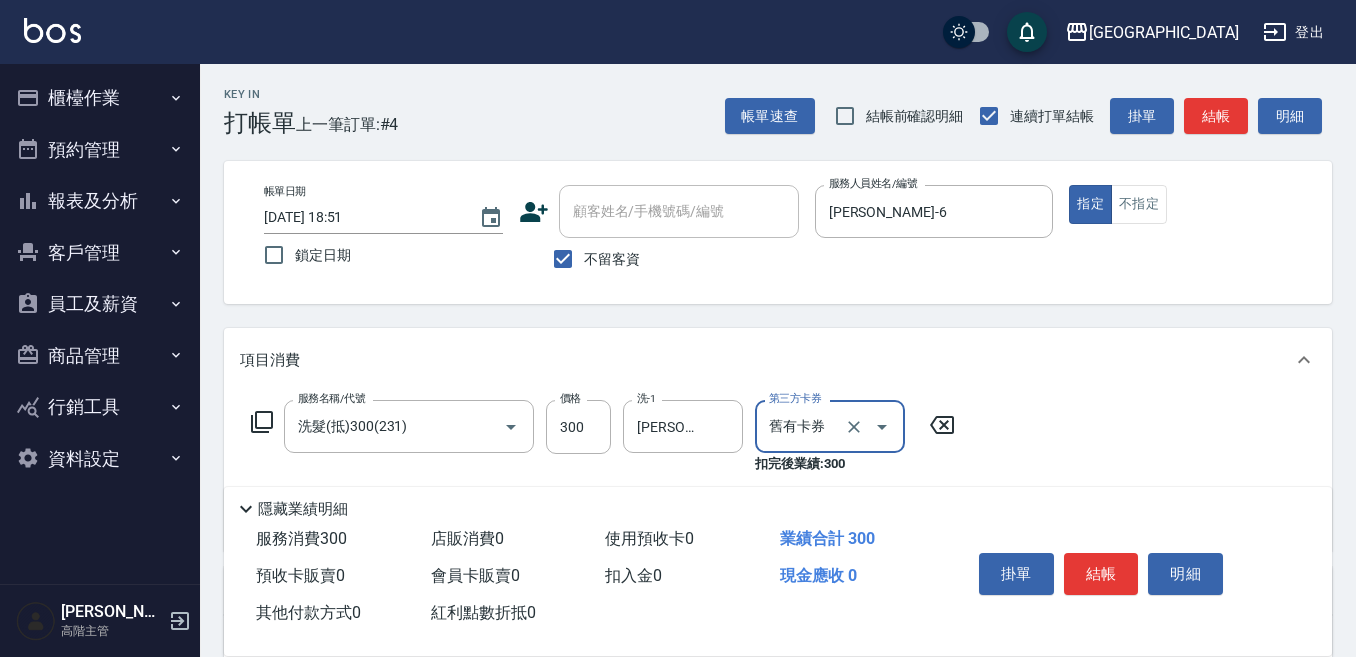 scroll, scrollTop: 100, scrollLeft: 0, axis: vertical 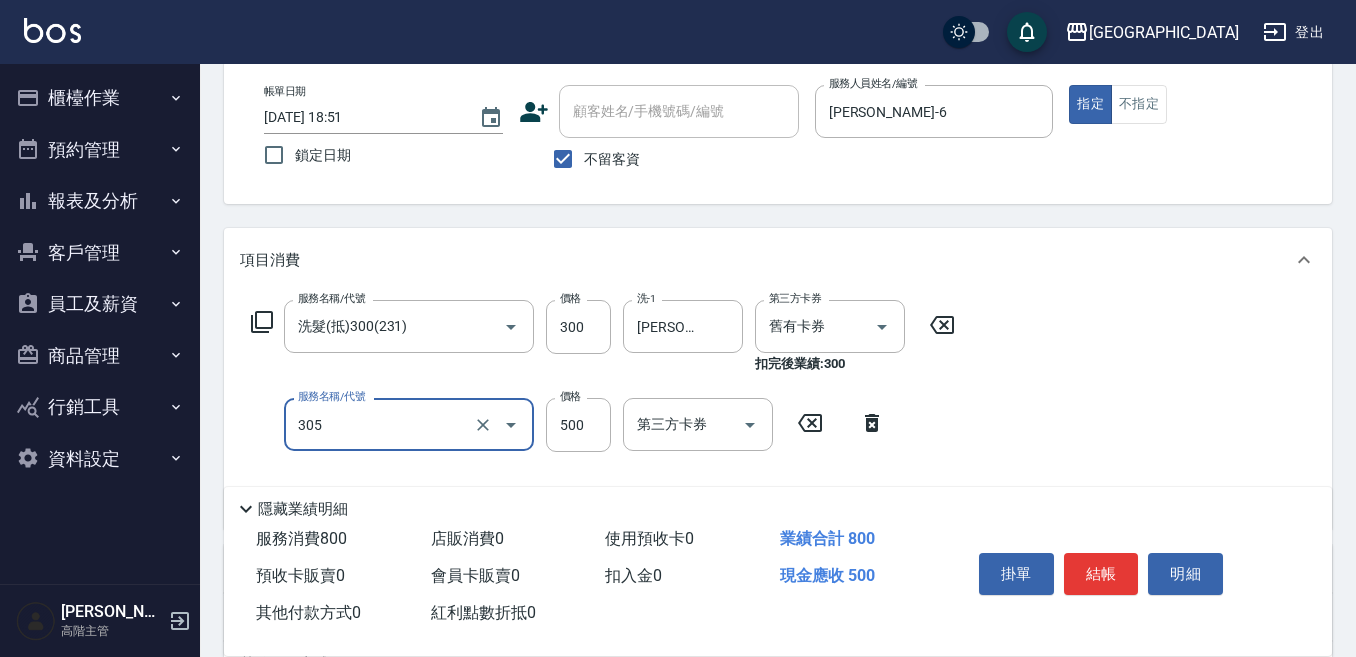 type on "剪髮500(305)" 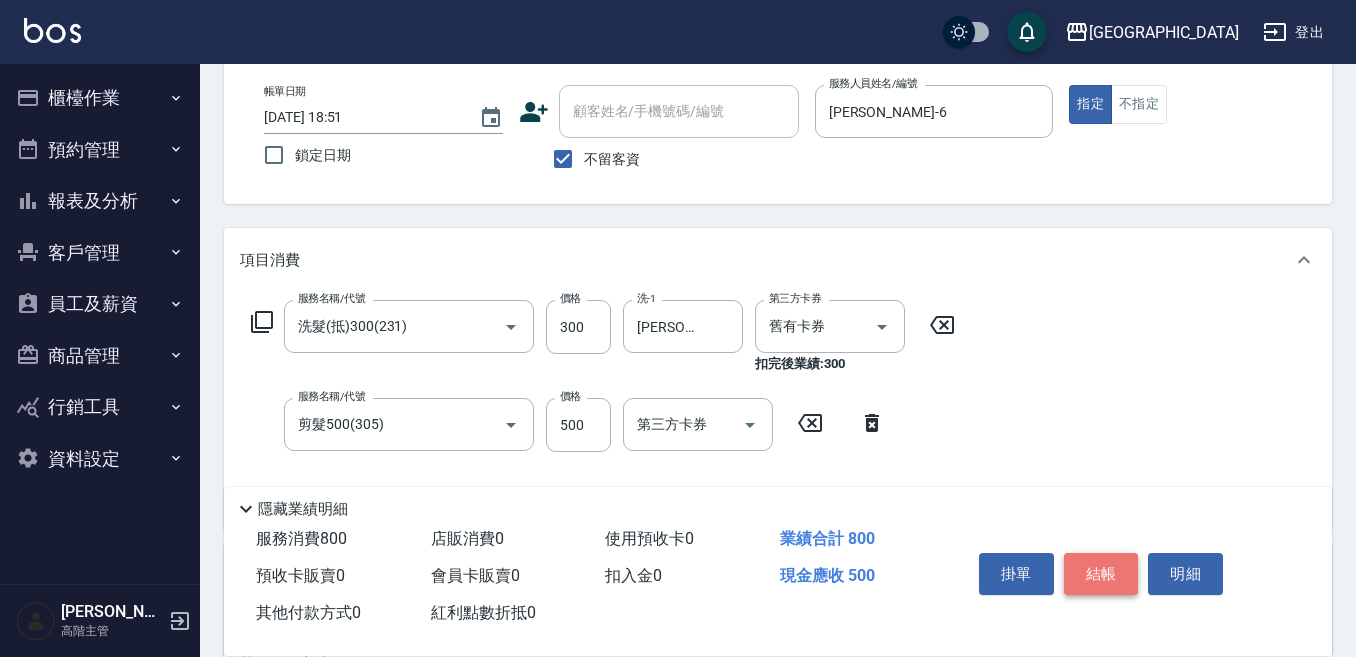 click on "結帳" at bounding box center (1101, 574) 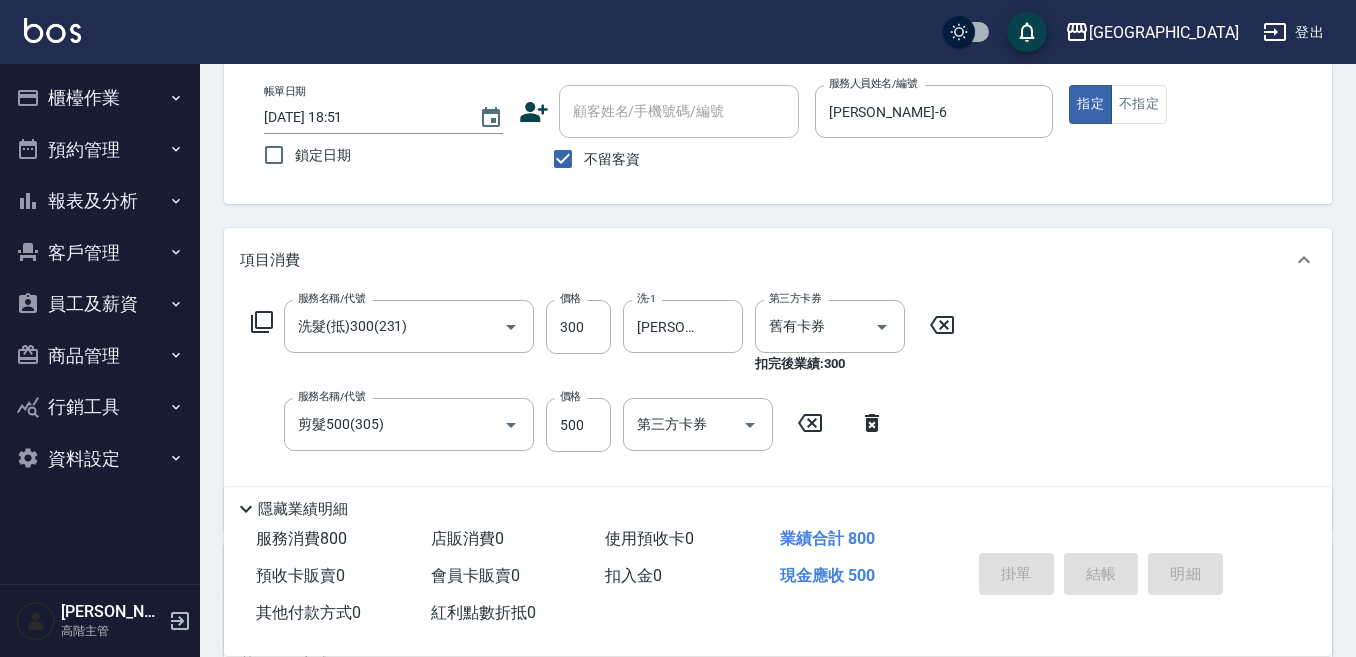 type 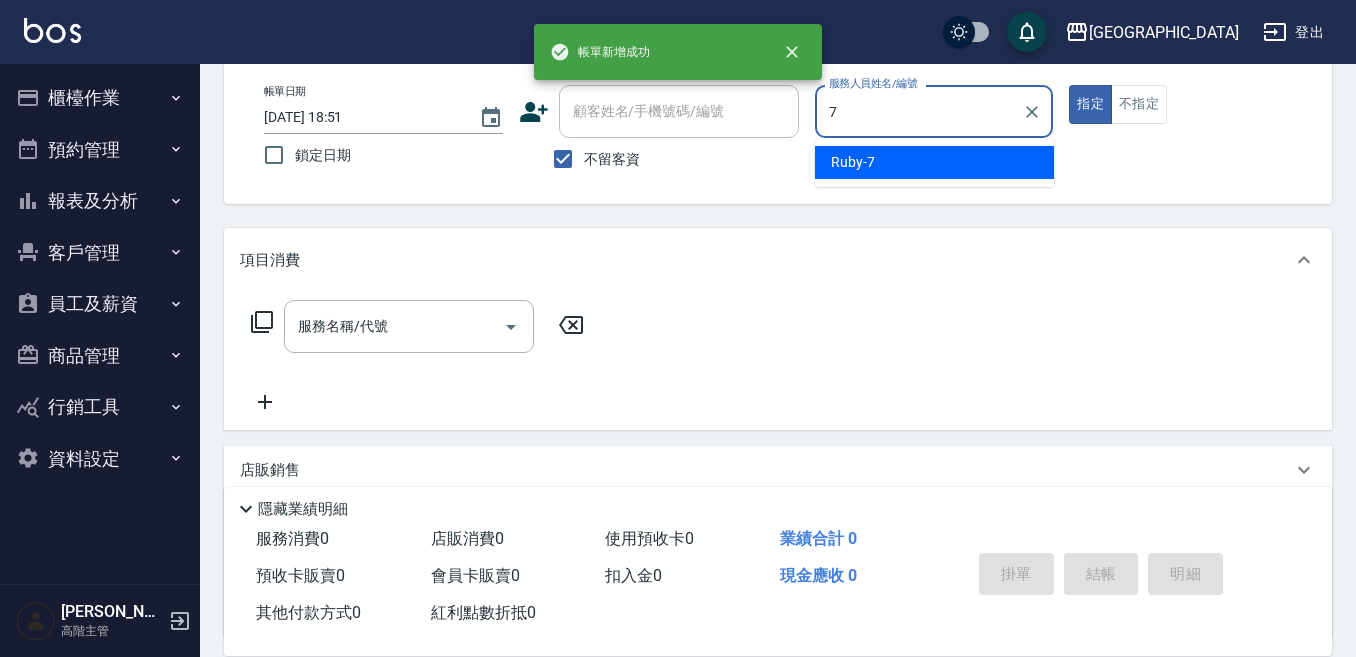 type on "Ruby-7" 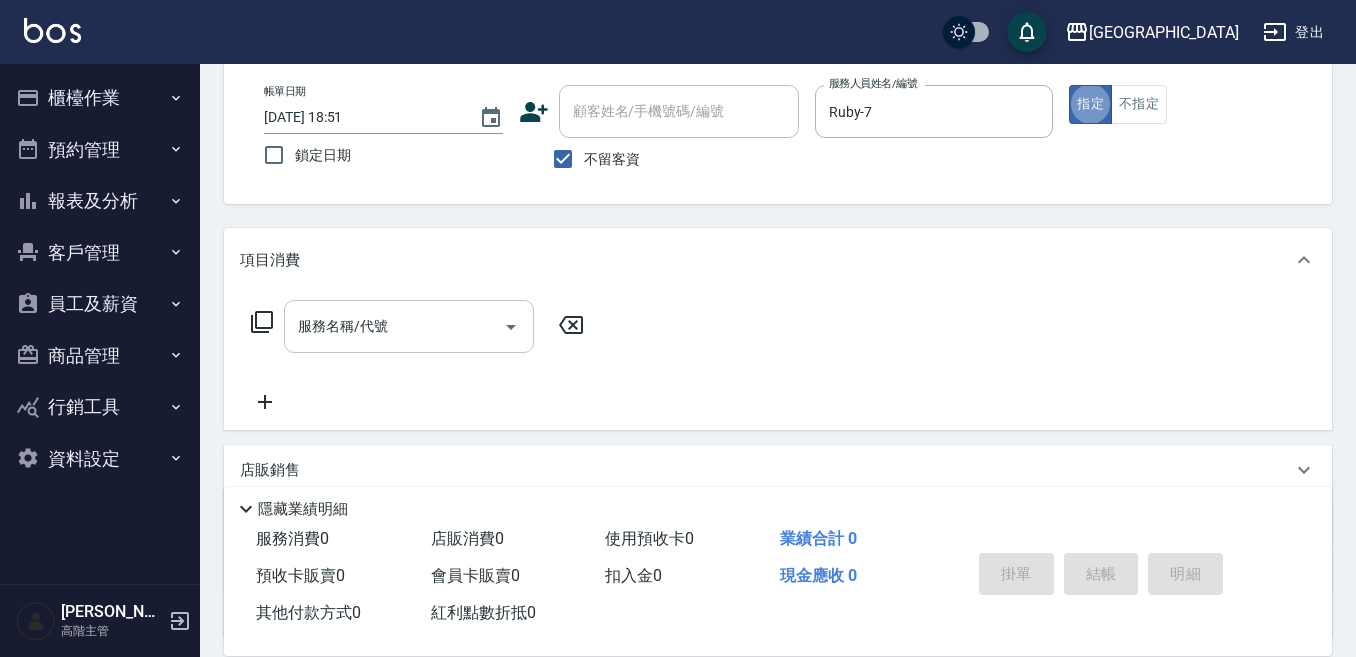 click on "服務名稱/代號" at bounding box center [394, 326] 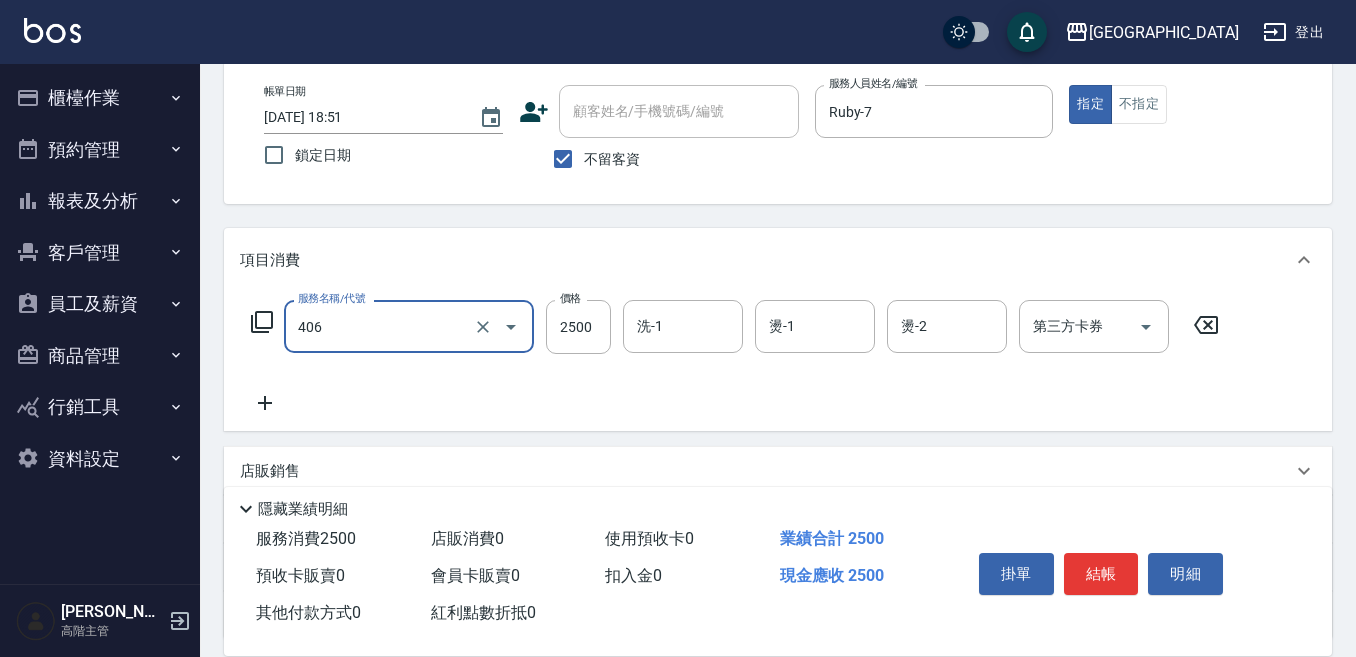 type on "燙髮(2500)(406)" 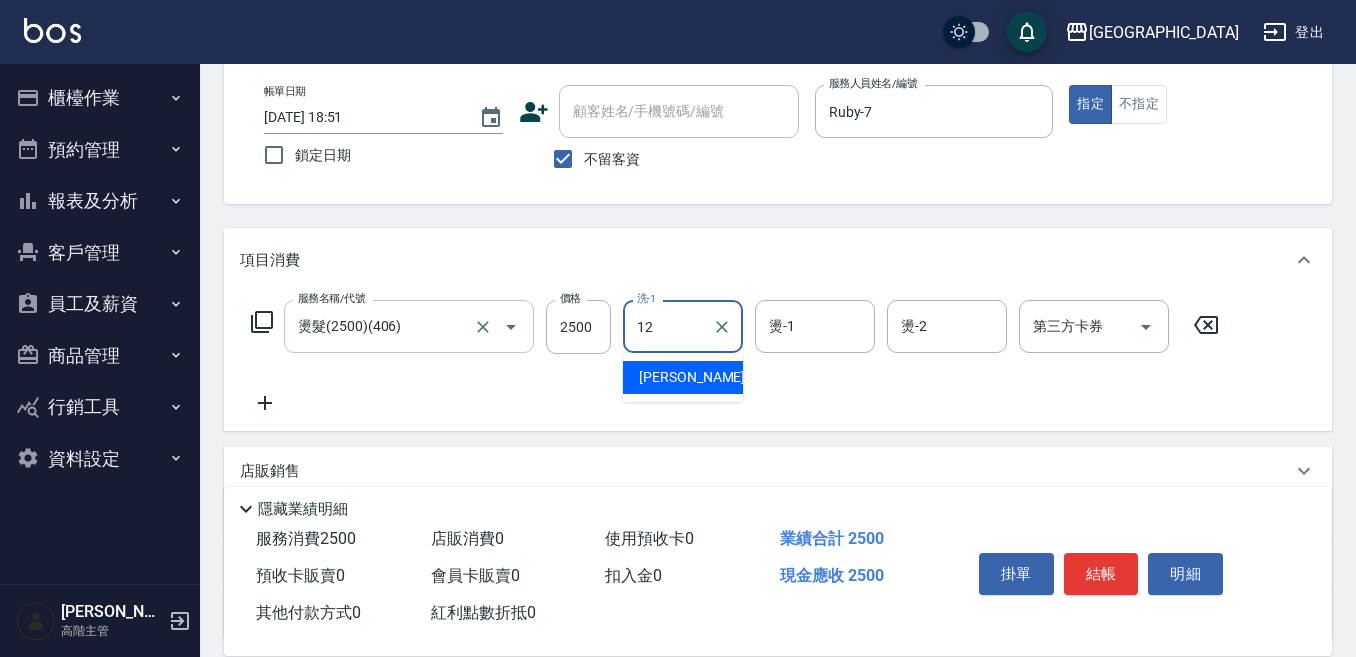 type on "[PERSON_NAME]-12" 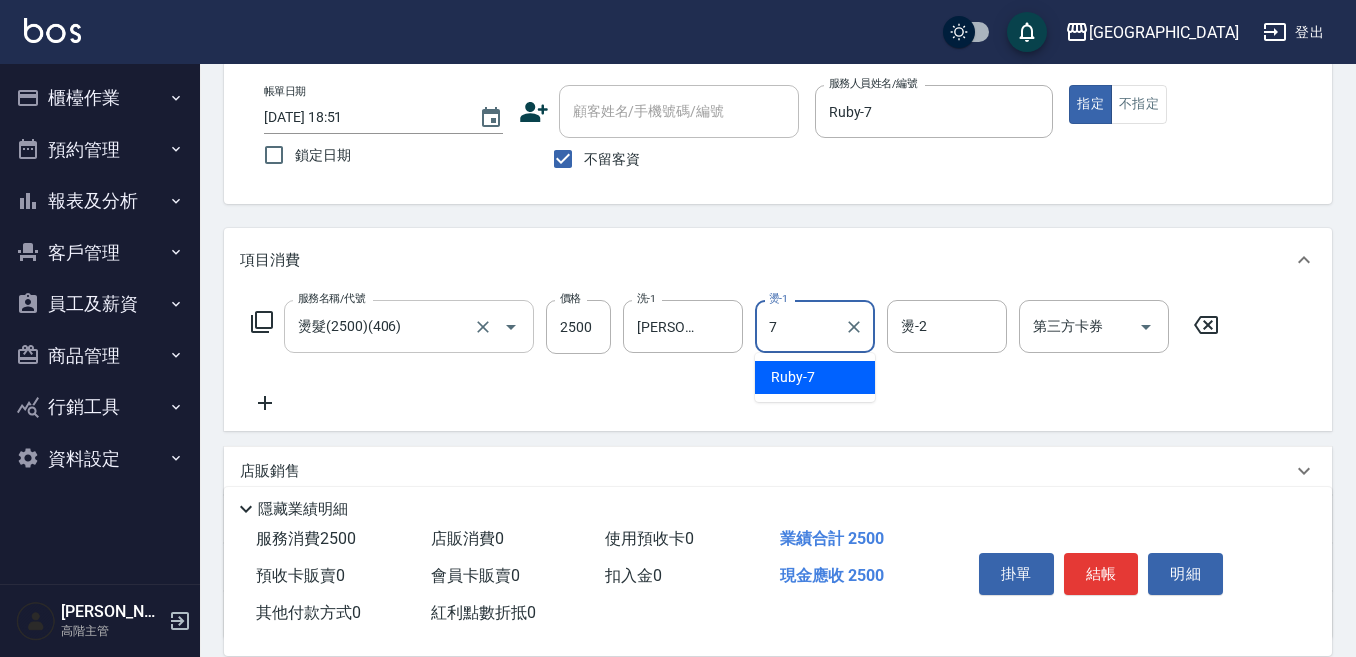 type on "Ruby-7" 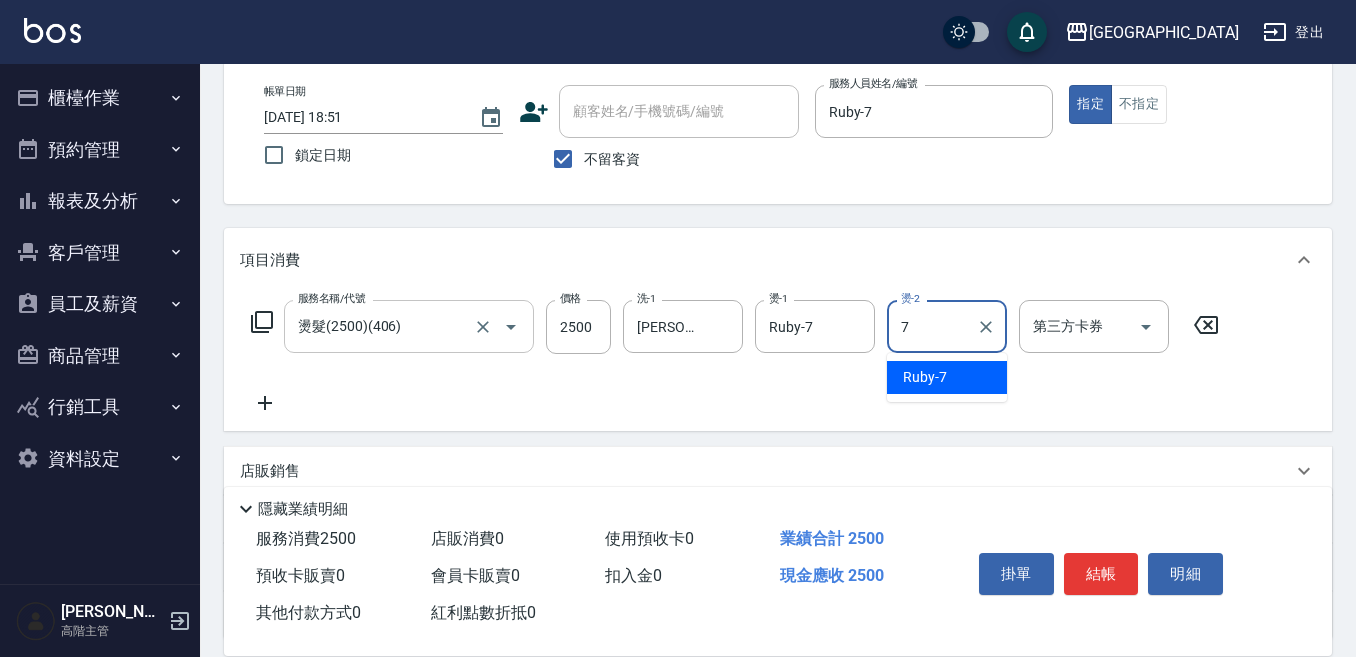 type on "Ruby-7" 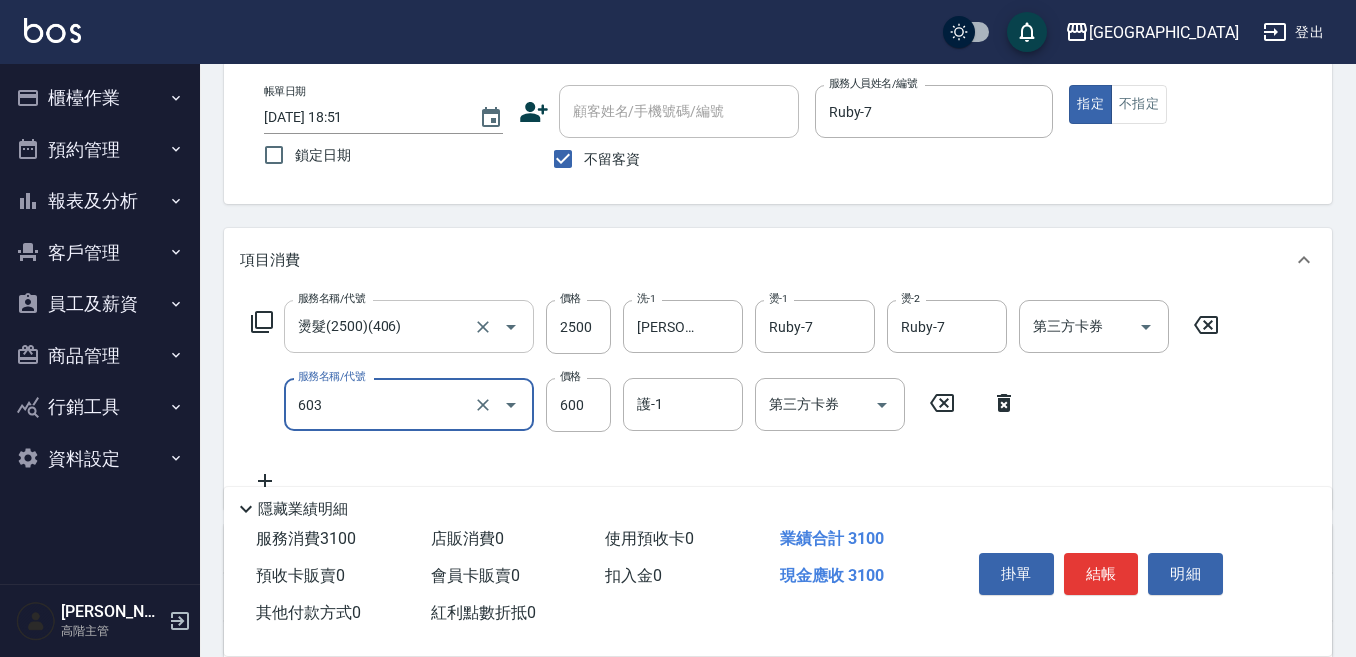 type on "DP水導素(603)" 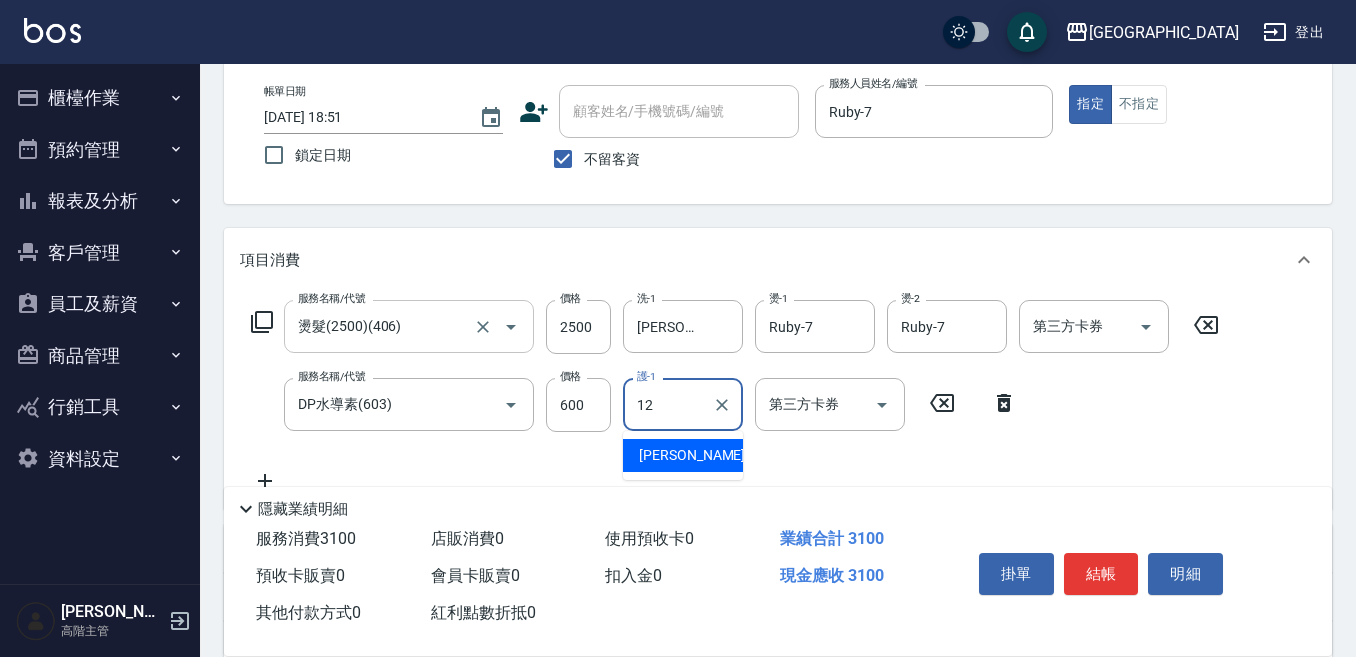 type on "[PERSON_NAME]-12" 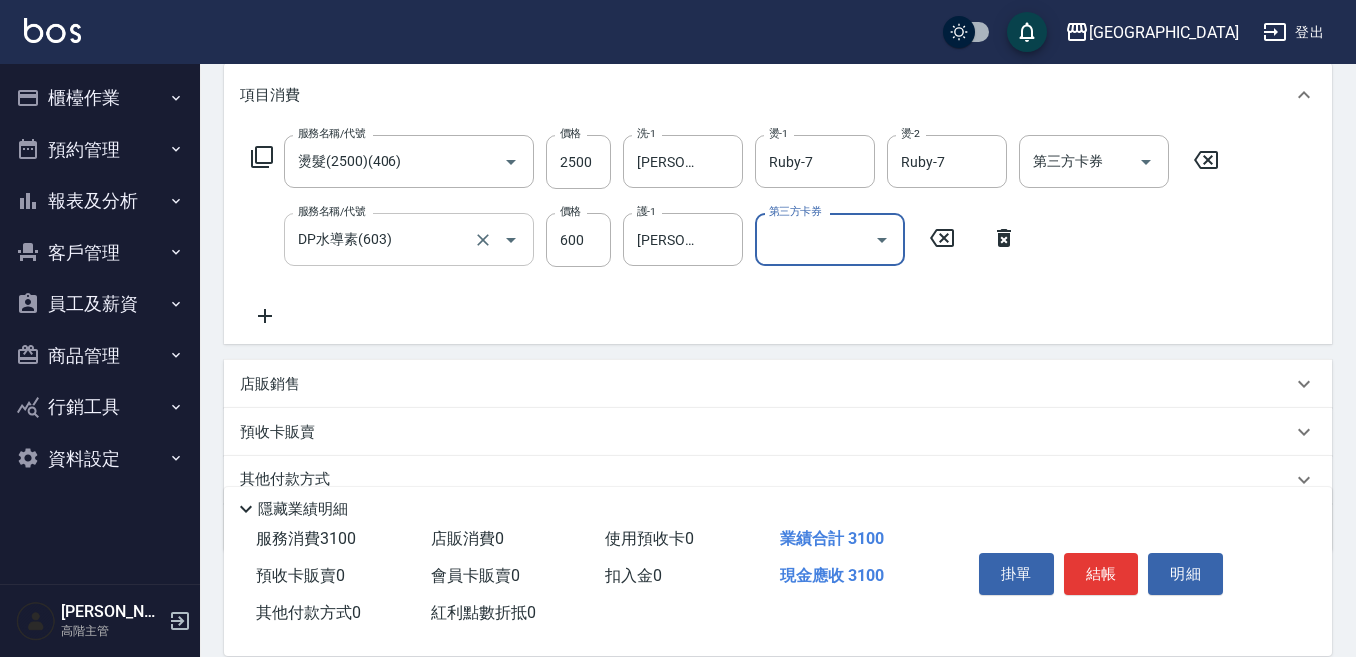 scroll, scrollTop: 300, scrollLeft: 0, axis: vertical 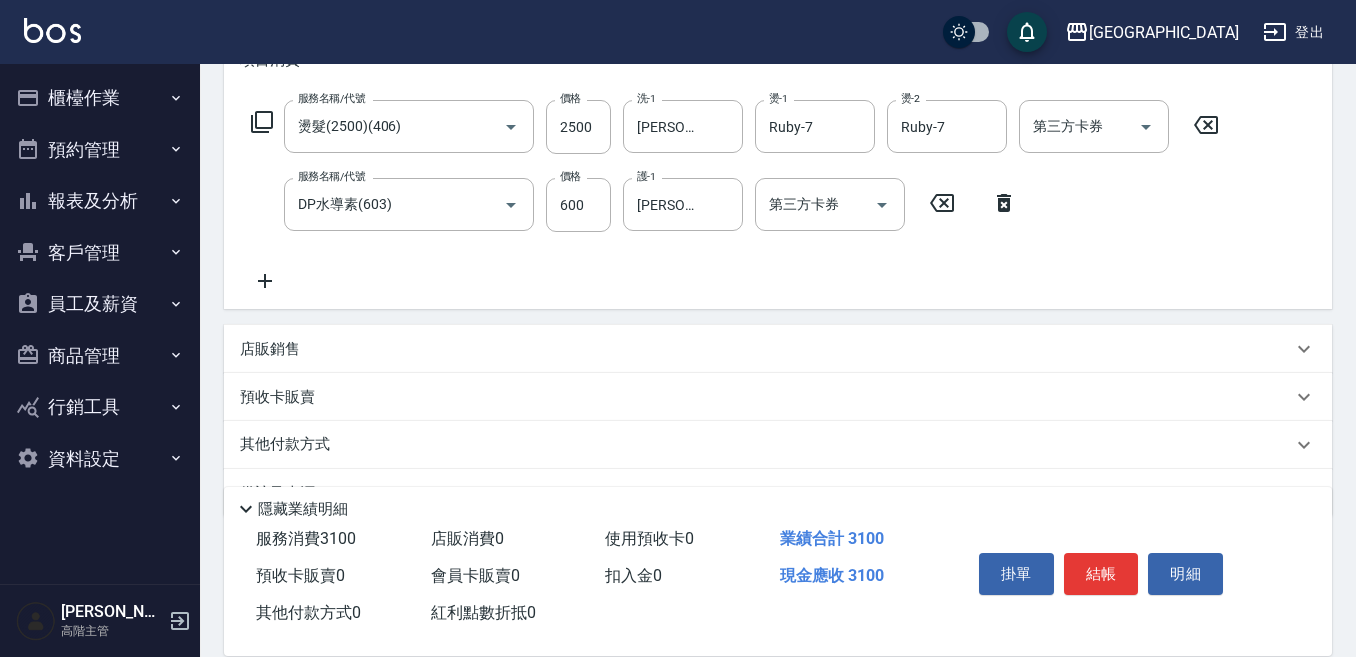 click on "店販銷售" at bounding box center [766, 349] 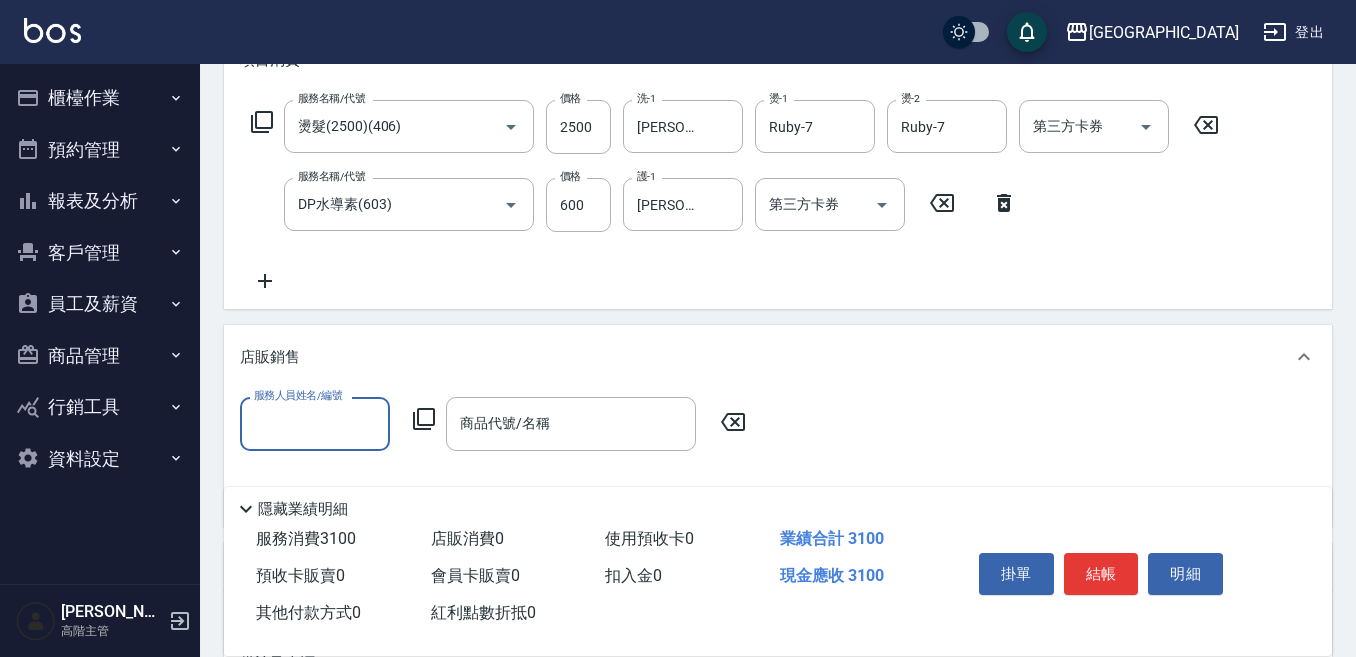 scroll, scrollTop: 1, scrollLeft: 0, axis: vertical 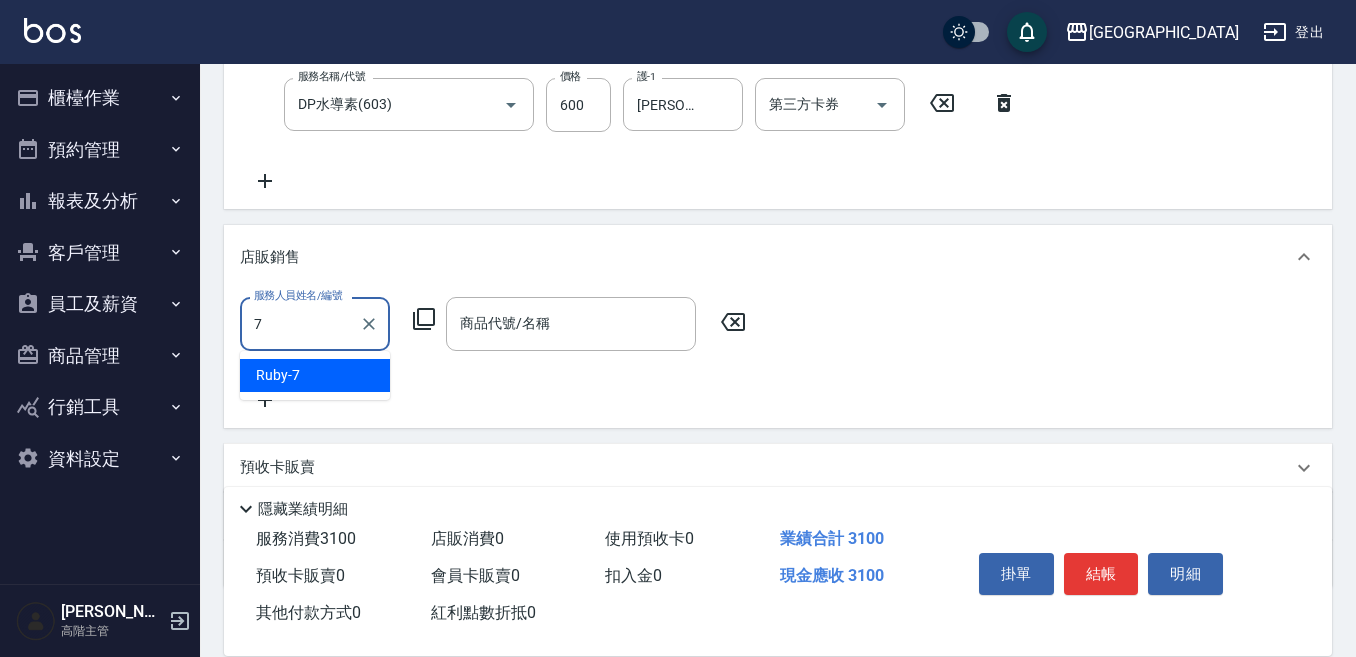 type on "Ruby-7" 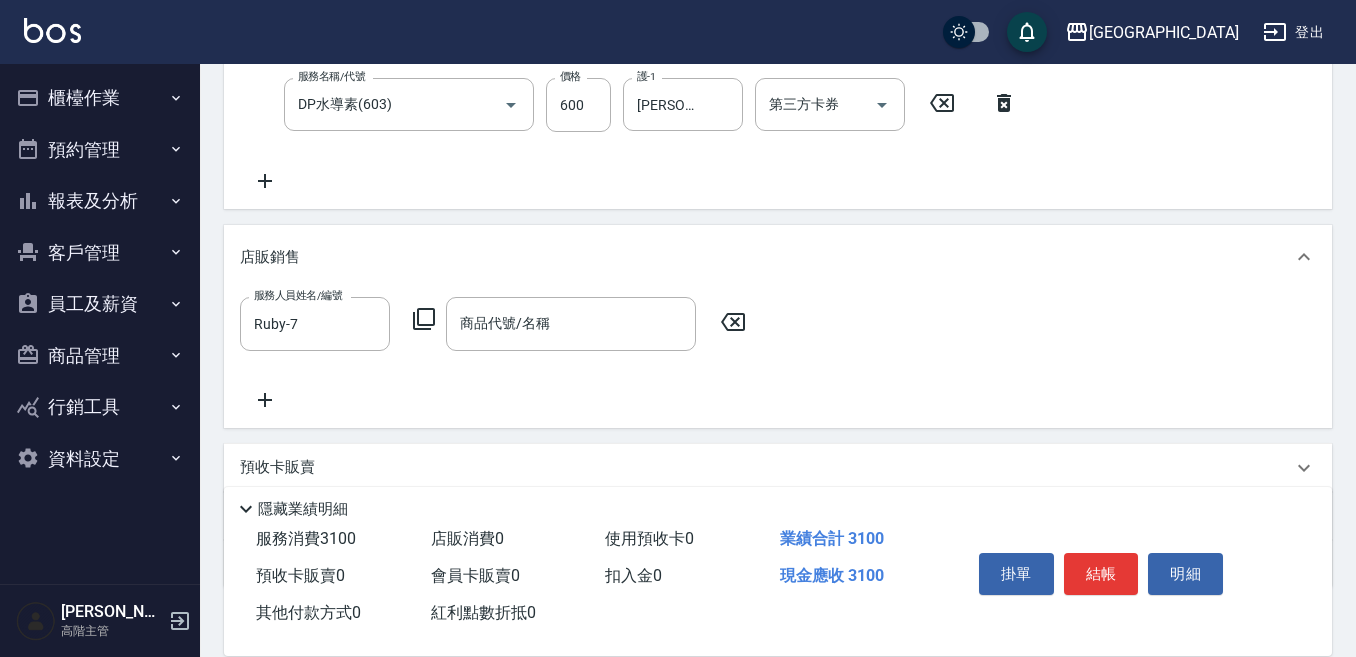 click 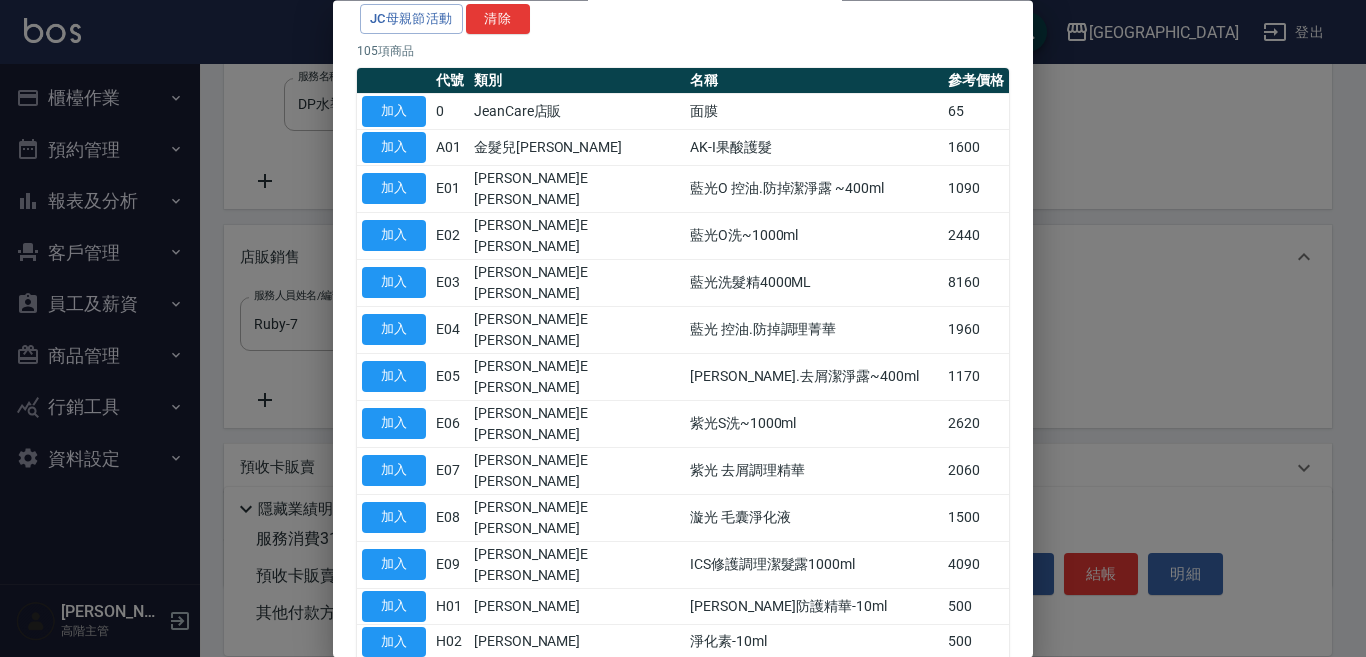scroll, scrollTop: 200, scrollLeft: 0, axis: vertical 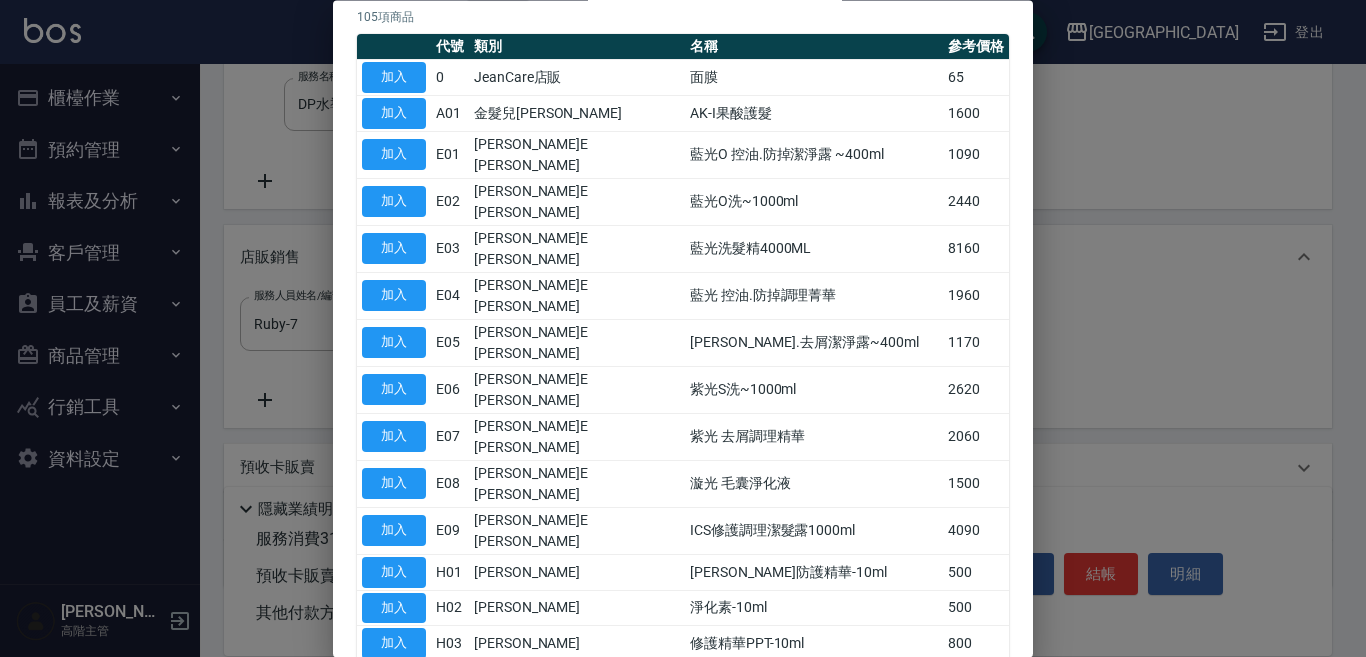 click on "加入" at bounding box center (394, 715) 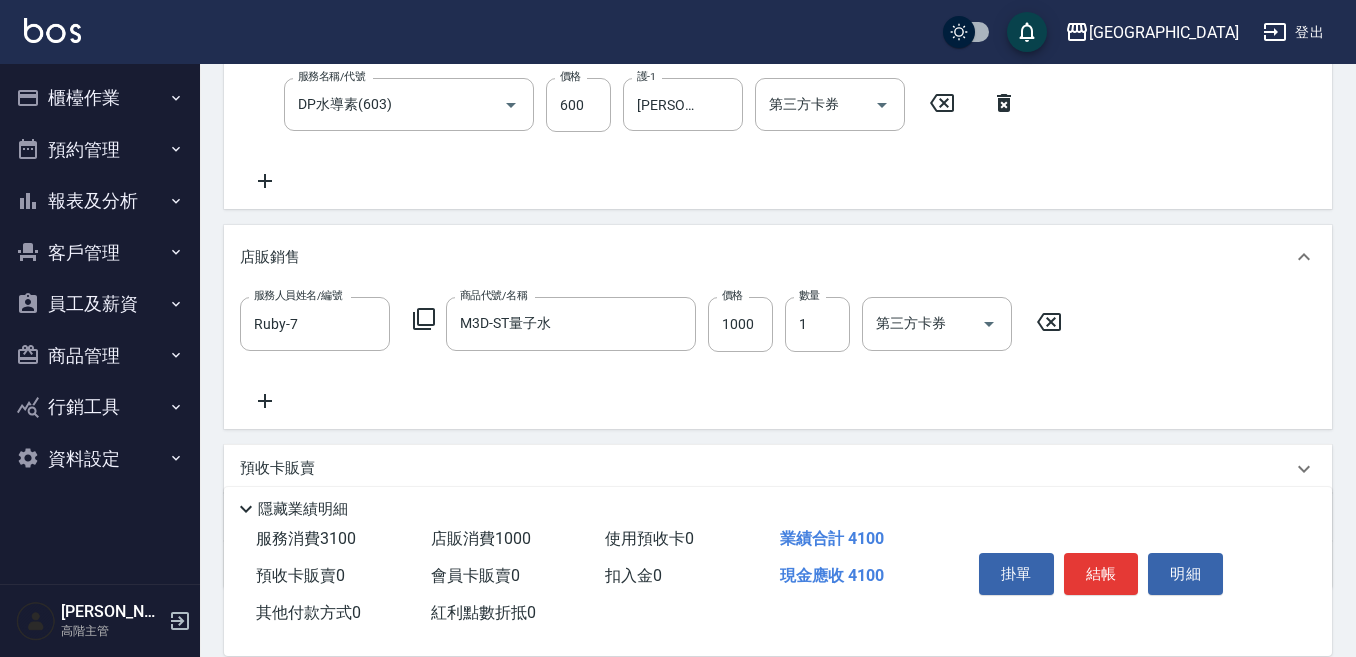 click 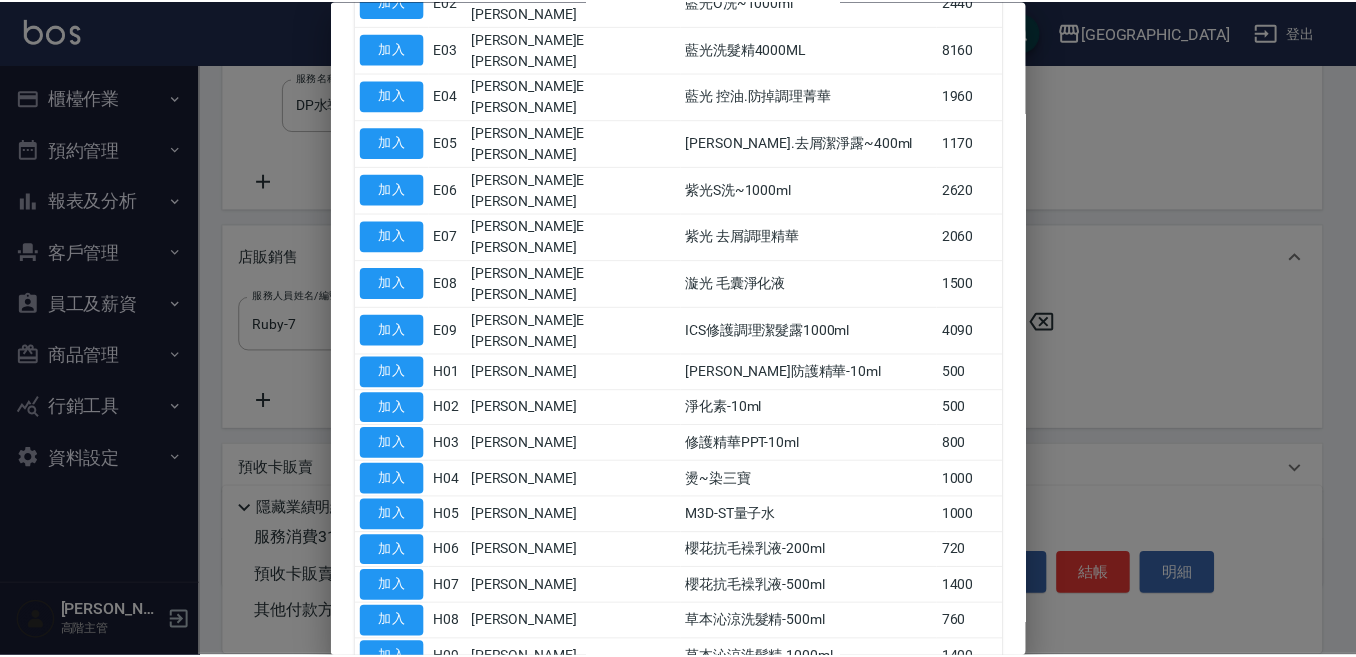 scroll, scrollTop: 0, scrollLeft: 0, axis: both 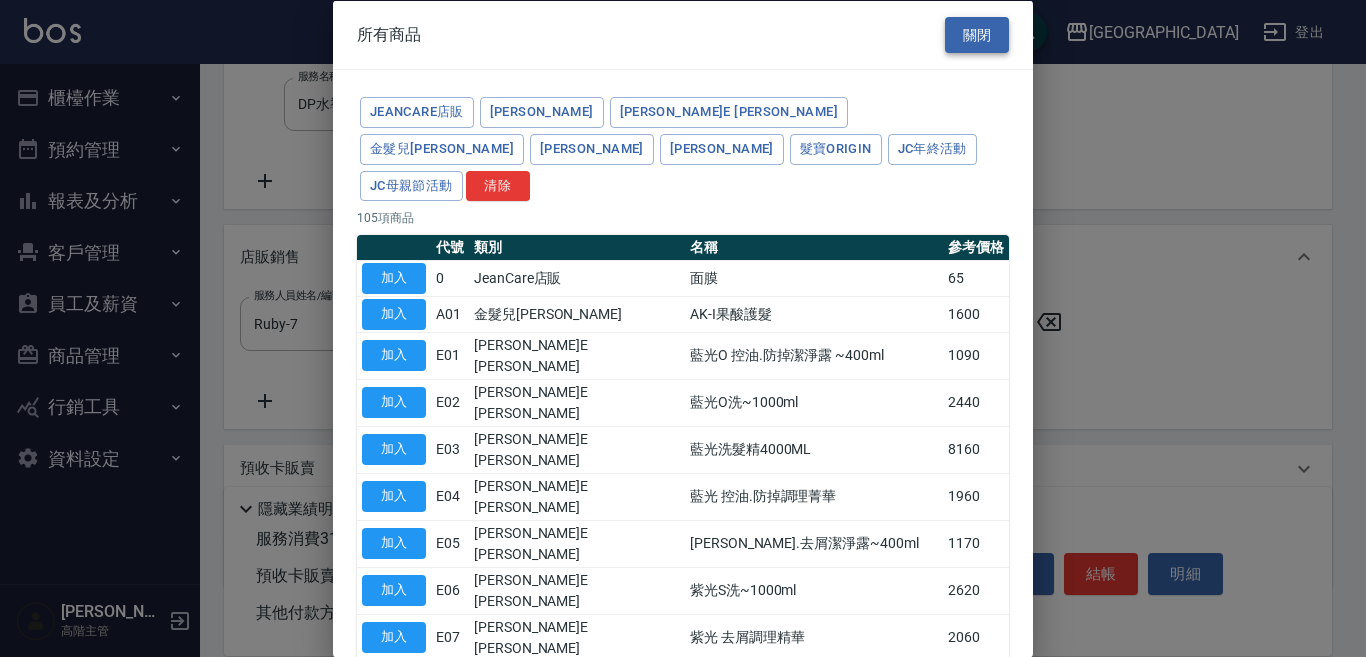 click on "關閉" at bounding box center (977, 34) 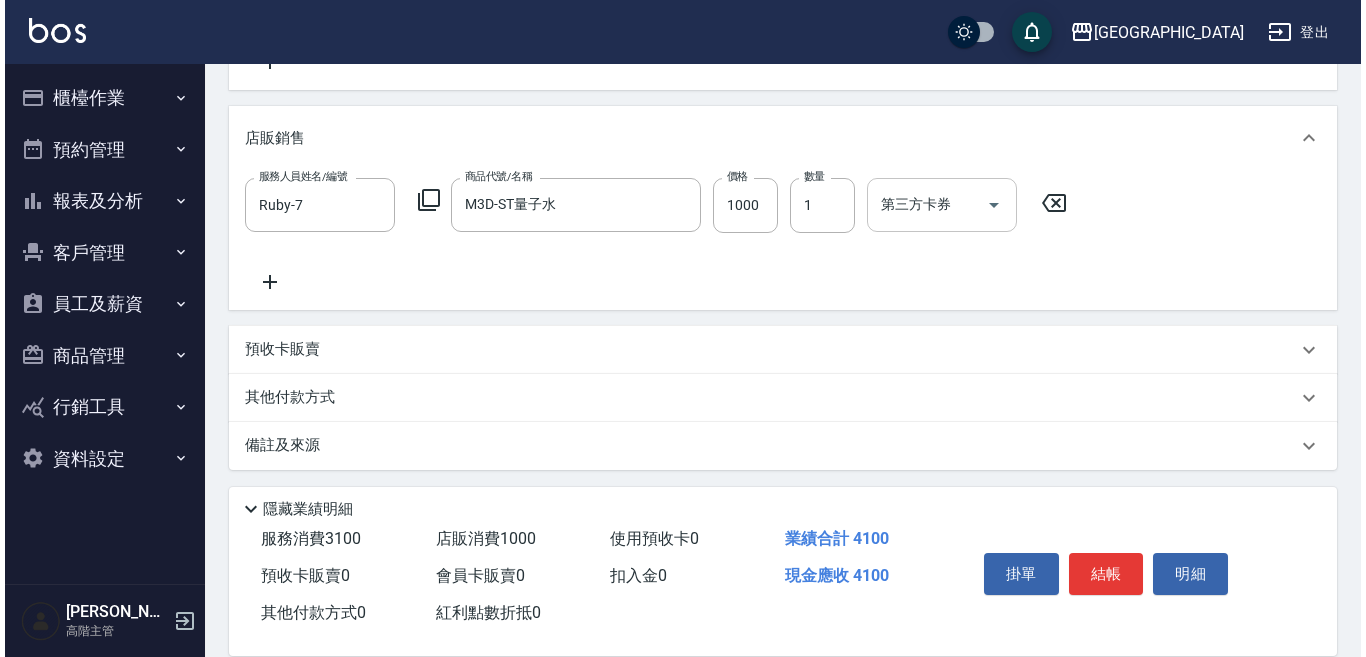 scroll, scrollTop: 524, scrollLeft: 0, axis: vertical 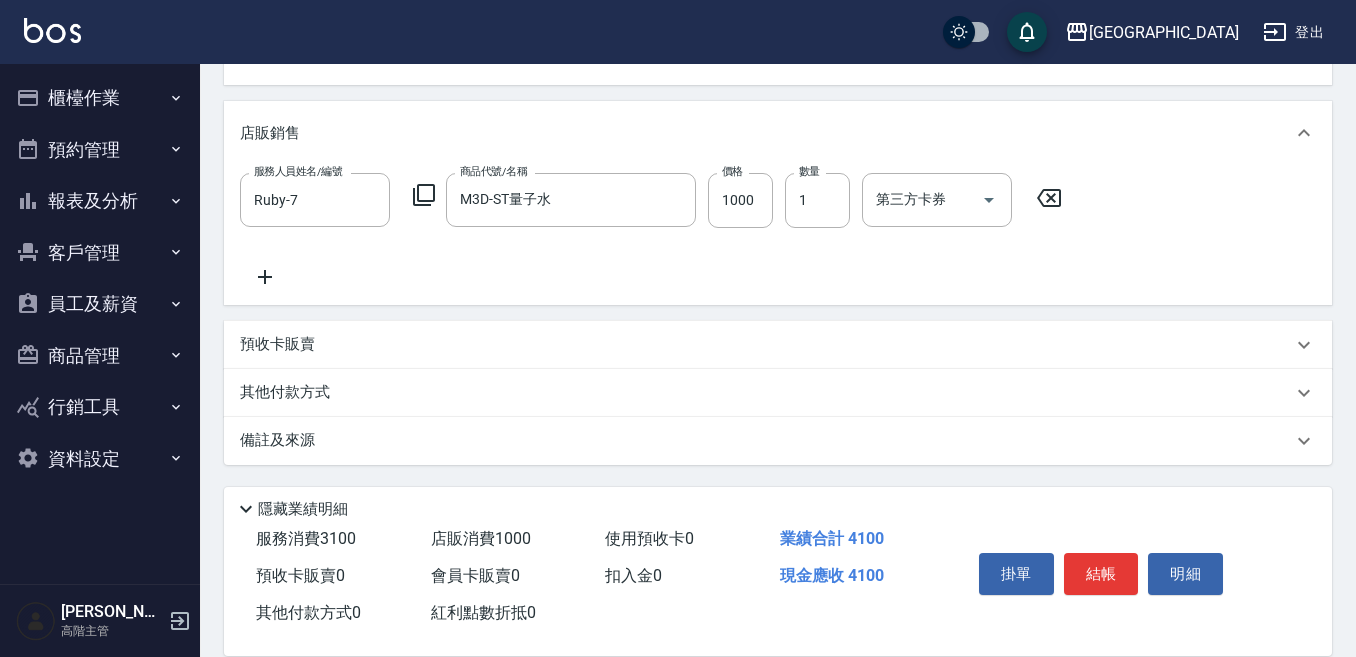 click on "服務人員姓名/編號 Ruby-7 服務人員姓名/編號 商品代號/名稱 M3D-ST量子水 商品代號/名稱 價格 1000 價格 數量 1 數量 第三方卡券 第三方卡券" at bounding box center (657, 200) 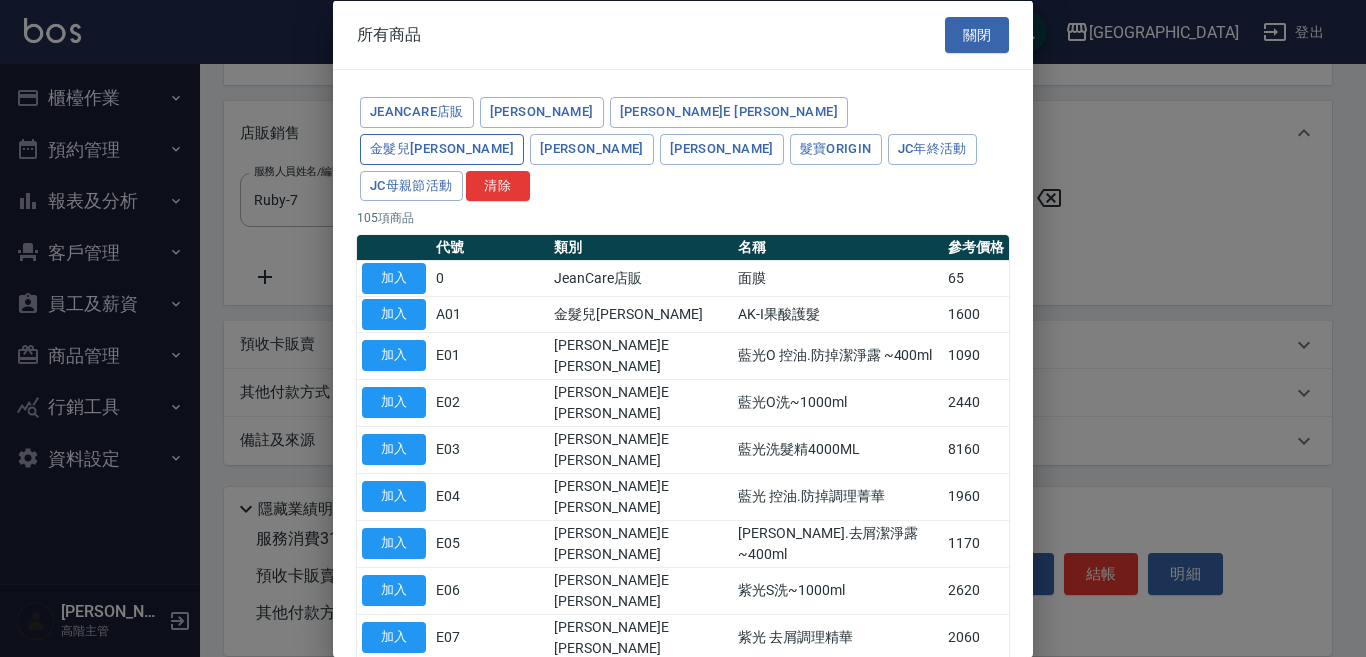 click on "金髮兒[PERSON_NAME]" at bounding box center [442, 148] 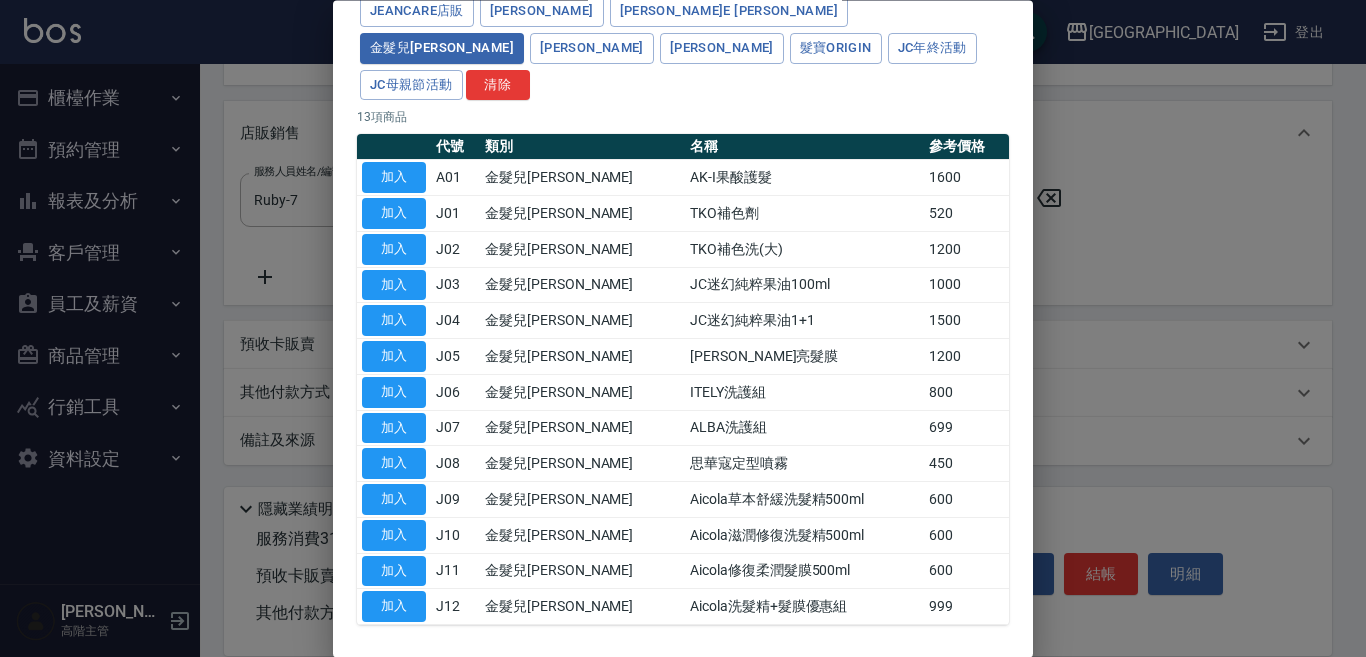 scroll, scrollTop: 141, scrollLeft: 0, axis: vertical 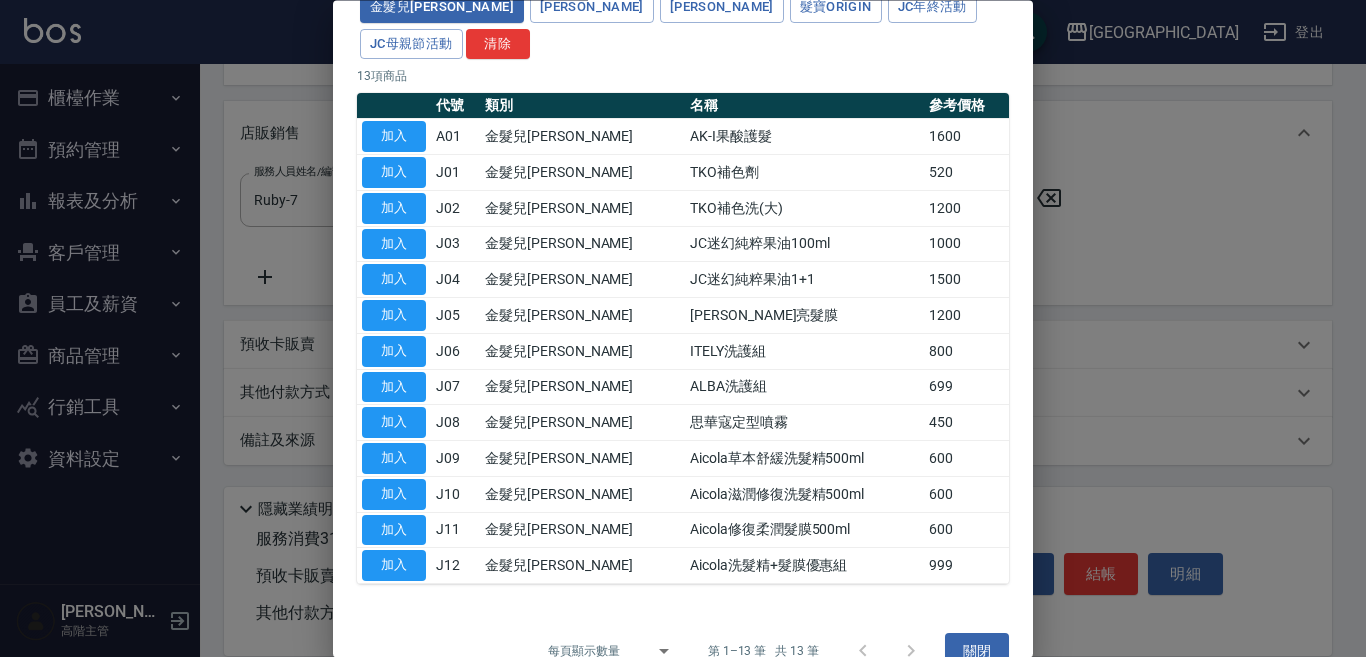 click at bounding box center [887, 652] 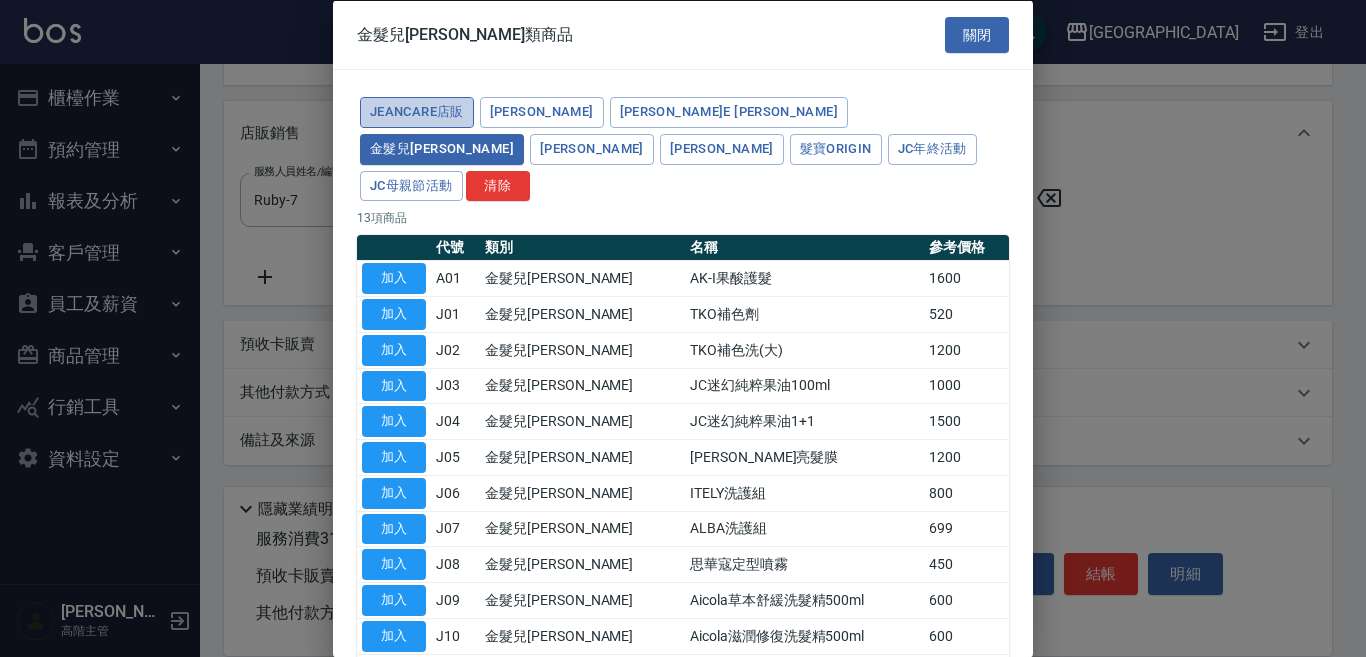 click on "JeanCare店販" at bounding box center [417, 112] 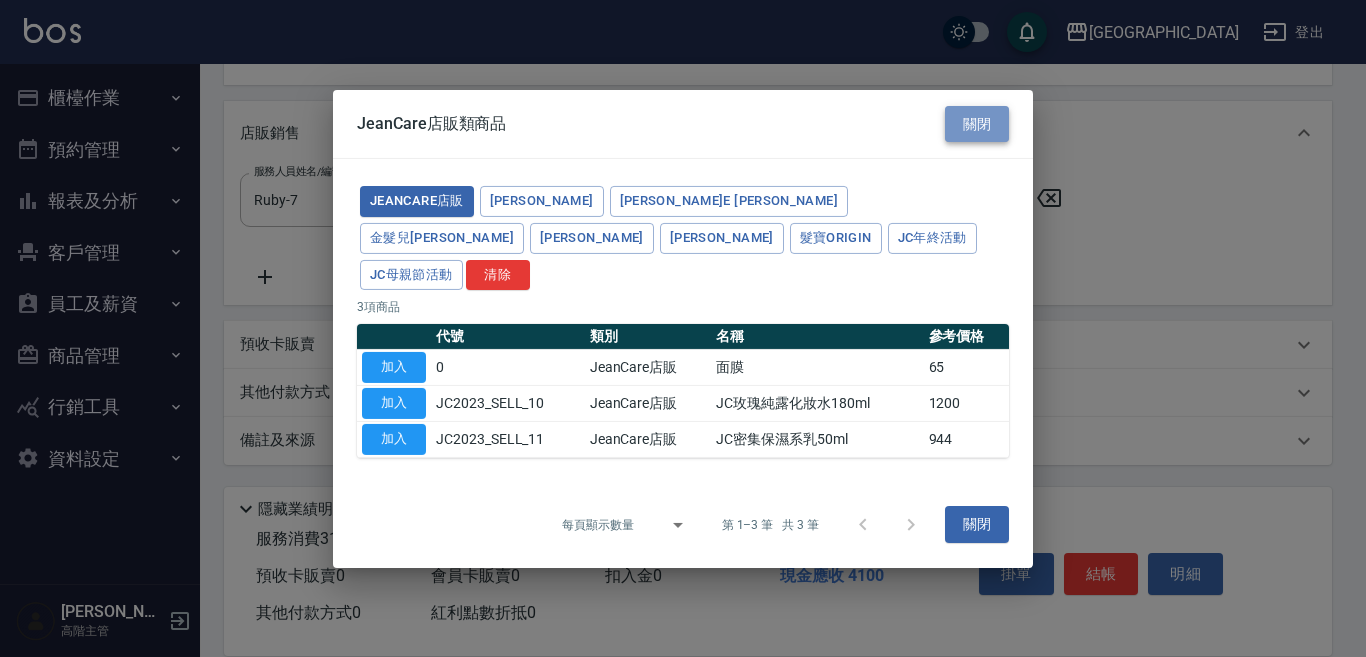 click on "關閉" at bounding box center (977, 123) 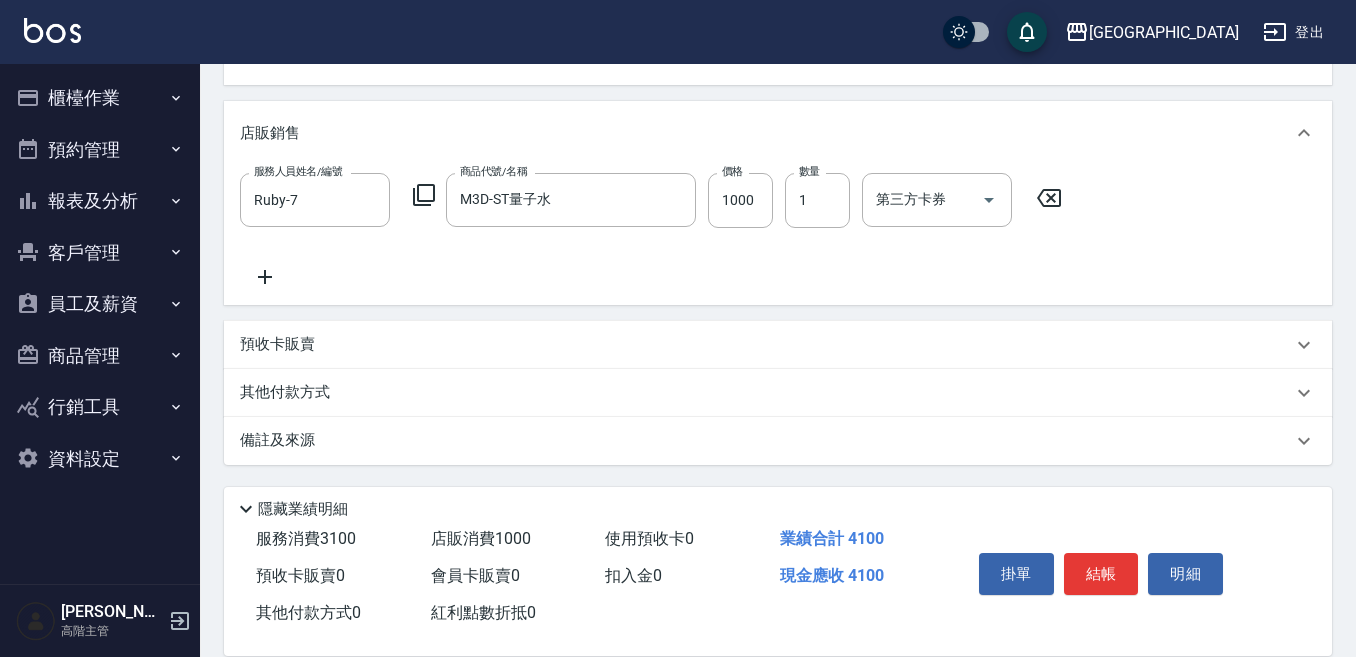 click 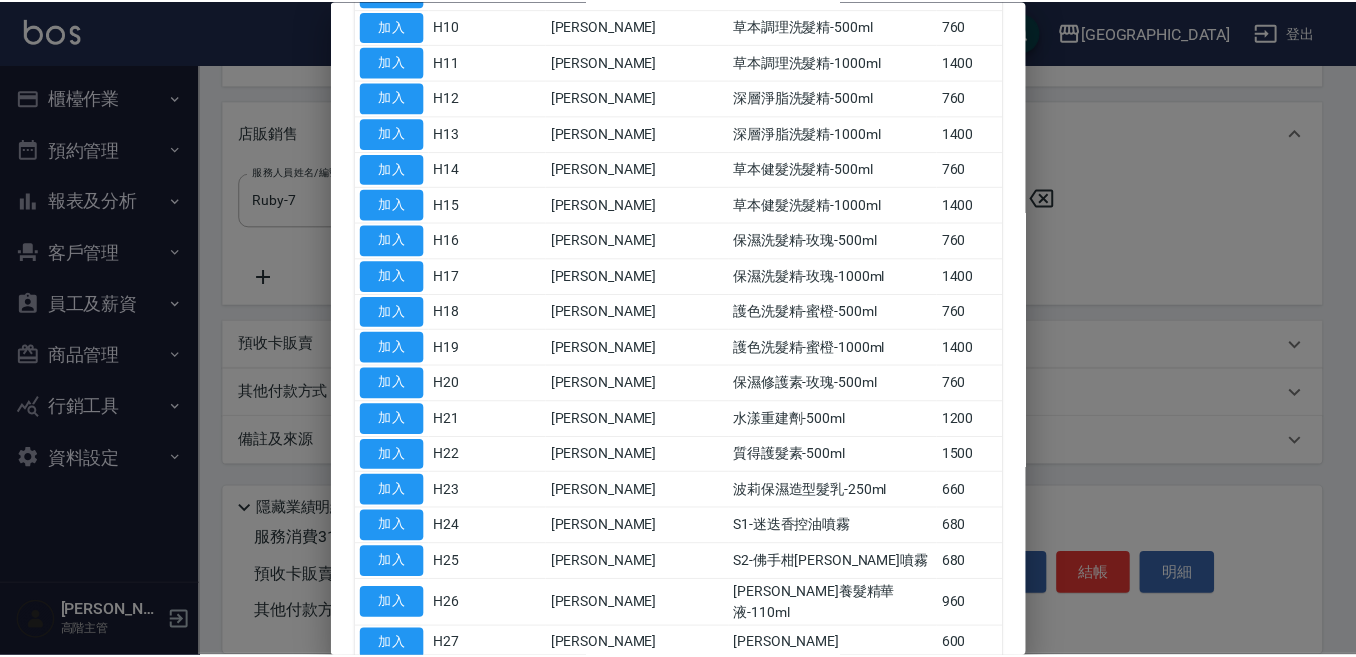 scroll, scrollTop: 1100, scrollLeft: 0, axis: vertical 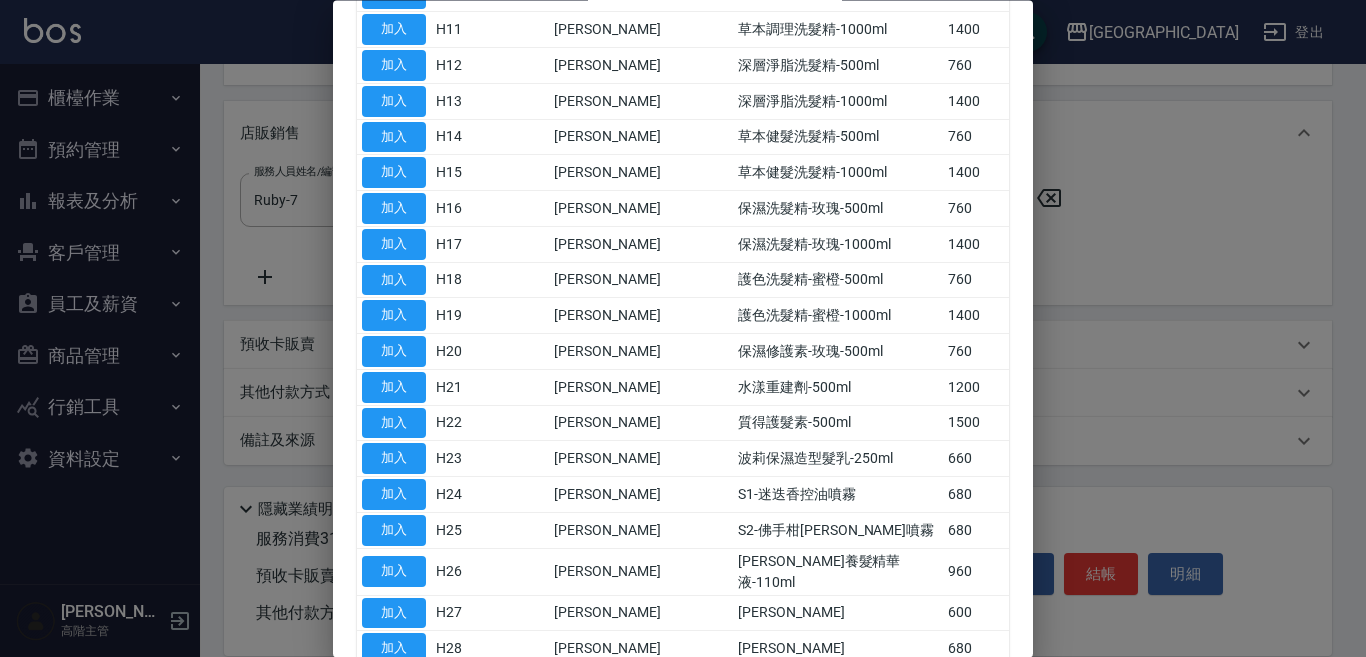 click on "S1-迷迭香控油噴霧" at bounding box center (838, 495) 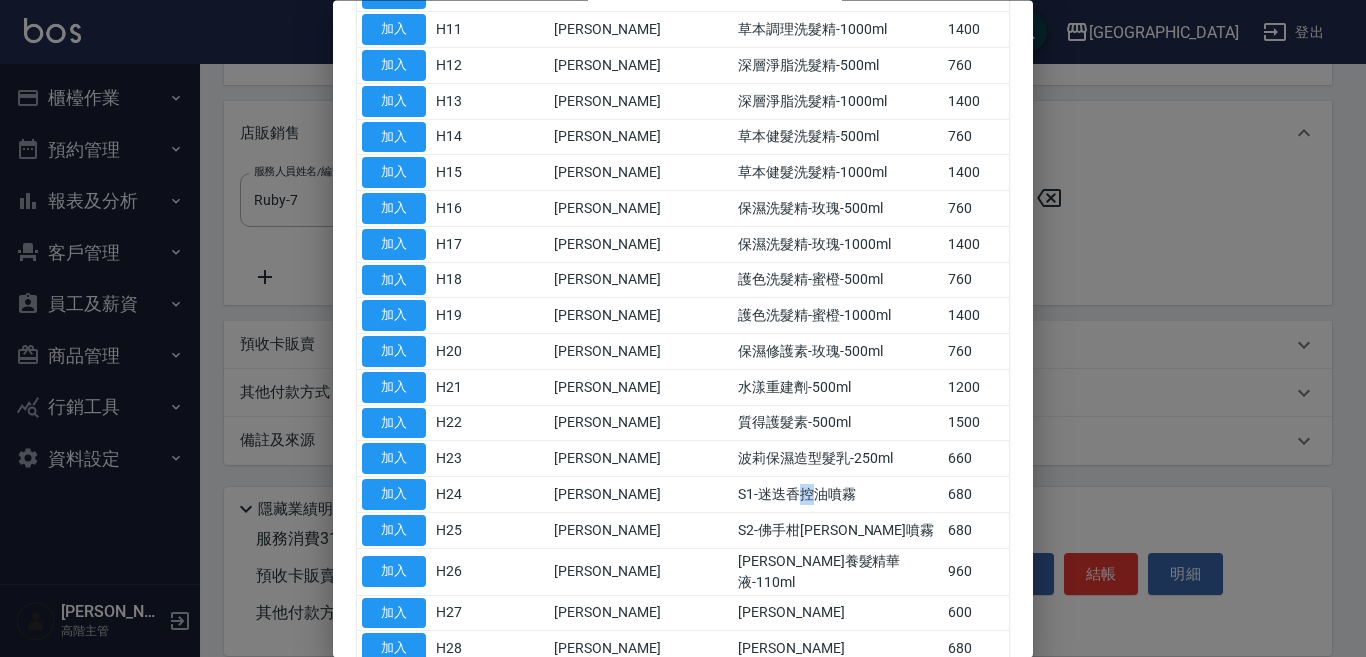 click on "S1-迷迭香控油噴霧" at bounding box center (838, 495) 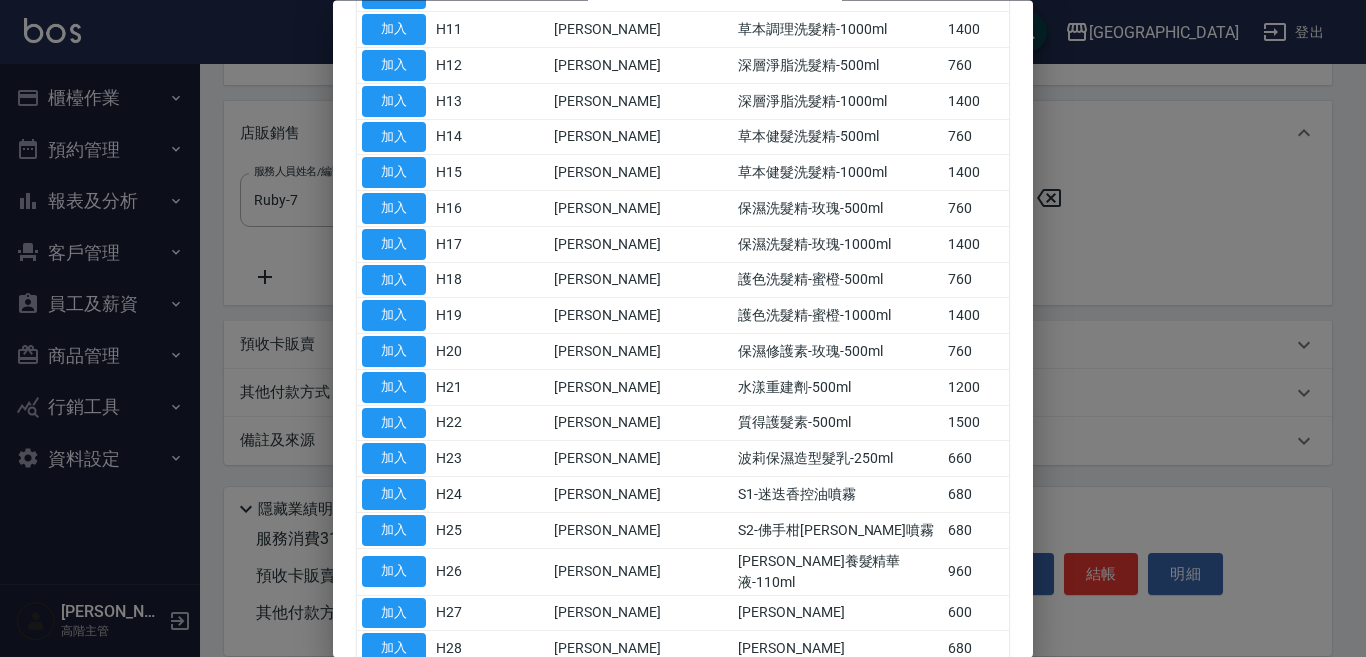click on "S1-迷迭香控油噴霧" at bounding box center [838, 495] 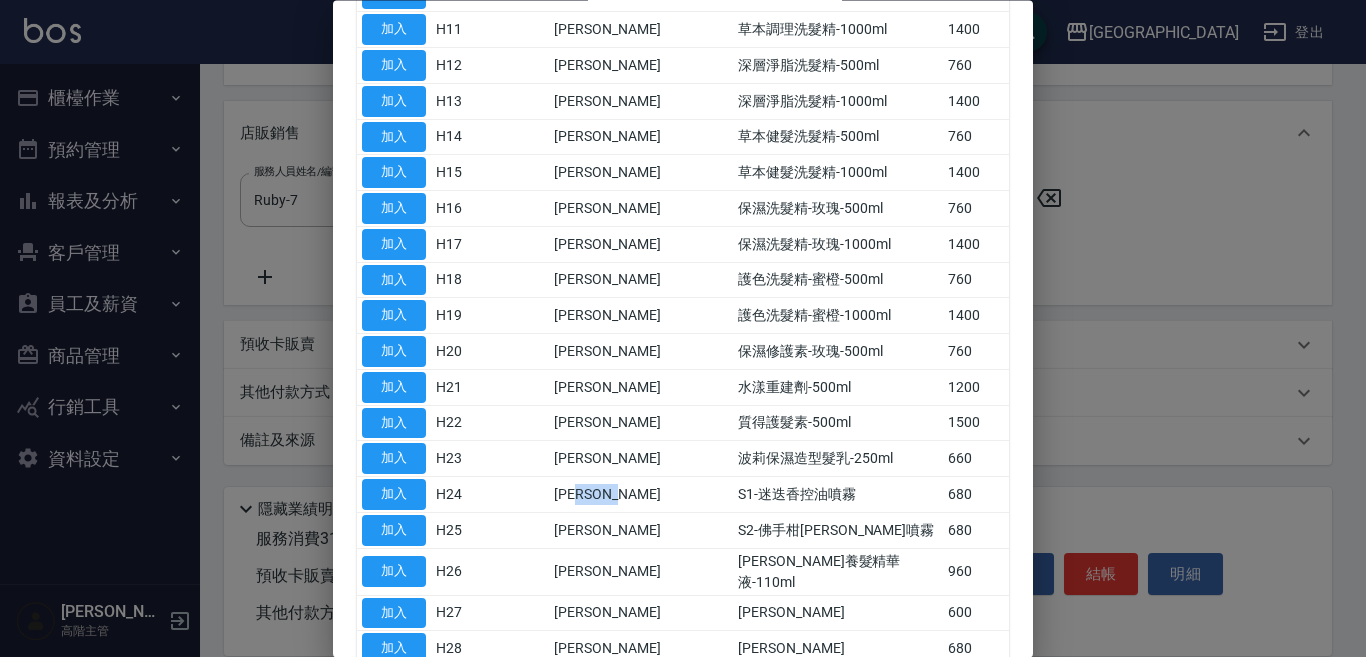 drag, startPoint x: 604, startPoint y: 356, endPoint x: 426, endPoint y: 380, distance: 179.61069 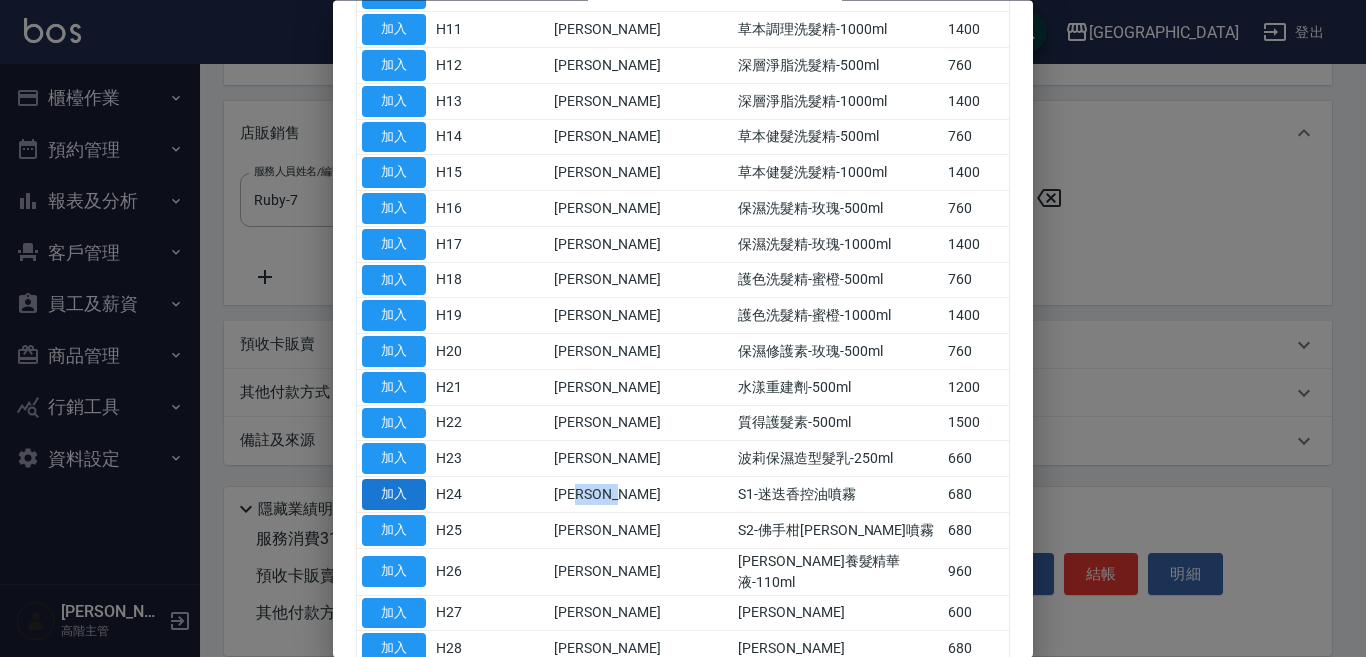 click on "加入" at bounding box center [394, 495] 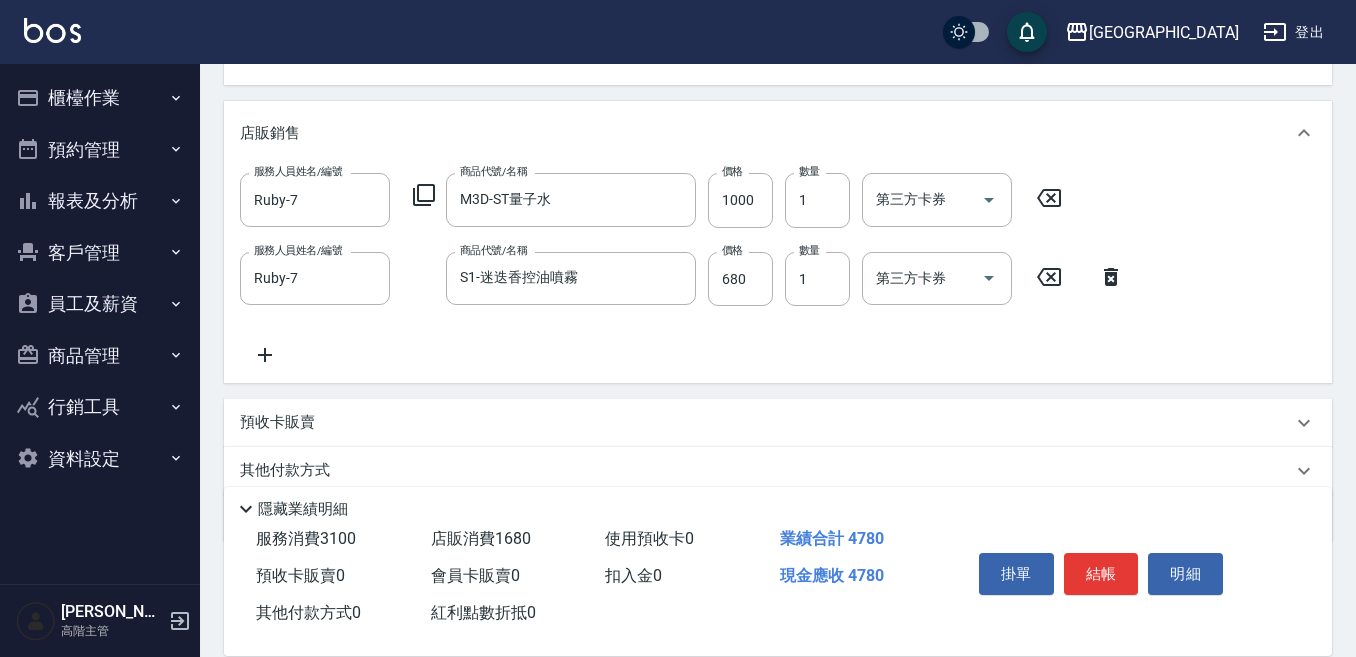 click on "服務人員姓名/編號 Ruby-7 服務人員姓名/編號 商品代號/名稱 M3D-ST量子水 商品代號/名稱 價格 1000 價格 數量 1 數量 第三方卡券 第三方卡券 服務人員姓名/編號 Ruby-7 服務人員姓名/編號 商品代號/名稱 S1-迷迭香控油噴霧 商品代號/名稱 價格 680 價格 數量 1 數量 第三方卡券 第三方卡券" at bounding box center (778, 269) 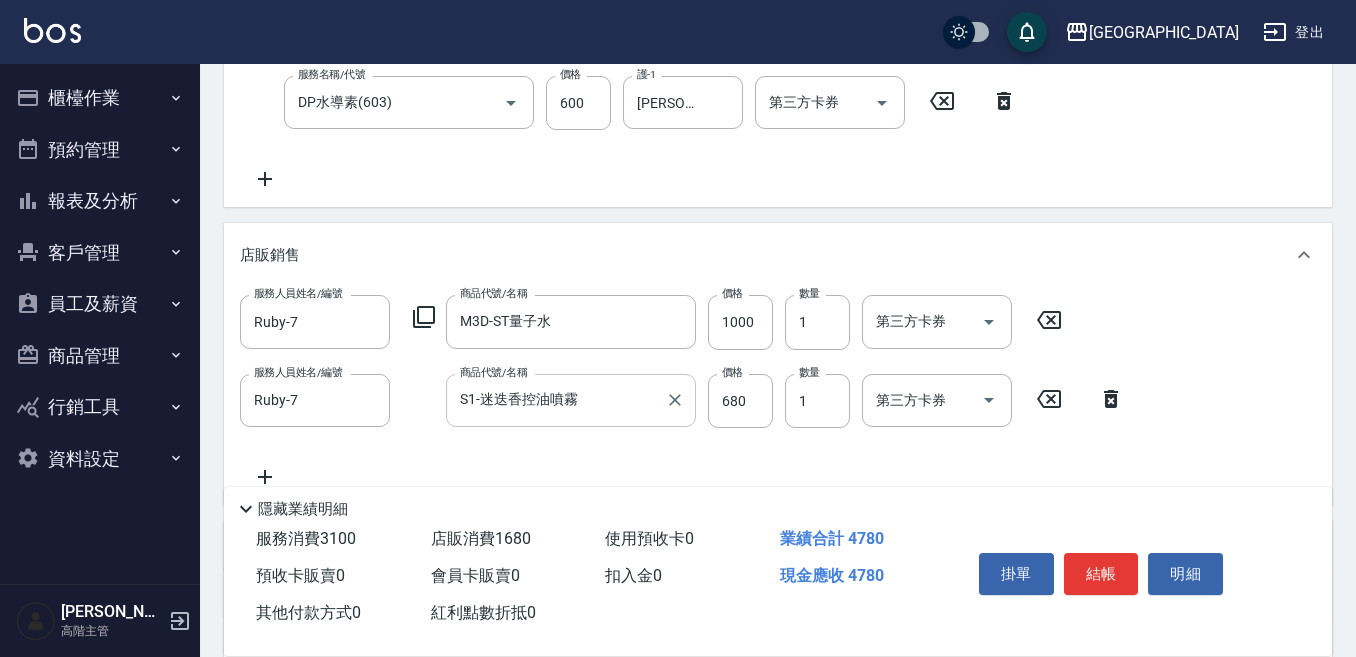 scroll, scrollTop: 602, scrollLeft: 0, axis: vertical 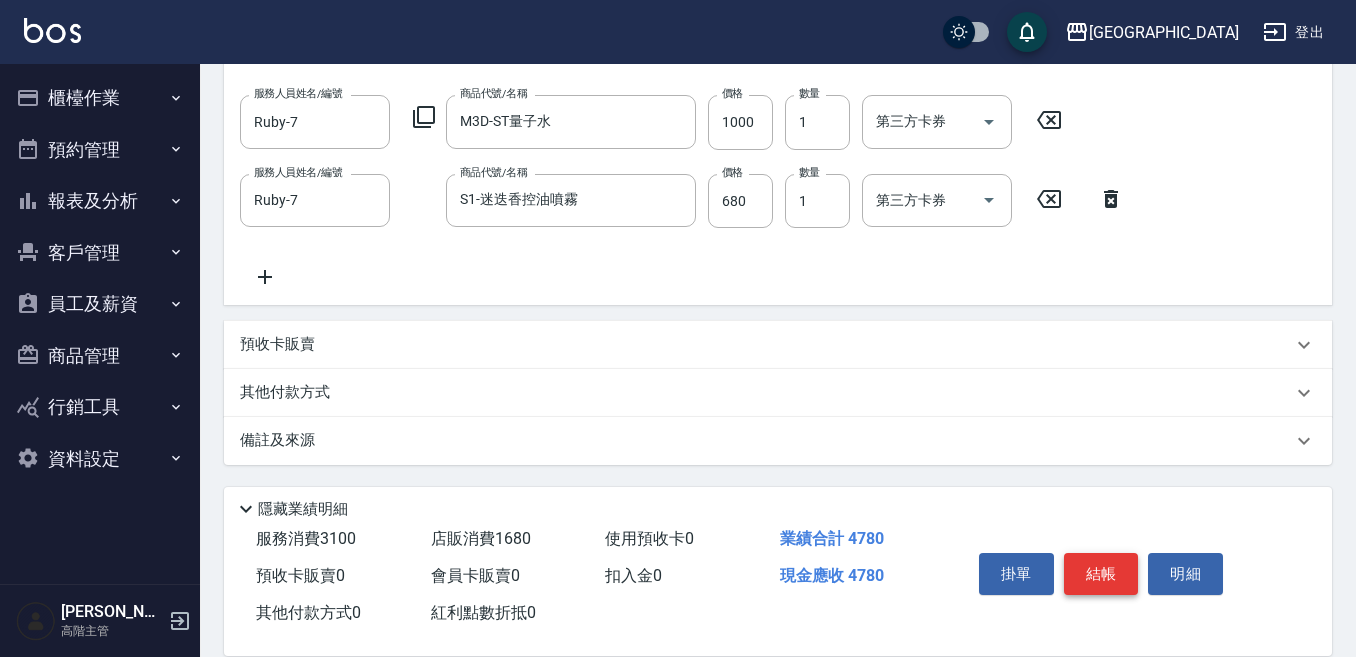 click on "結帳" at bounding box center (1101, 574) 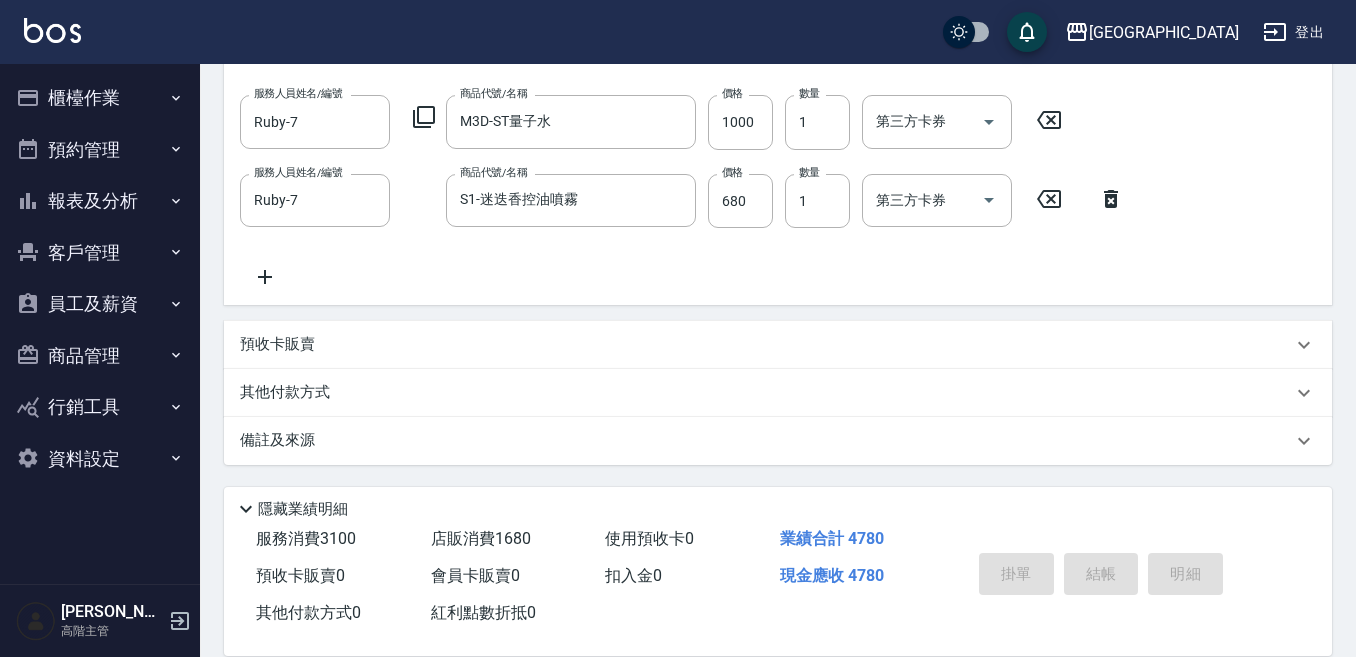 type on "[DATE] 18:54" 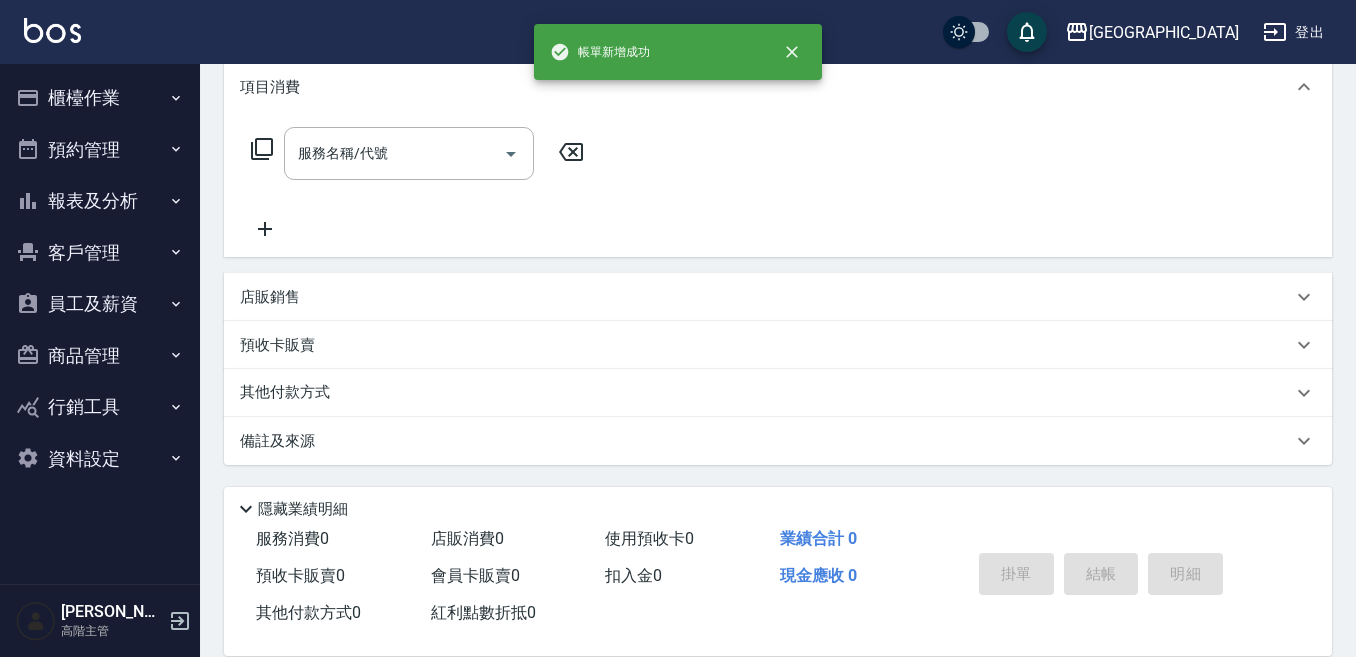 scroll, scrollTop: 0, scrollLeft: 0, axis: both 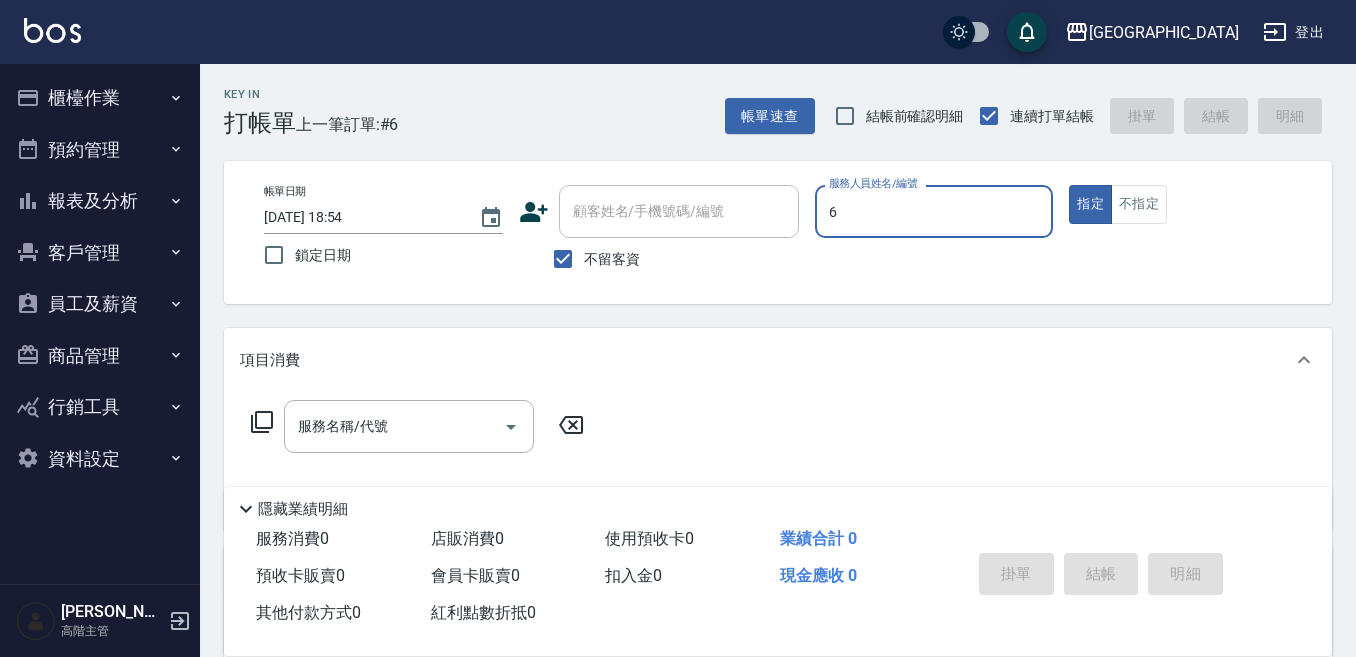 type on "[PERSON_NAME]-6" 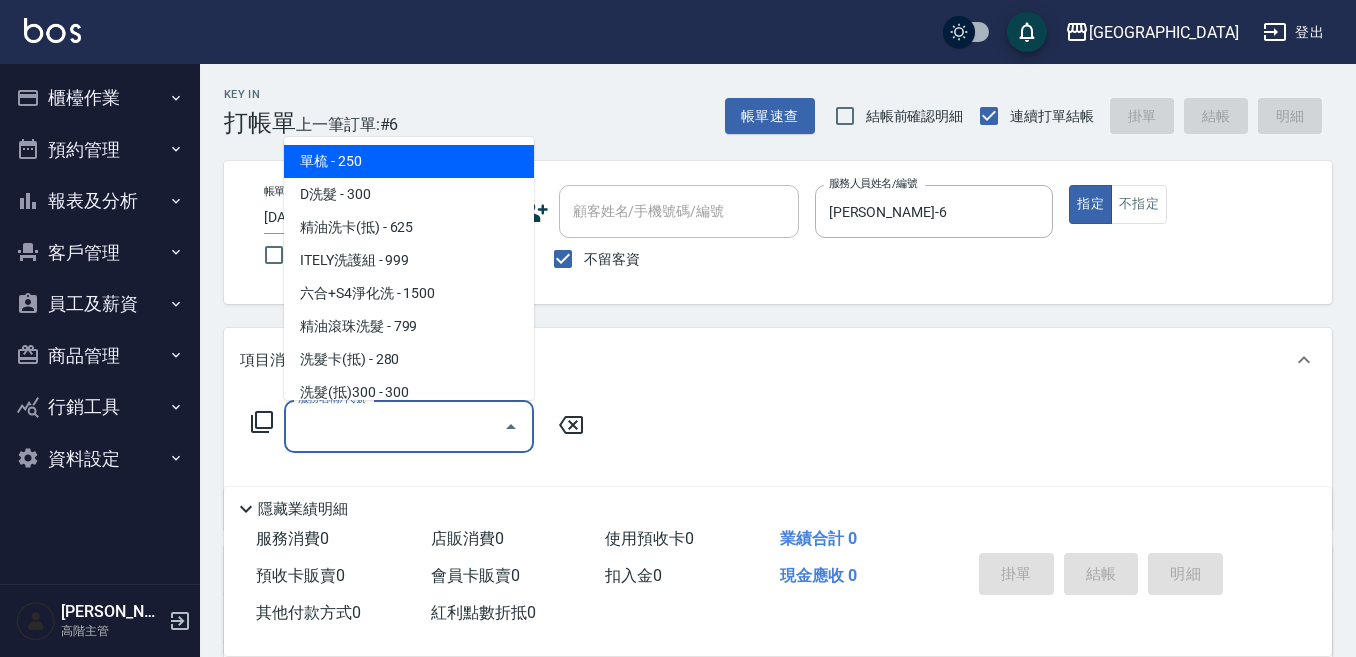 click on "服務名稱/代號" at bounding box center (394, 426) 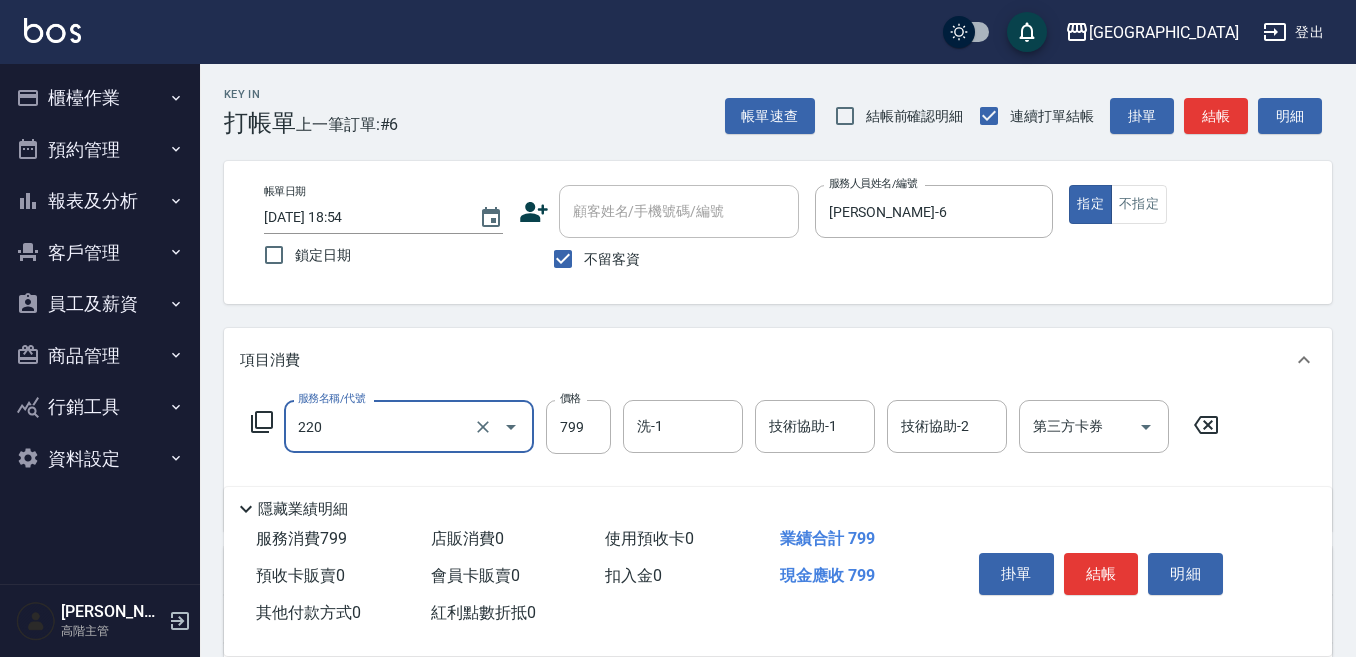 type on "精油滾珠洗髮(220)" 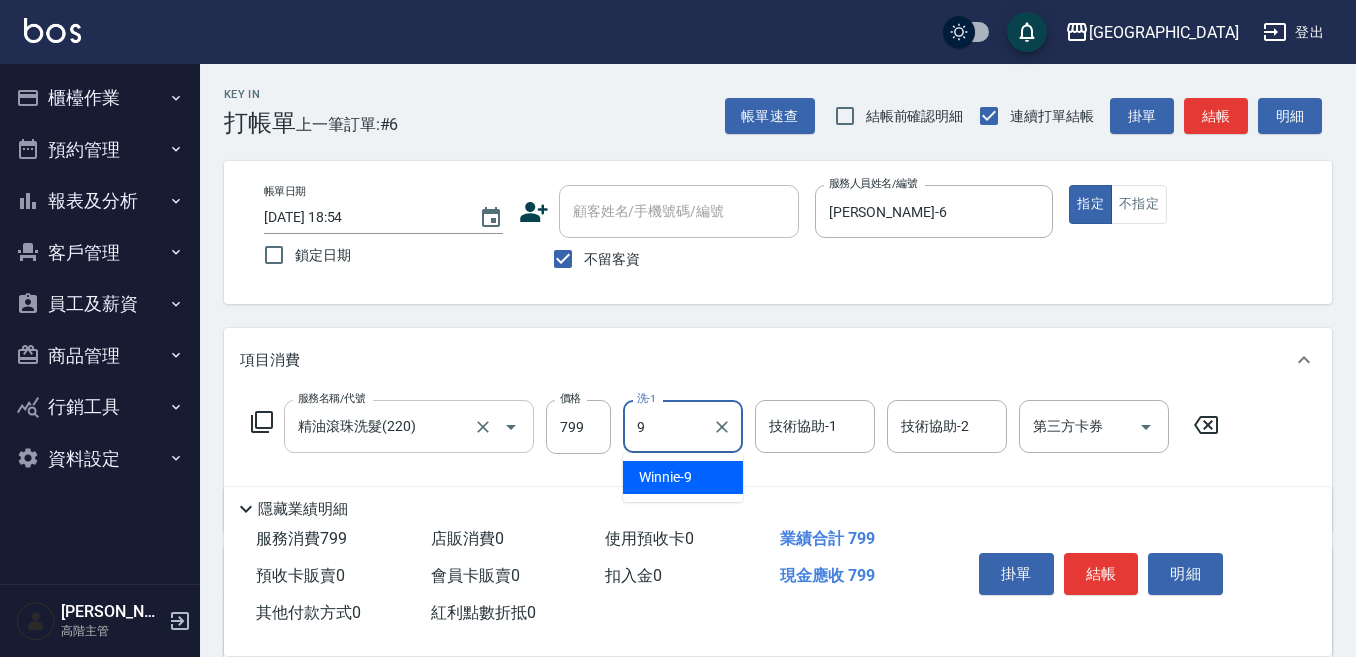 type on "Winnie-9" 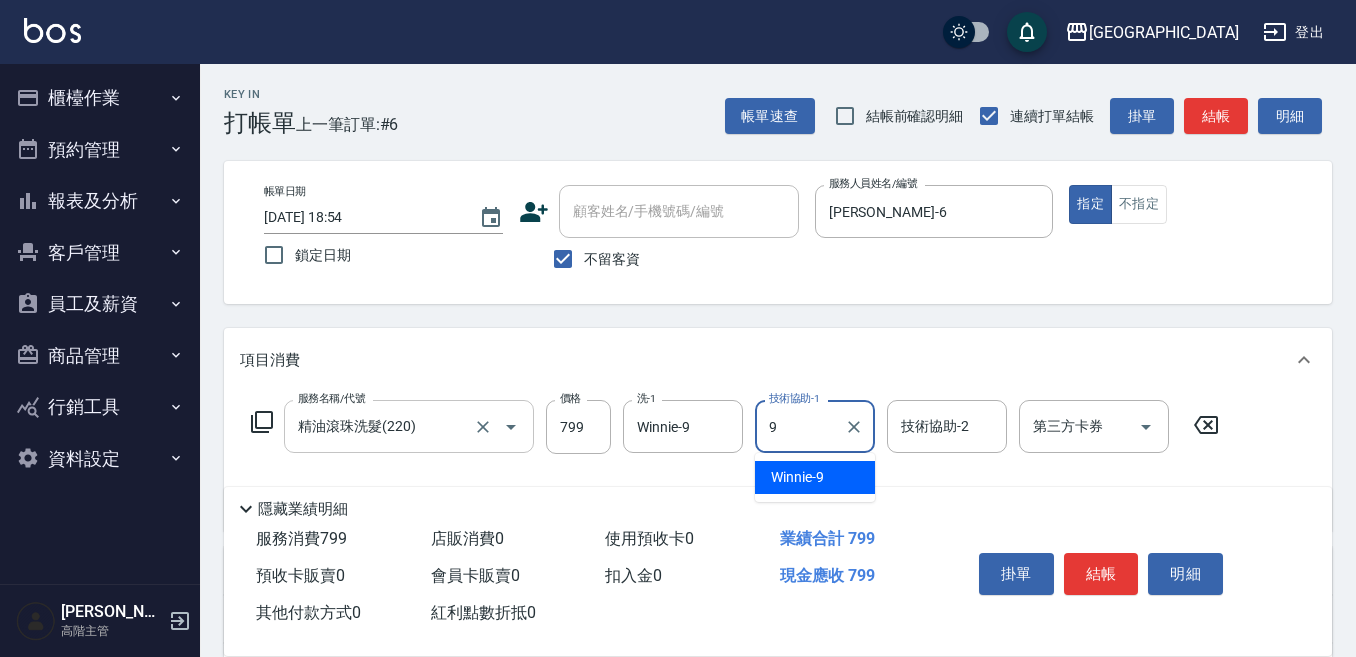 type on "Winnie-9" 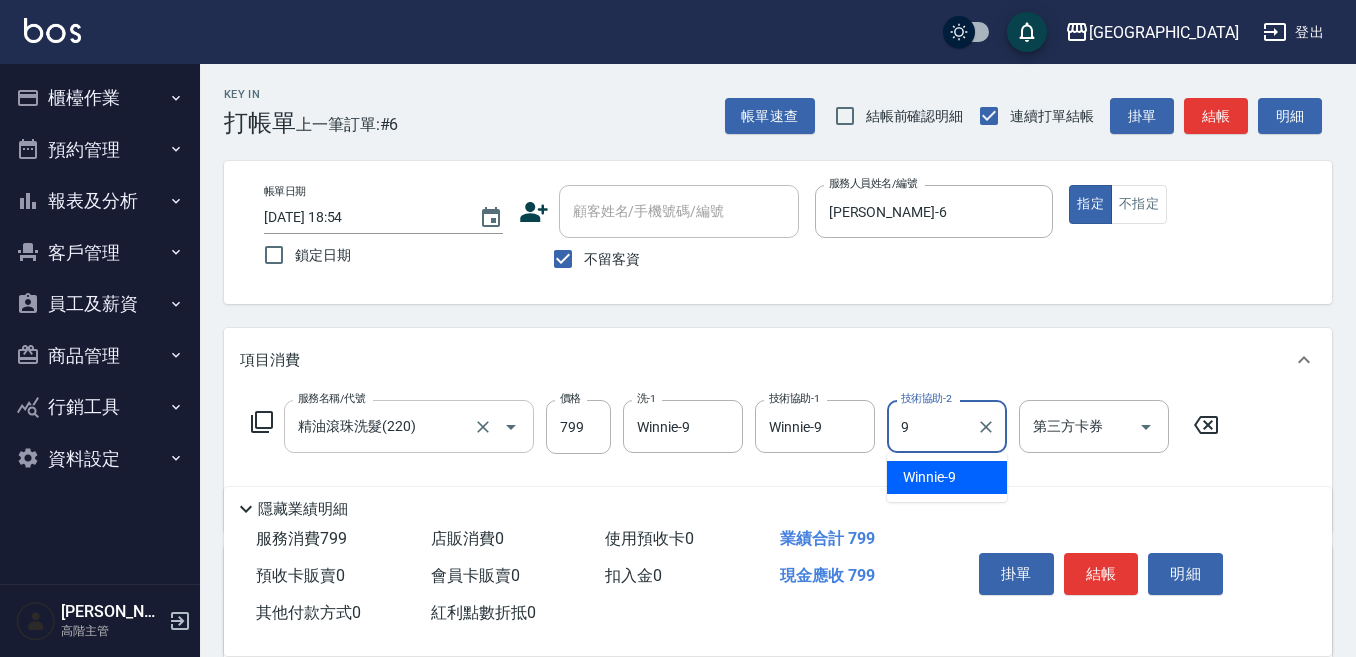 type on "Winnie-9" 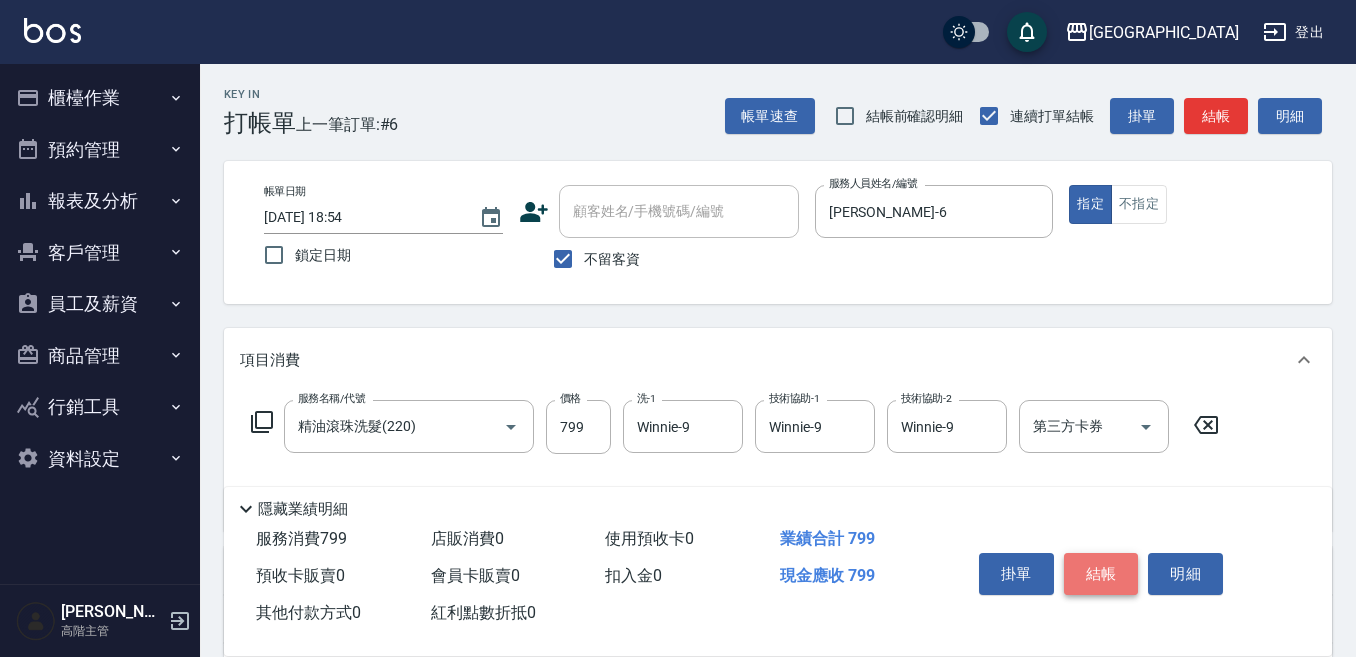 click on "結帳" at bounding box center [1101, 574] 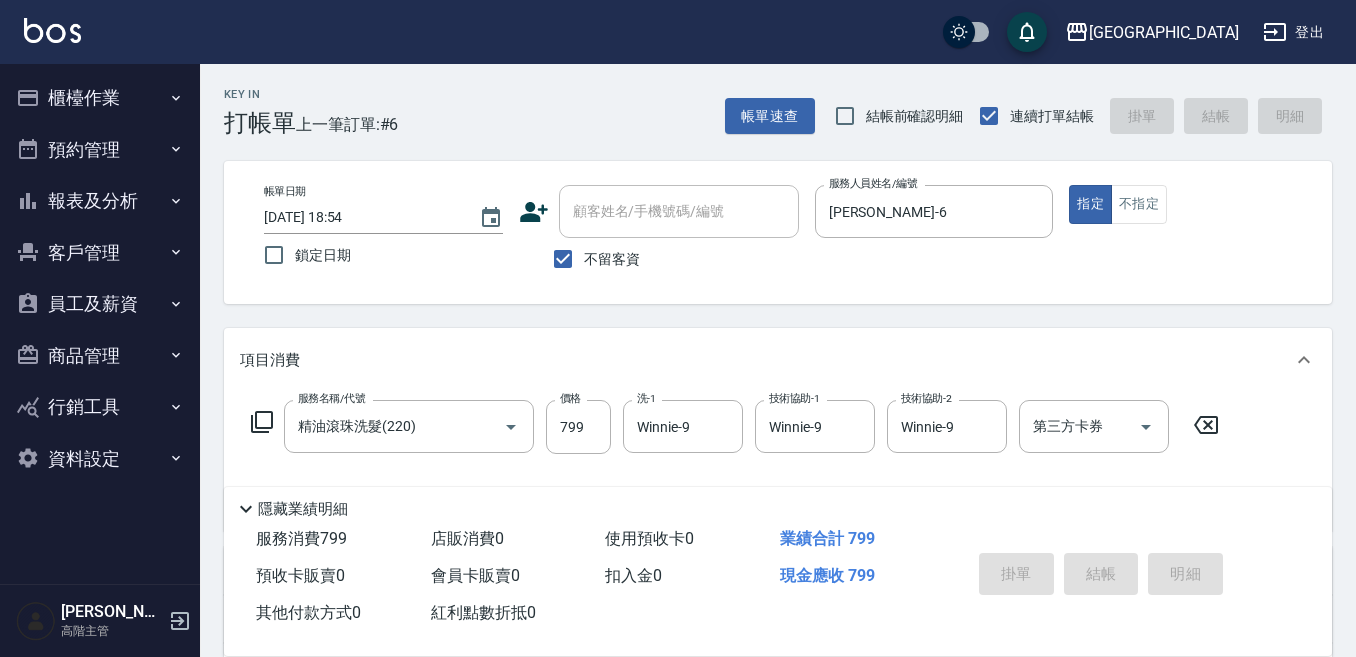 type on "[DATE] 18:55" 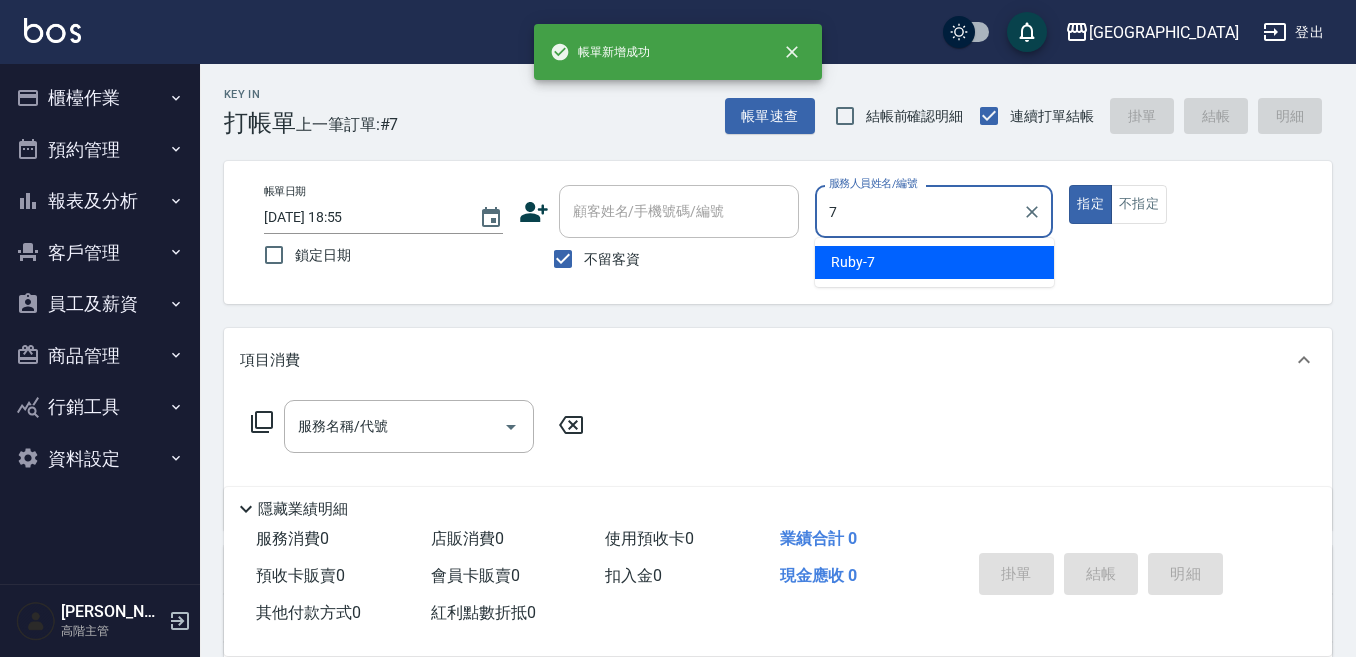 type on "Ruby-7" 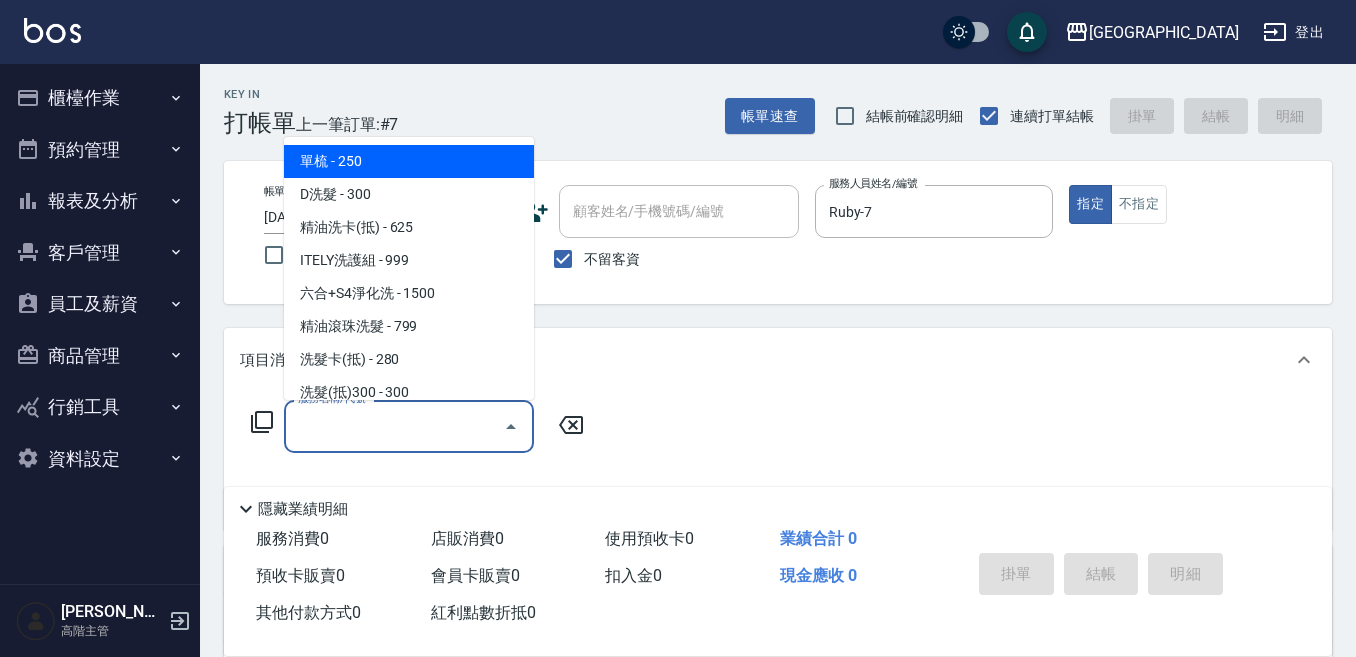 click on "服務名稱/代號" at bounding box center (394, 426) 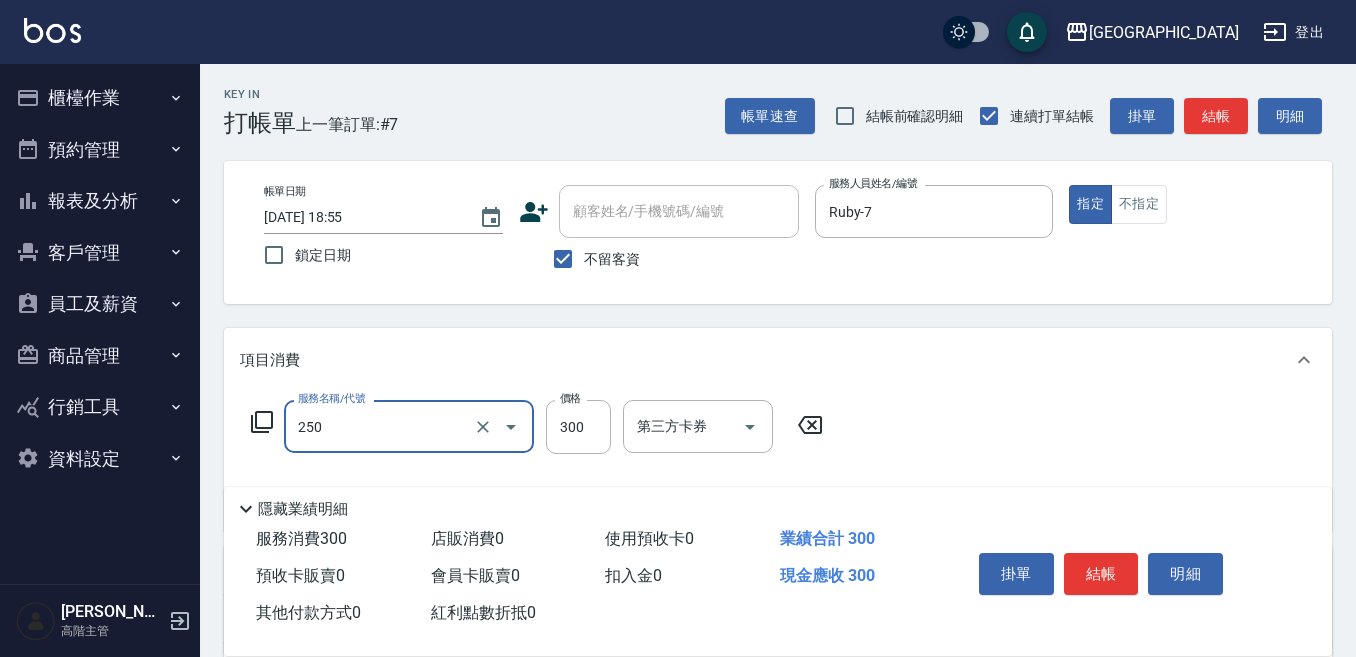 type on "日式洗髮(250)" 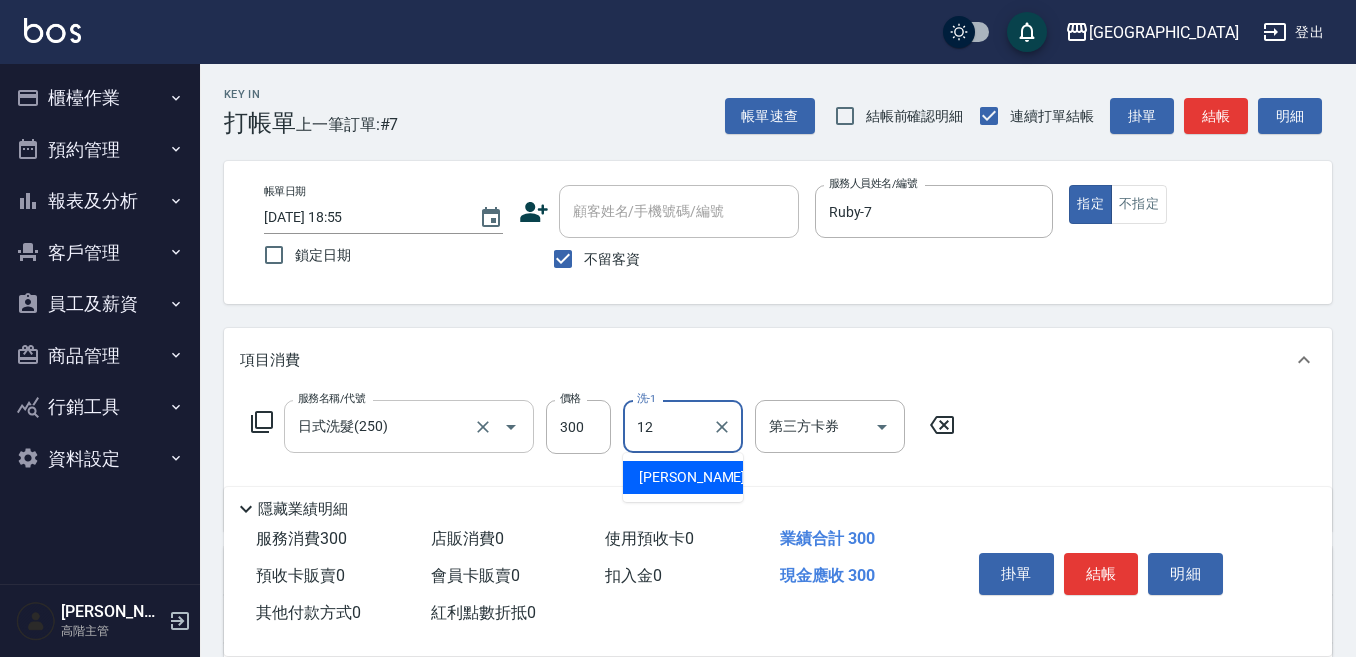 type on "[PERSON_NAME]-12" 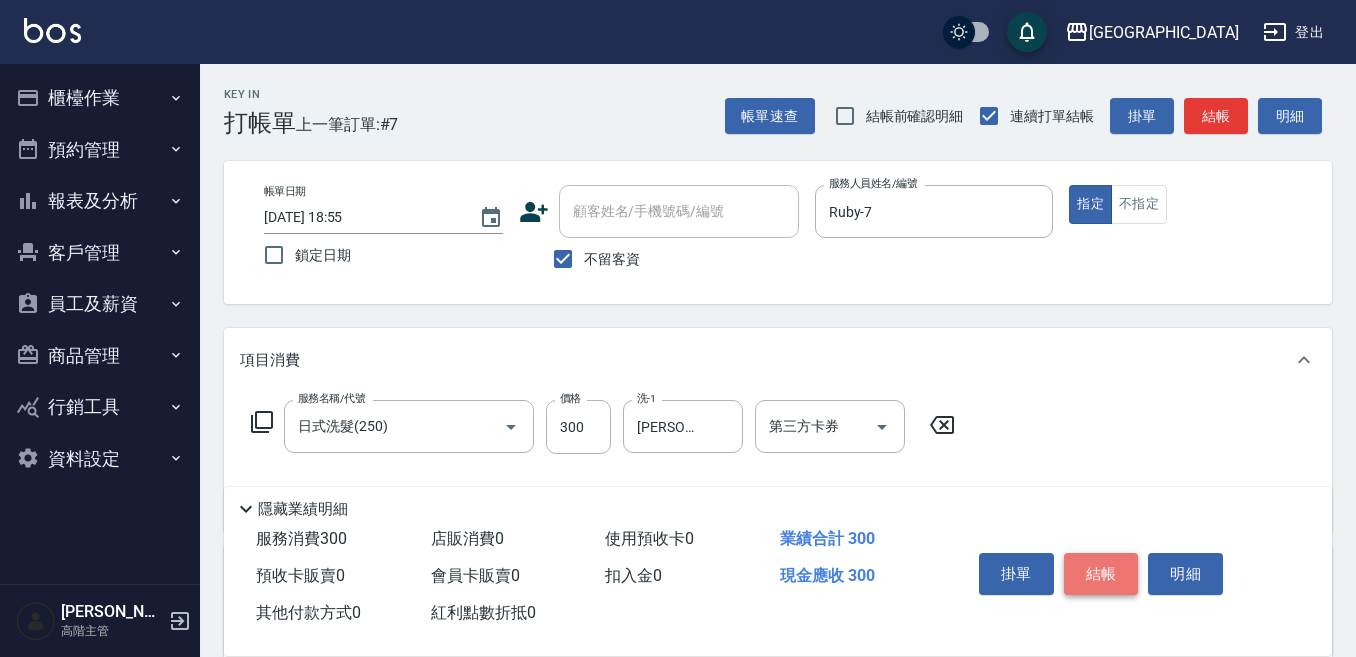 click on "結帳" at bounding box center [1101, 574] 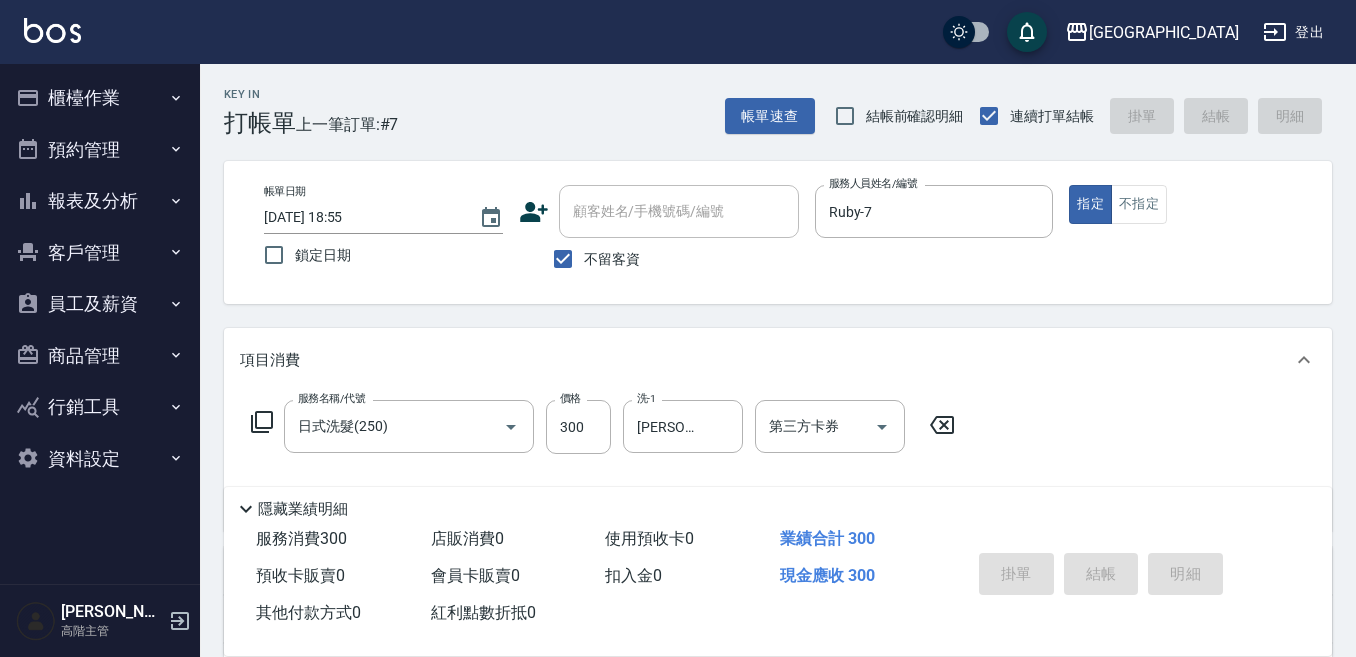 type 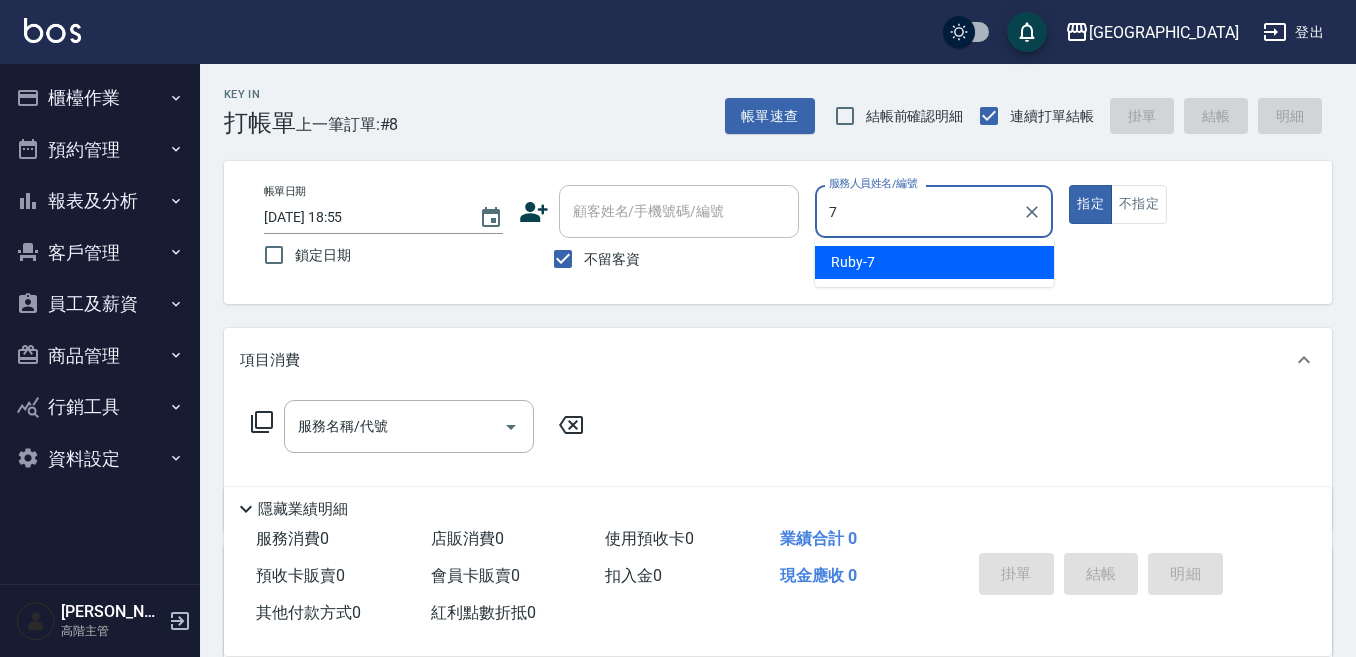 type on "Ruby-7" 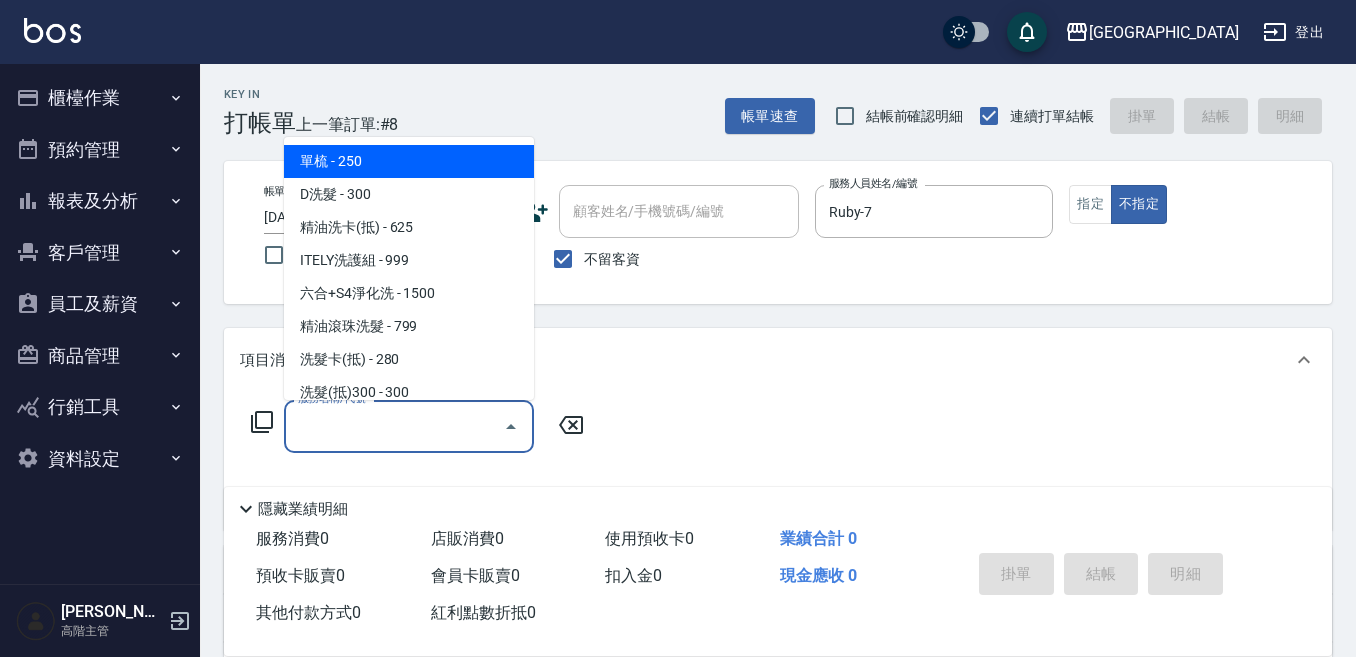 click on "服務名稱/代號" at bounding box center [394, 426] 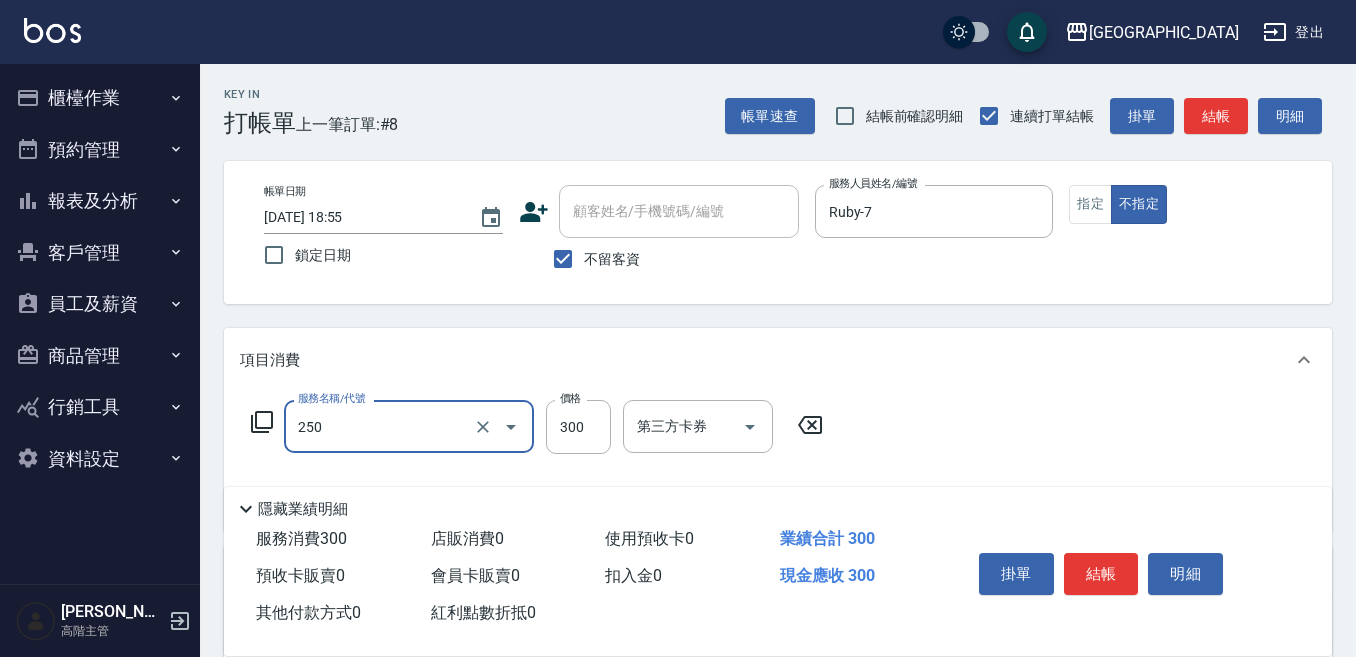type on "日式洗髮(250)" 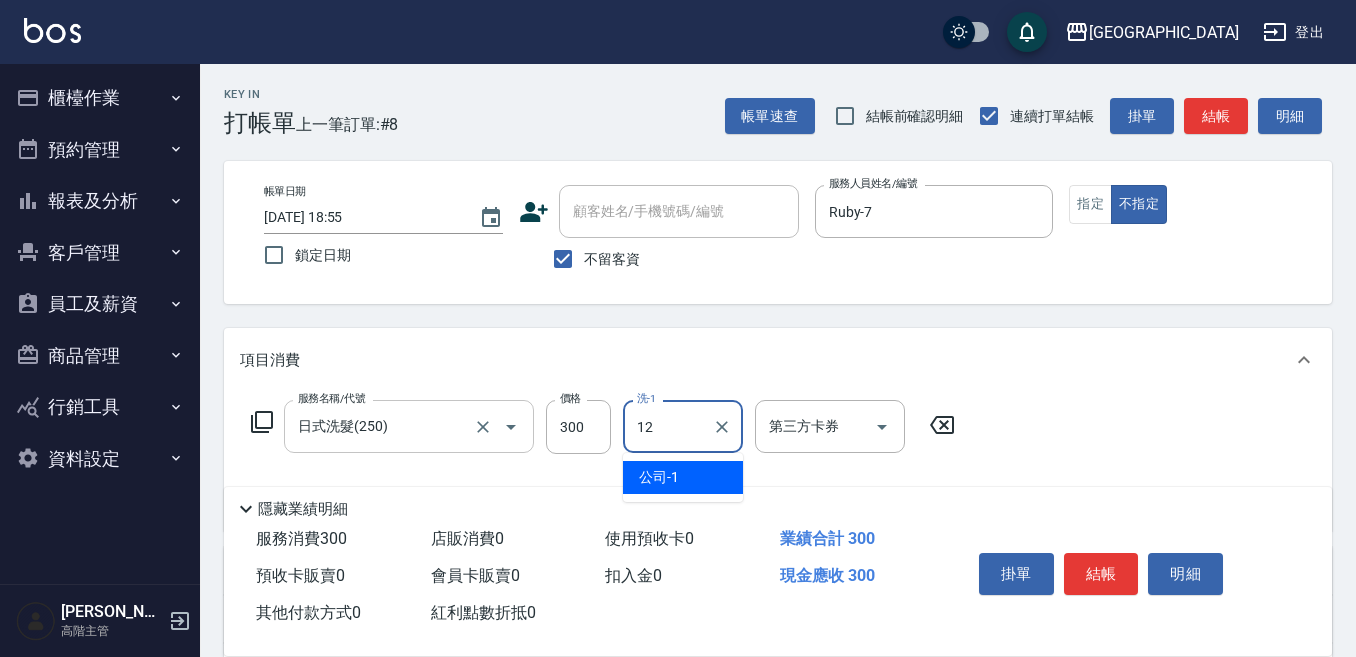 type on "[PERSON_NAME]-12" 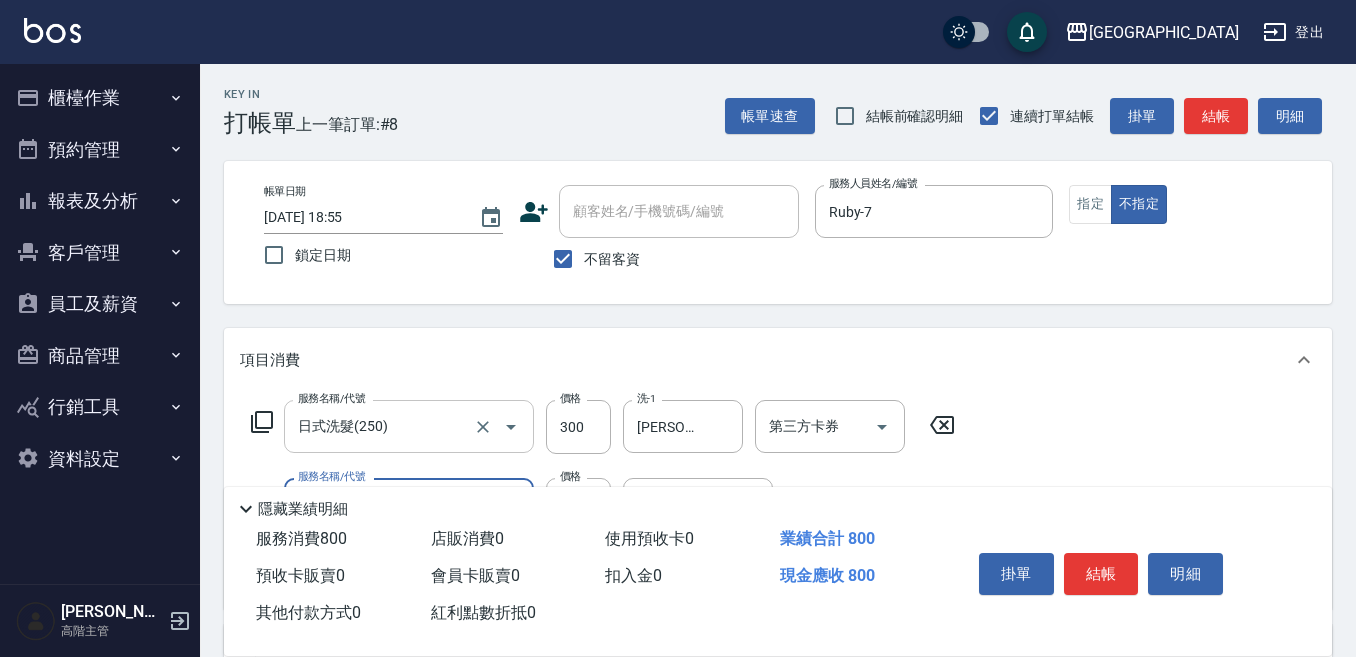 type on "剪髮500(305)" 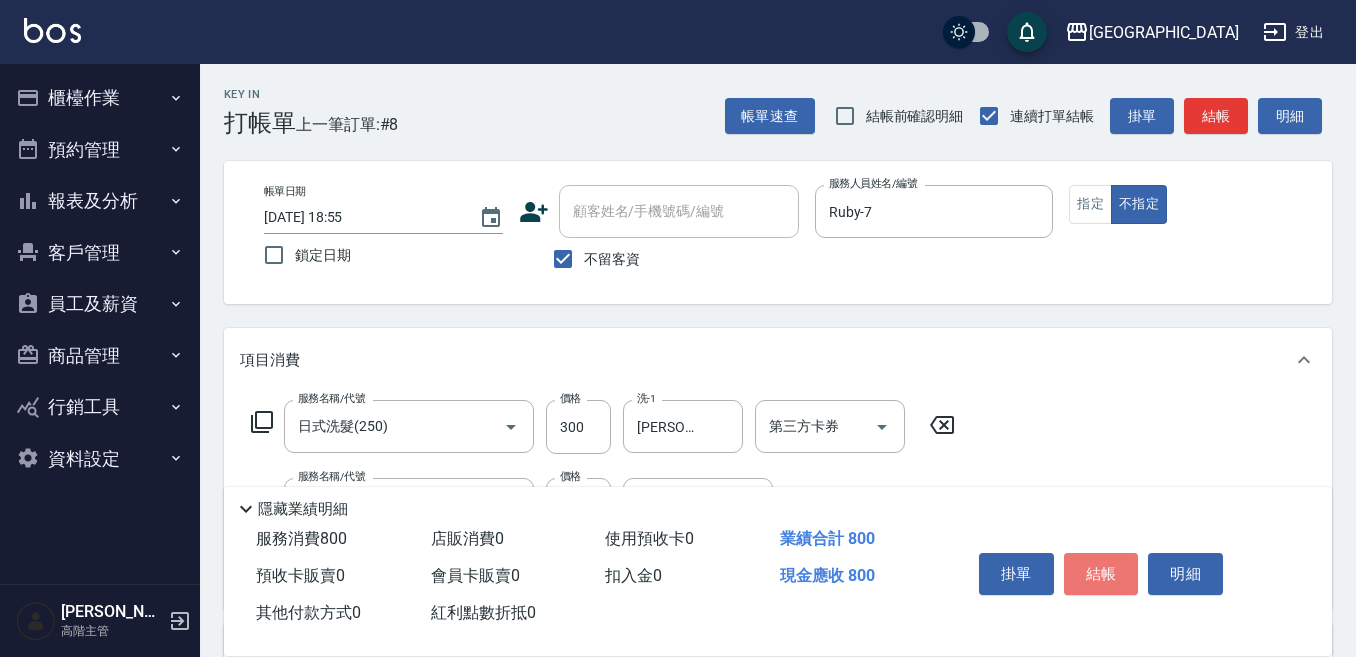 click on "結帳" at bounding box center (1101, 574) 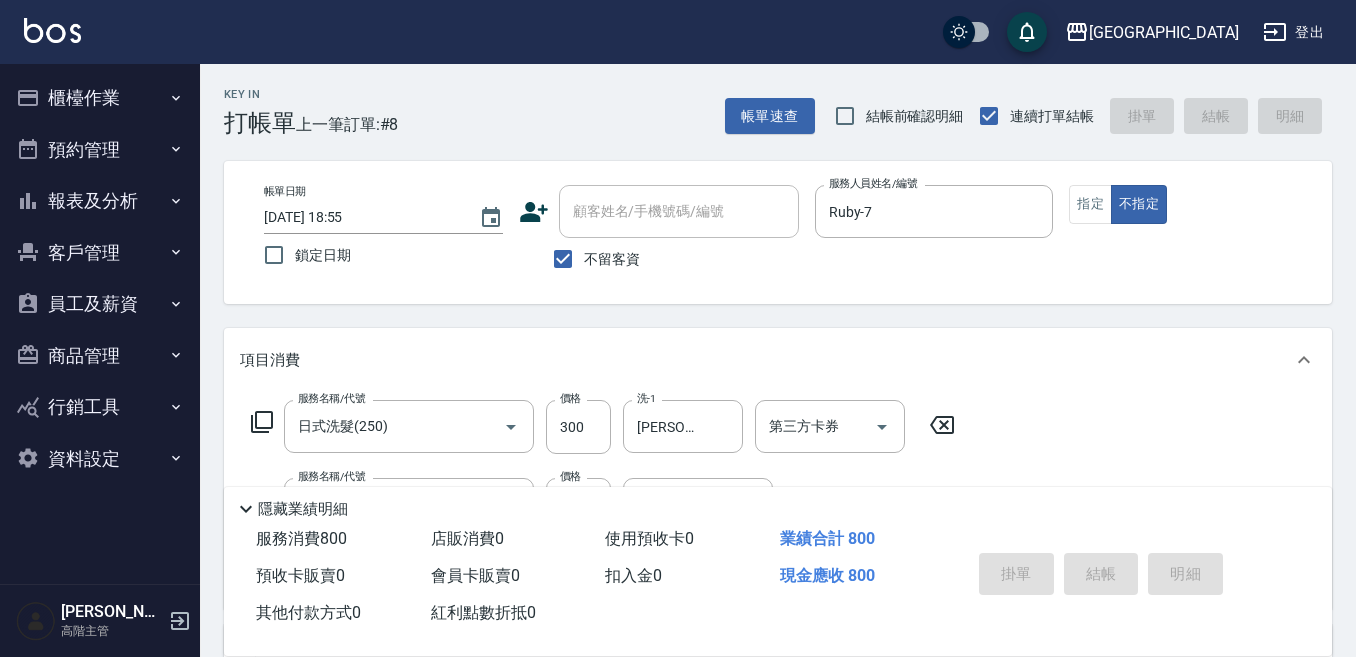 type 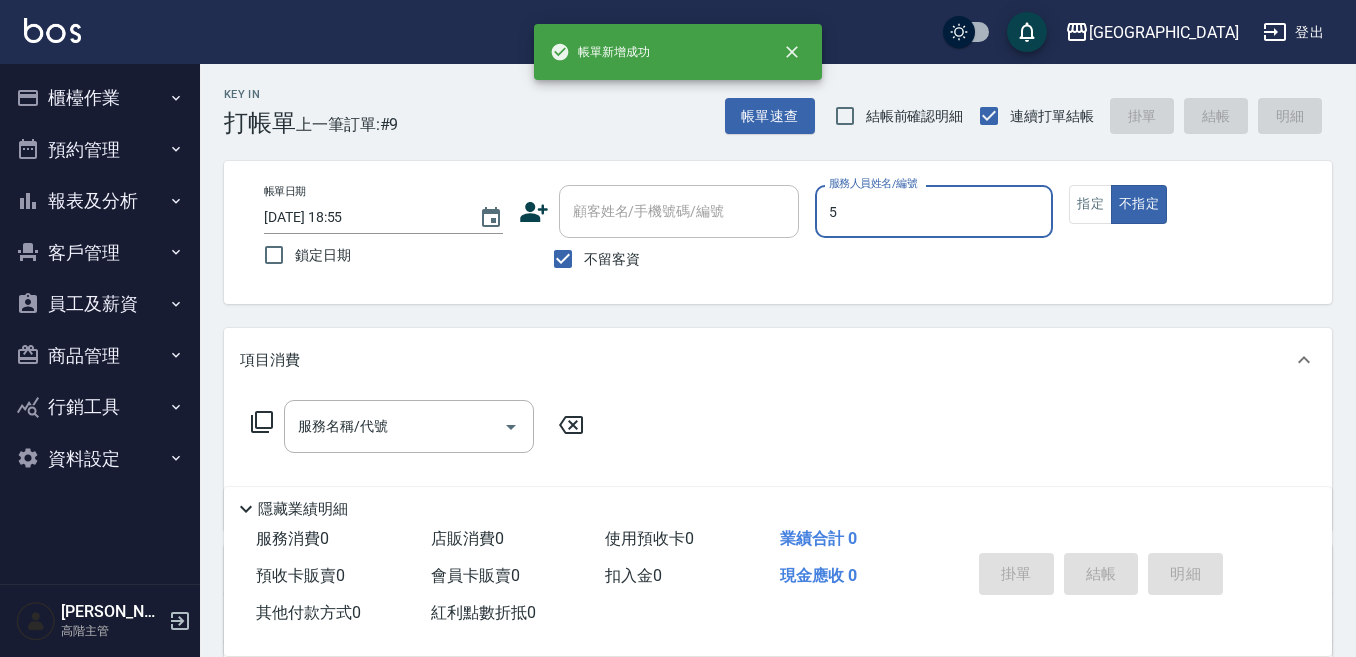 type on "中號-5" 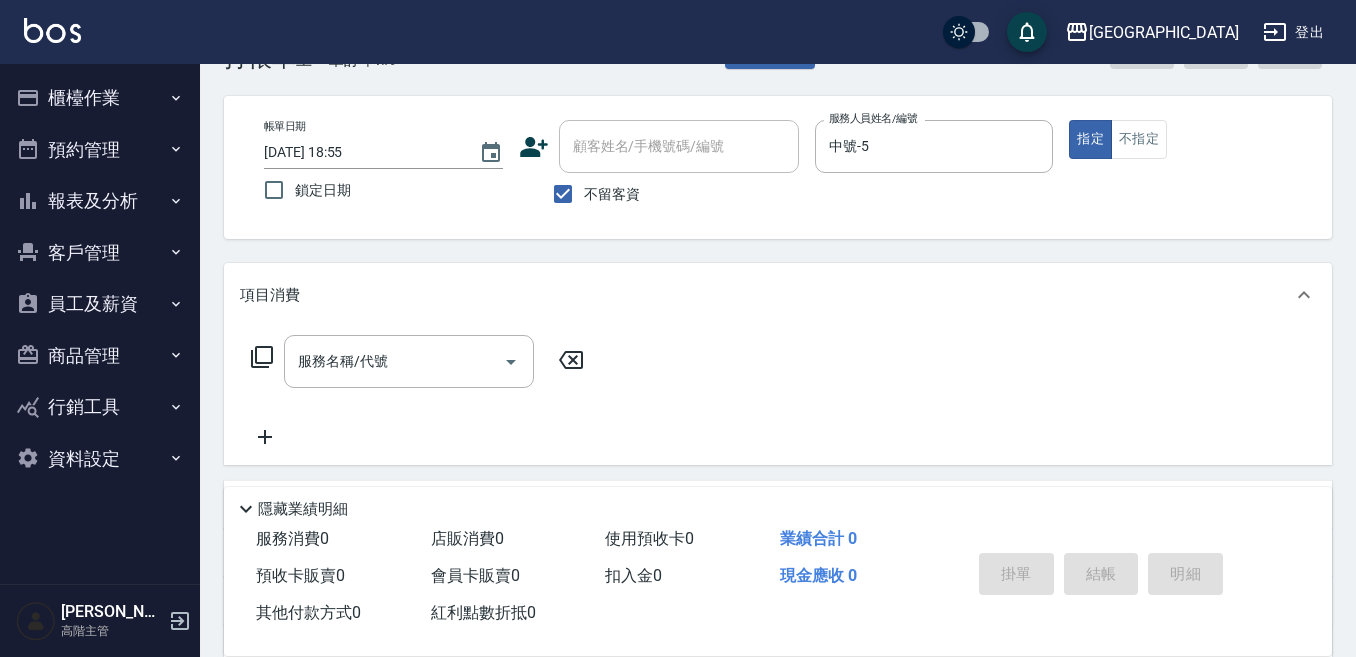 scroll, scrollTop: 100, scrollLeft: 0, axis: vertical 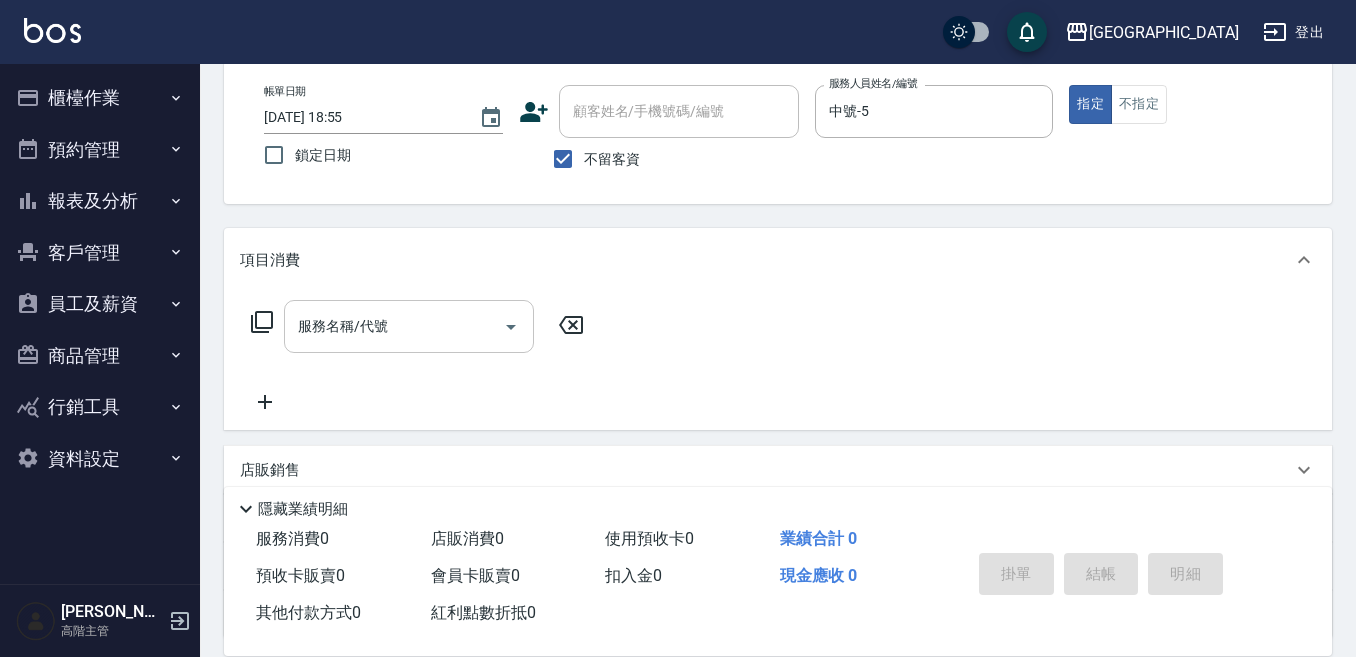click on "服務名稱/代號" at bounding box center [394, 326] 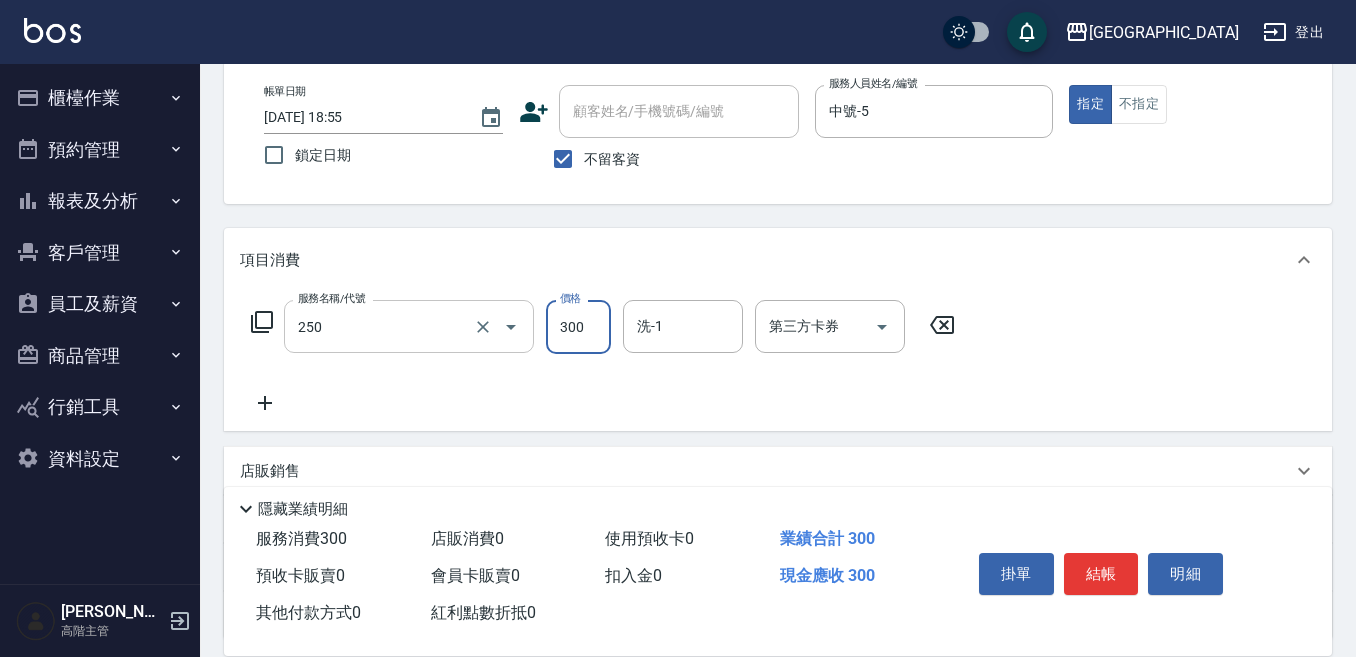 type on "日式洗髮(250)" 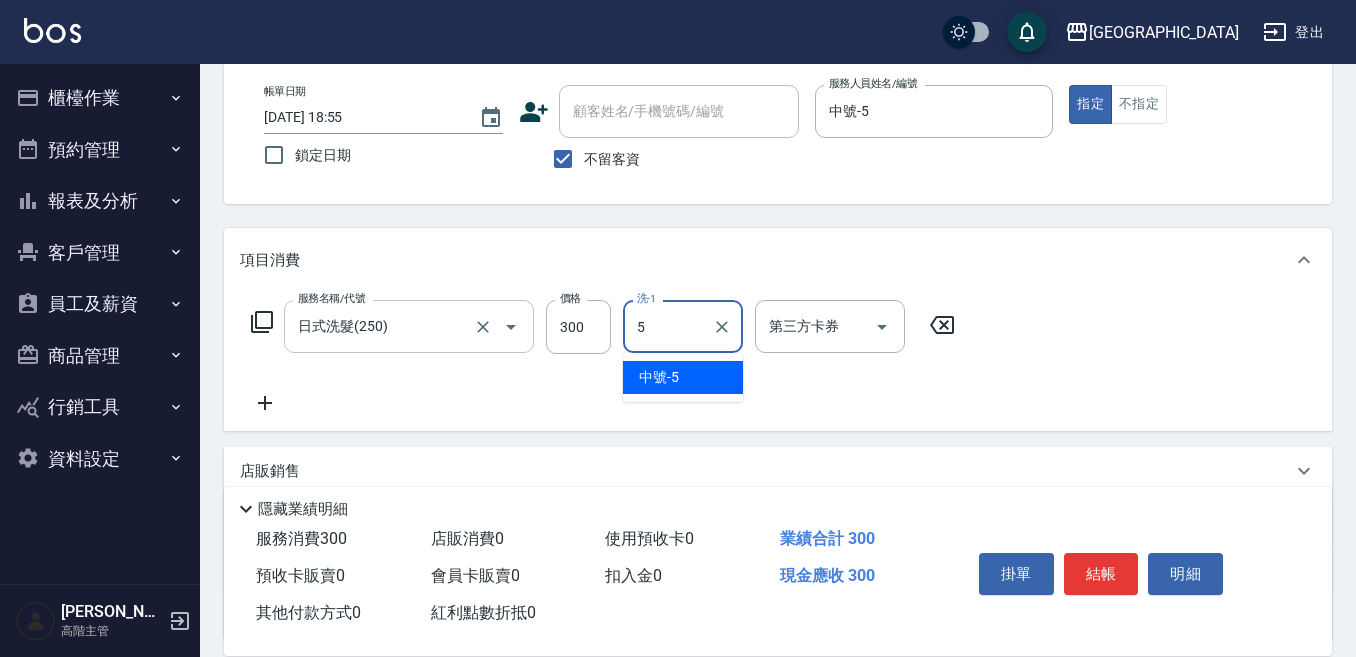 type on "中號-5" 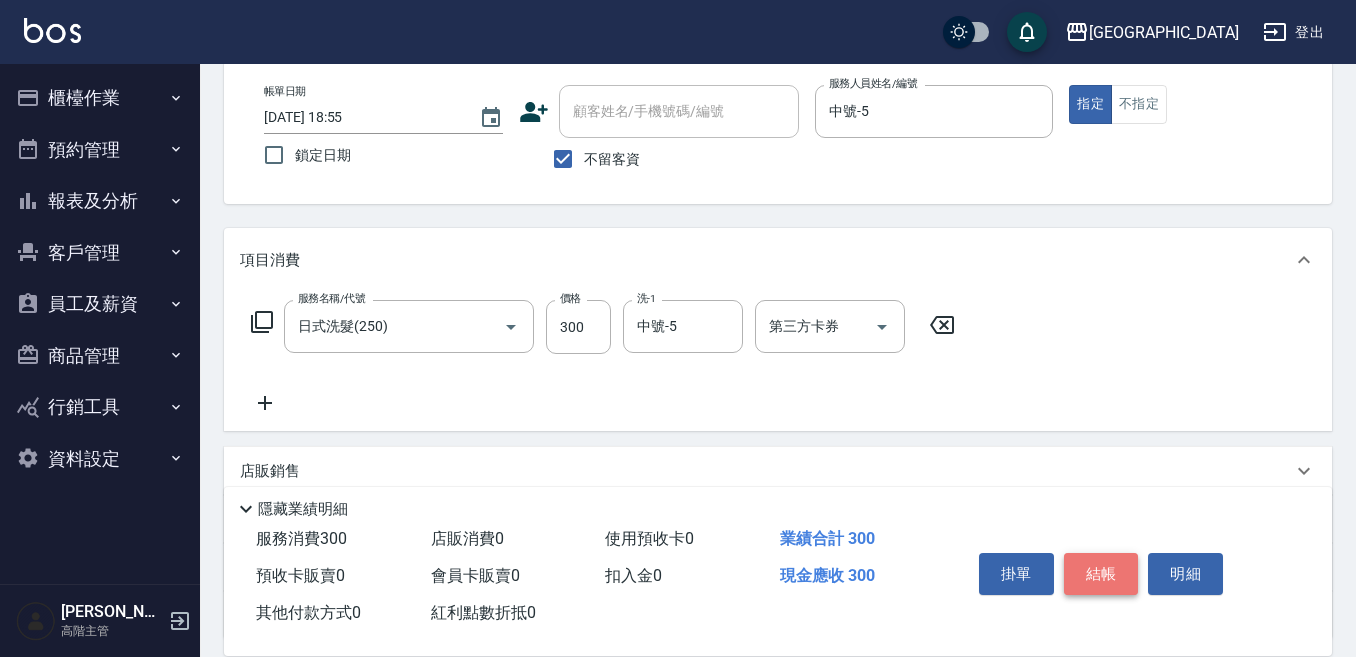 click on "結帳" at bounding box center [1101, 574] 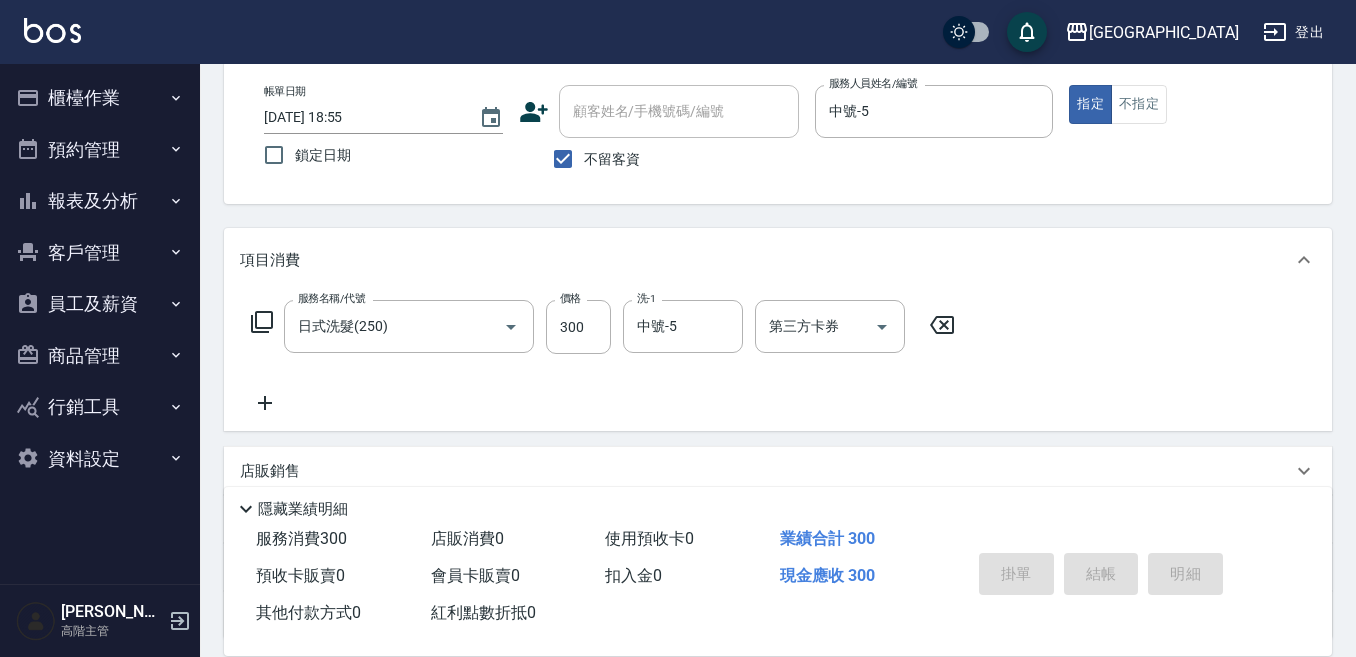 type on "[DATE] 18:56" 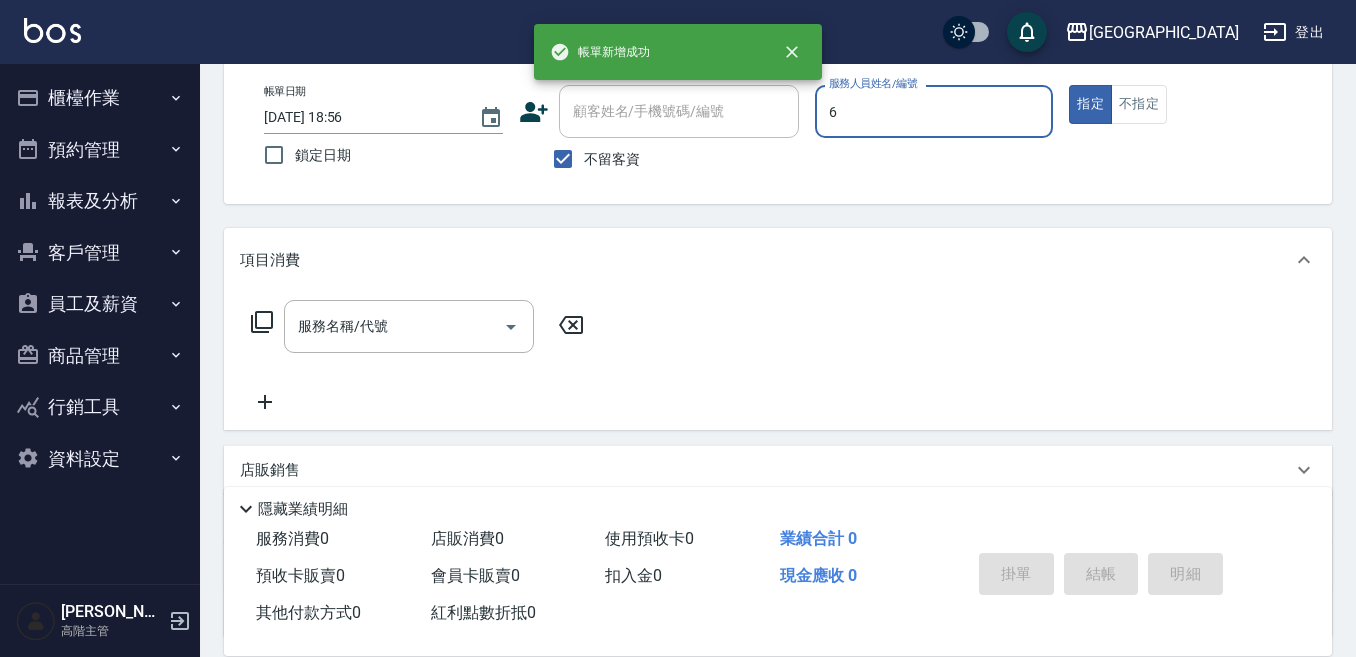 type on "[PERSON_NAME]-6" 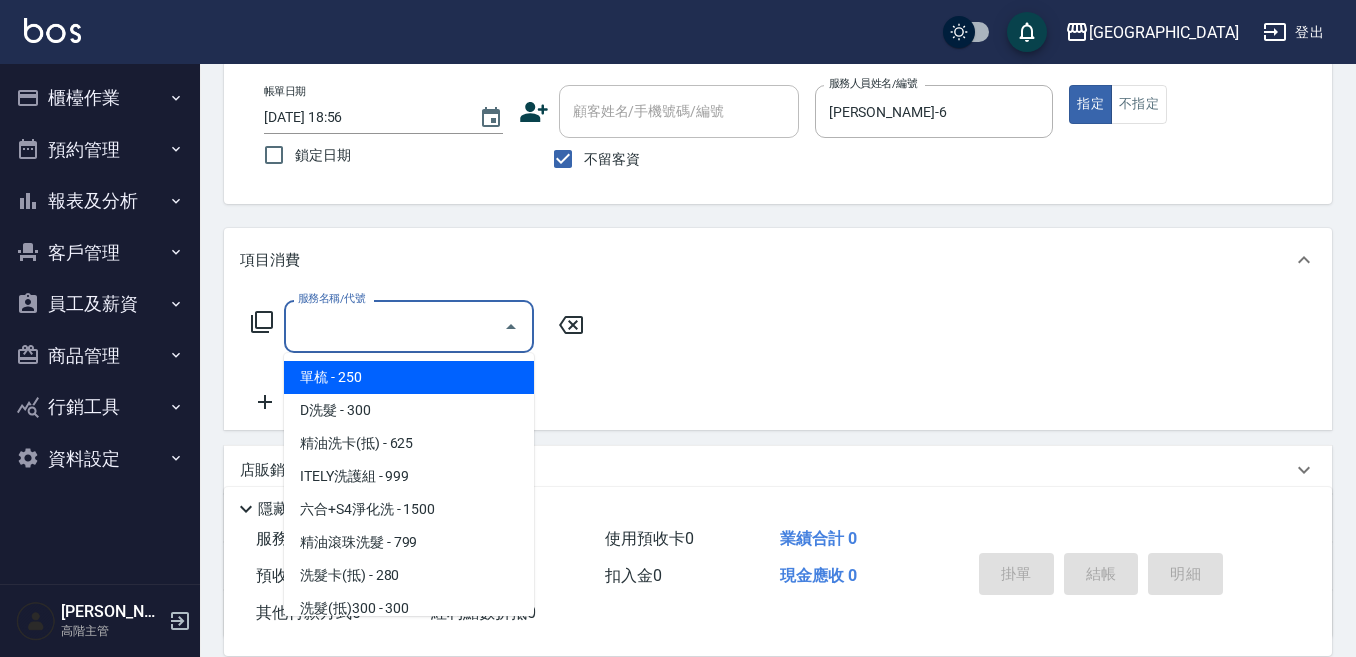 click on "服務名稱/代號" at bounding box center [394, 326] 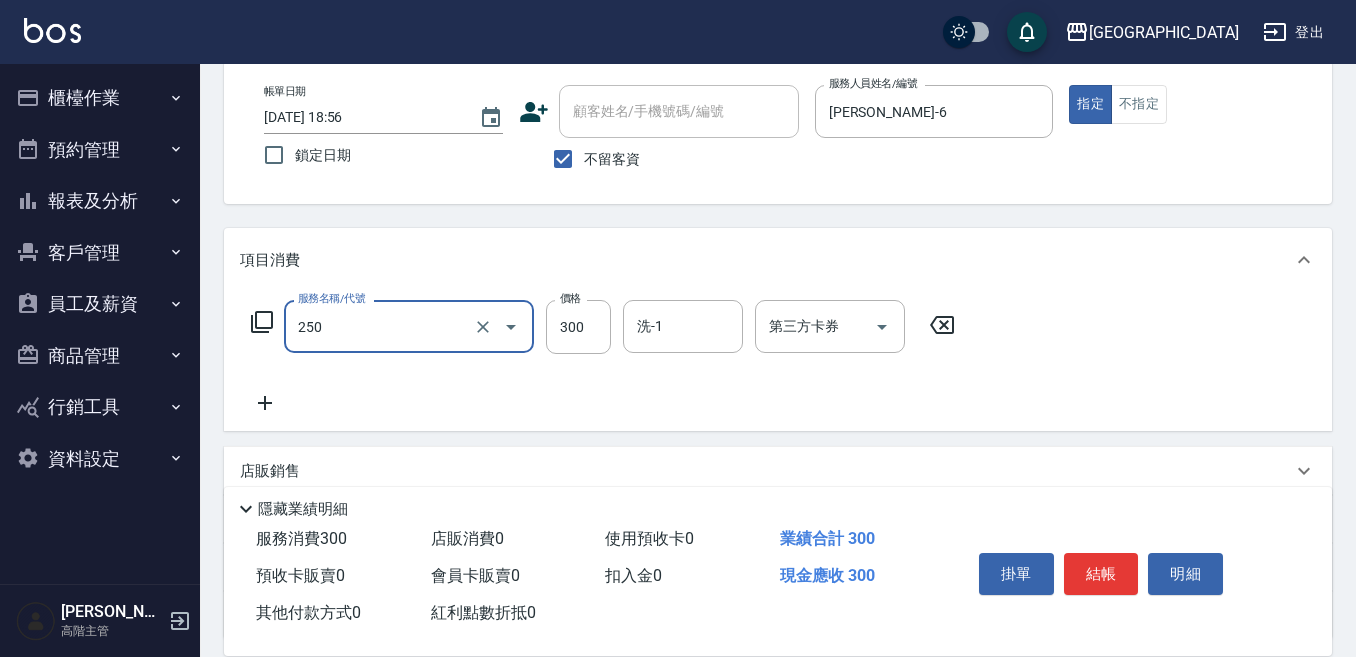 type on "日式洗髮(250)" 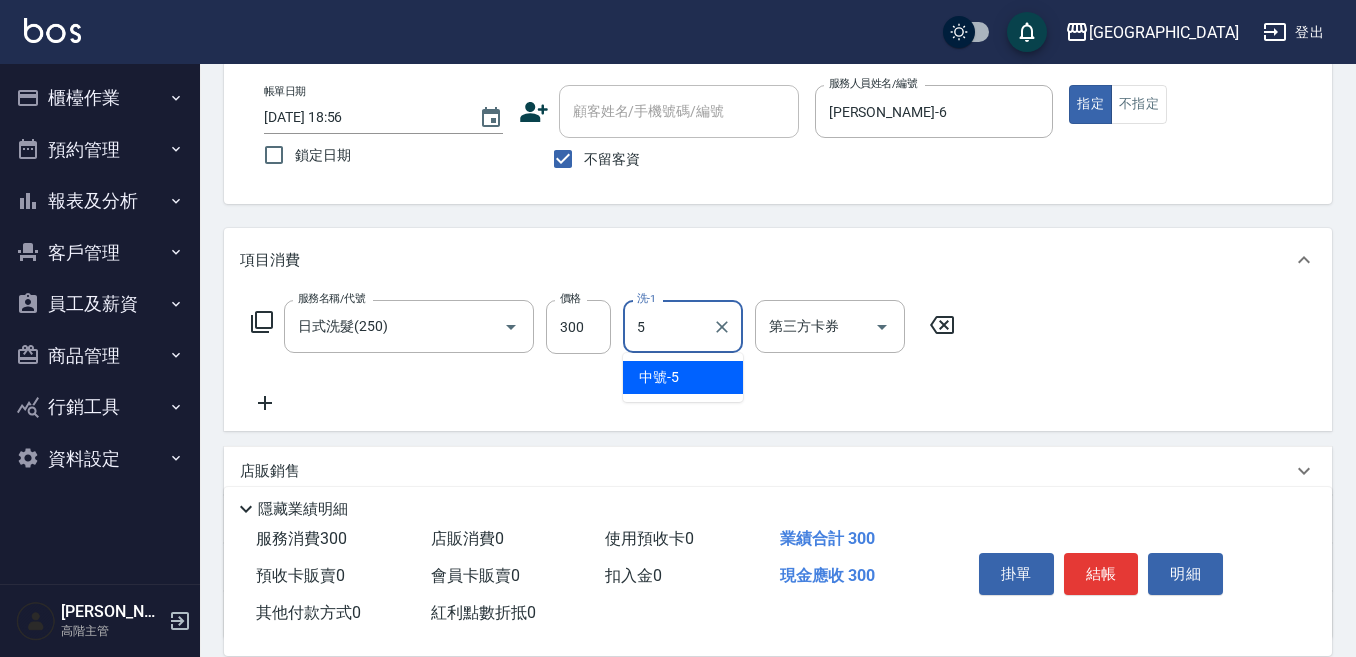 type on "5" 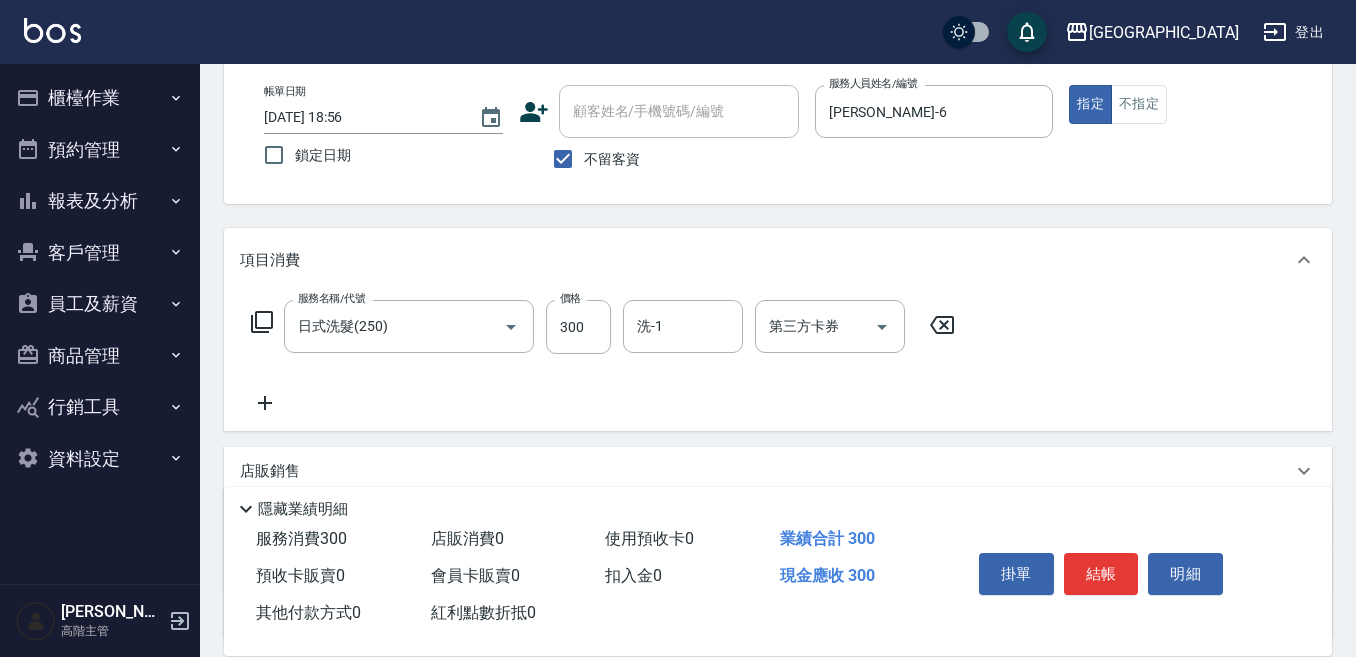 drag, startPoint x: 842, startPoint y: 368, endPoint x: 741, endPoint y: 389, distance: 103.16007 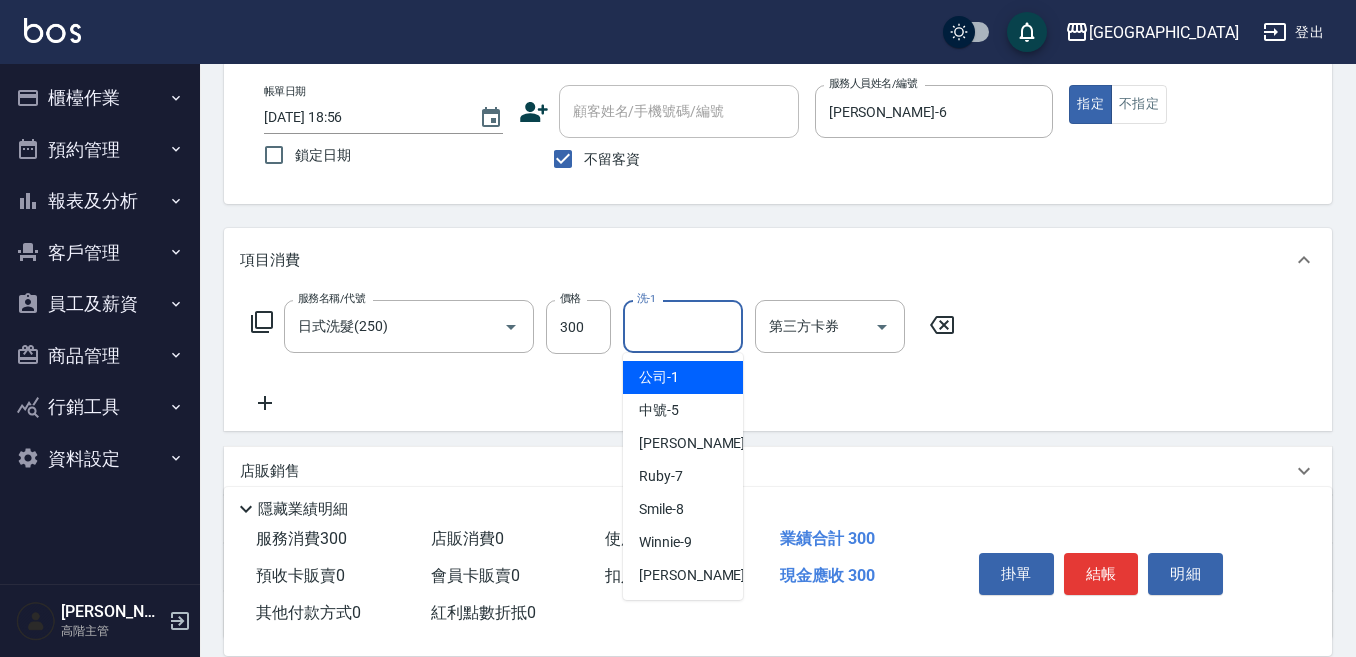 click on "洗-1" at bounding box center [683, 326] 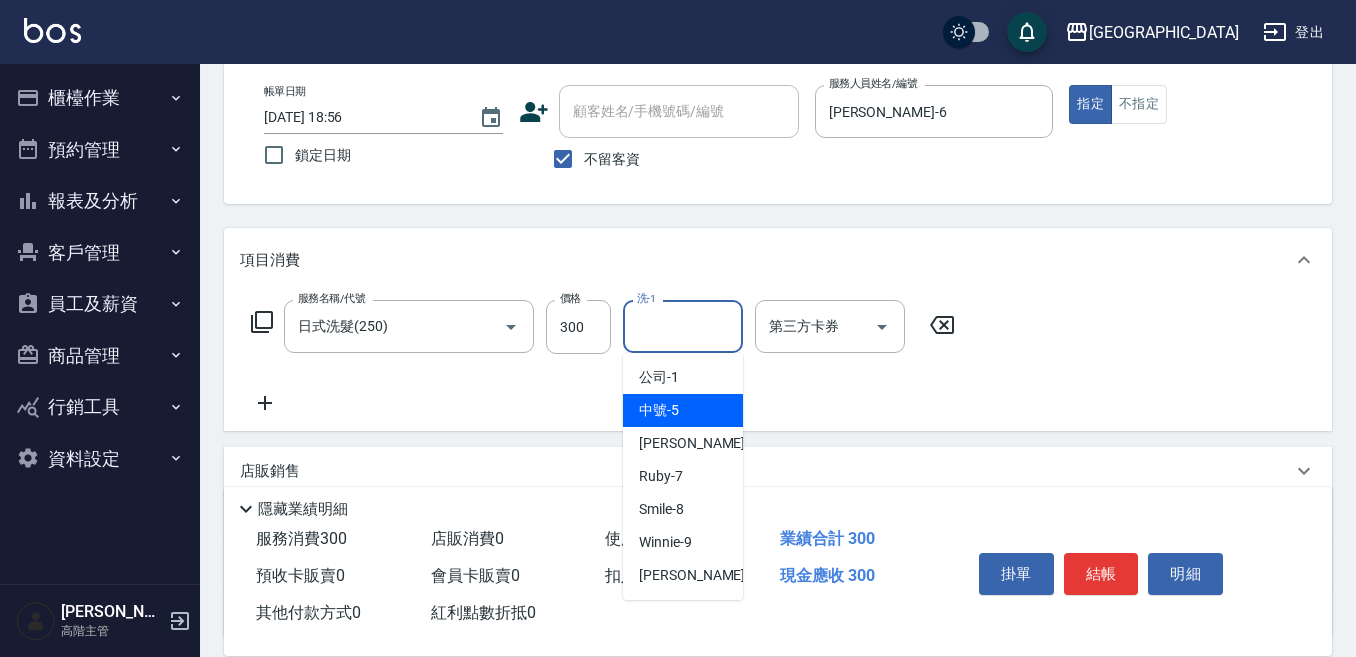 click on "中號 -5" at bounding box center (683, 410) 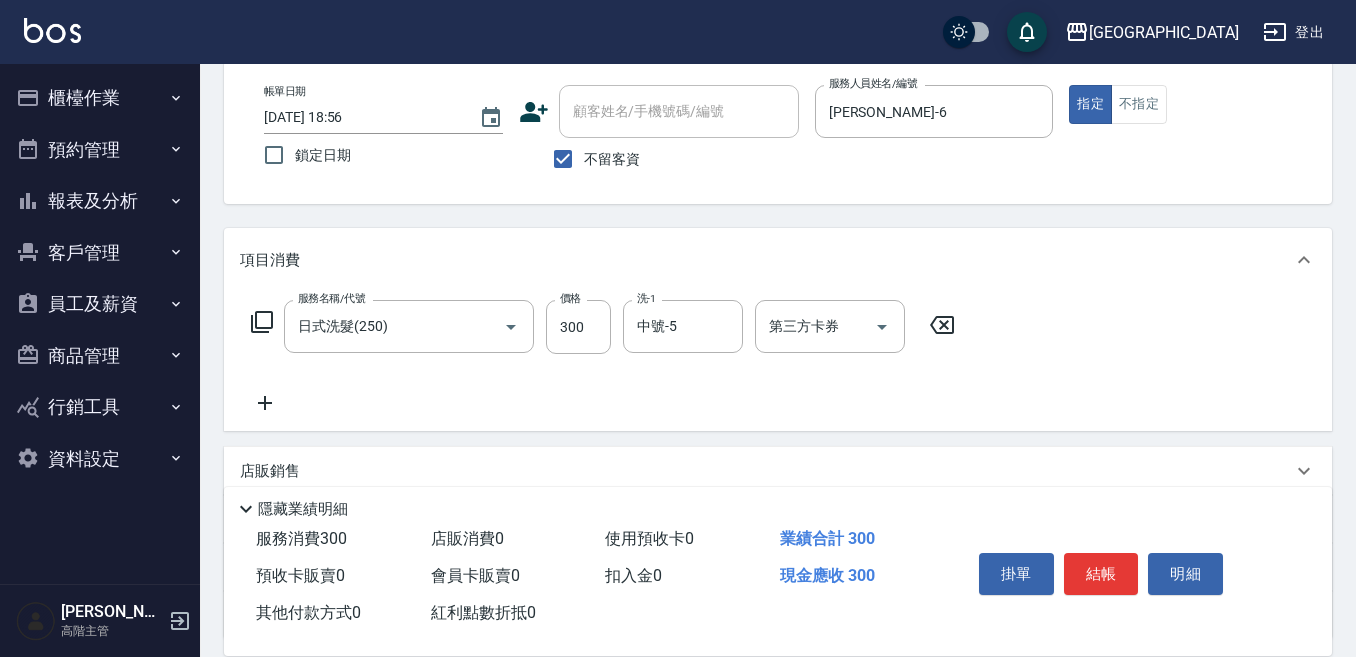 click 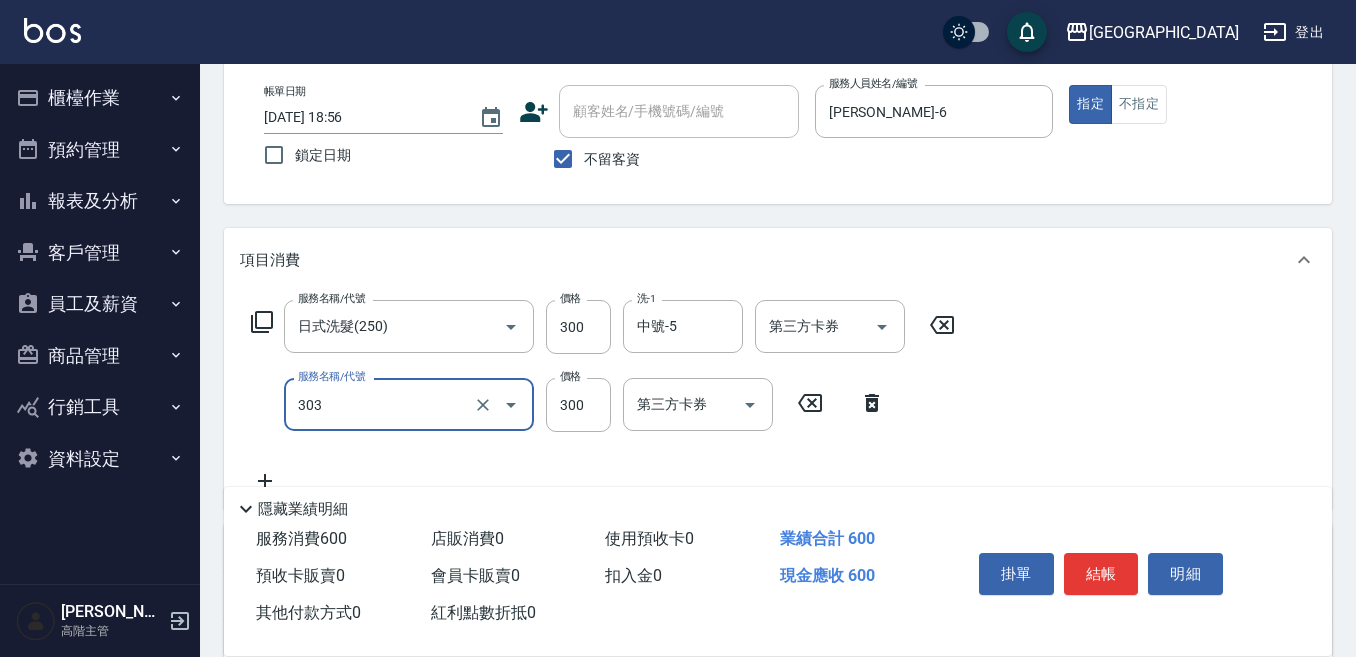 type on "剪髮300(303)" 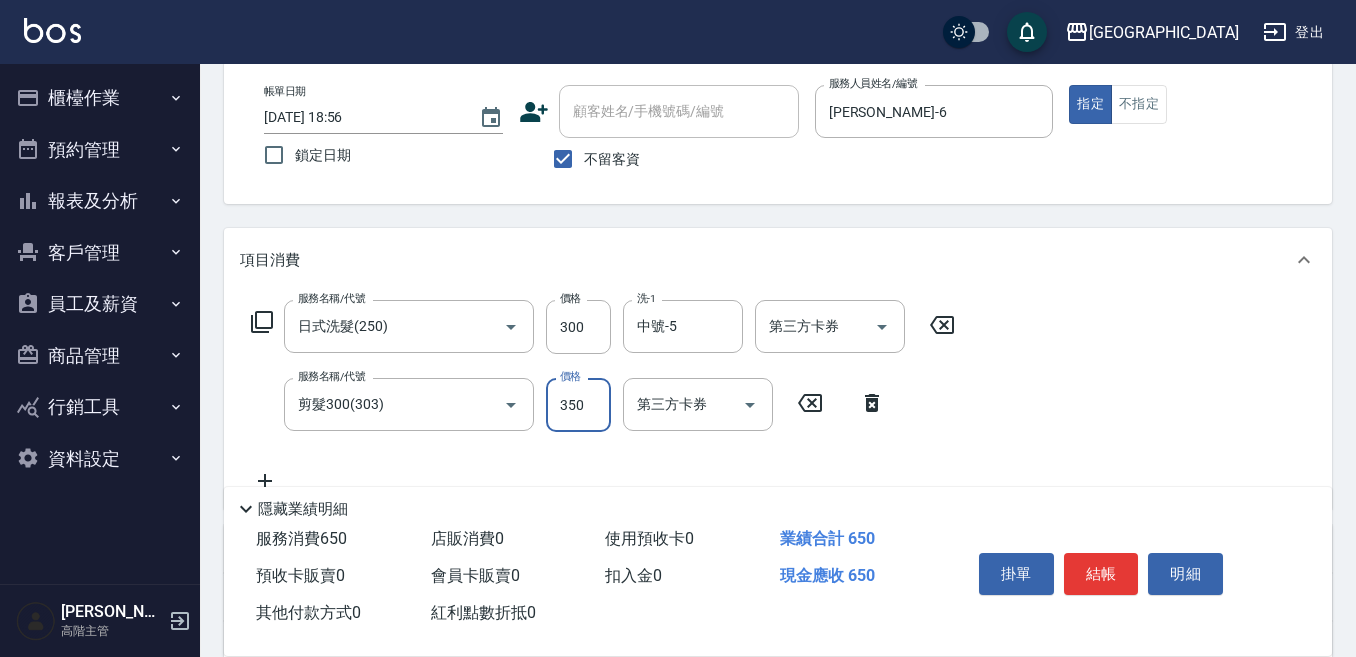 type on "350" 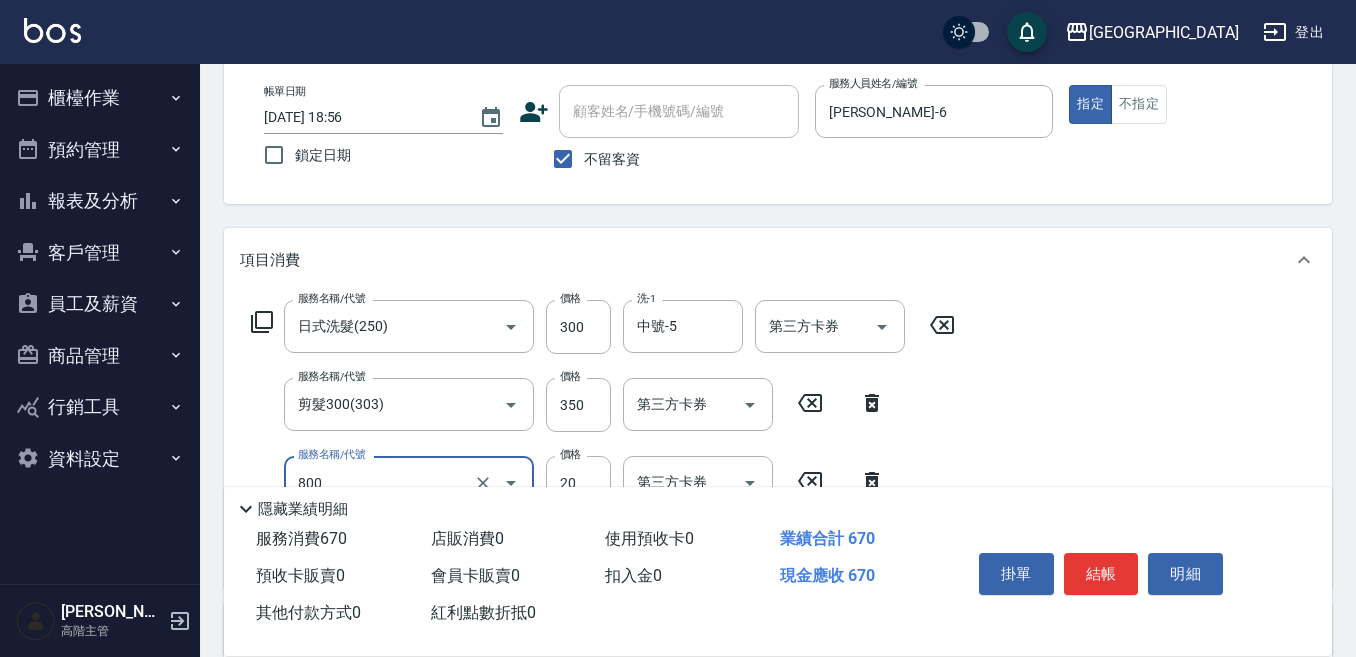 type on "潤絲精(800)" 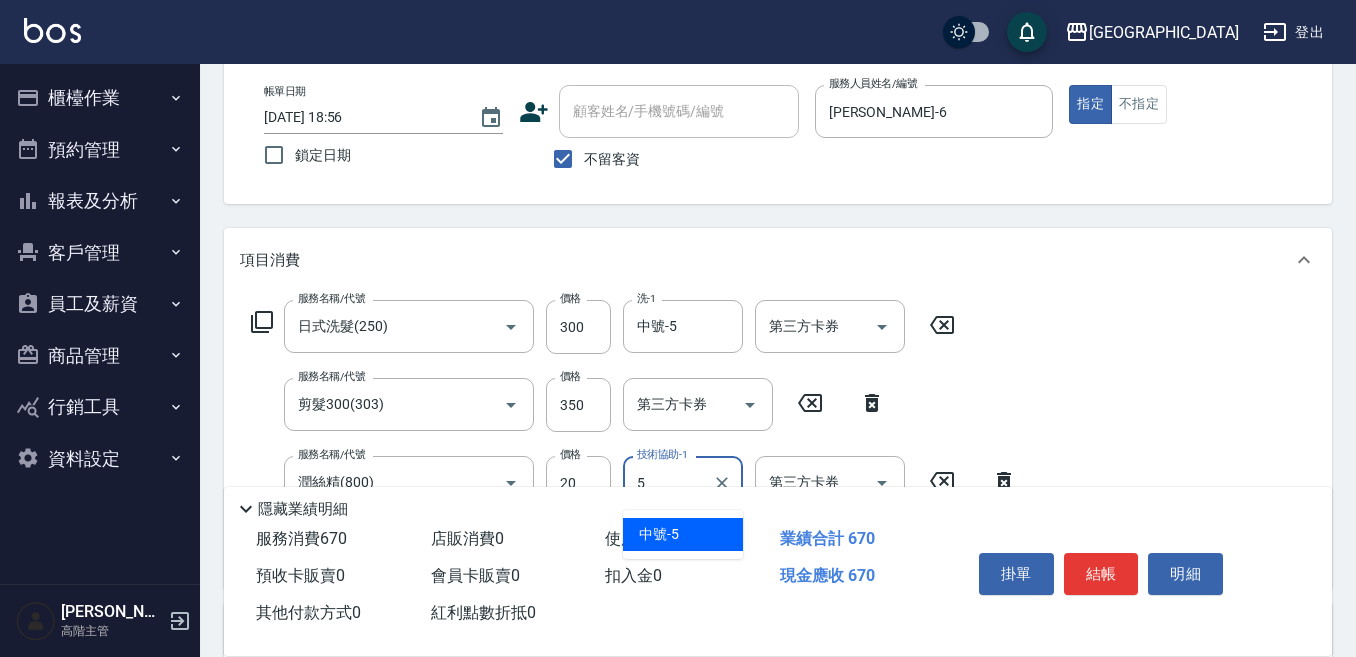 type on "中號-5" 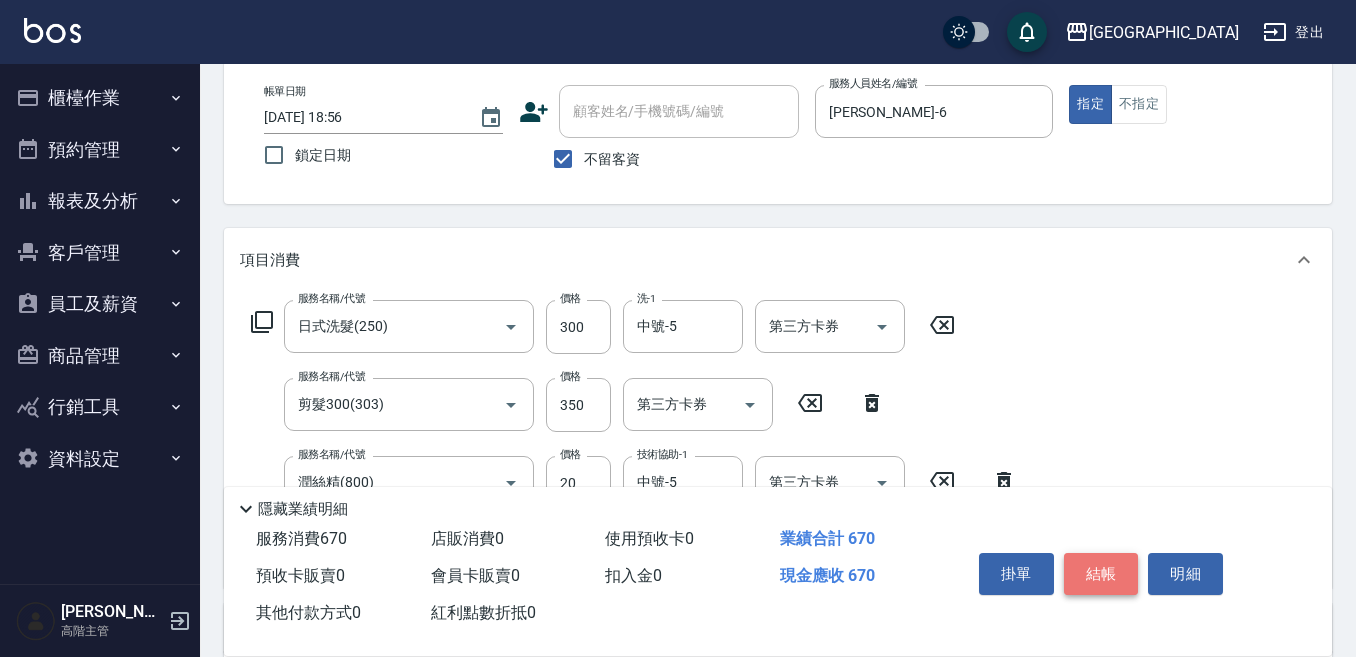 click on "結帳" at bounding box center (1101, 574) 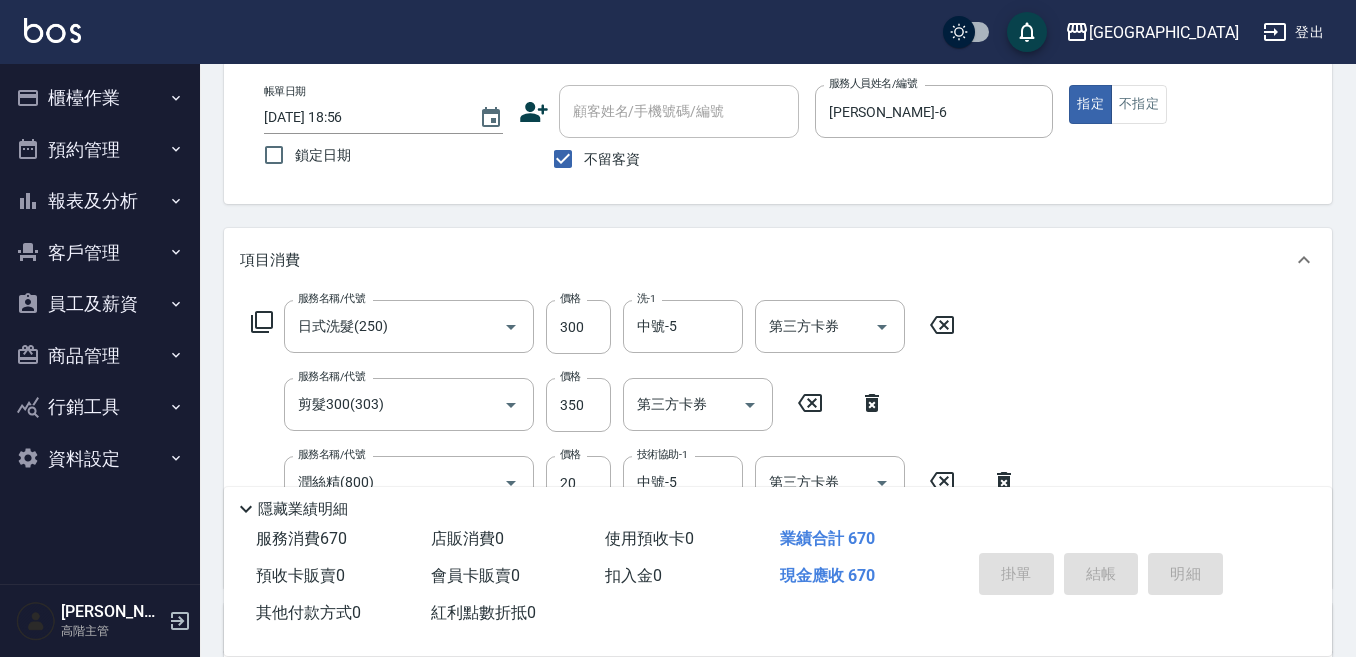 type 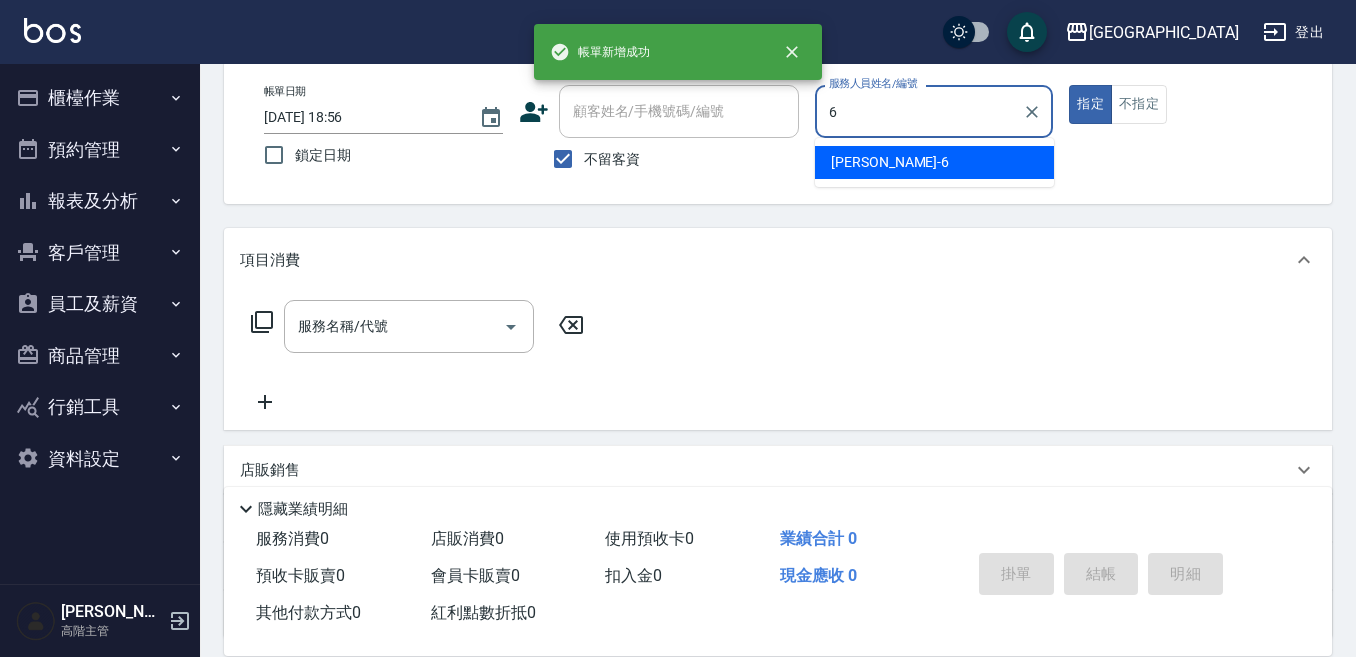 type on "[PERSON_NAME]-6" 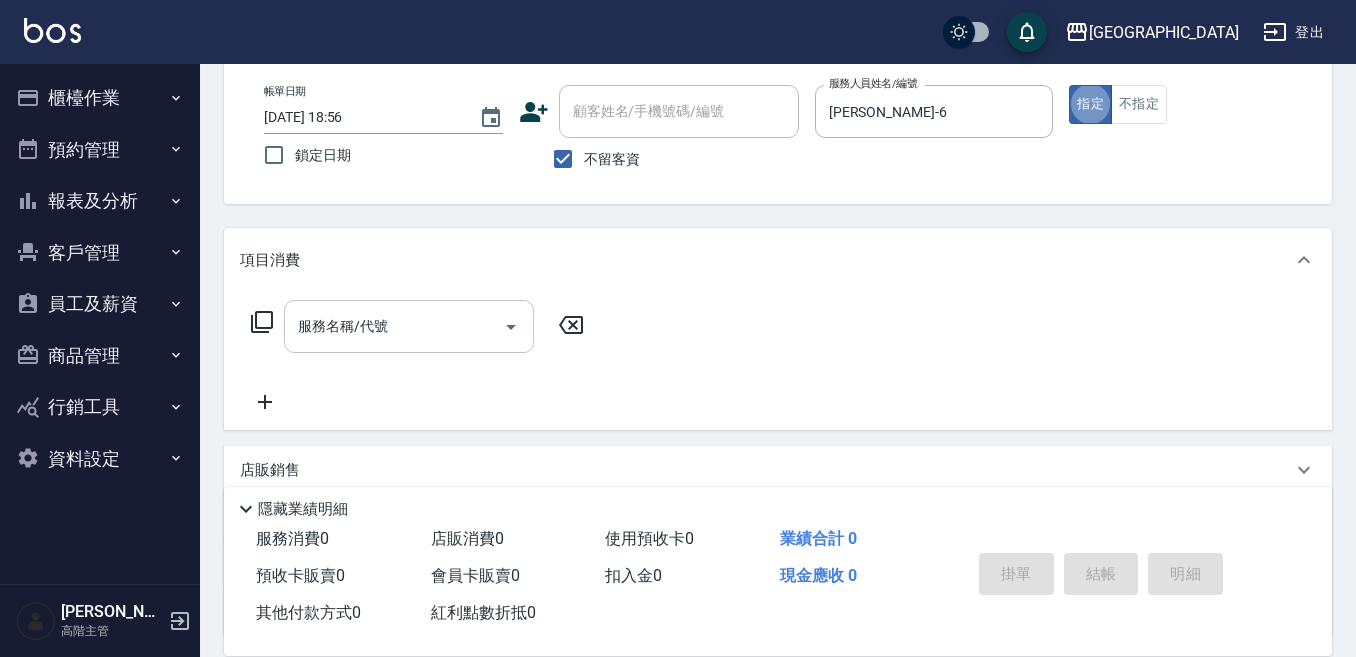 click on "服務名稱/代號" at bounding box center (394, 326) 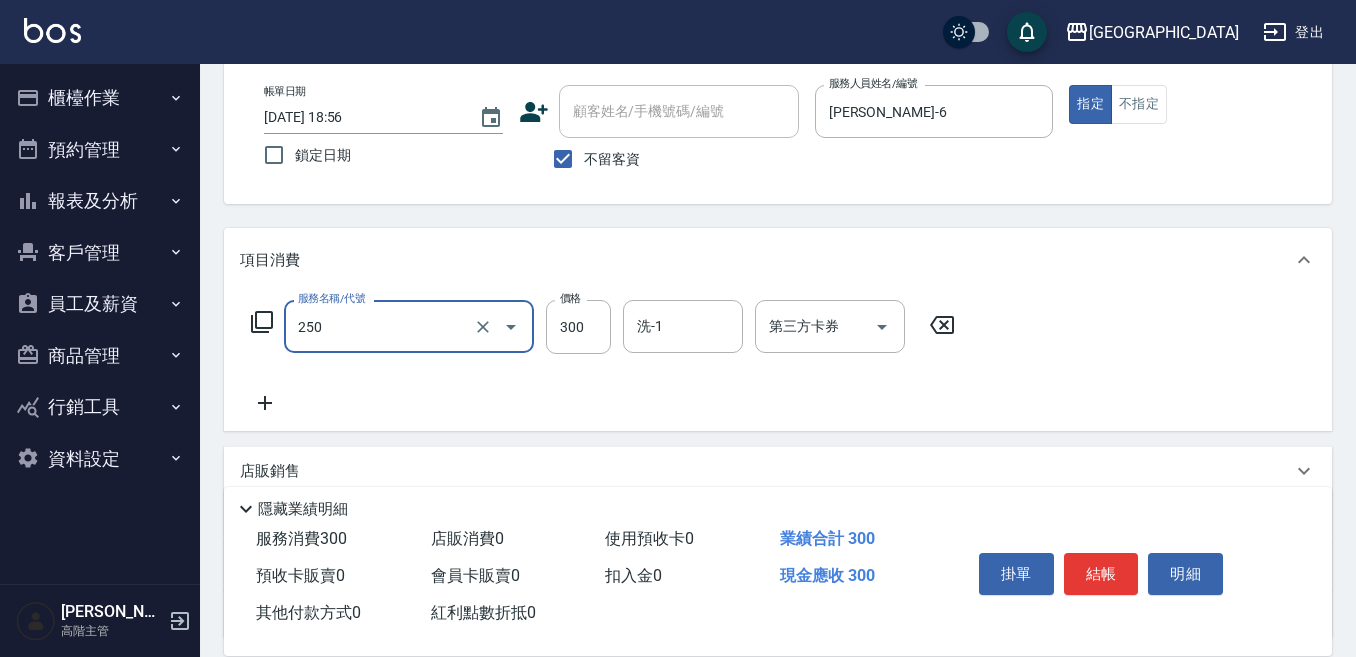 type on "日式洗髮(250)" 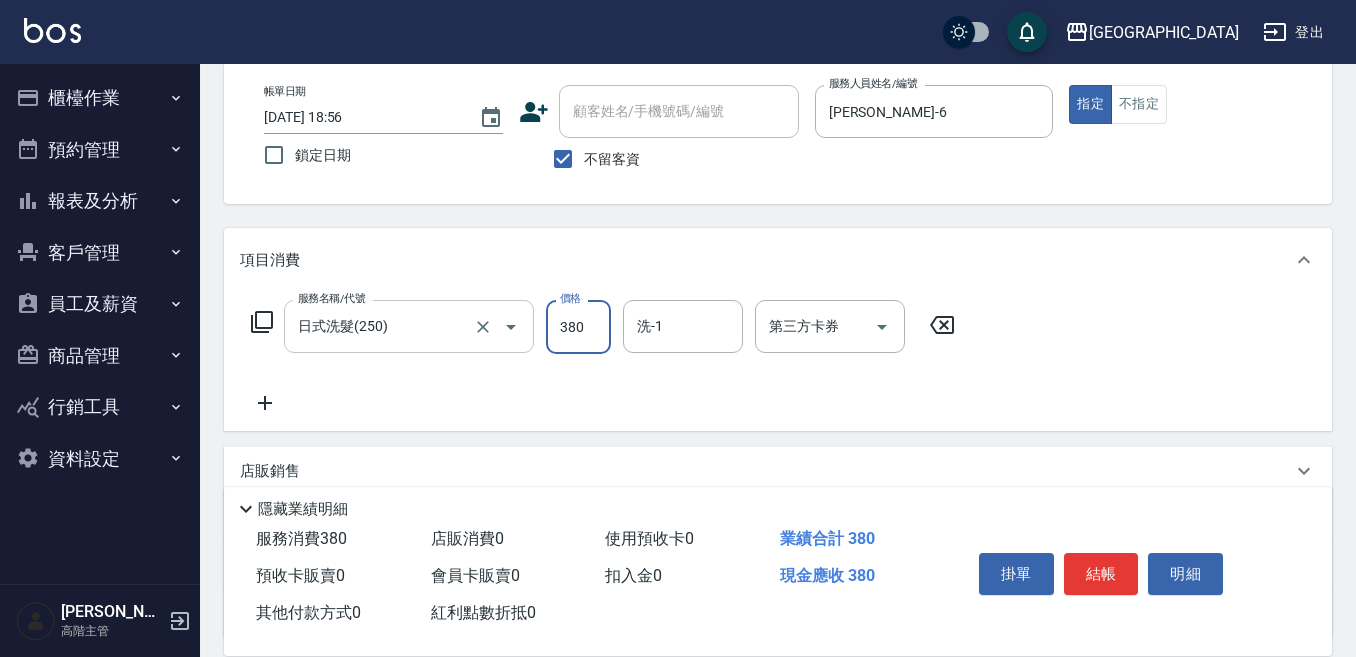 type on "380" 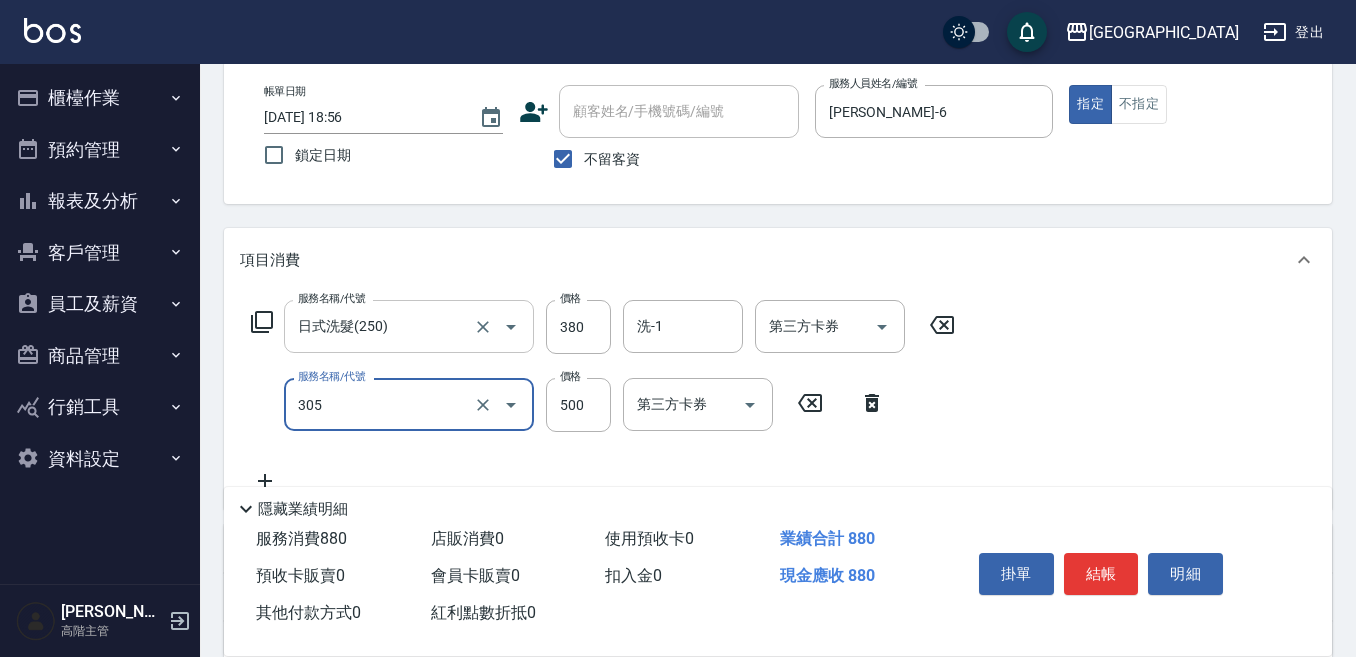 type on "剪髮500(305)" 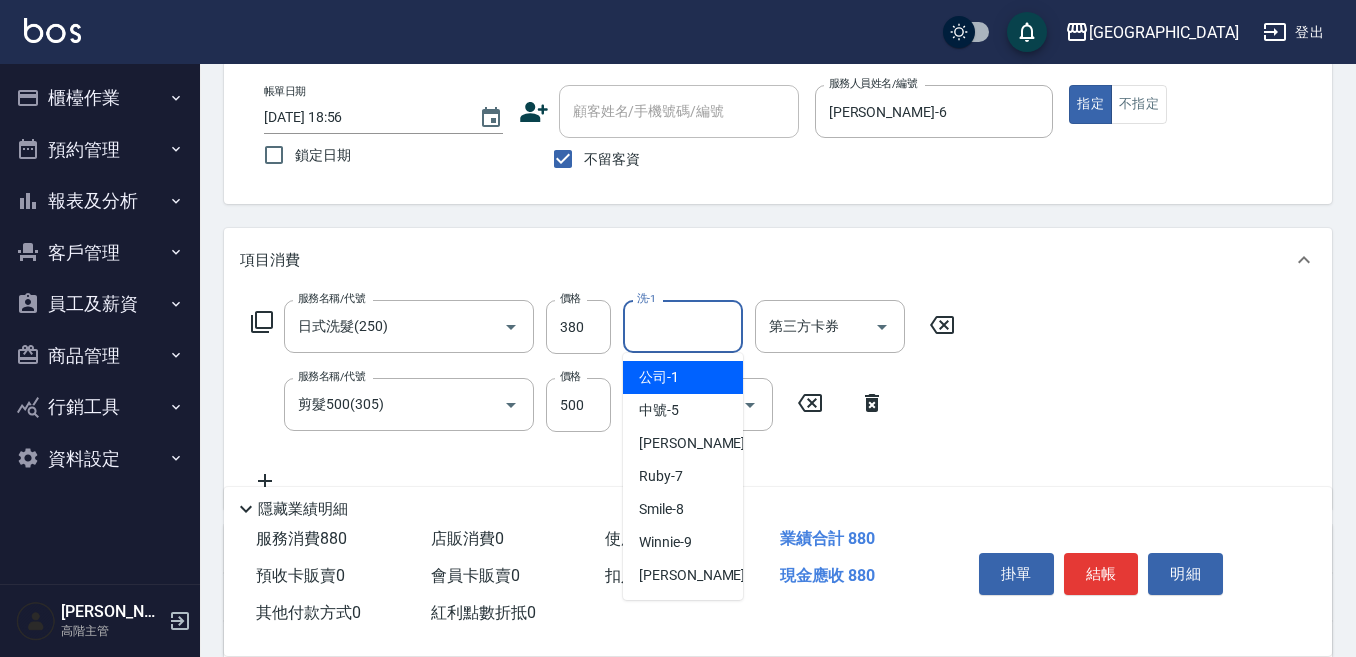 click on "洗-1" at bounding box center [683, 326] 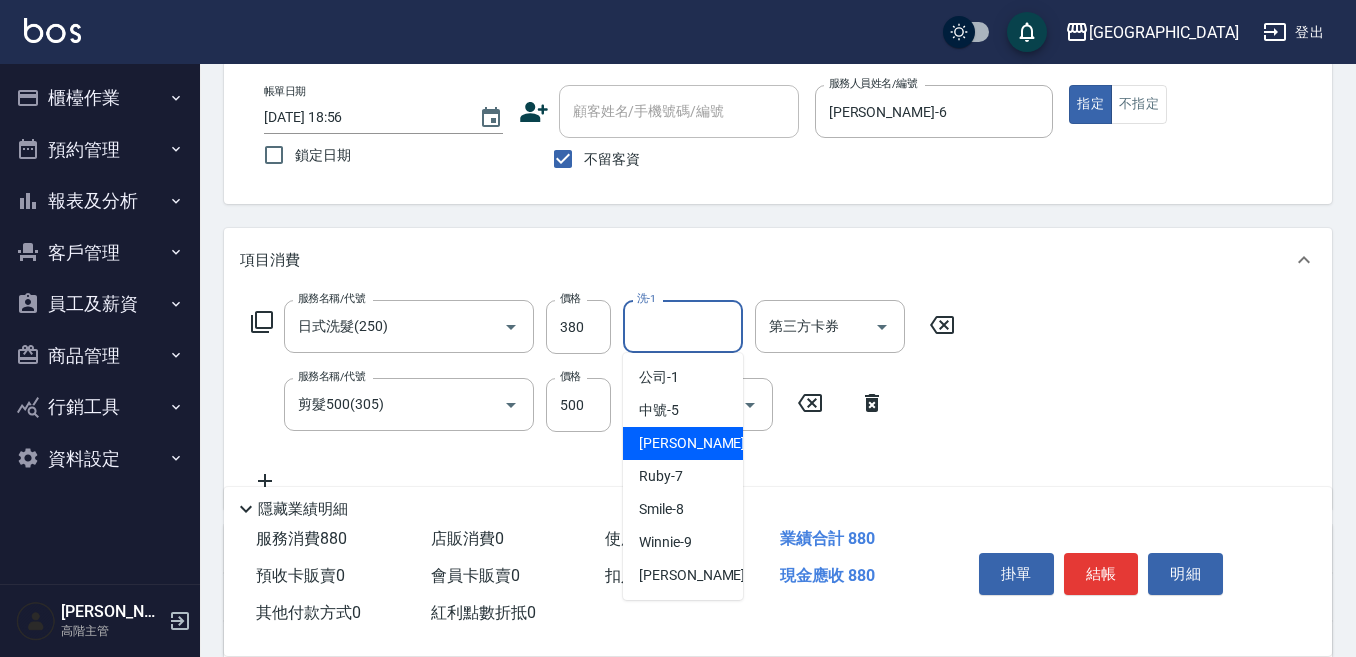 click on "[PERSON_NAME] -6" at bounding box center [683, 443] 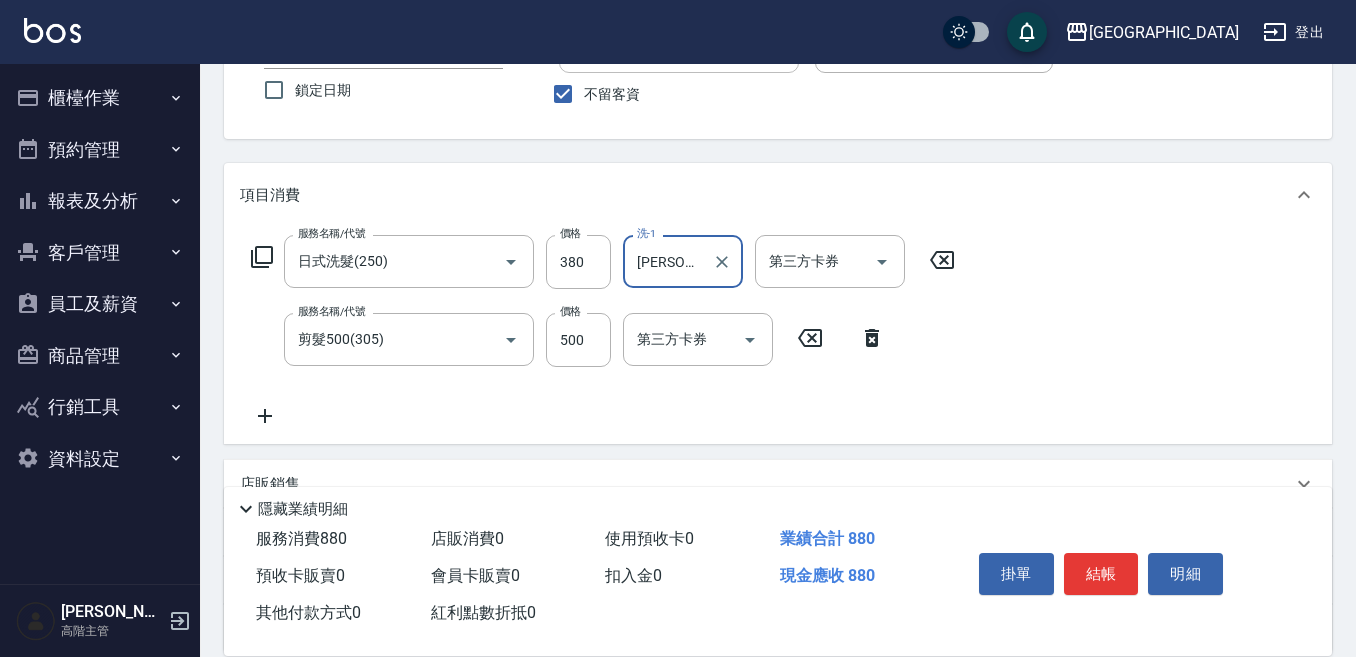 scroll, scrollTop: 200, scrollLeft: 0, axis: vertical 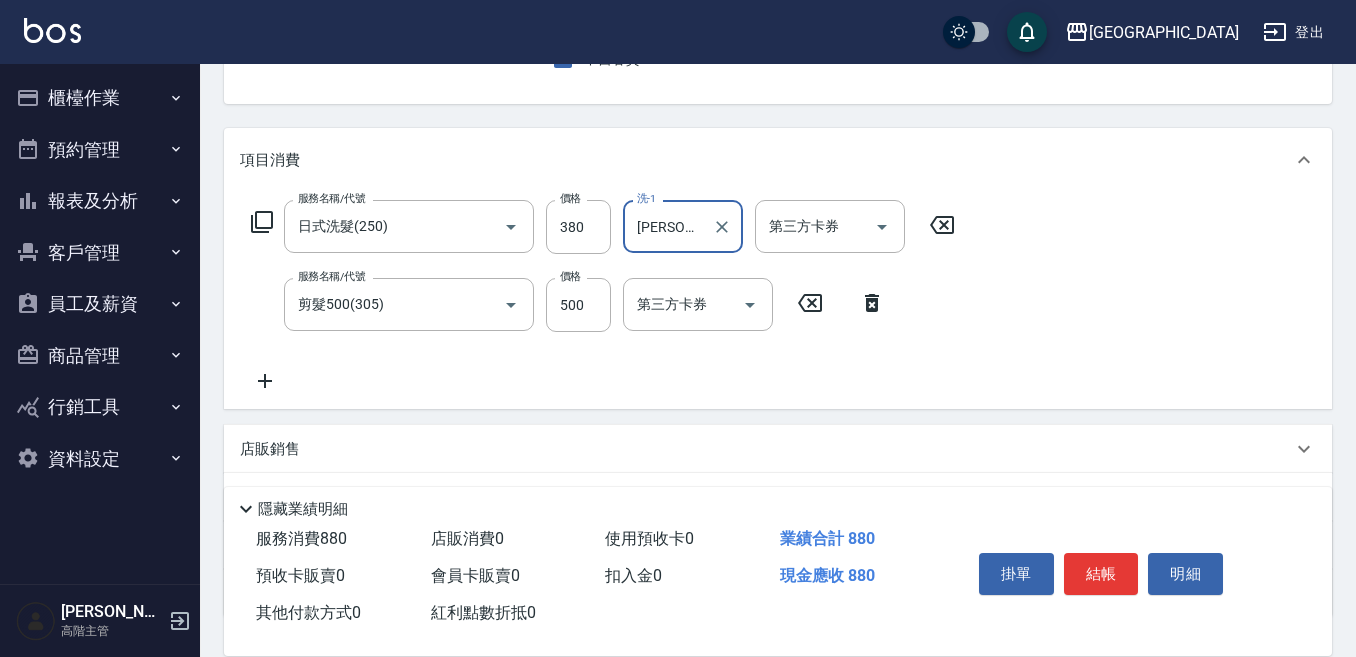 click 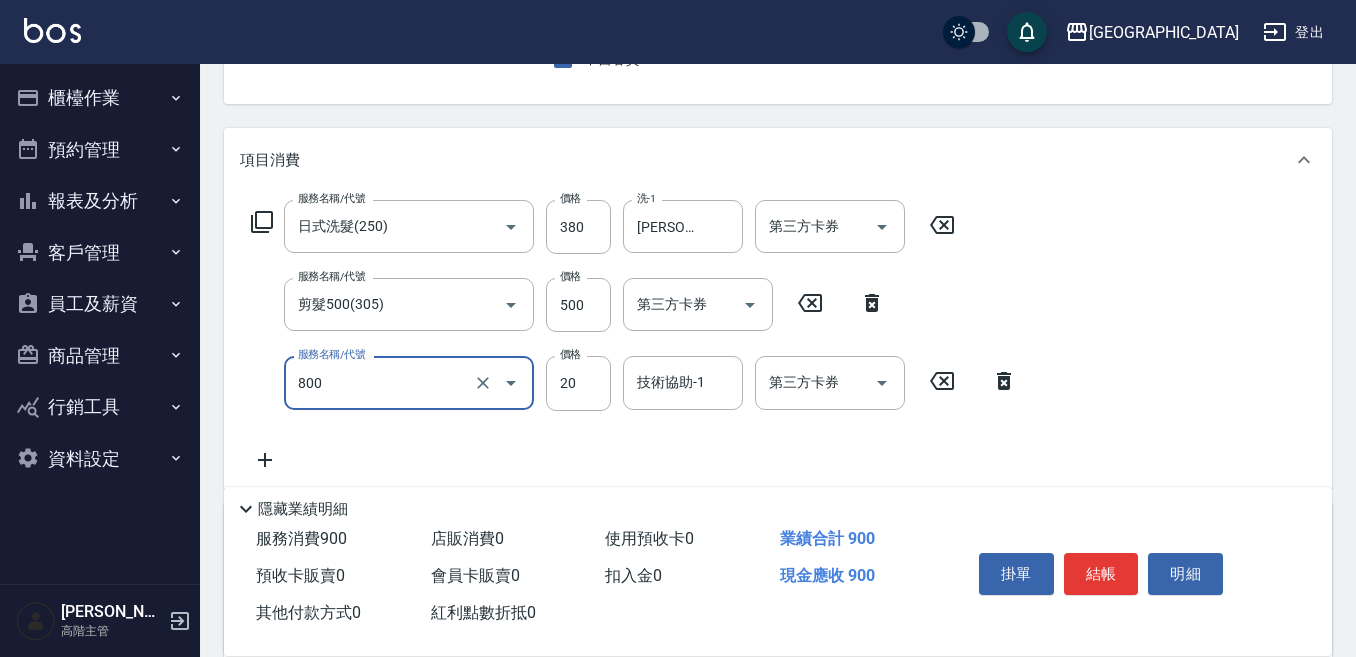 type on "潤絲精(800)" 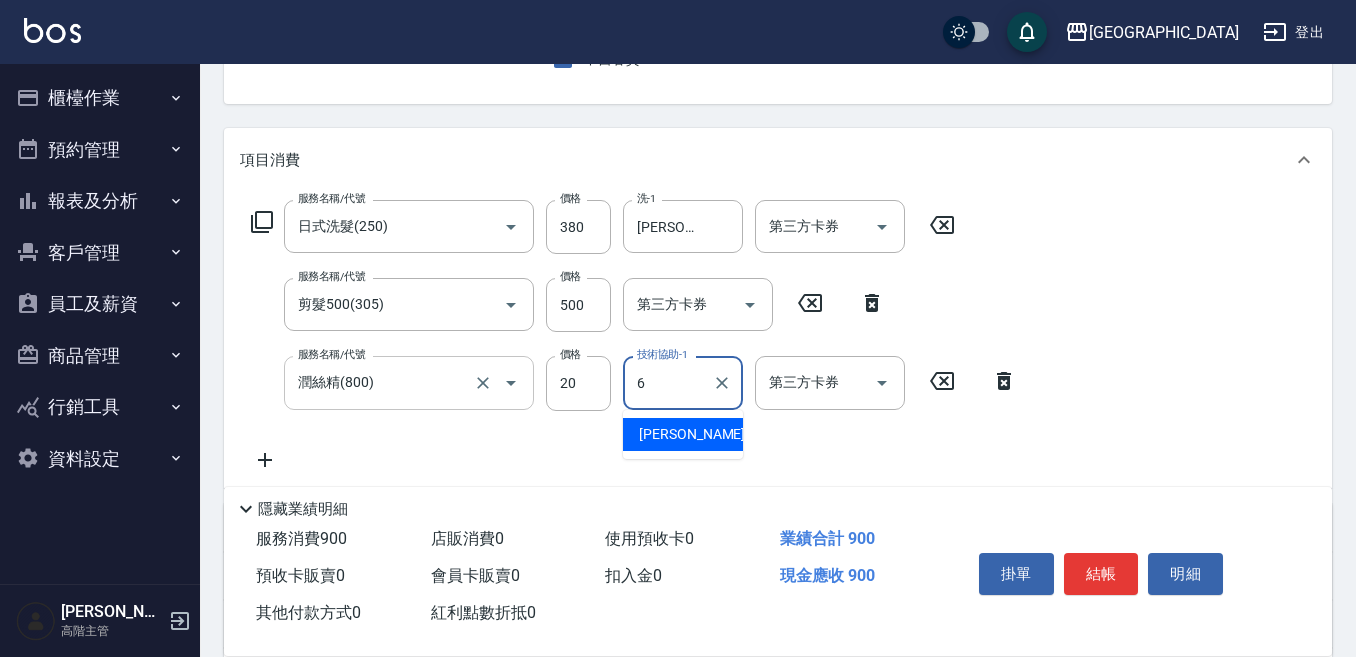 type on "[PERSON_NAME]-6" 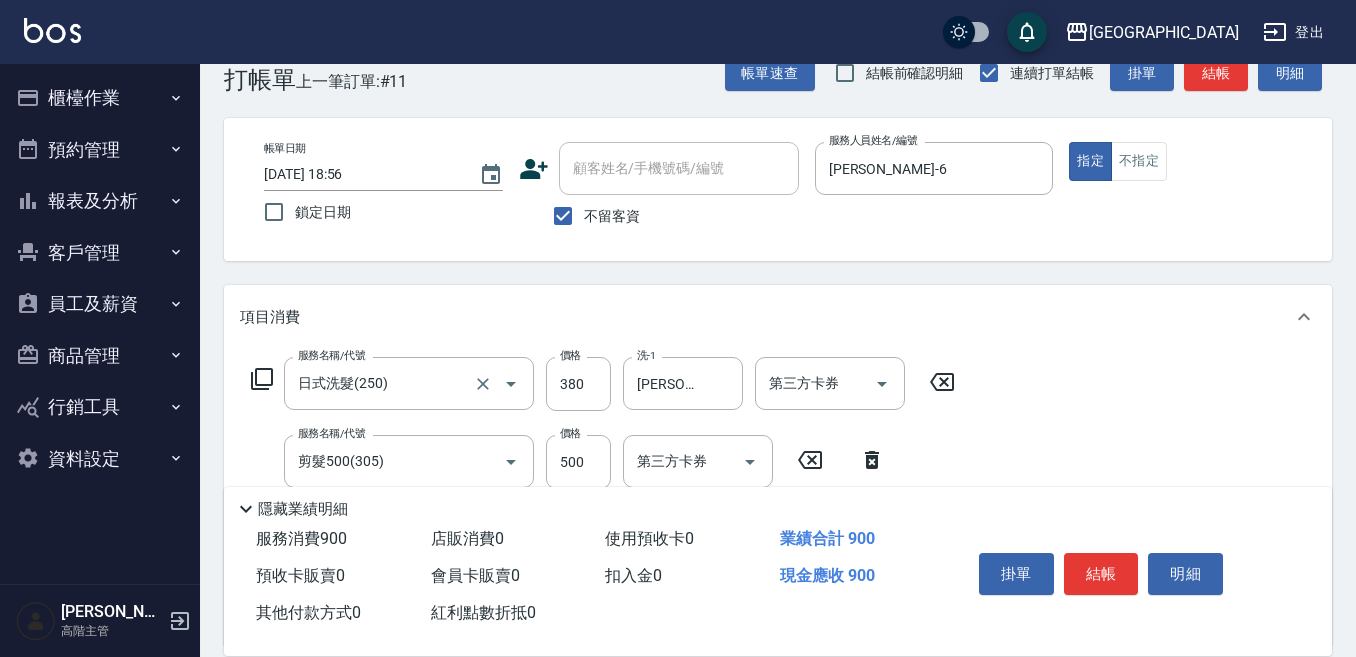 scroll, scrollTop: 0, scrollLeft: 0, axis: both 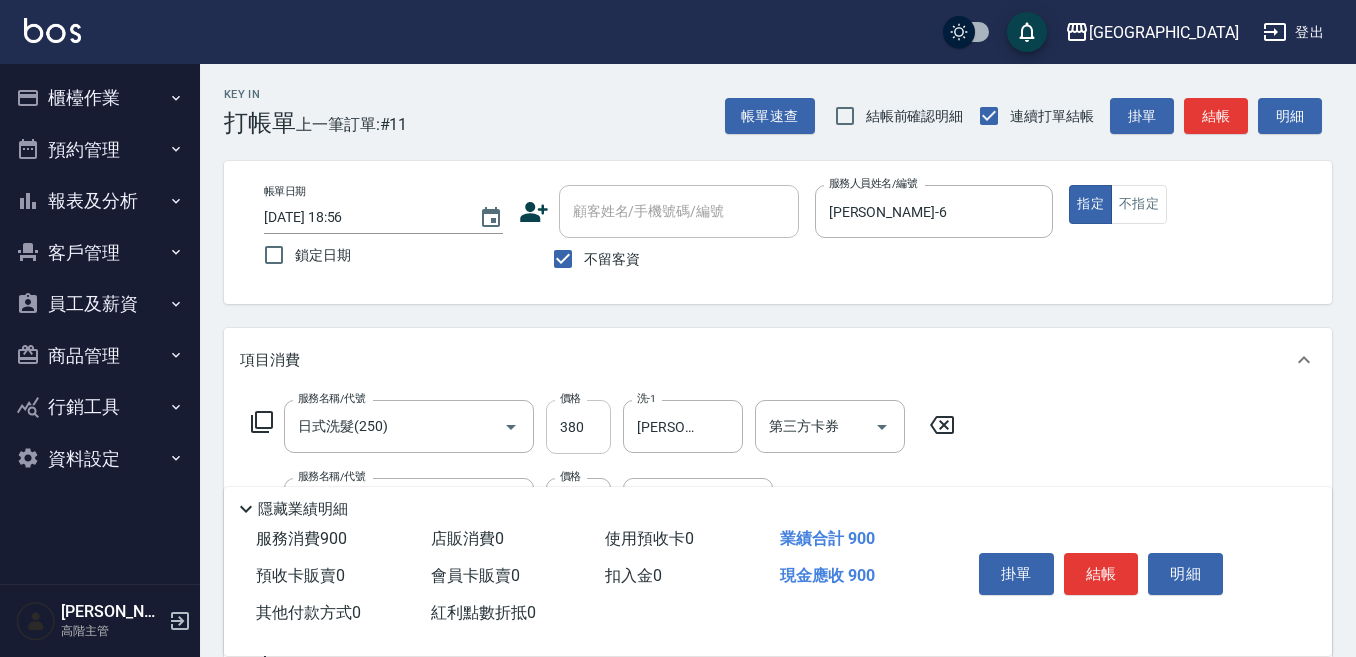 click on "380" at bounding box center (578, 427) 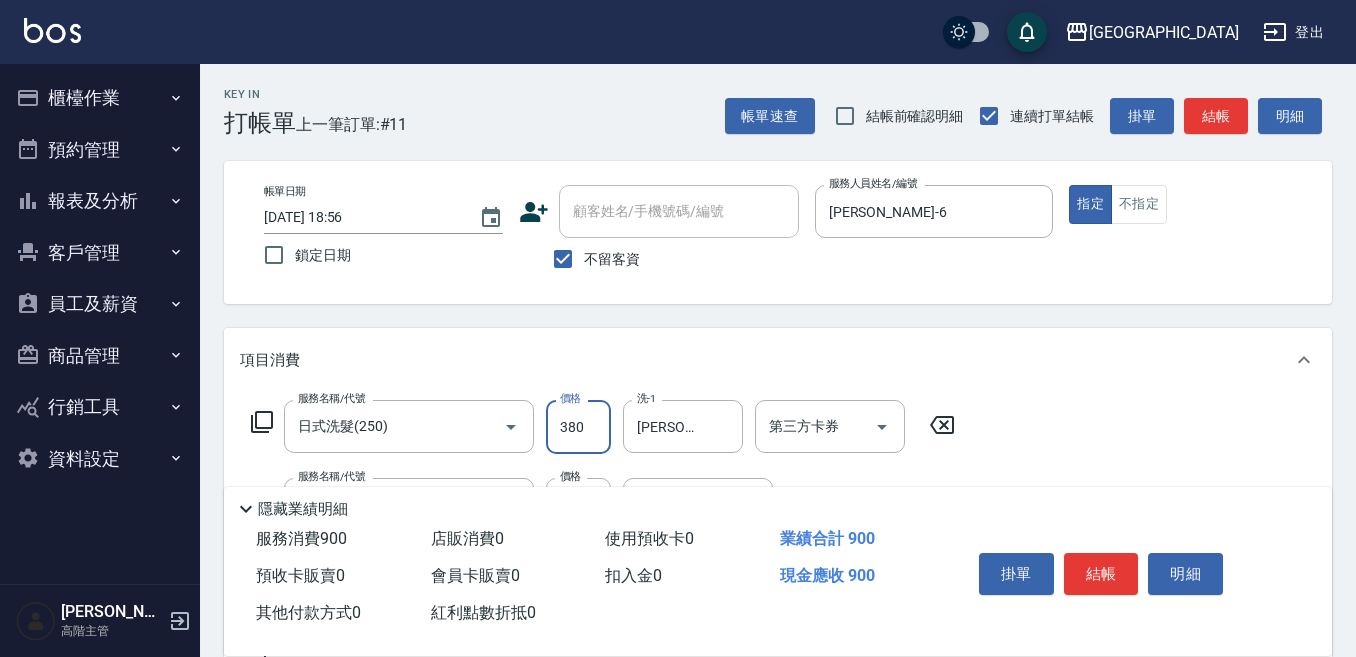 click on "380" at bounding box center [578, 427] 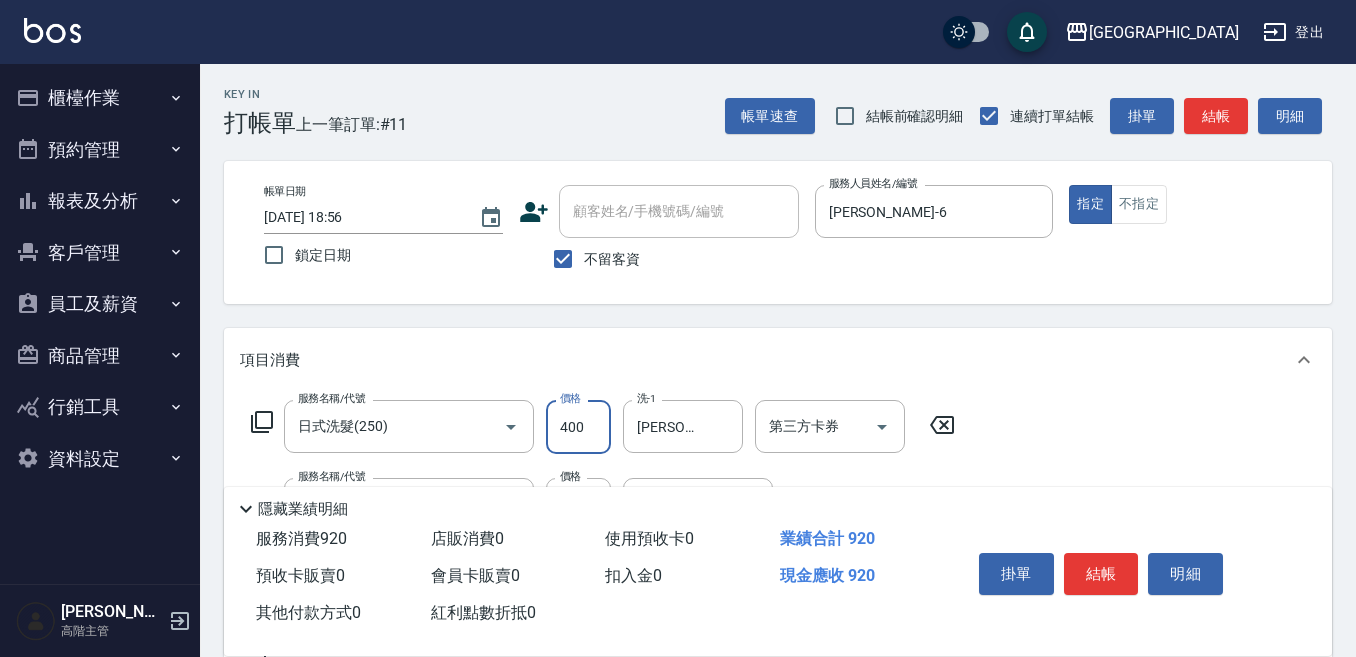 type on "400" 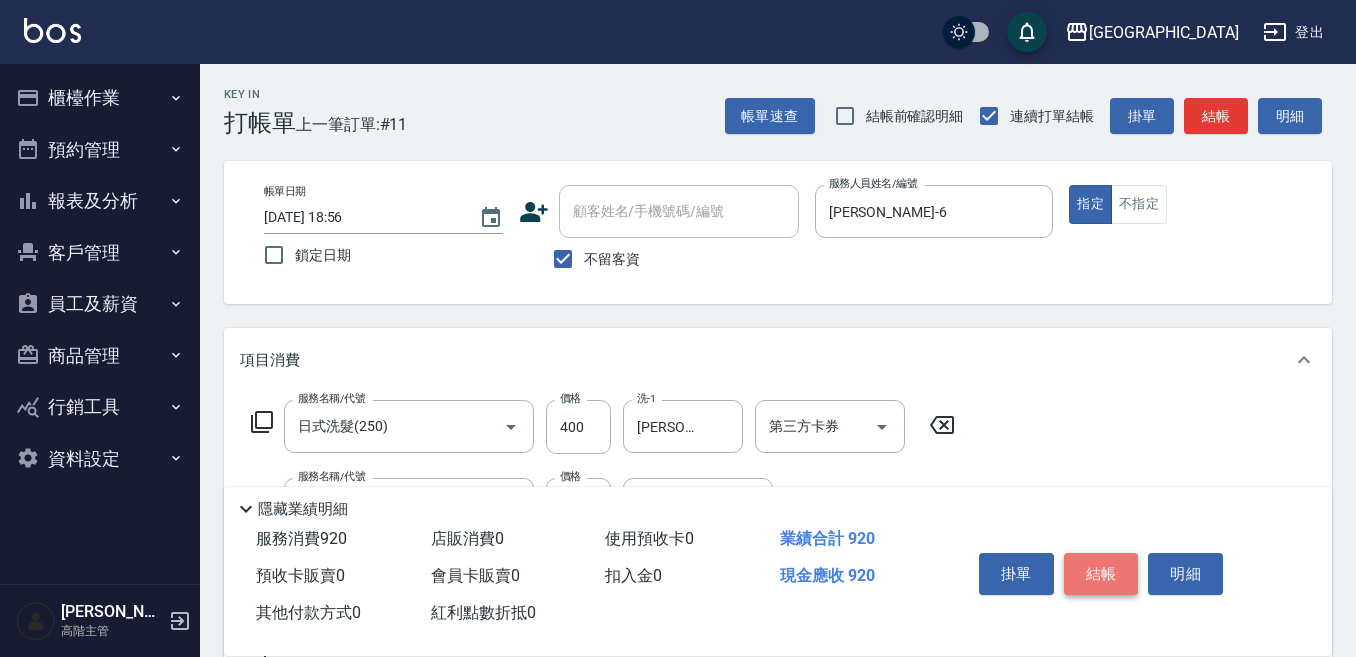 click on "結帳" at bounding box center (1101, 574) 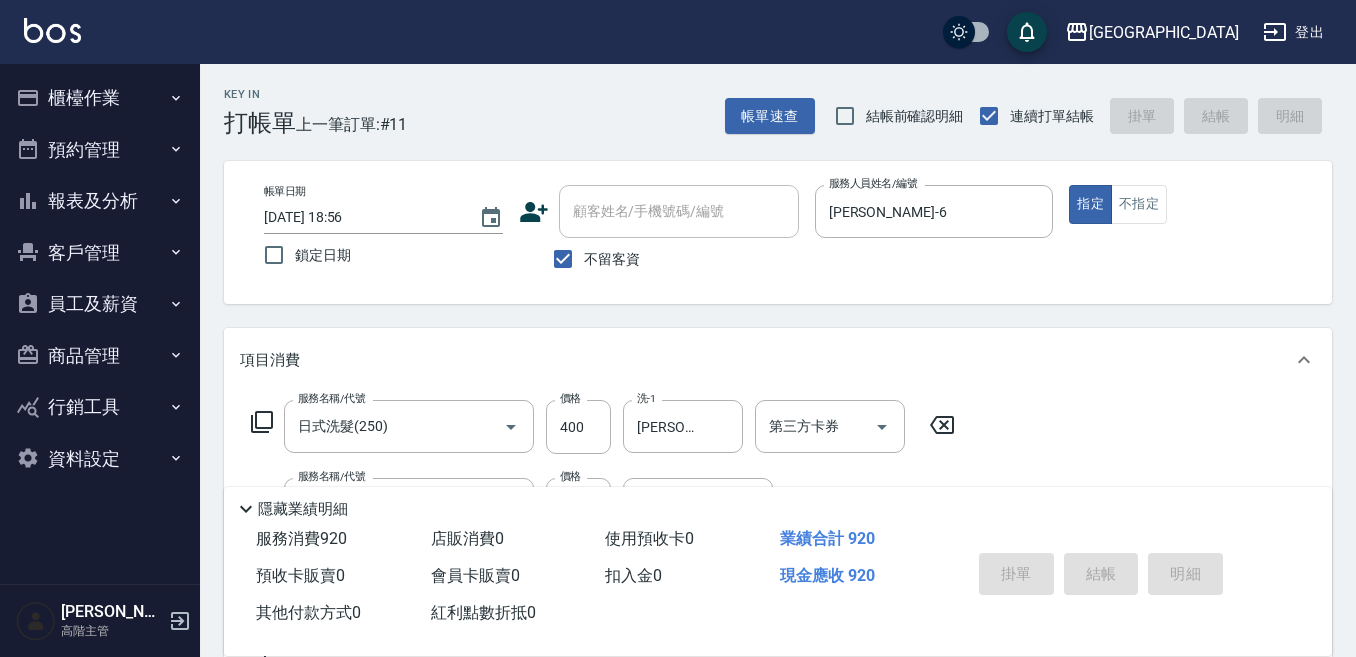 type on "[DATE] 19:04" 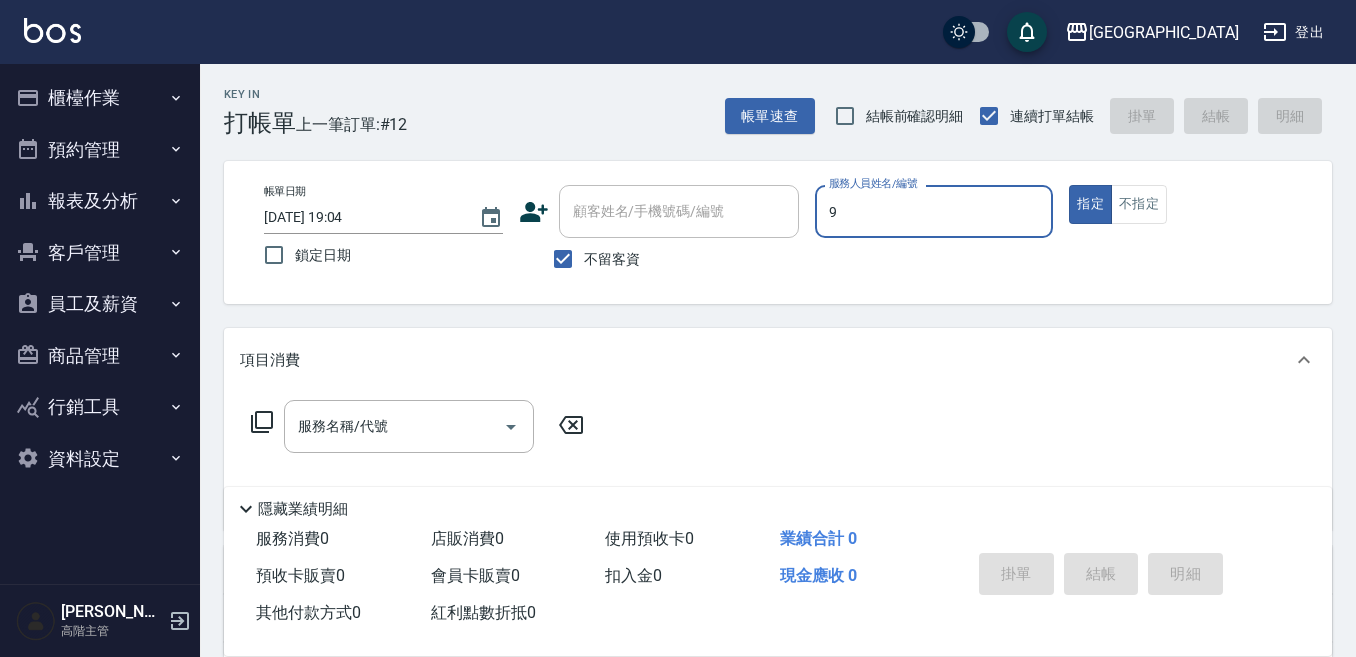 type on "Winnie-9" 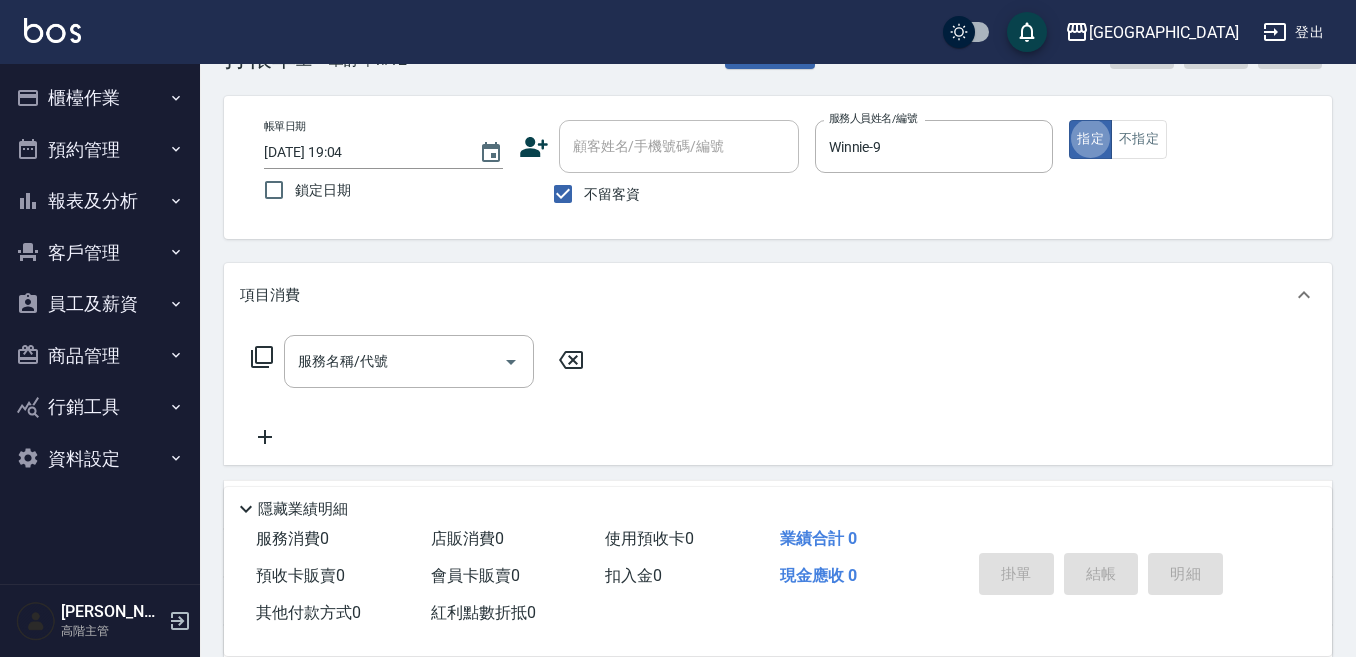 scroll, scrollTop: 100, scrollLeft: 0, axis: vertical 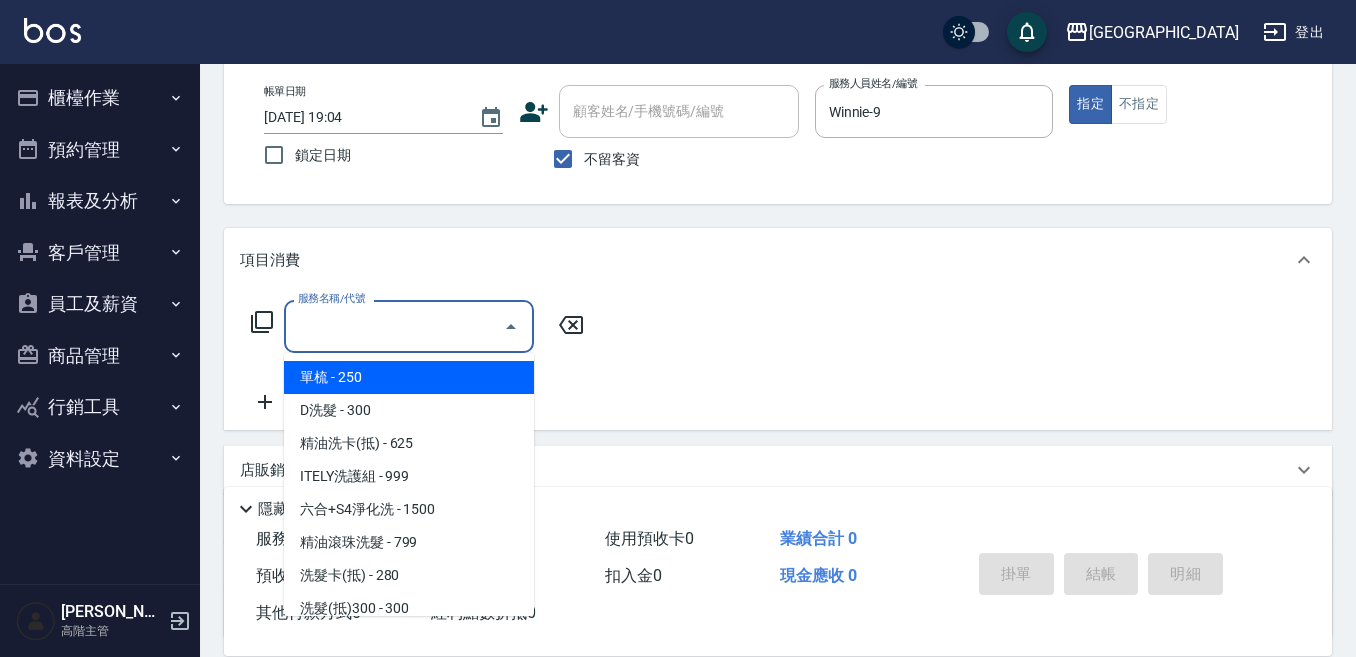 click on "服務名稱/代號" at bounding box center (394, 326) 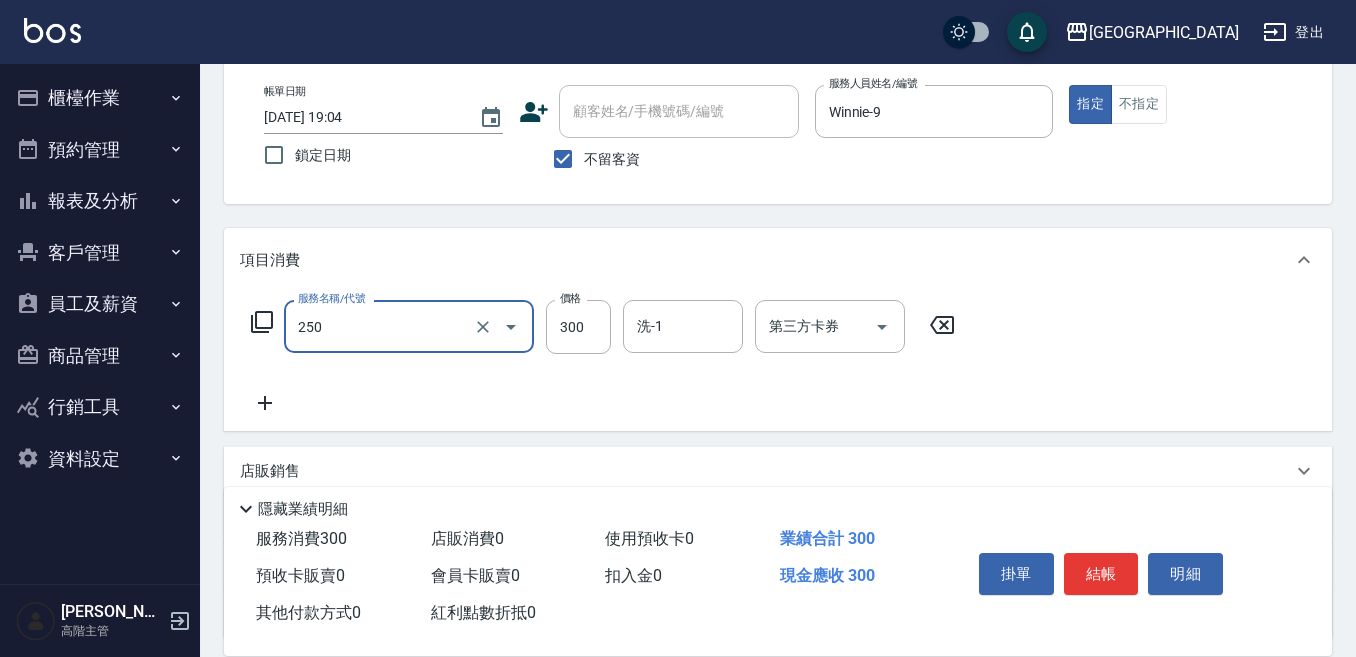type on "日式洗髮(250)" 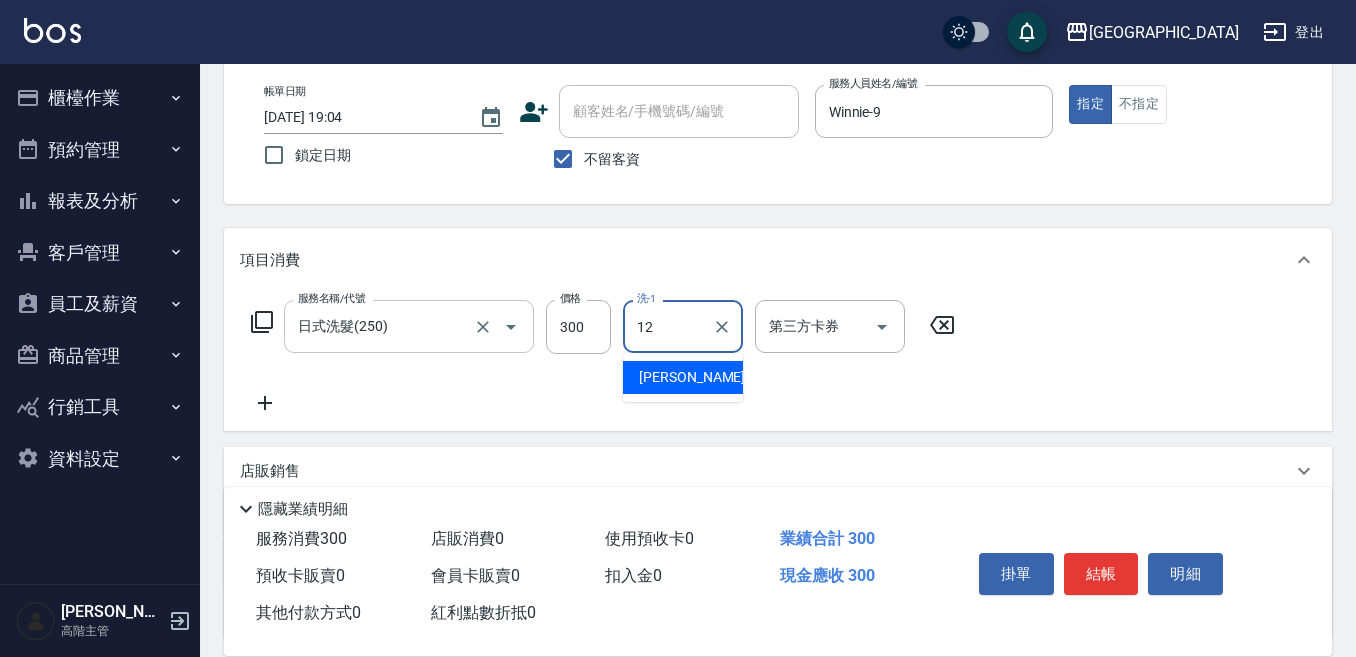 type on "[PERSON_NAME]-12" 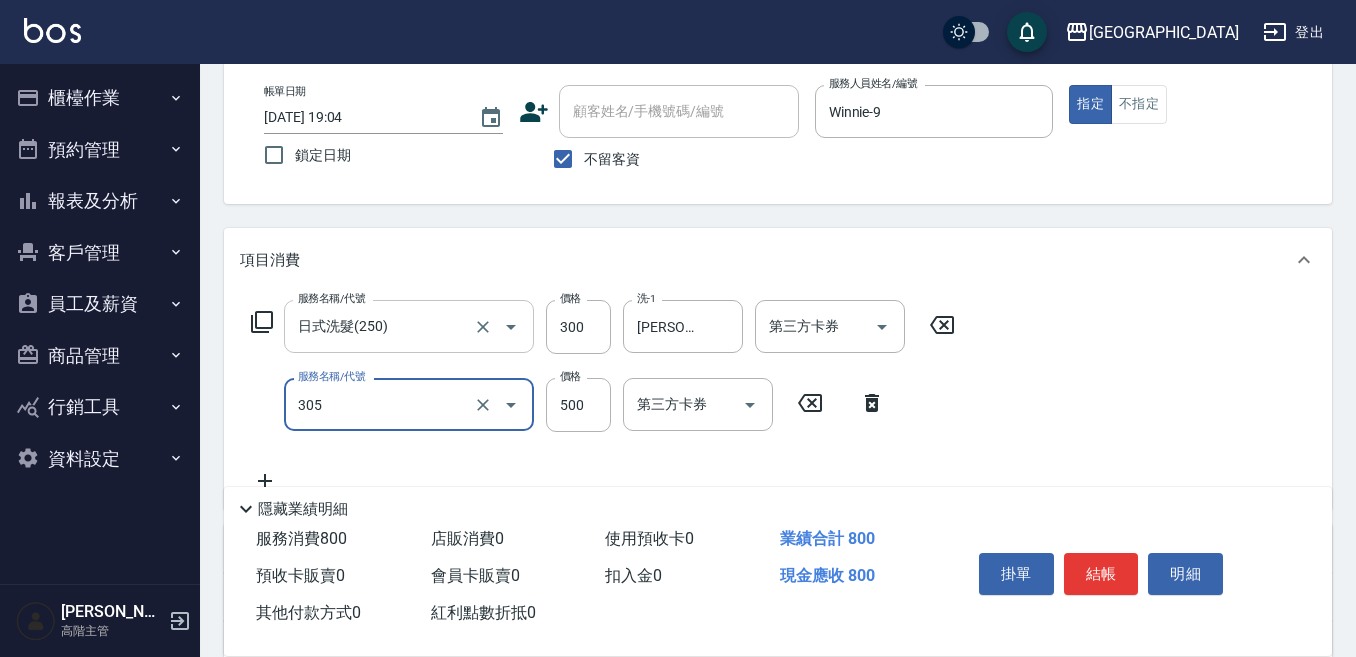 type on "剪髮500(305)" 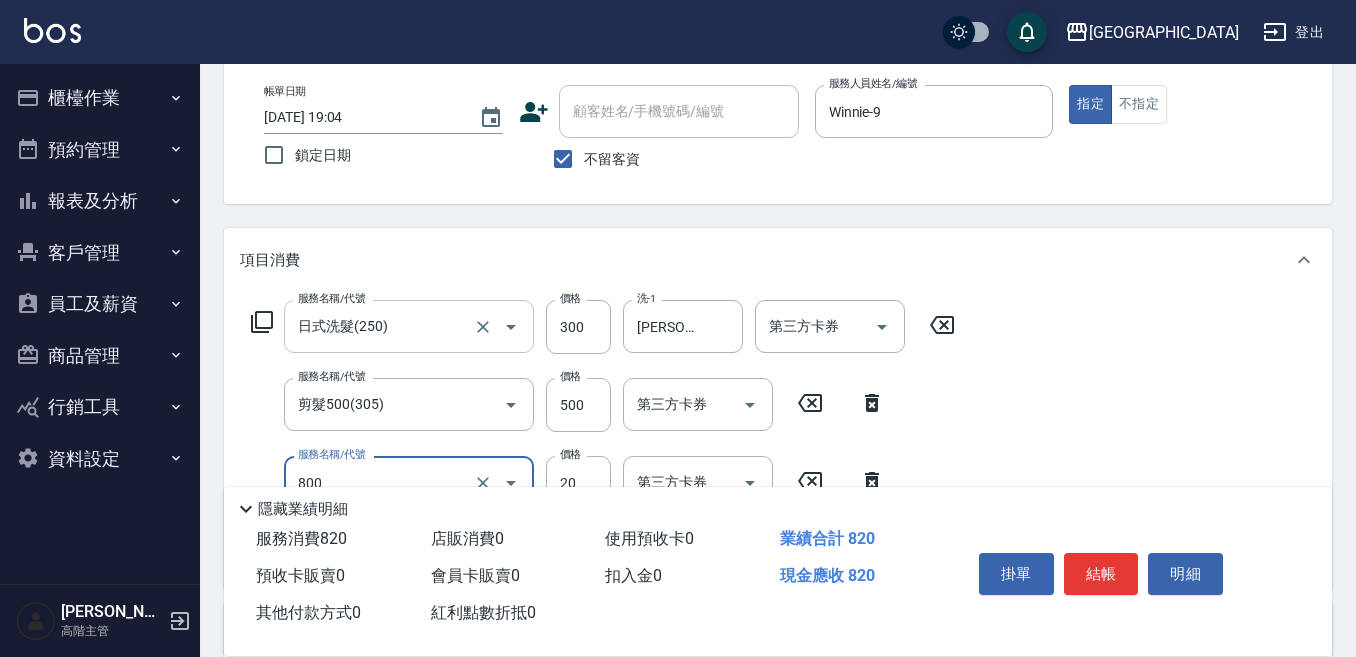 type on "潤絲精(800)" 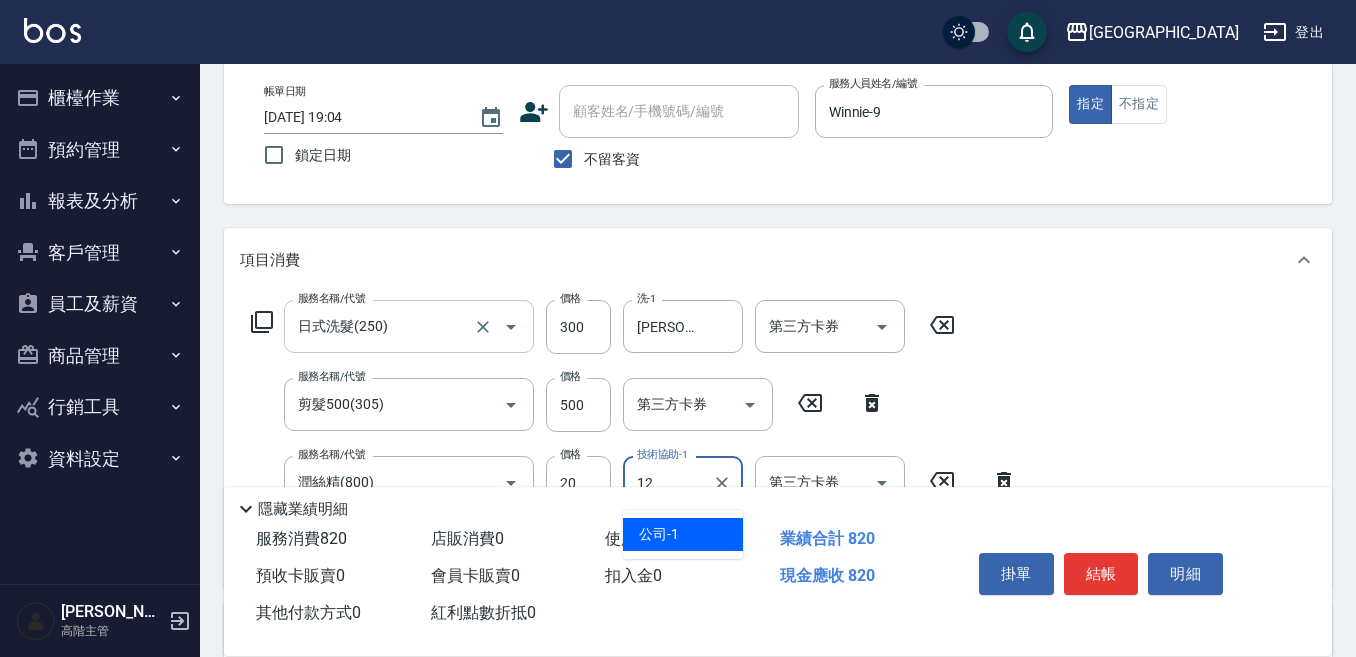 type on "[PERSON_NAME]-12" 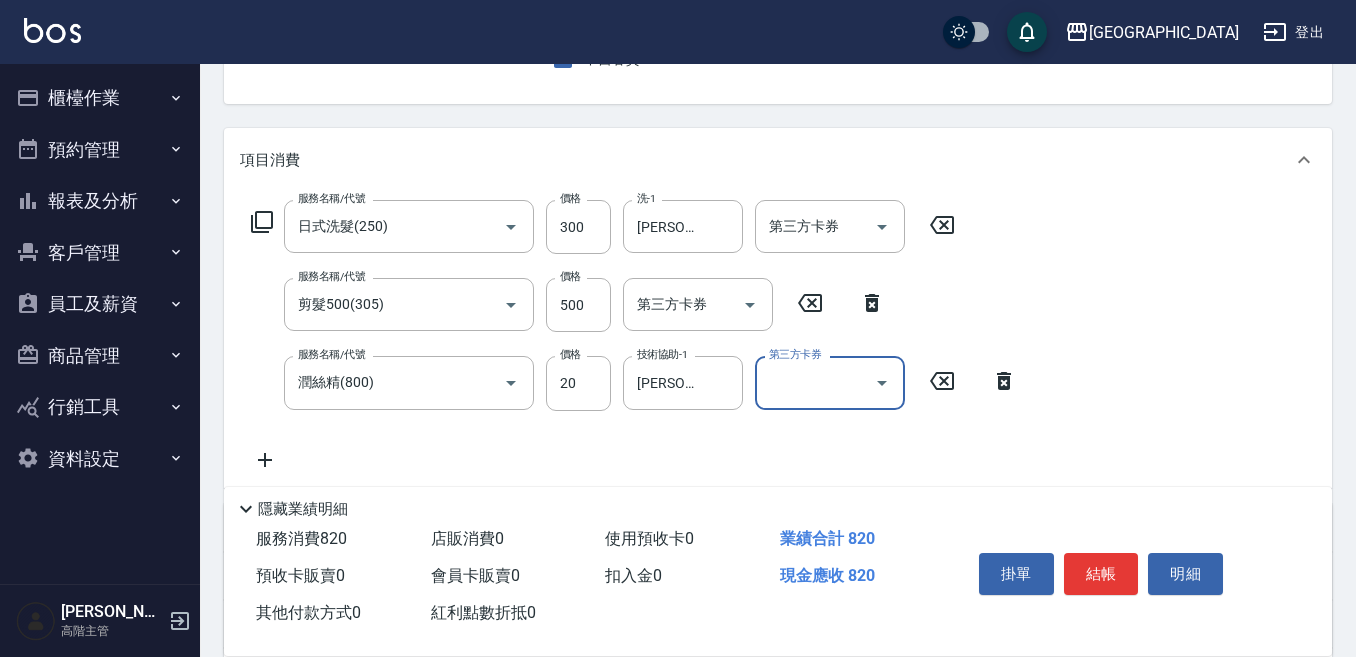 scroll, scrollTop: 100, scrollLeft: 0, axis: vertical 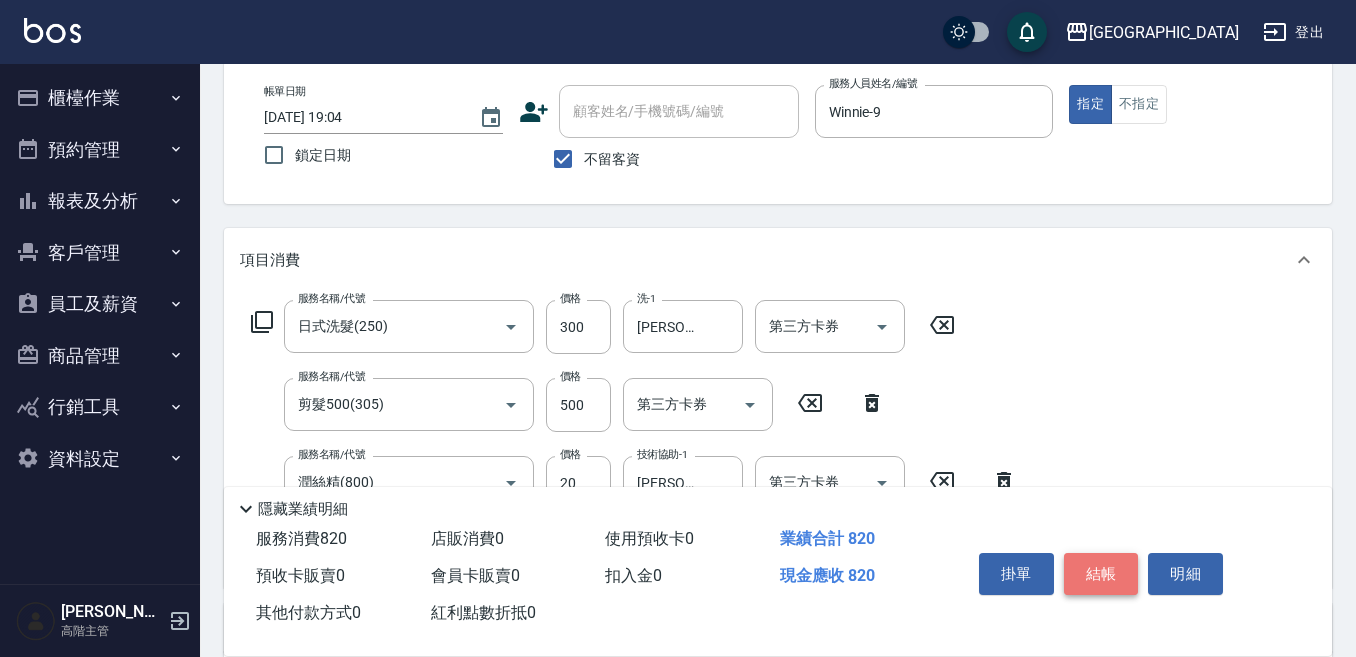 click on "結帳" at bounding box center (1101, 574) 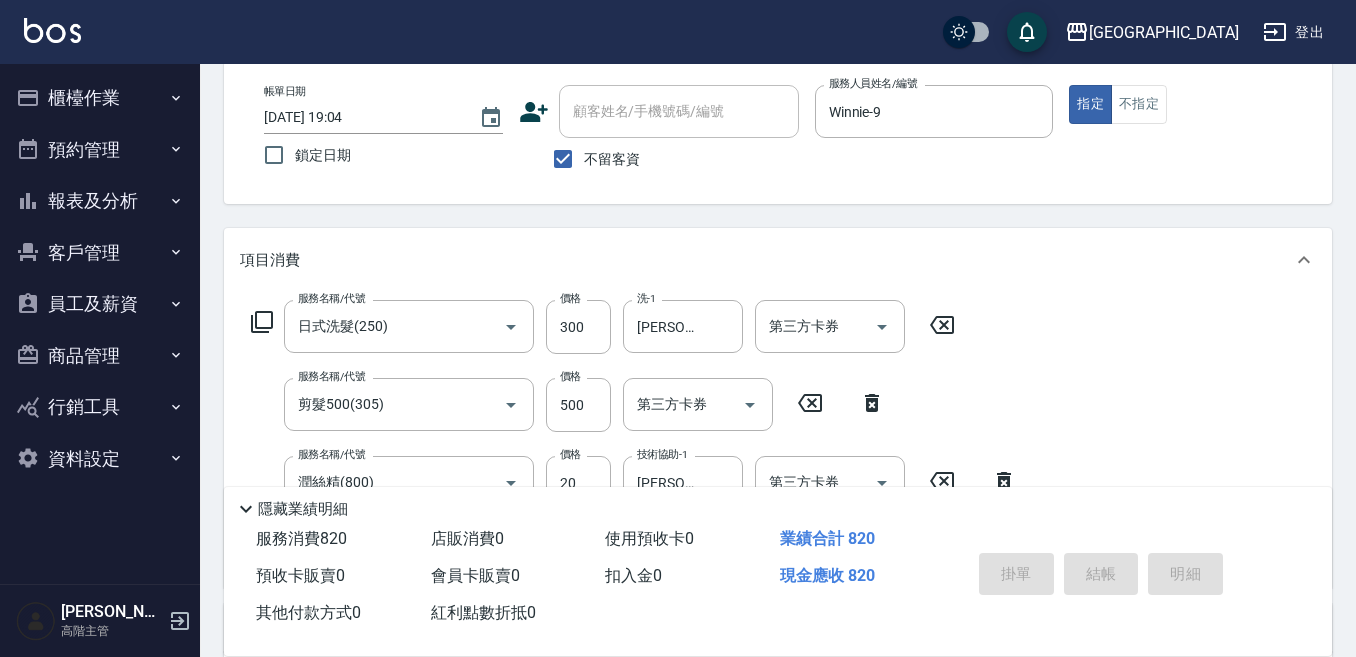 type 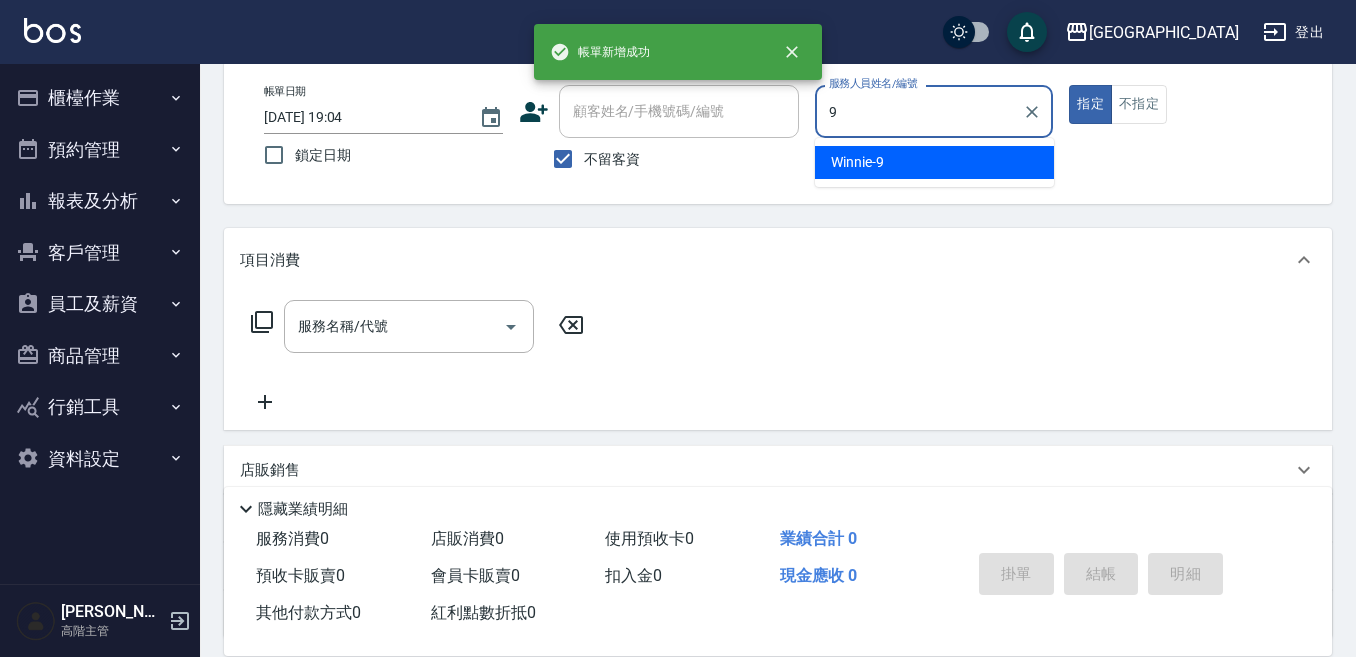 type on "Winnie-9" 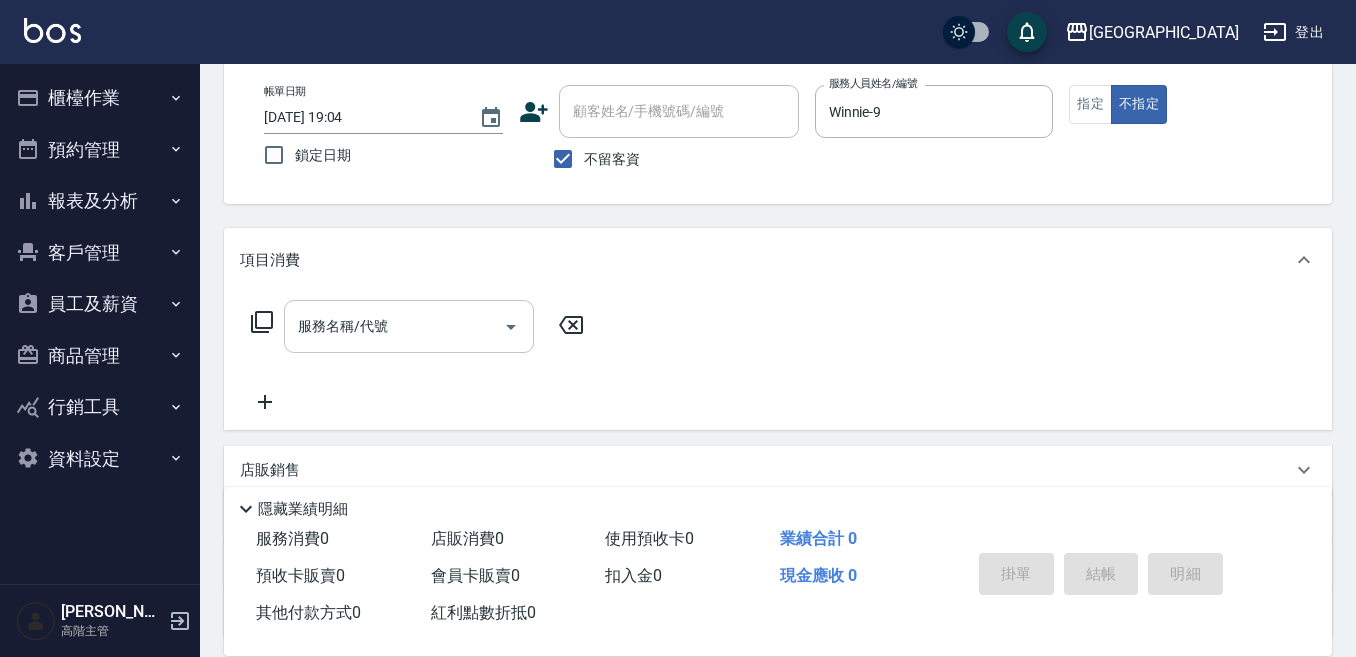 click on "服務名稱/代號" at bounding box center [394, 326] 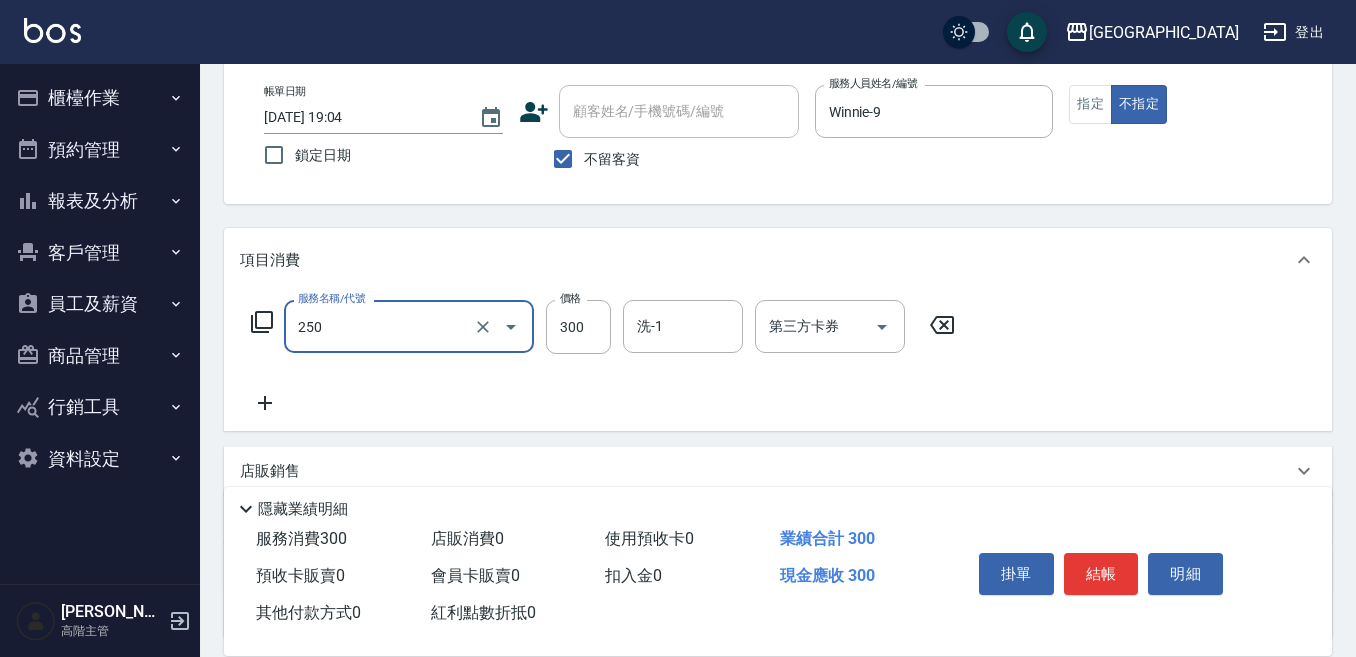 type on "日式洗髮(250)" 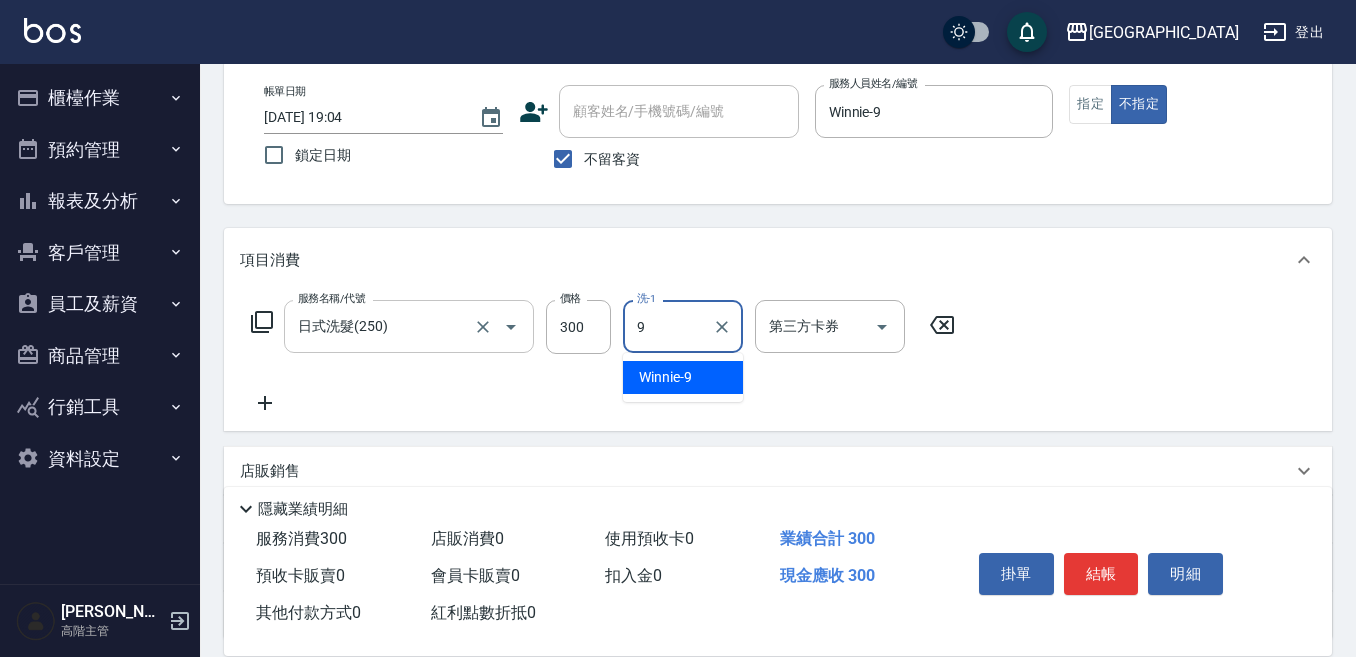 type on "Winnie-9" 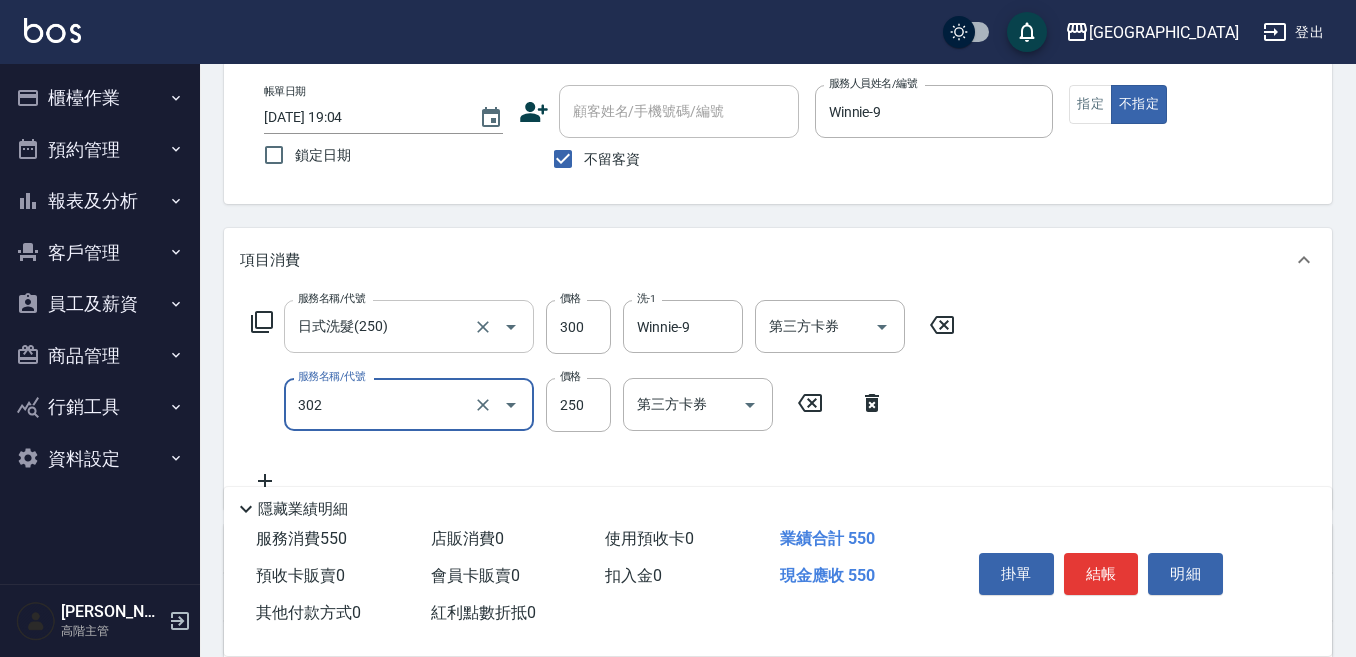 type on "剪髮250(302)" 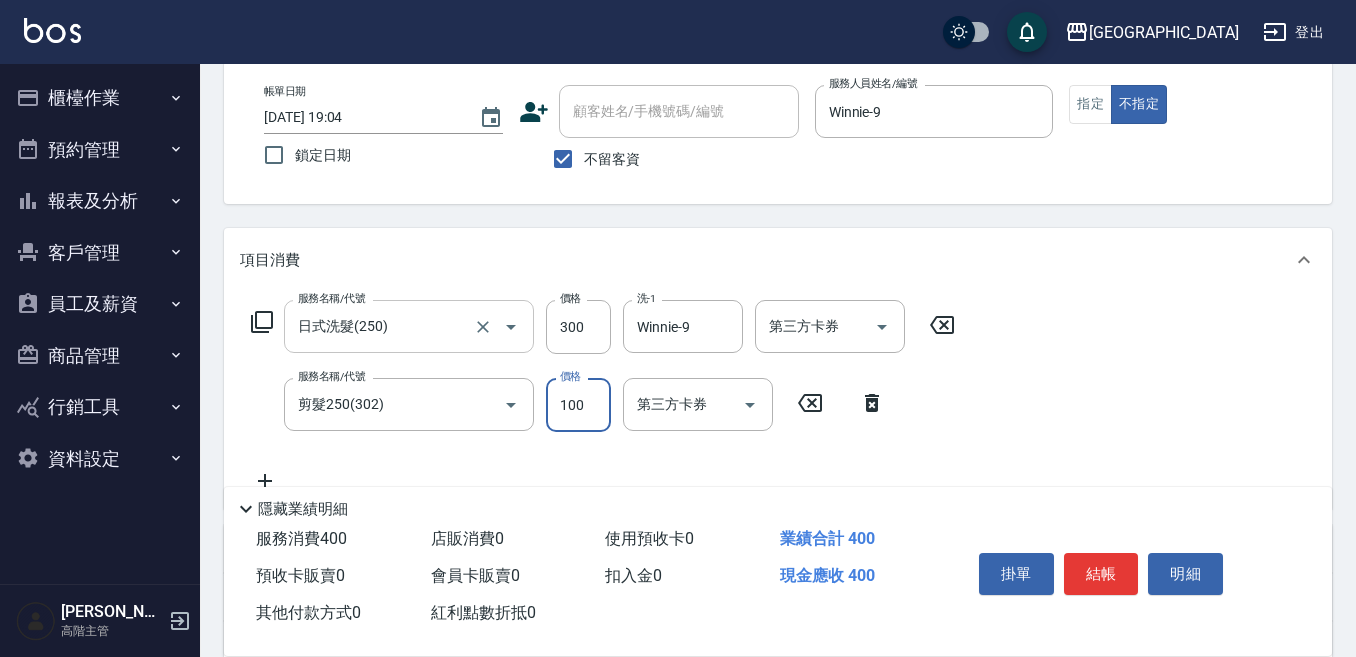 type on "100" 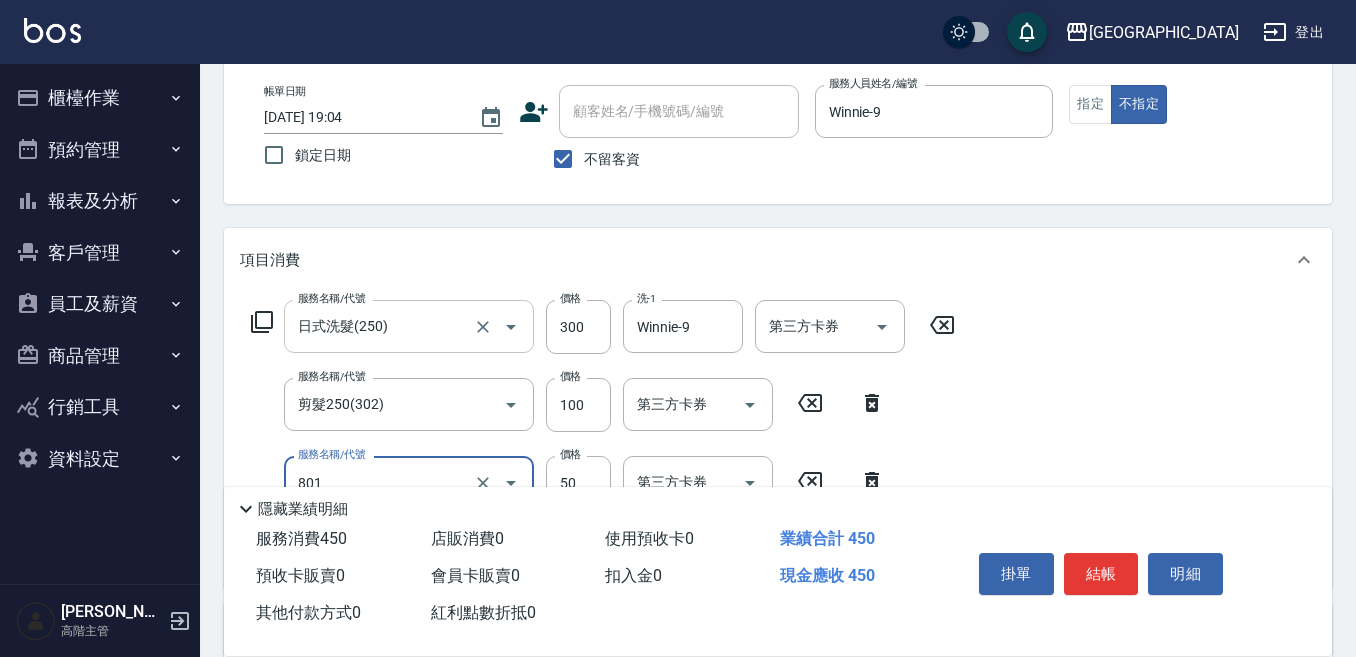 type on "玉米鬚(801)" 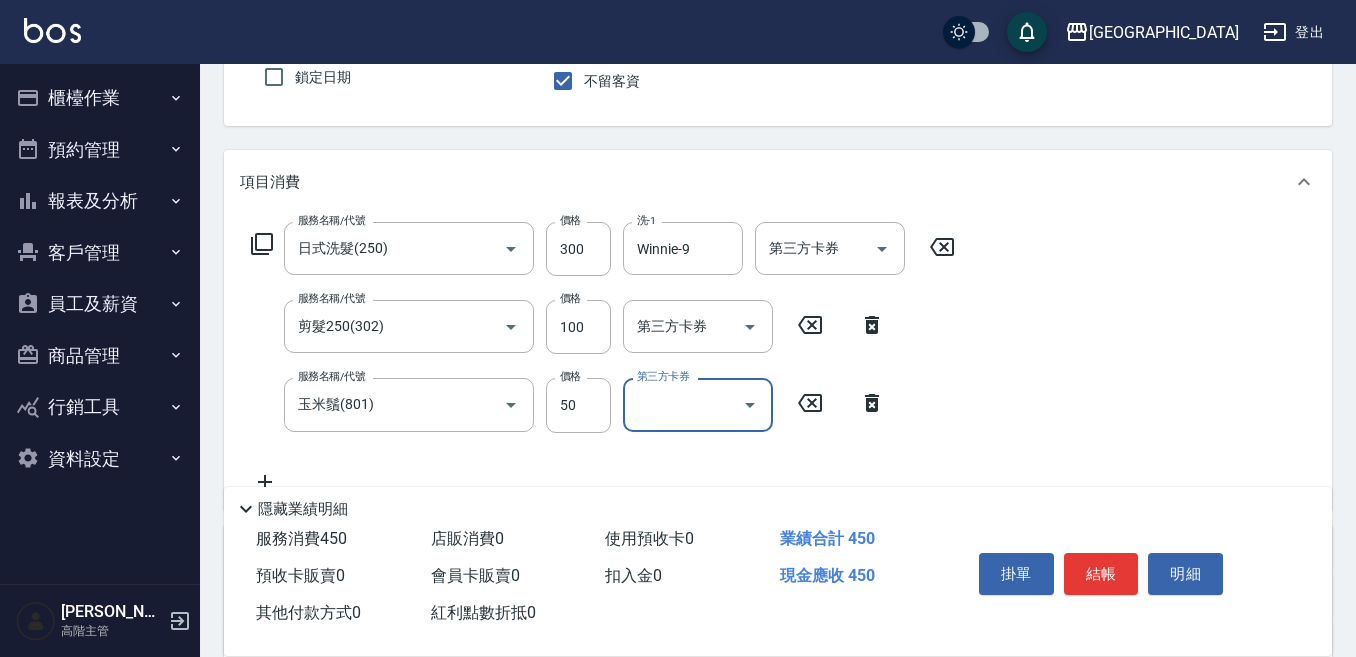 scroll, scrollTop: 200, scrollLeft: 0, axis: vertical 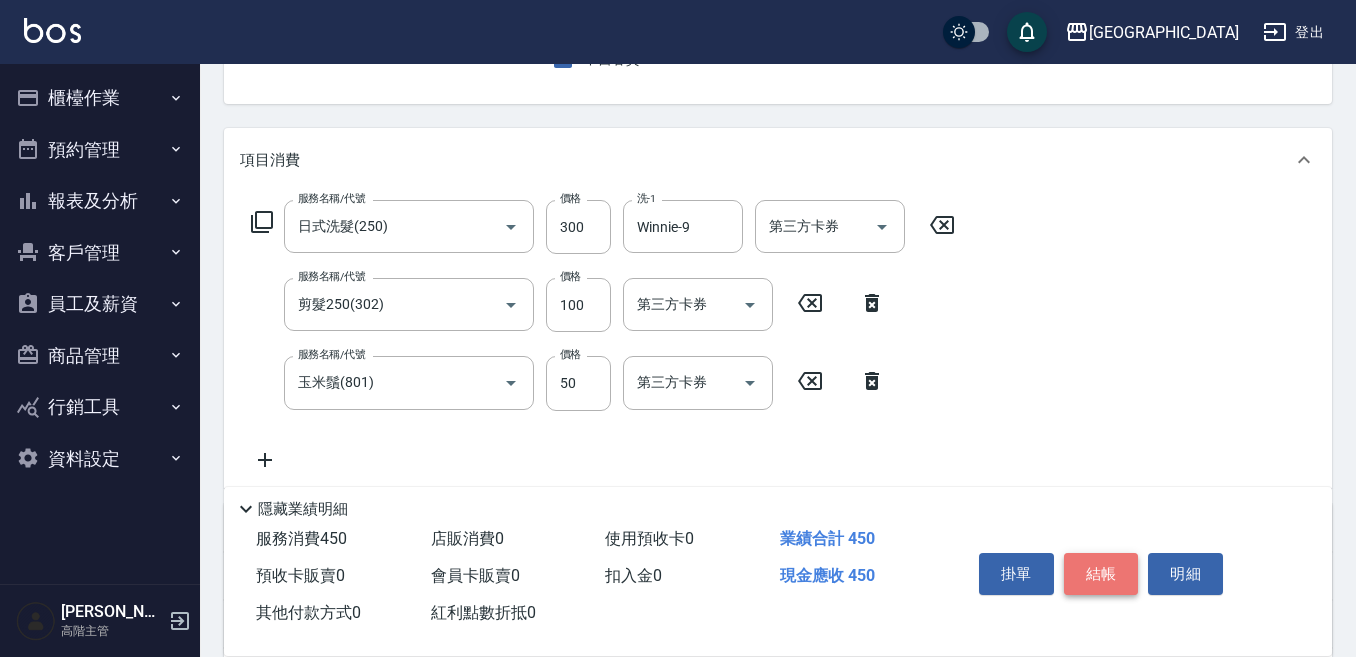 click on "結帳" at bounding box center (1101, 574) 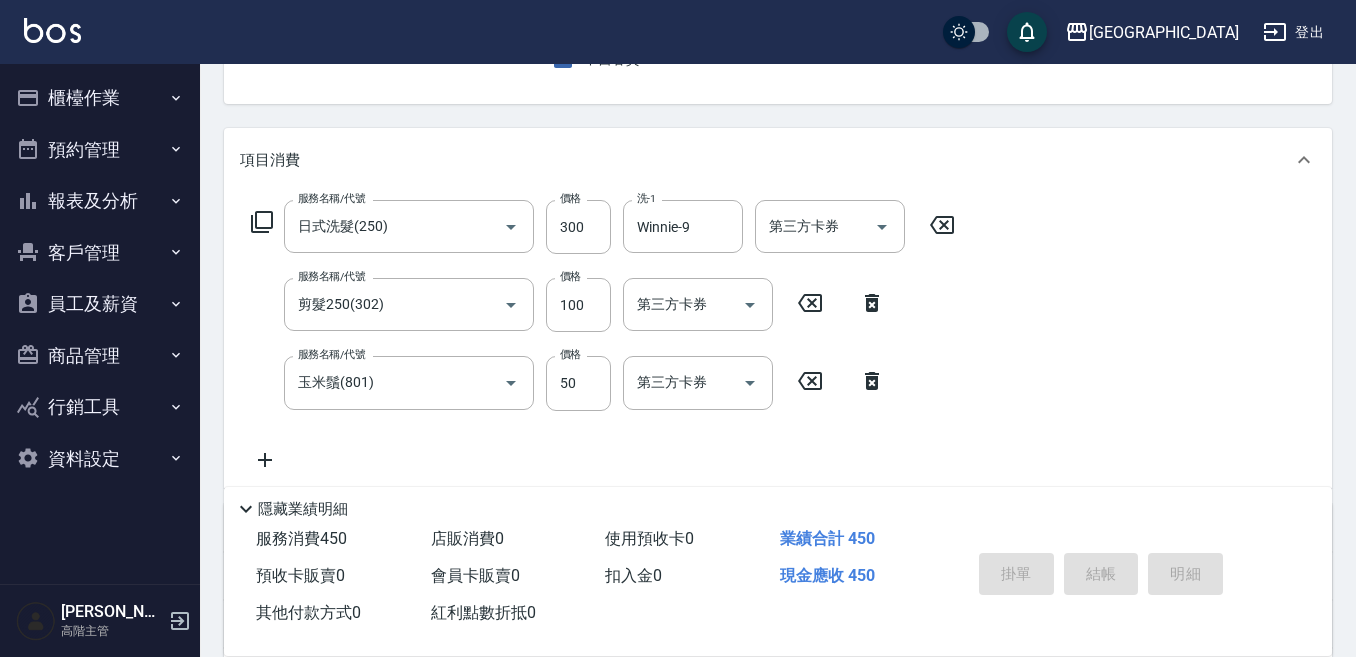 type on "[DATE] 19:06" 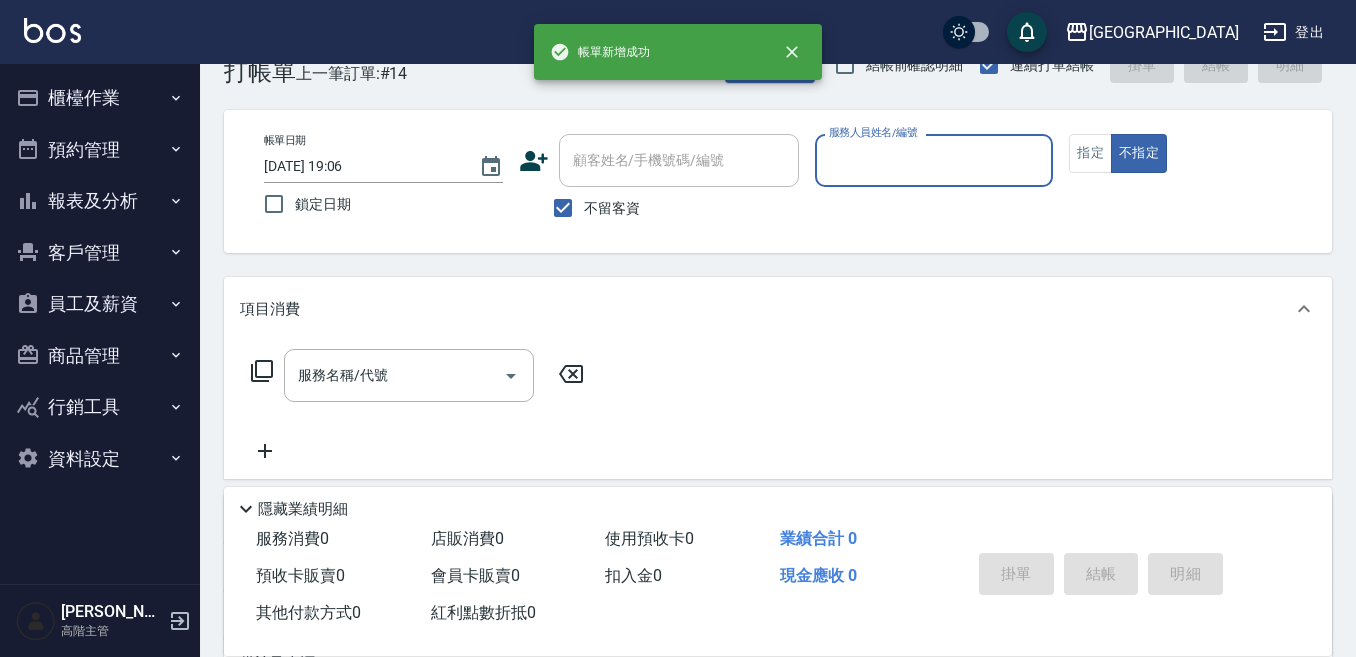 scroll, scrollTop: 100, scrollLeft: 0, axis: vertical 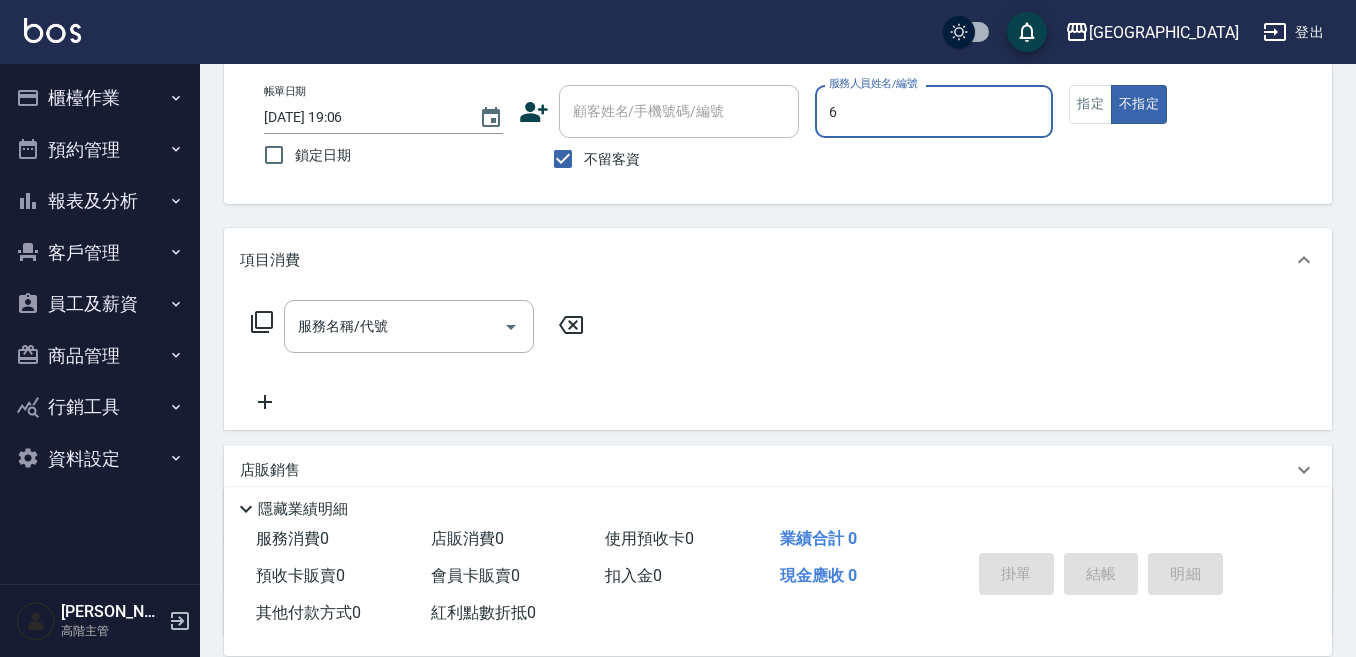 type on "[PERSON_NAME]-6" 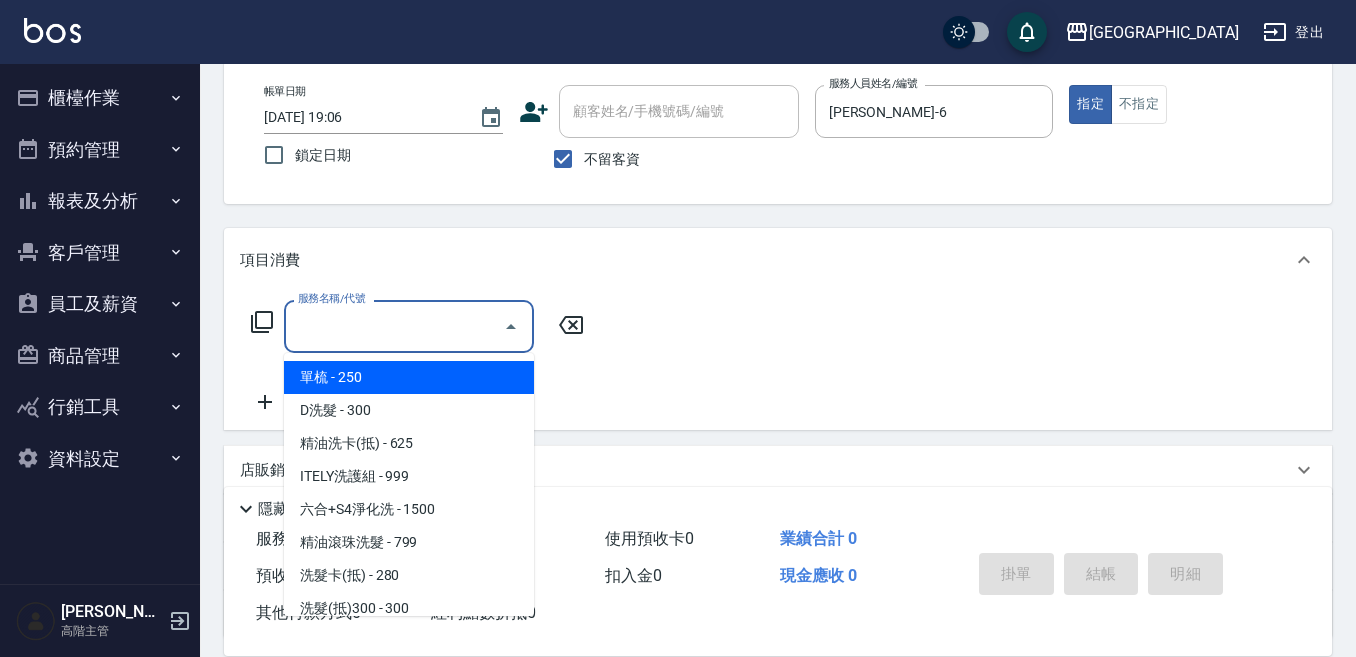 click on "服務名稱/代號" at bounding box center (394, 326) 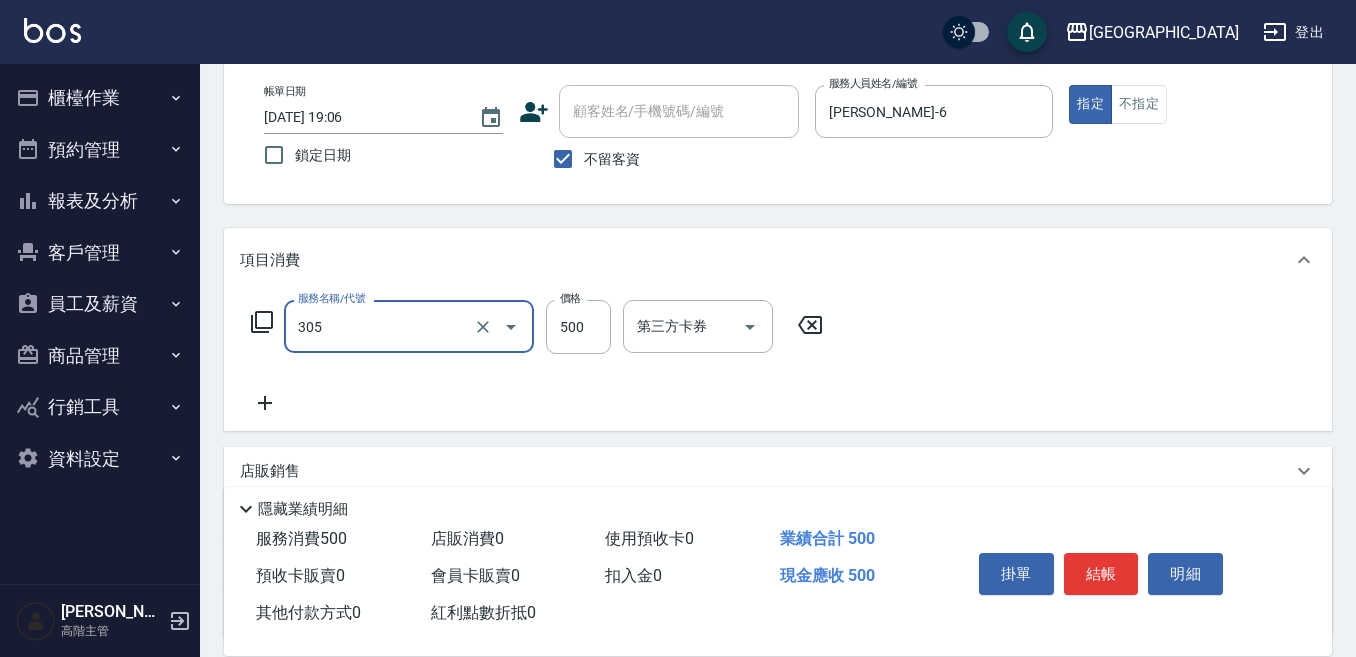 type on "剪髮500(305)" 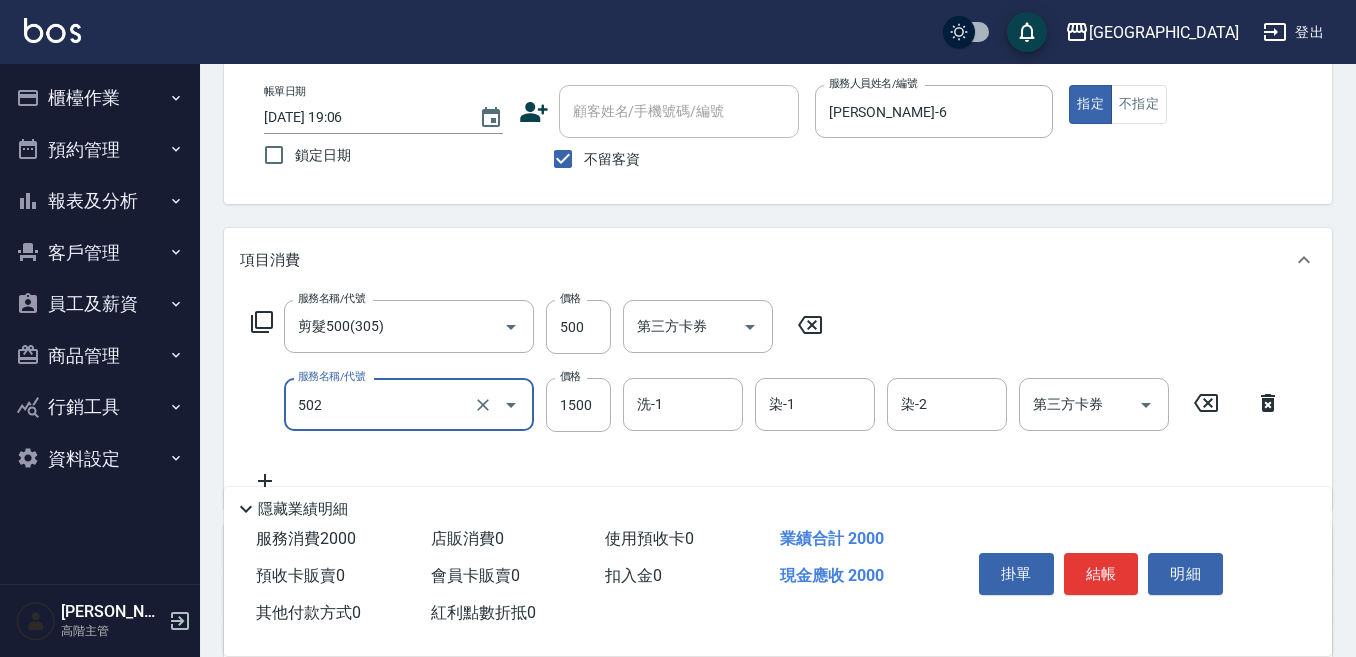type on "染髮(1500)(502)" 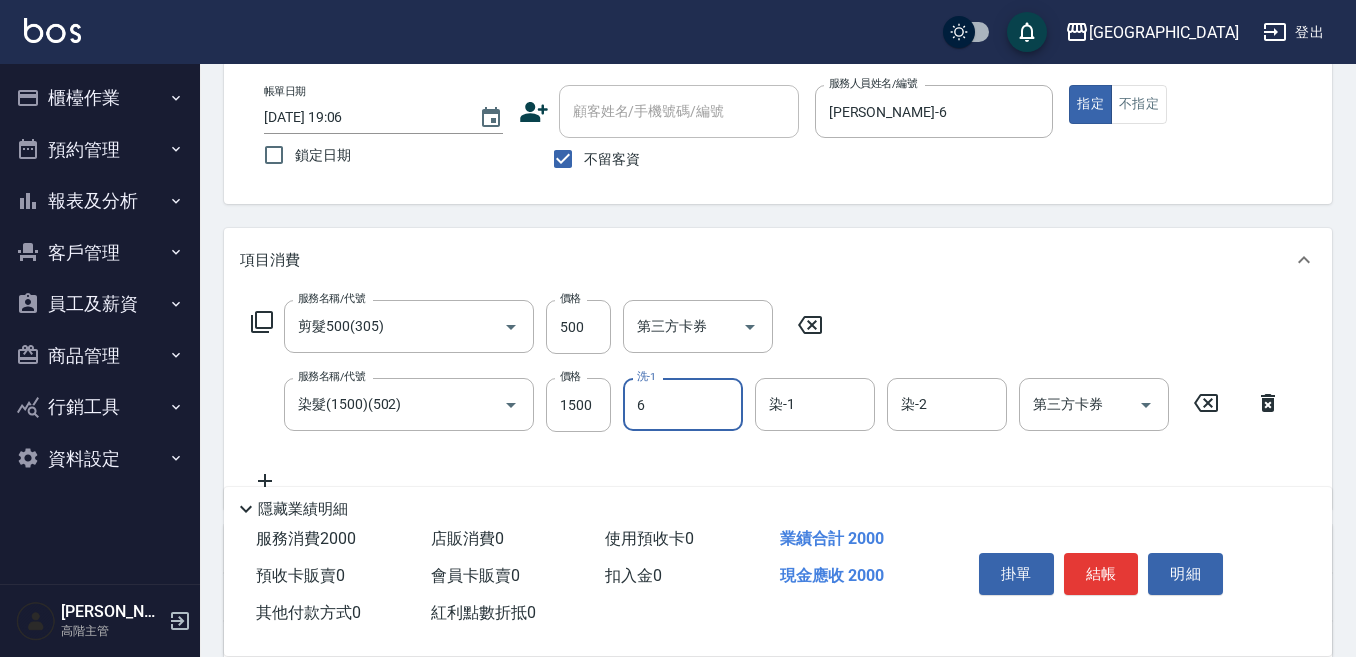 type on "[PERSON_NAME]-6" 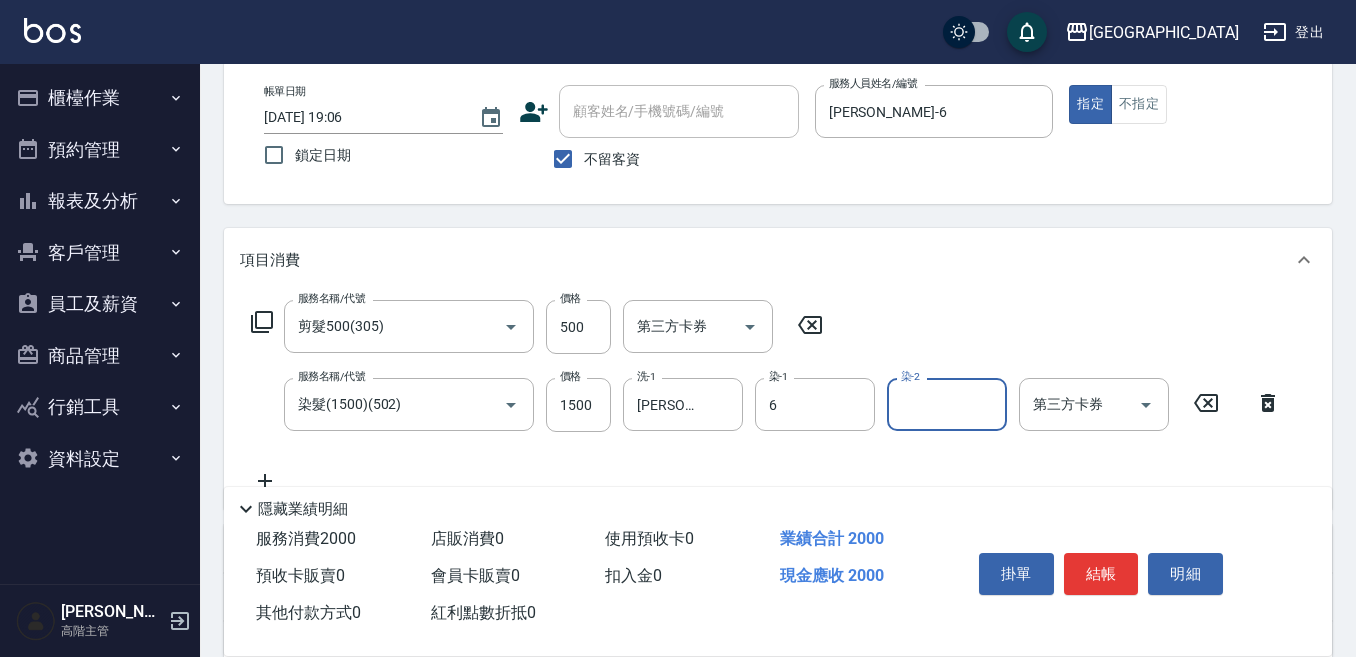 type on "[PERSON_NAME]-6" 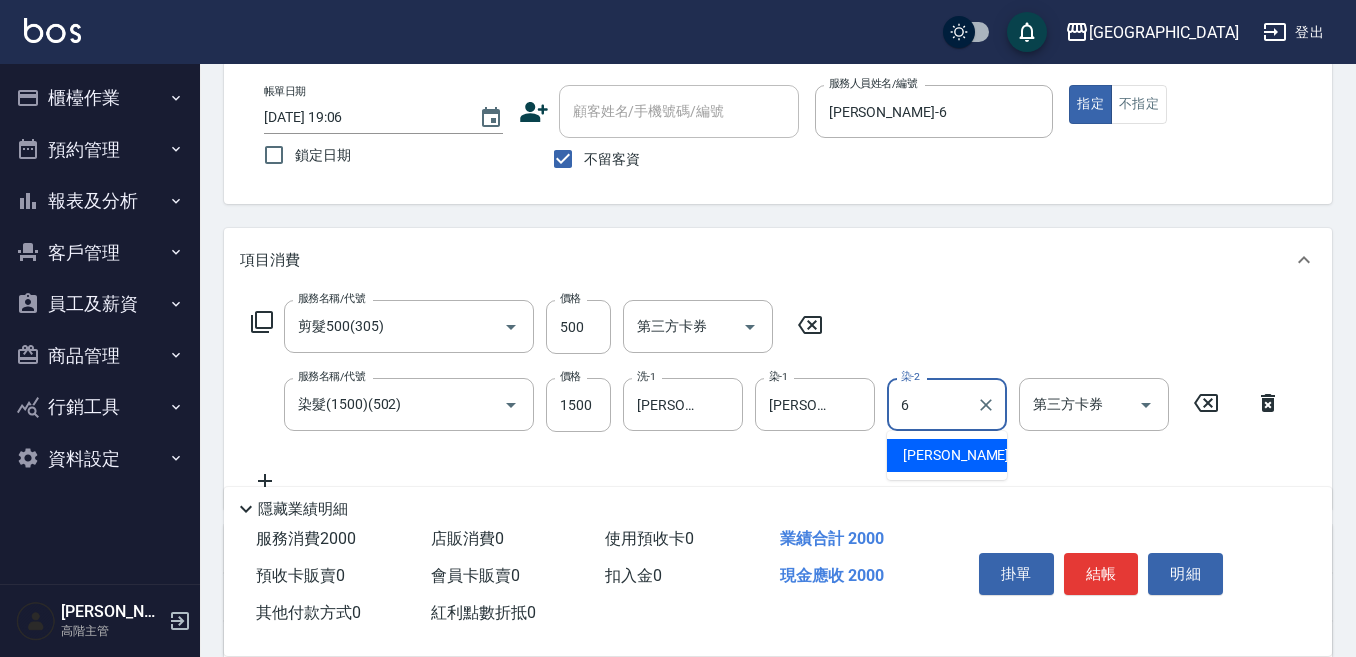 type on "[PERSON_NAME]-6" 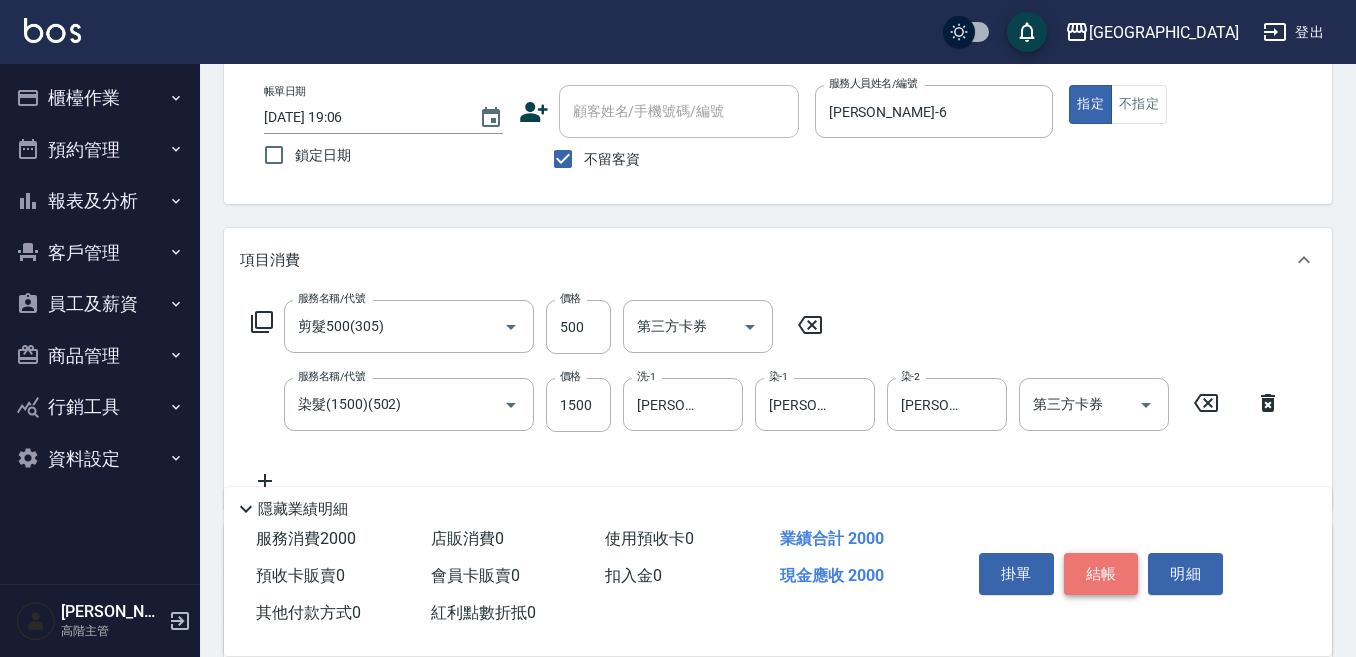 click on "結帳" at bounding box center [1101, 574] 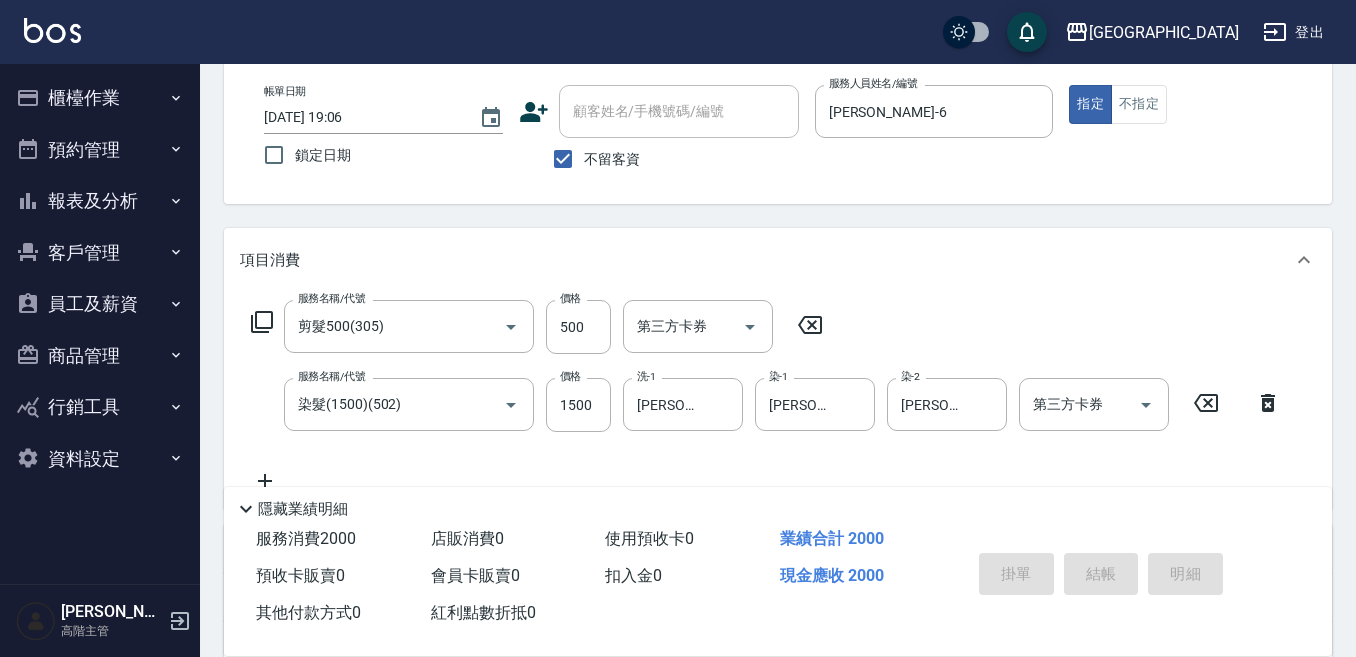 type 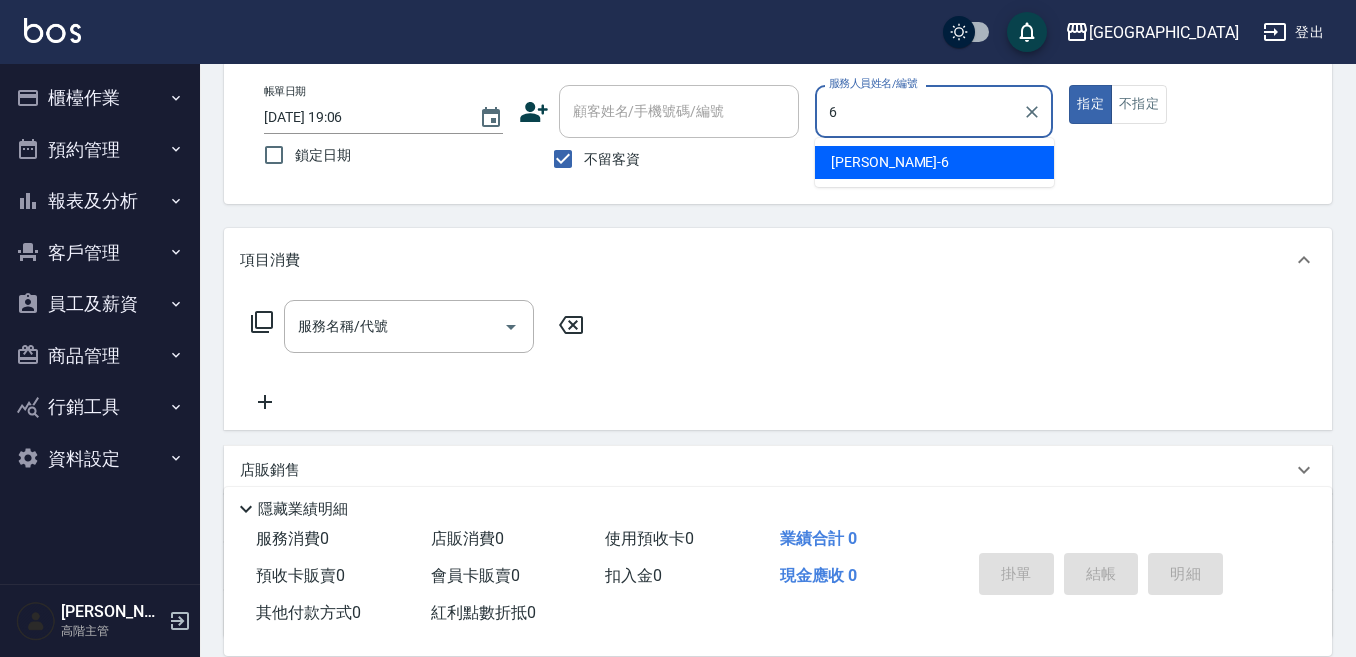 type on "[PERSON_NAME]-6" 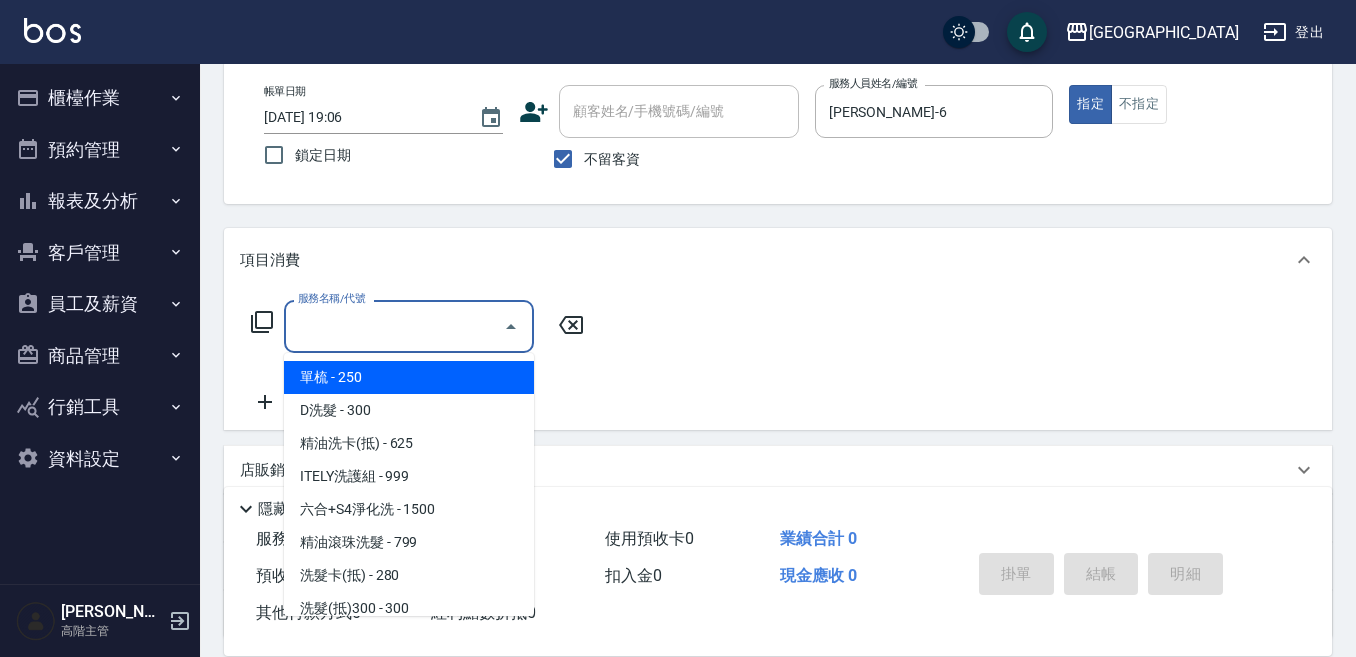 click on "服務名稱/代號" at bounding box center [394, 326] 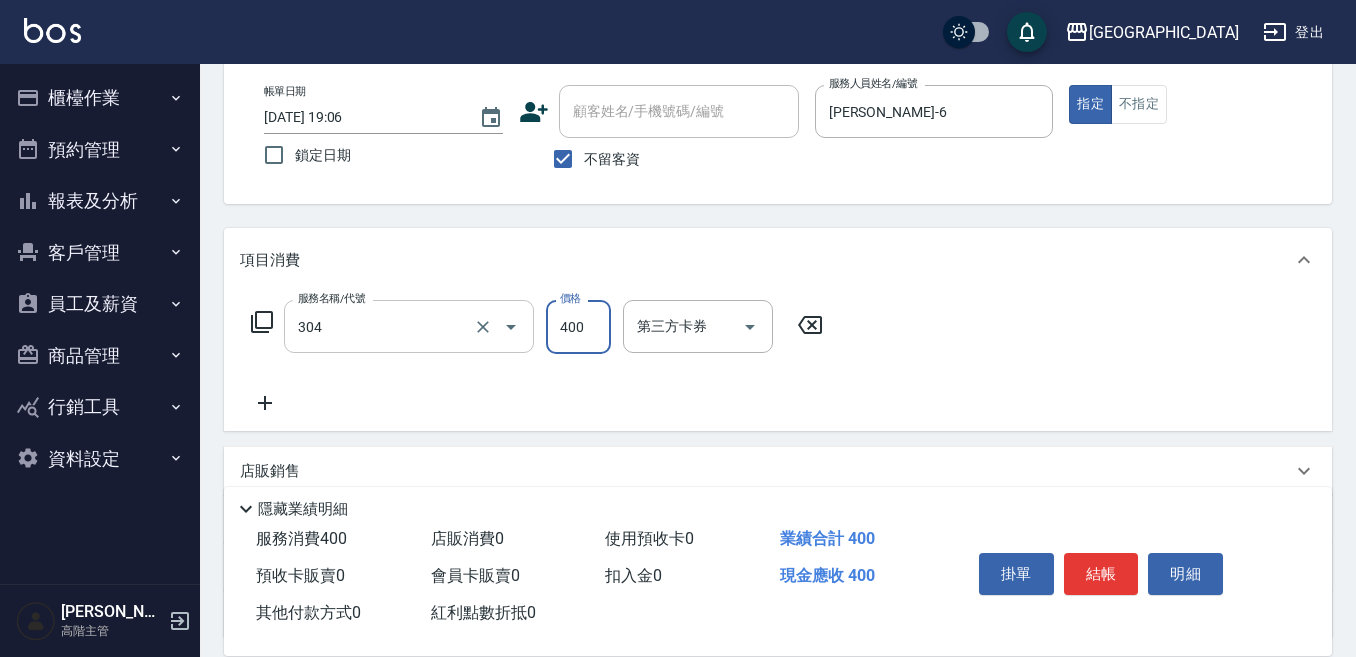 type on "剪髮400(304)" 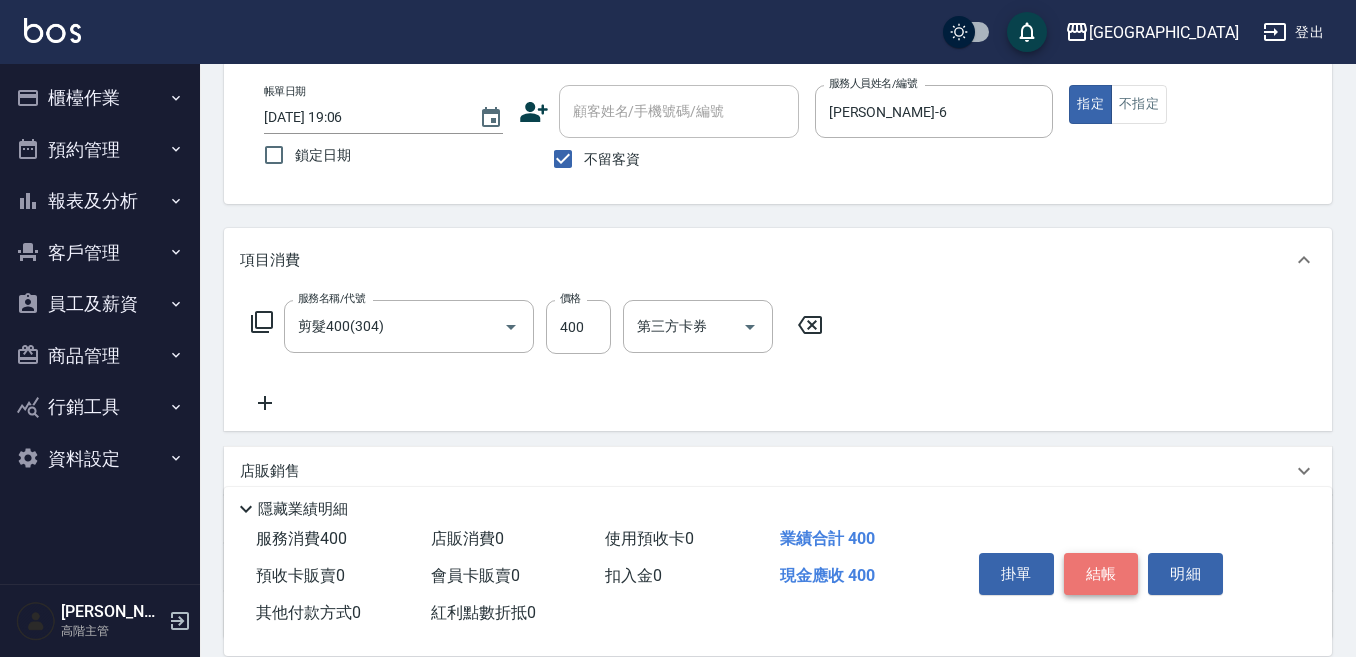 click on "結帳" at bounding box center [1101, 574] 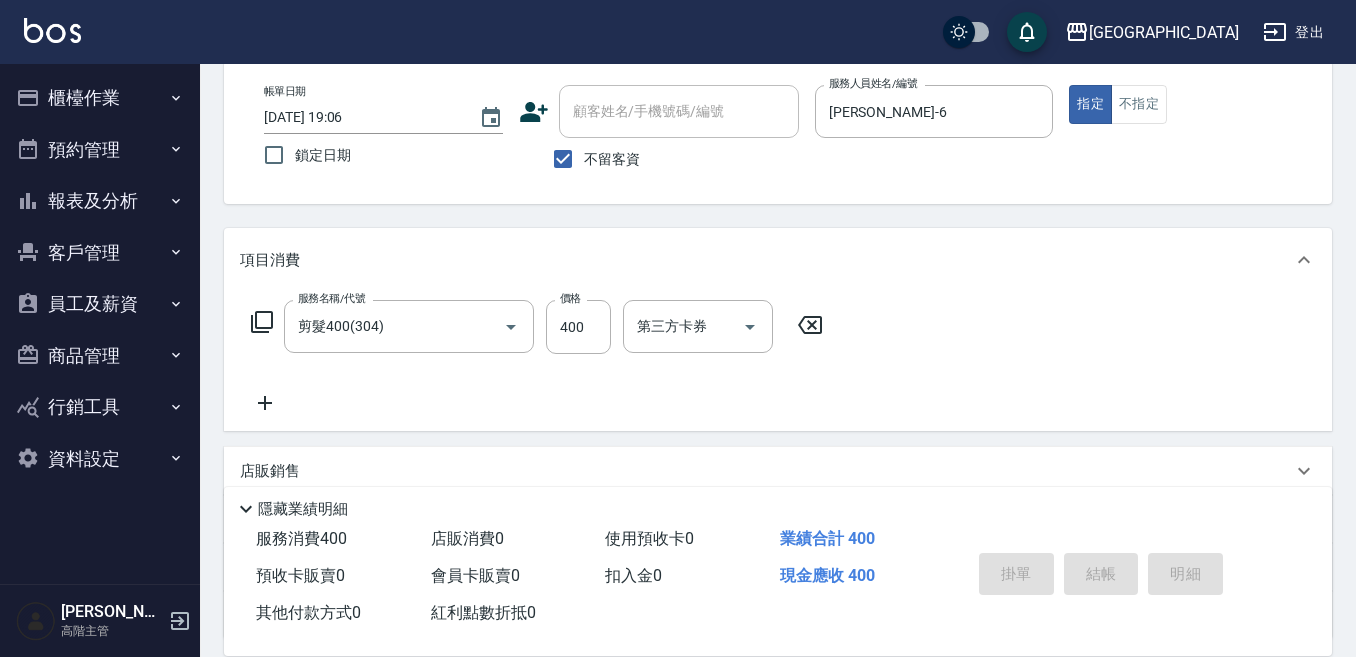 type on "[DATE] 19:07" 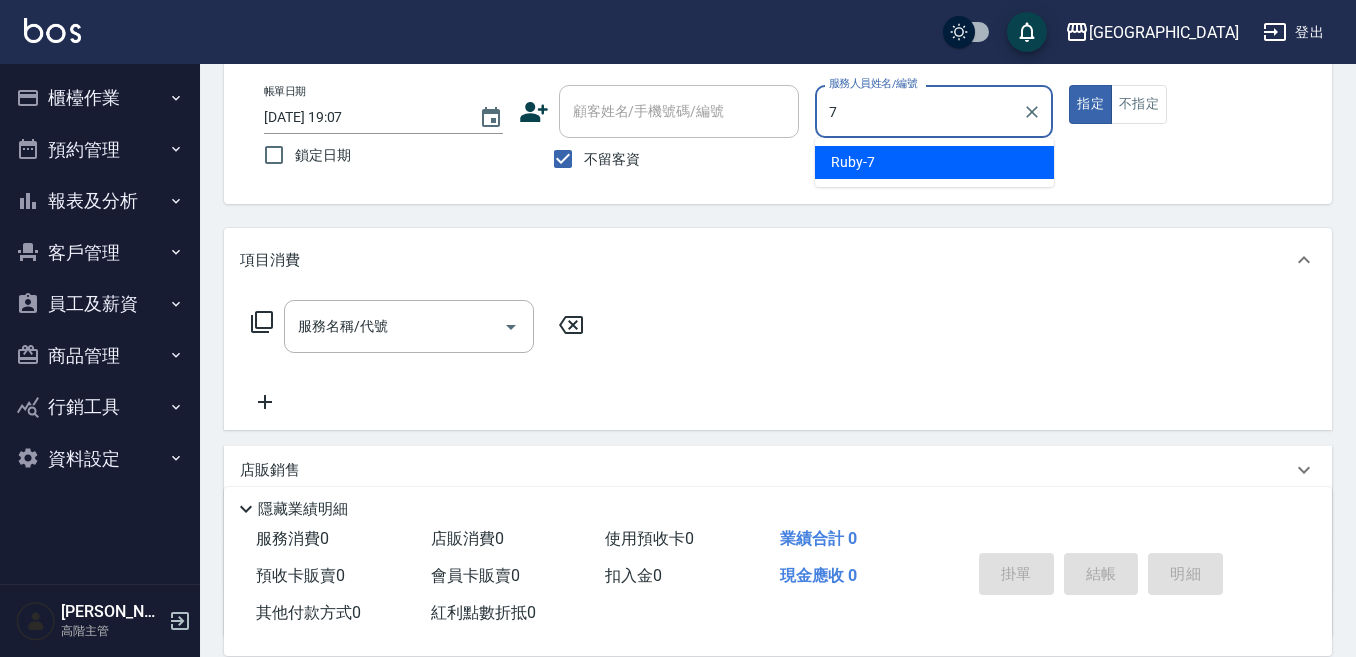 type on "Ruby-7" 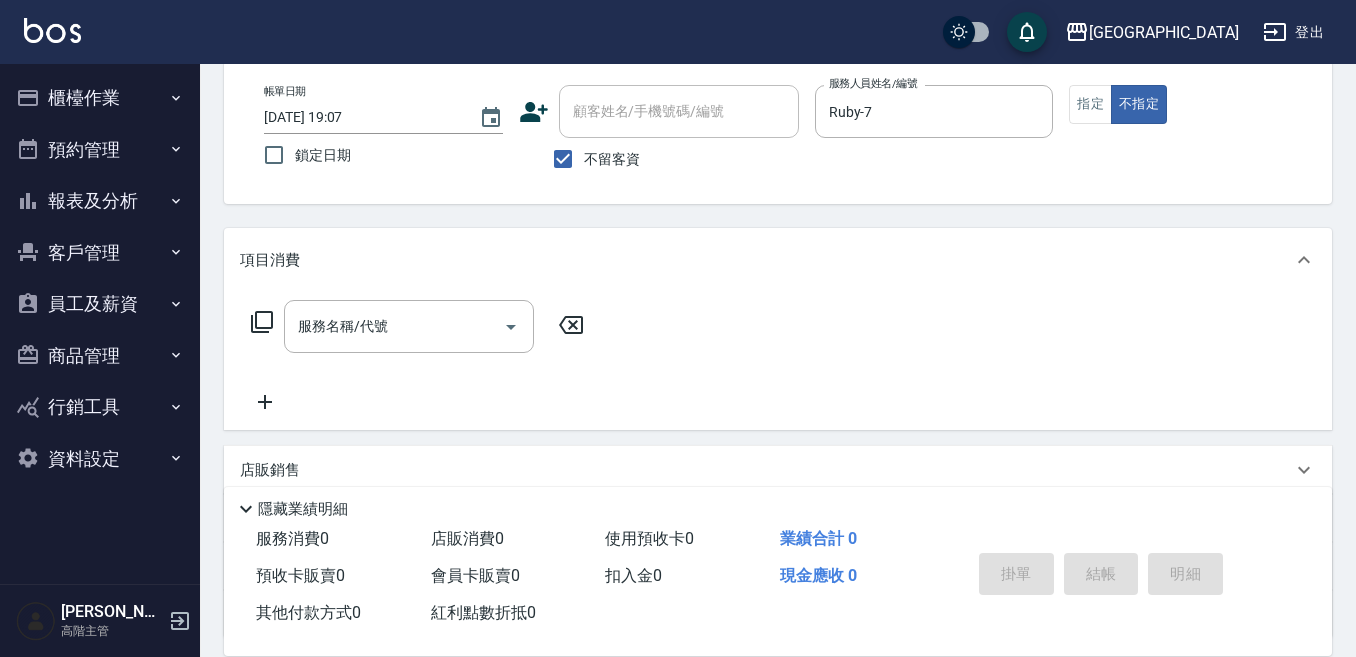 click on "服務名稱/代號 服務名稱/代號" at bounding box center (778, 361) 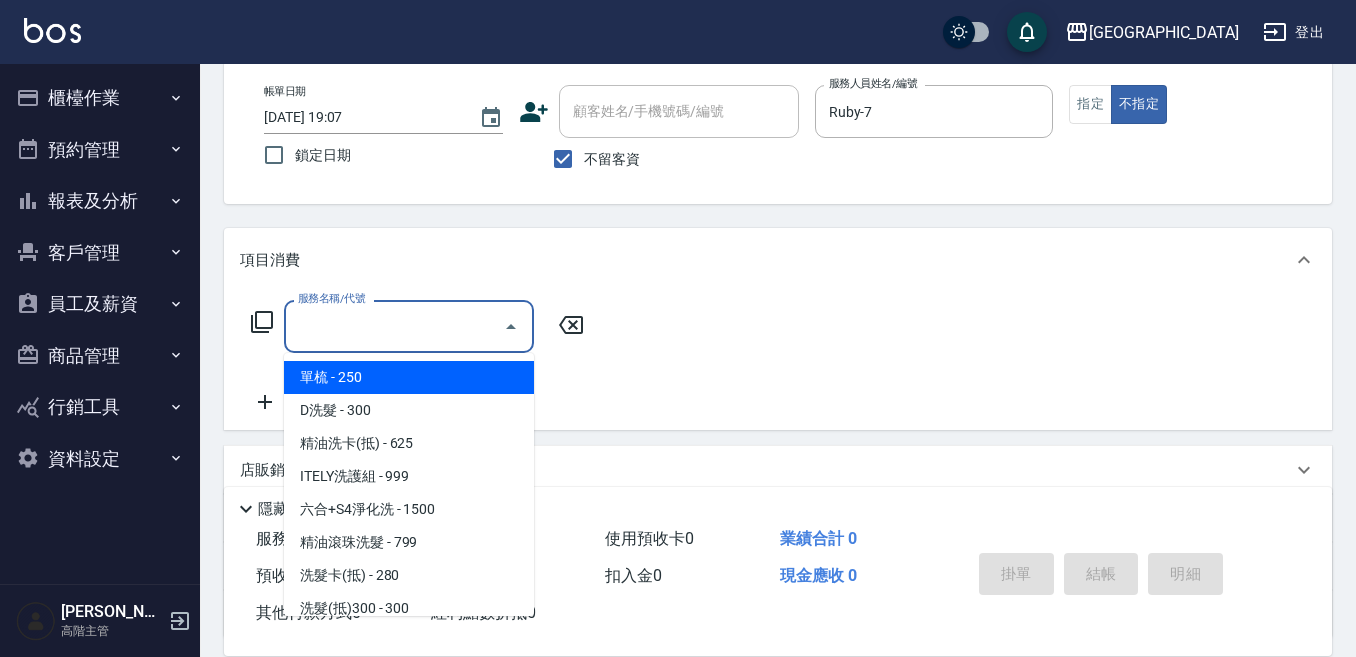 click on "服務名稱/代號" at bounding box center (394, 326) 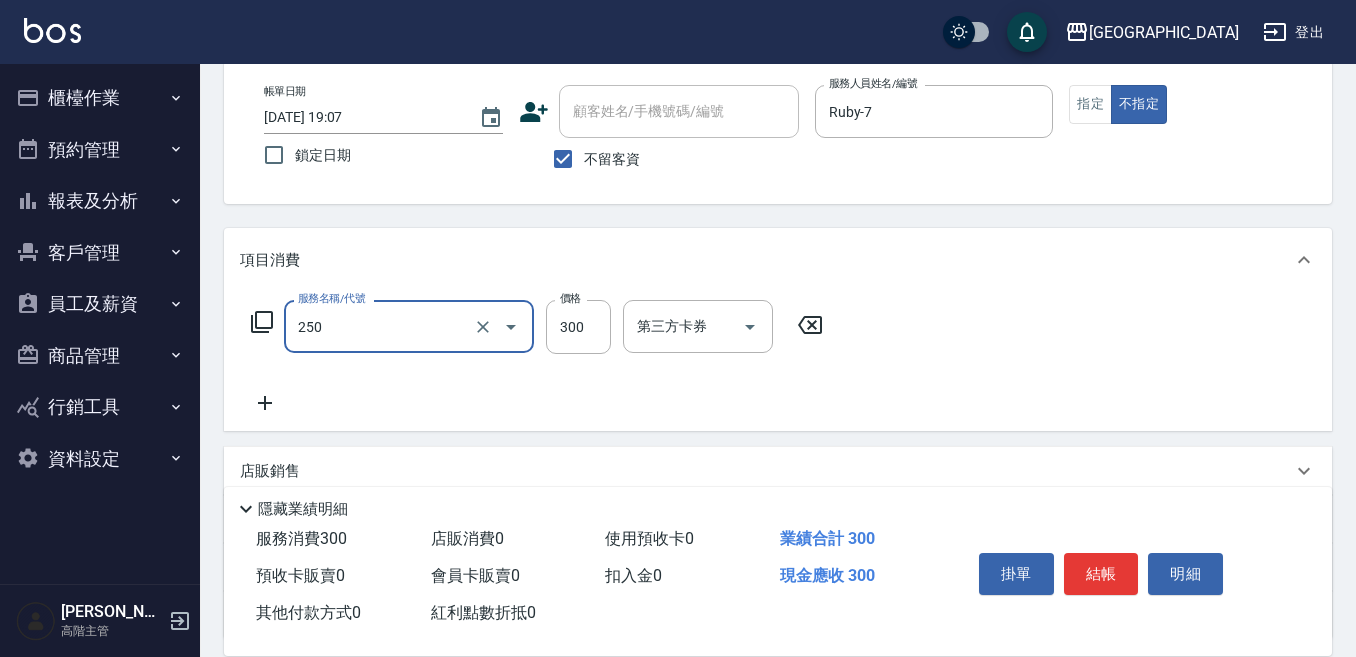 type on "日式洗髮(250)" 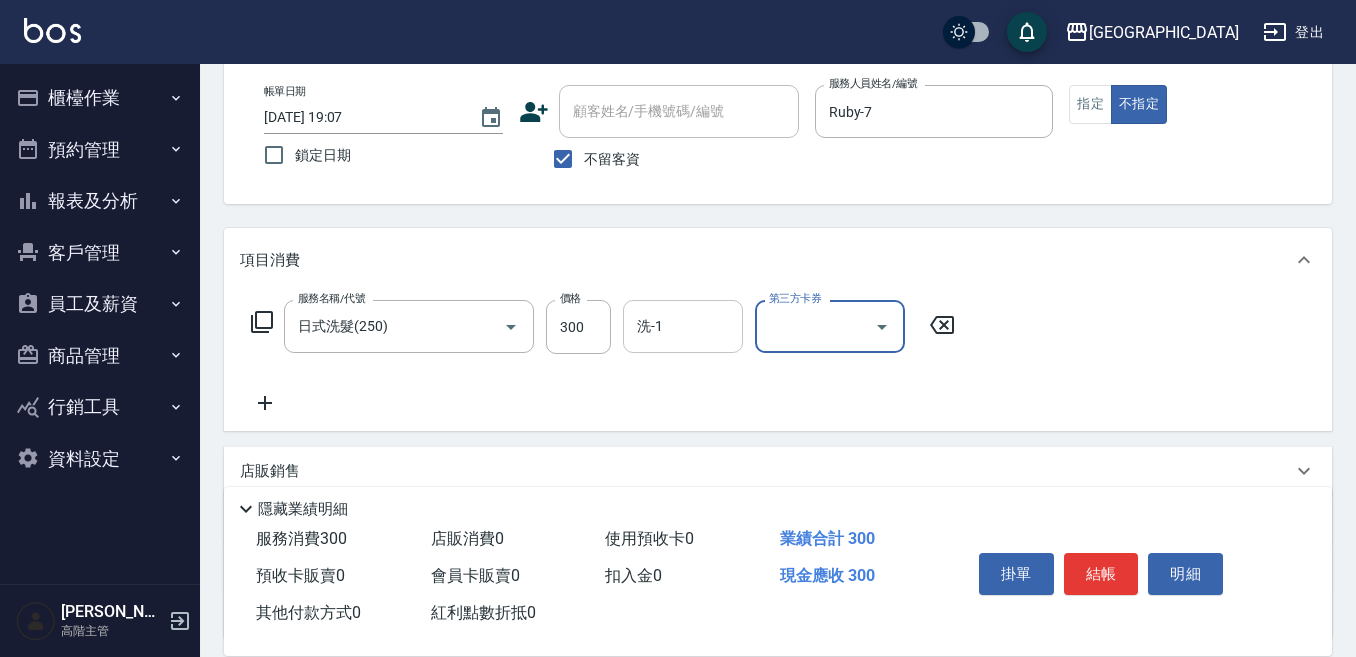 click on "洗-1" at bounding box center (683, 326) 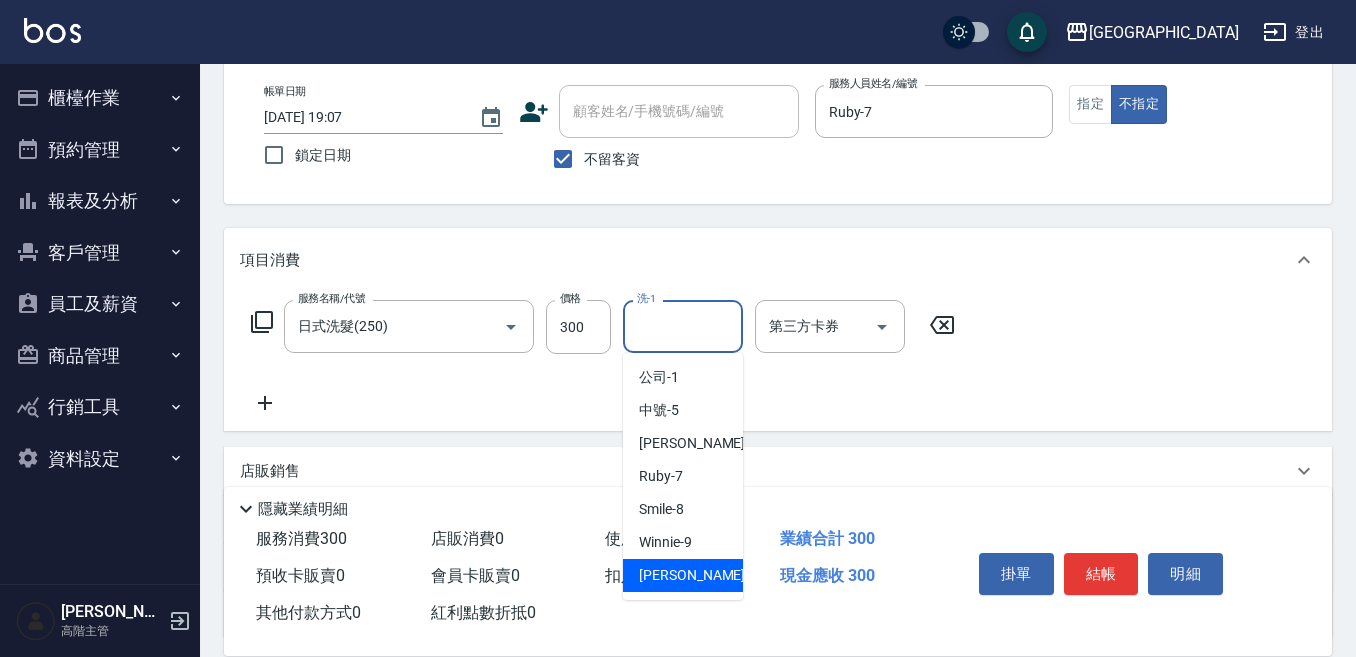 click on "[PERSON_NAME] -12" at bounding box center [702, 575] 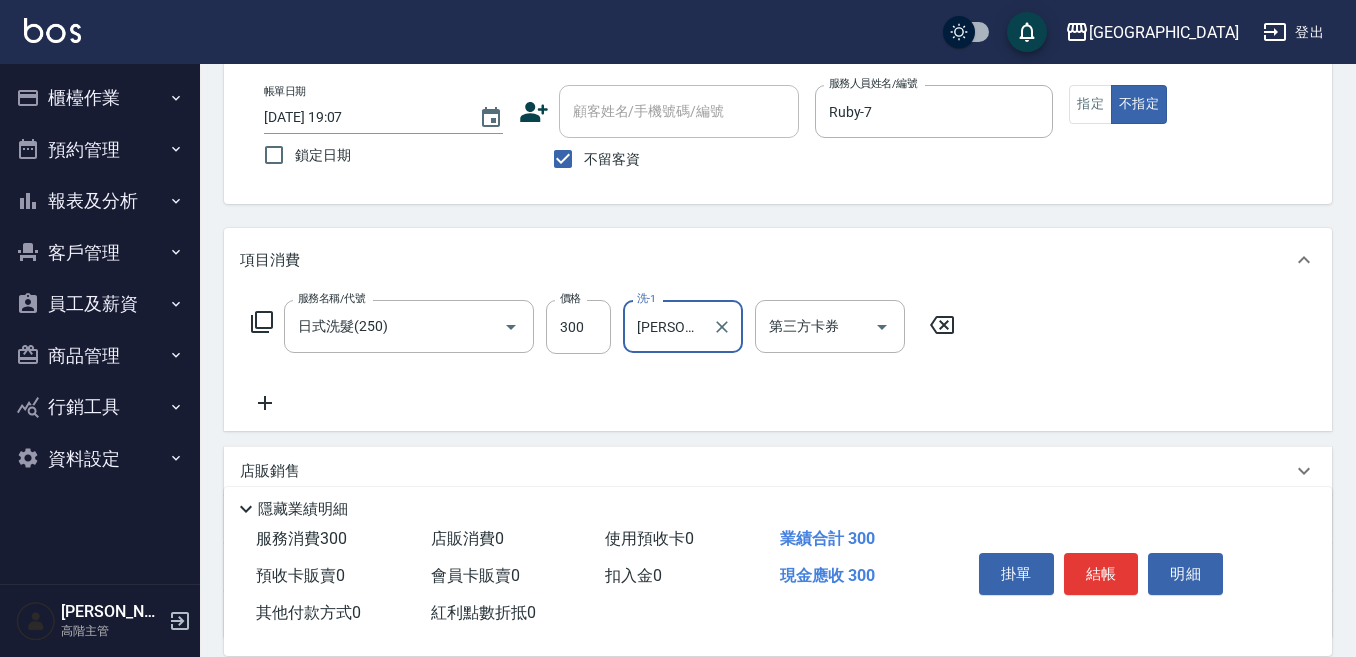 drag, startPoint x: 250, startPoint y: 393, endPoint x: 270, endPoint y: 398, distance: 20.615528 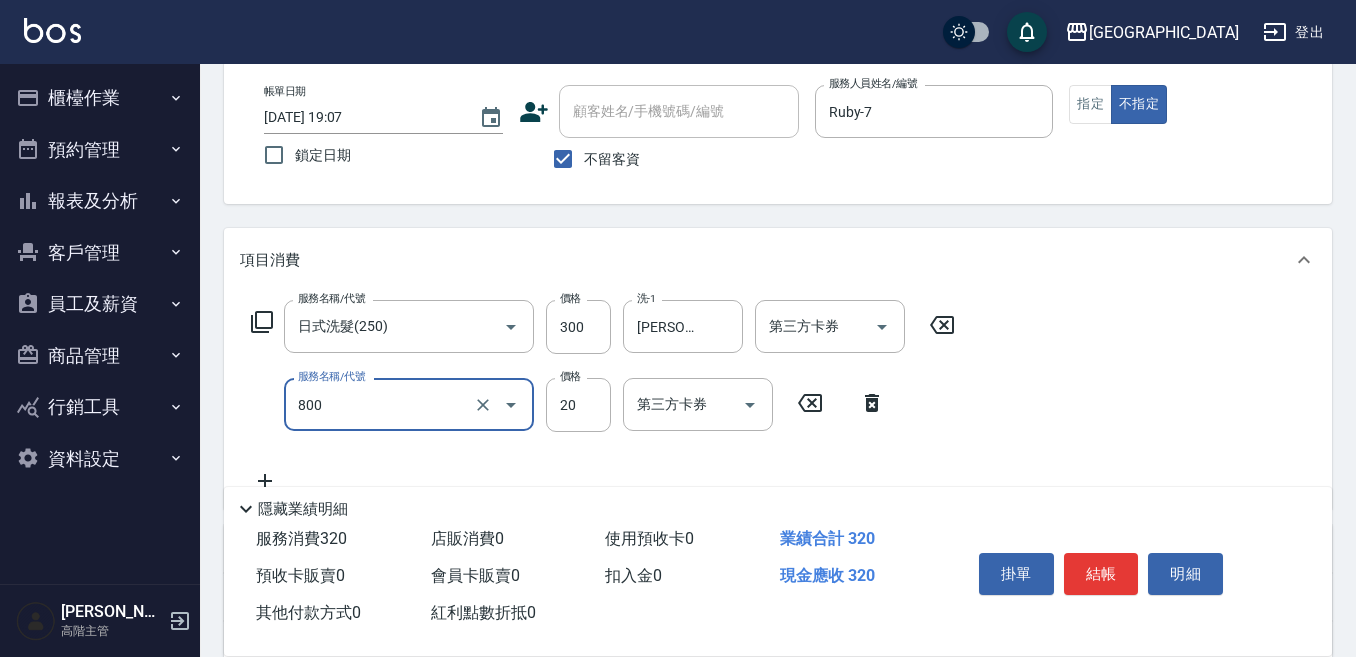 type on "潤絲精(800)" 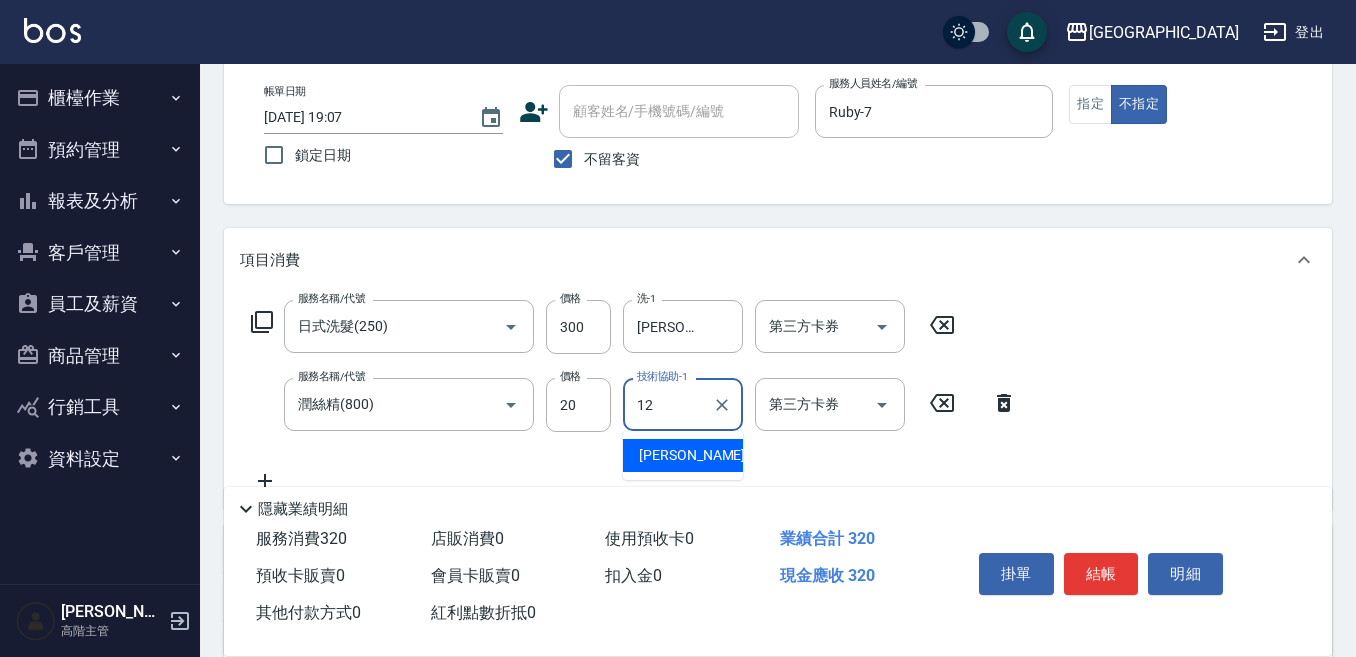 type on "[PERSON_NAME]-12" 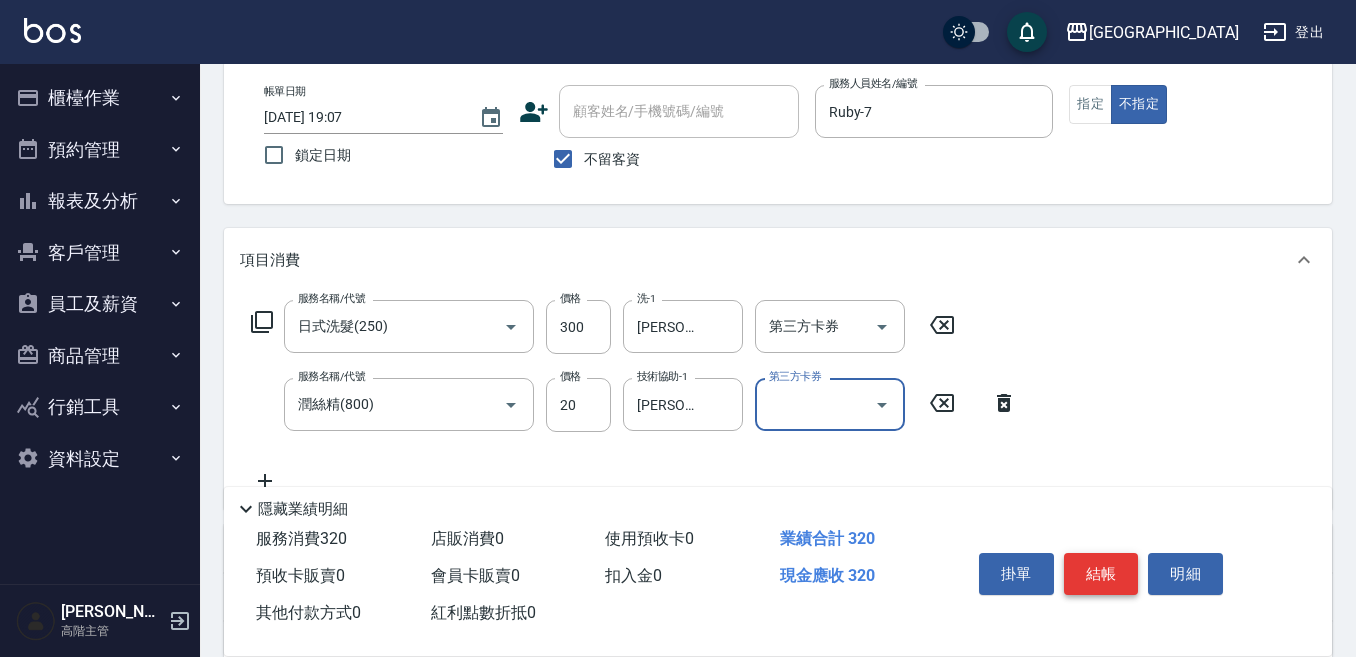 click on "結帳" at bounding box center (1101, 574) 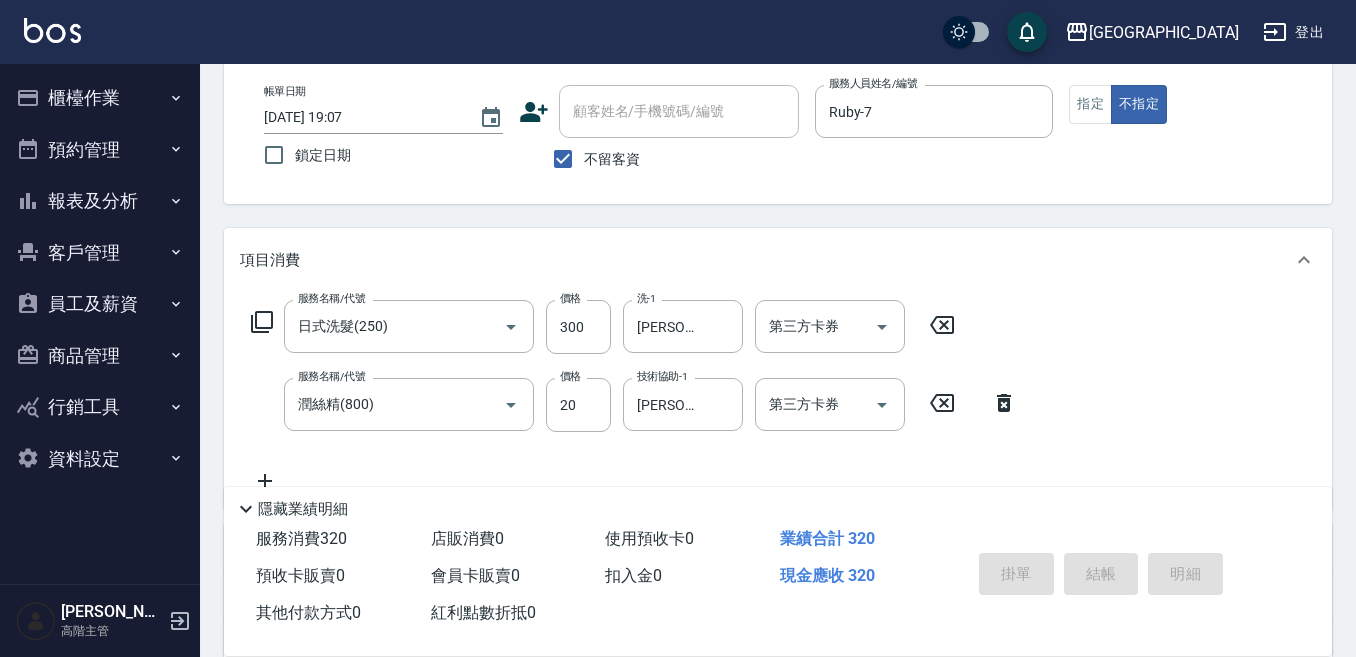 type 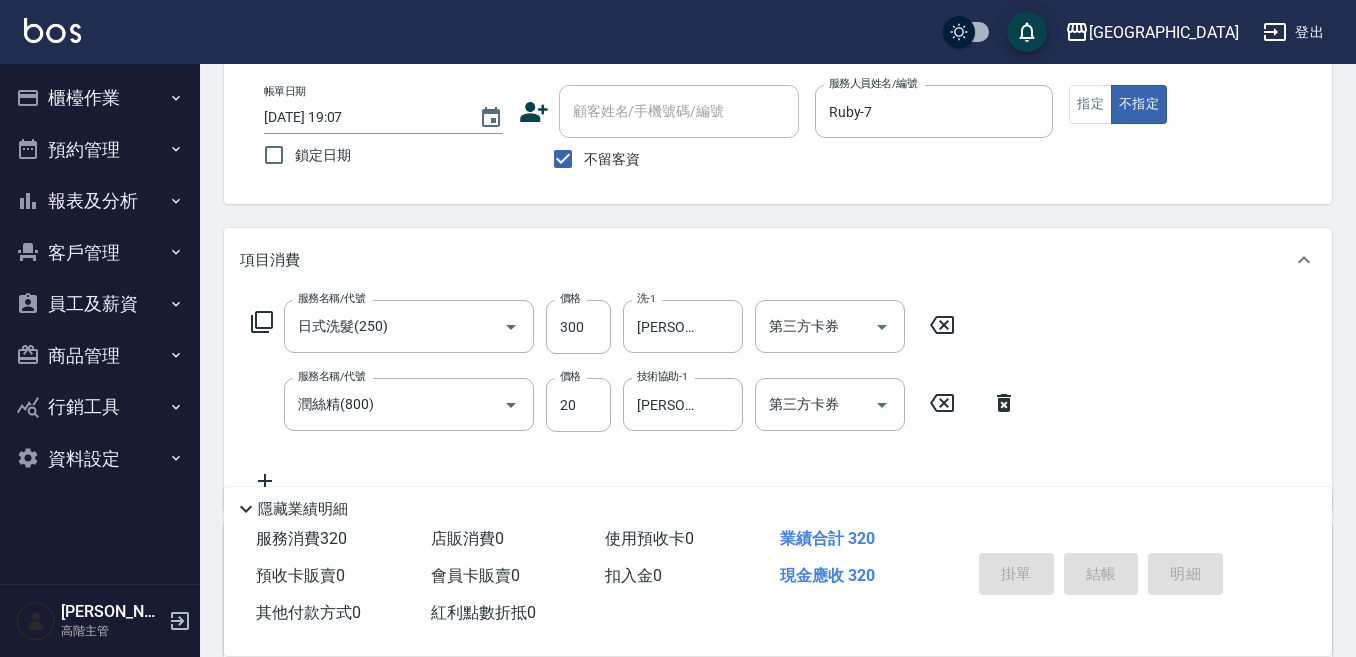 type 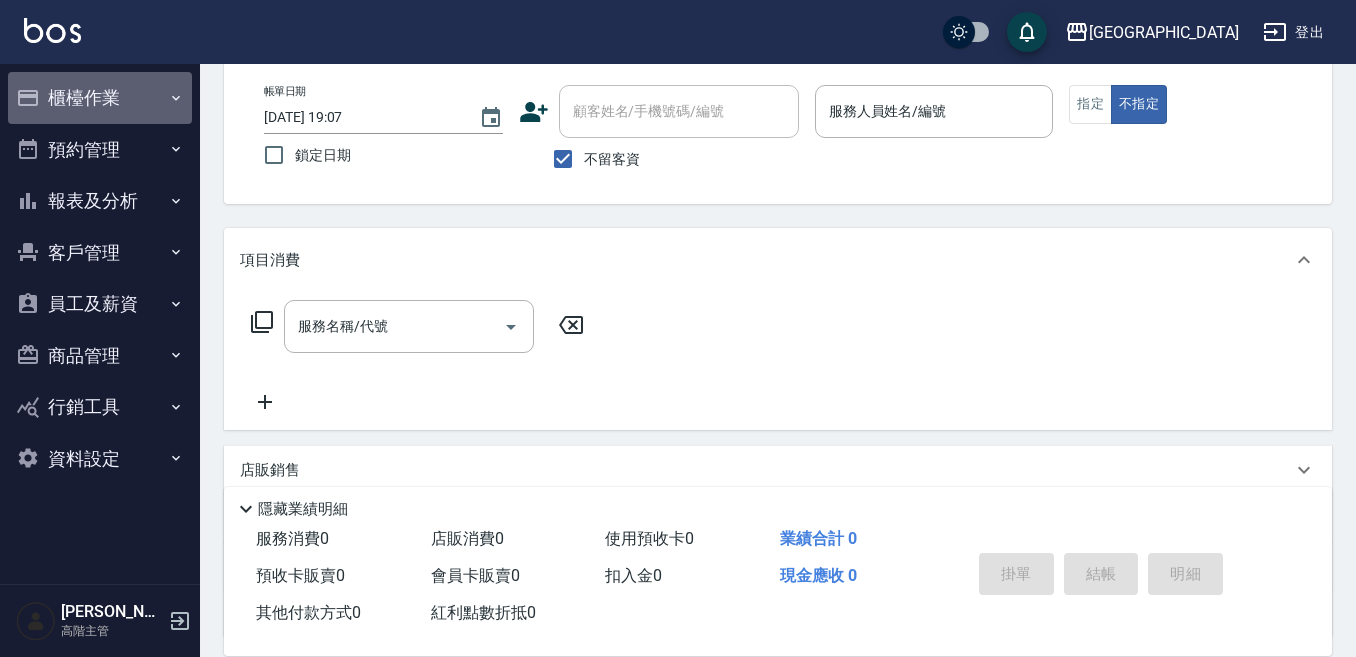 click 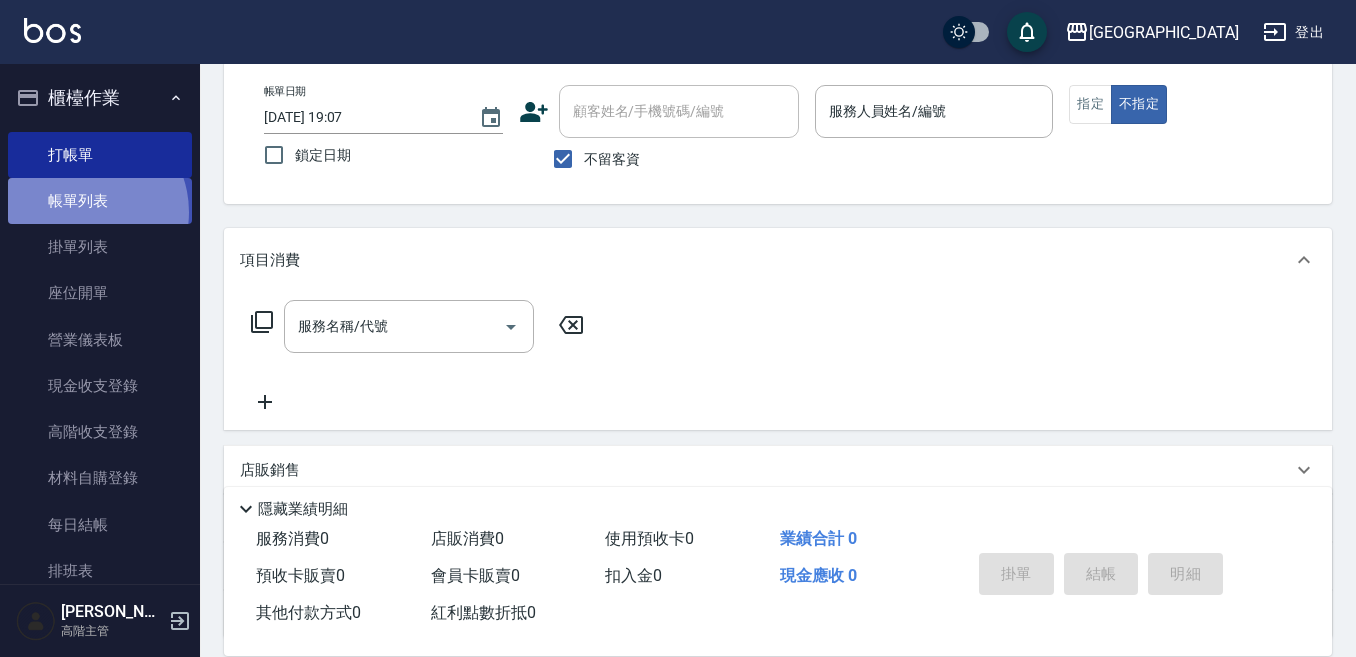click on "帳單列表" at bounding box center [100, 201] 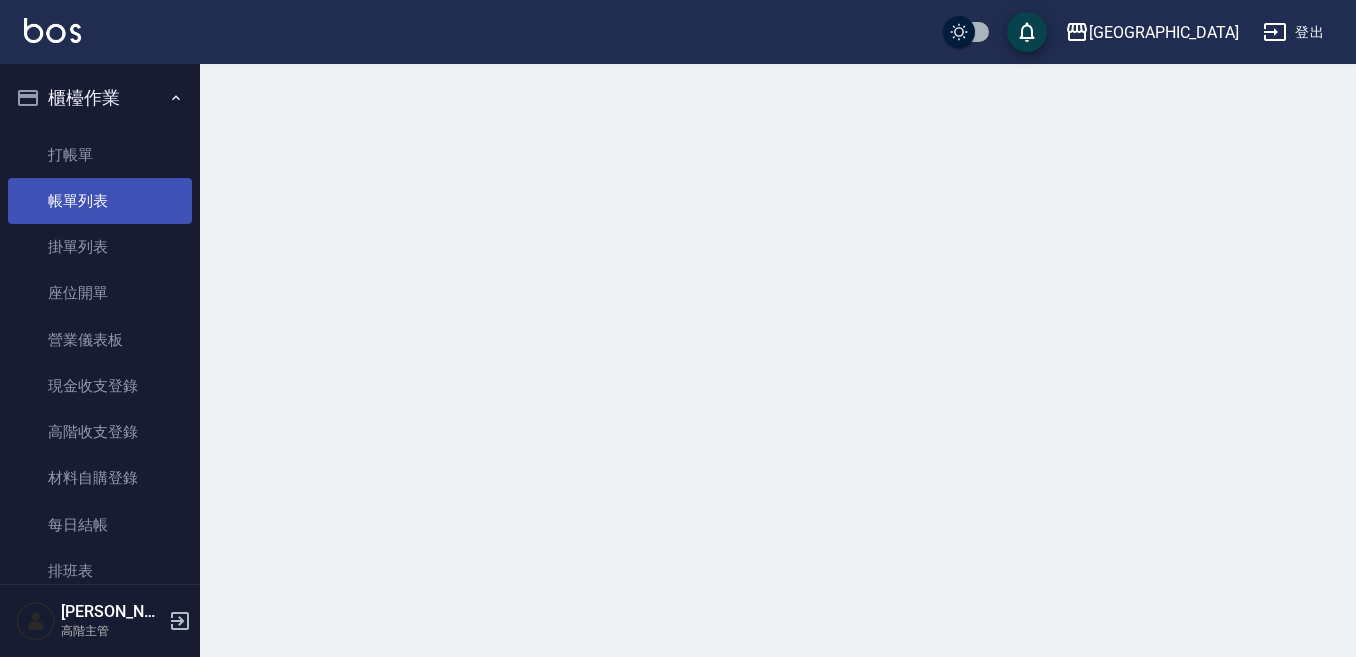 scroll, scrollTop: 0, scrollLeft: 0, axis: both 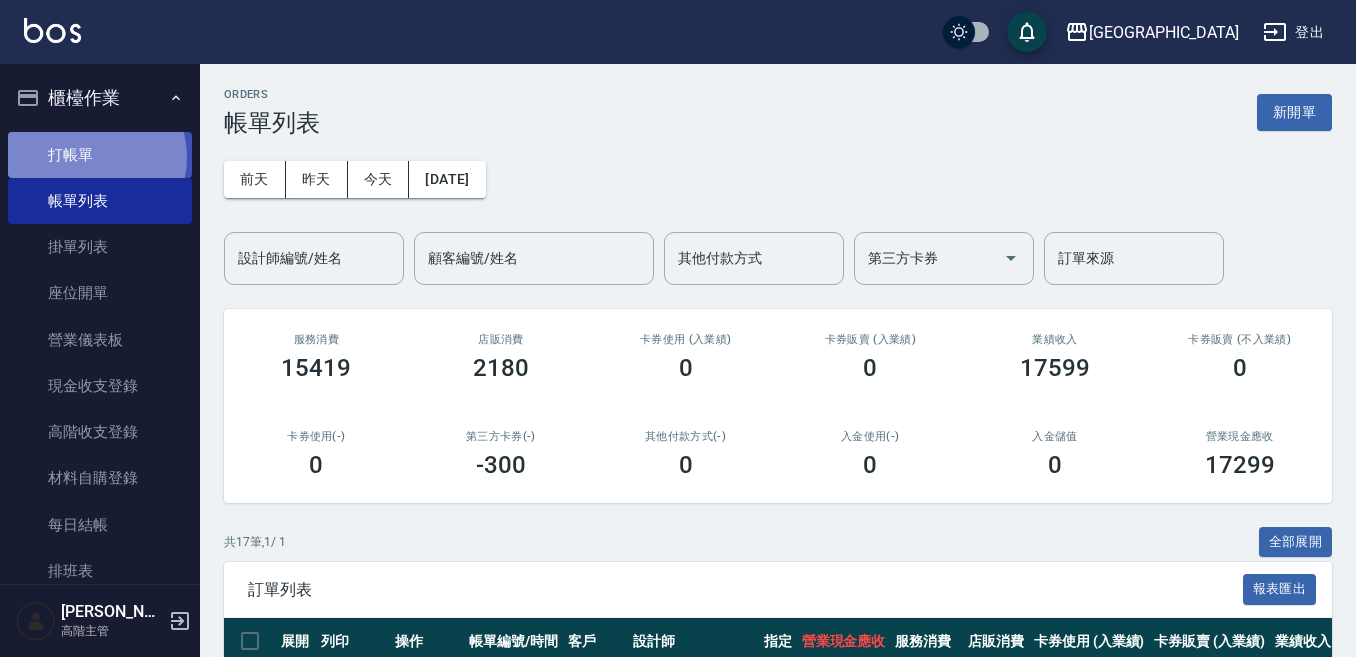 click on "打帳單" at bounding box center [100, 155] 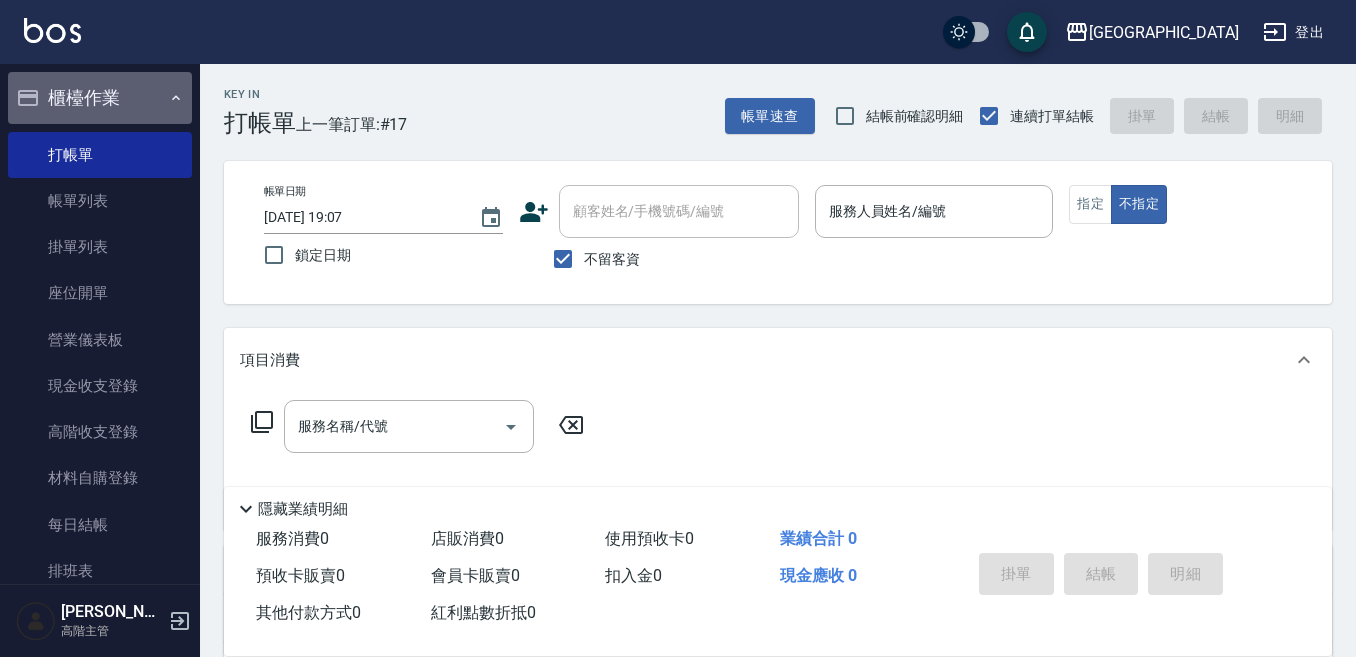 click on "櫃檯作業" at bounding box center [100, 98] 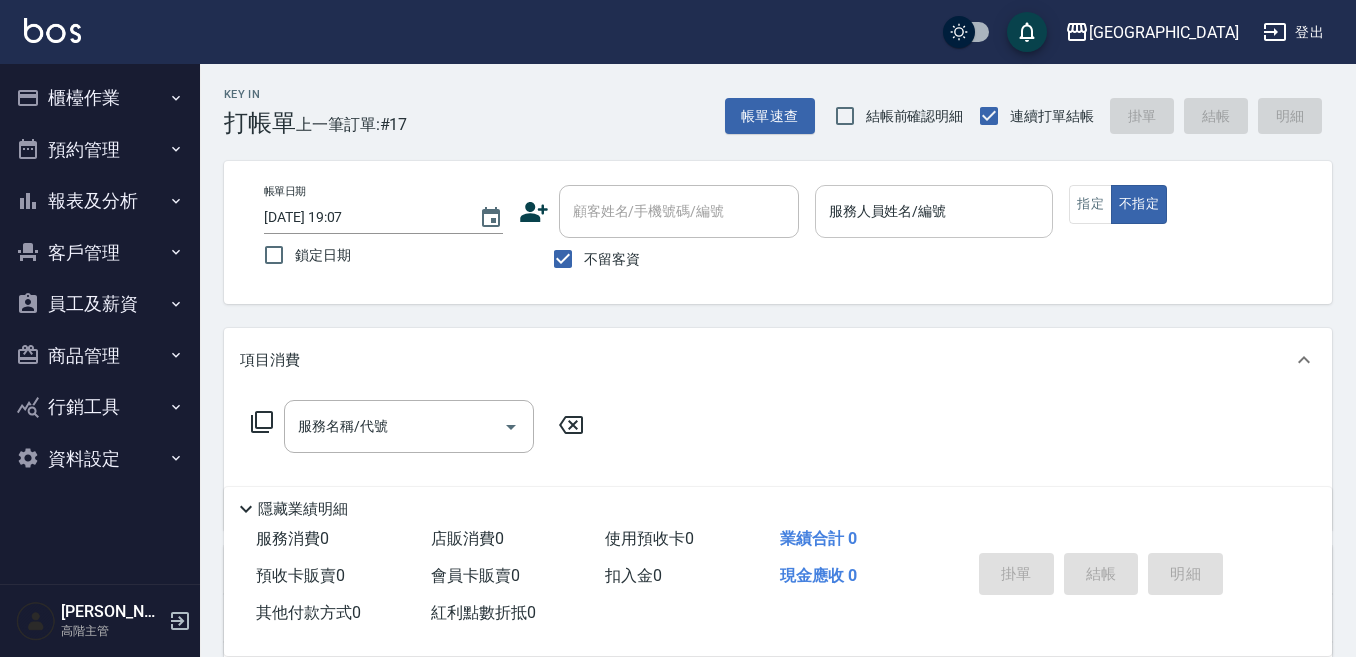 click on "服務人員姓名/編號" at bounding box center [934, 211] 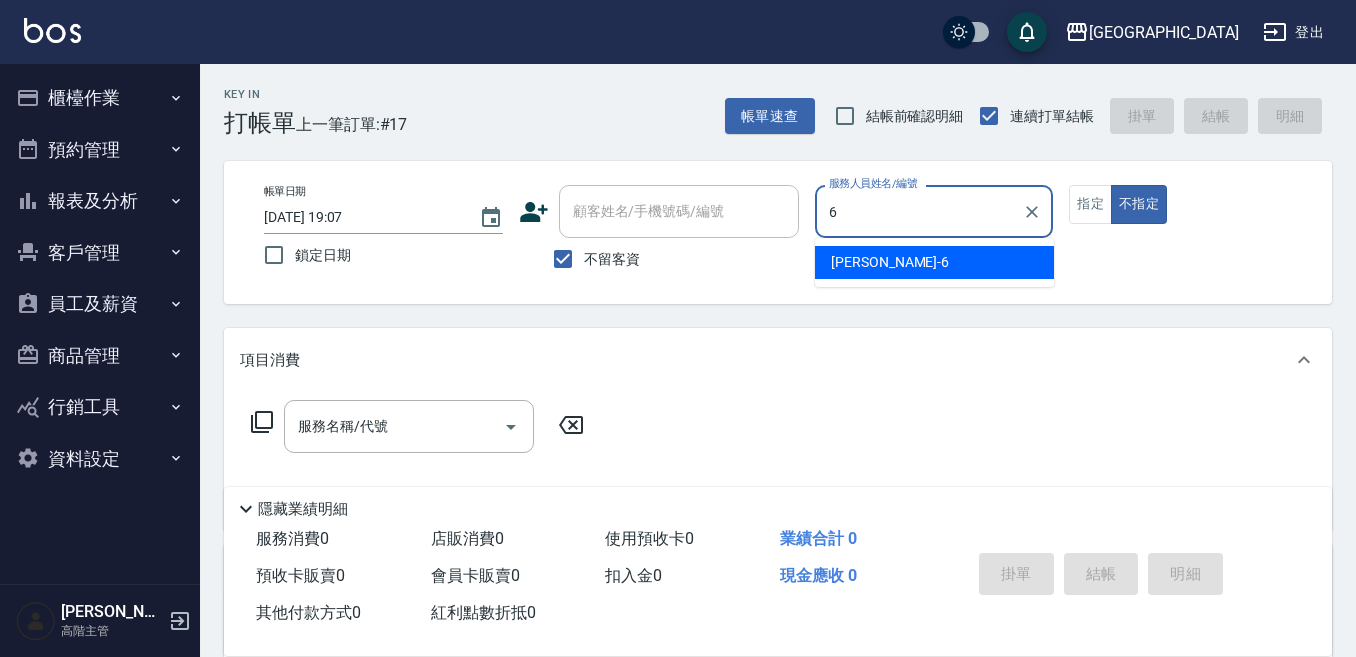 type on "6" 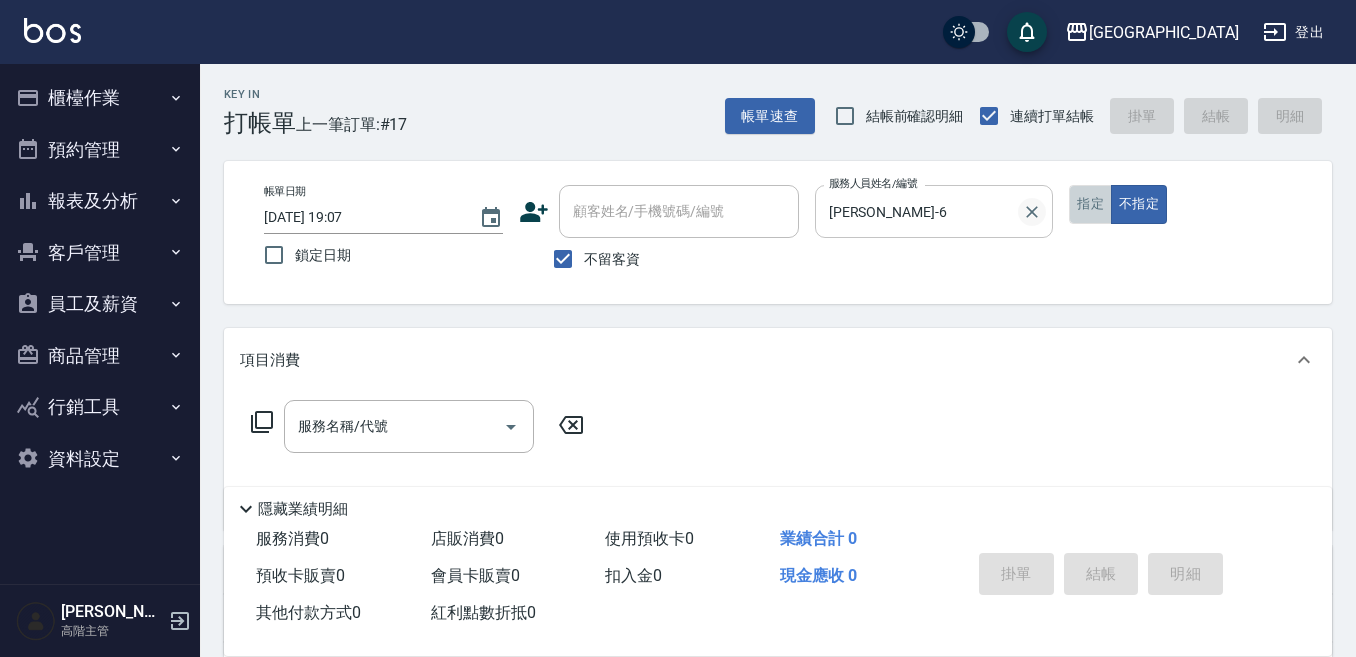 drag, startPoint x: 1084, startPoint y: 198, endPoint x: 1036, endPoint y: 215, distance: 50.92151 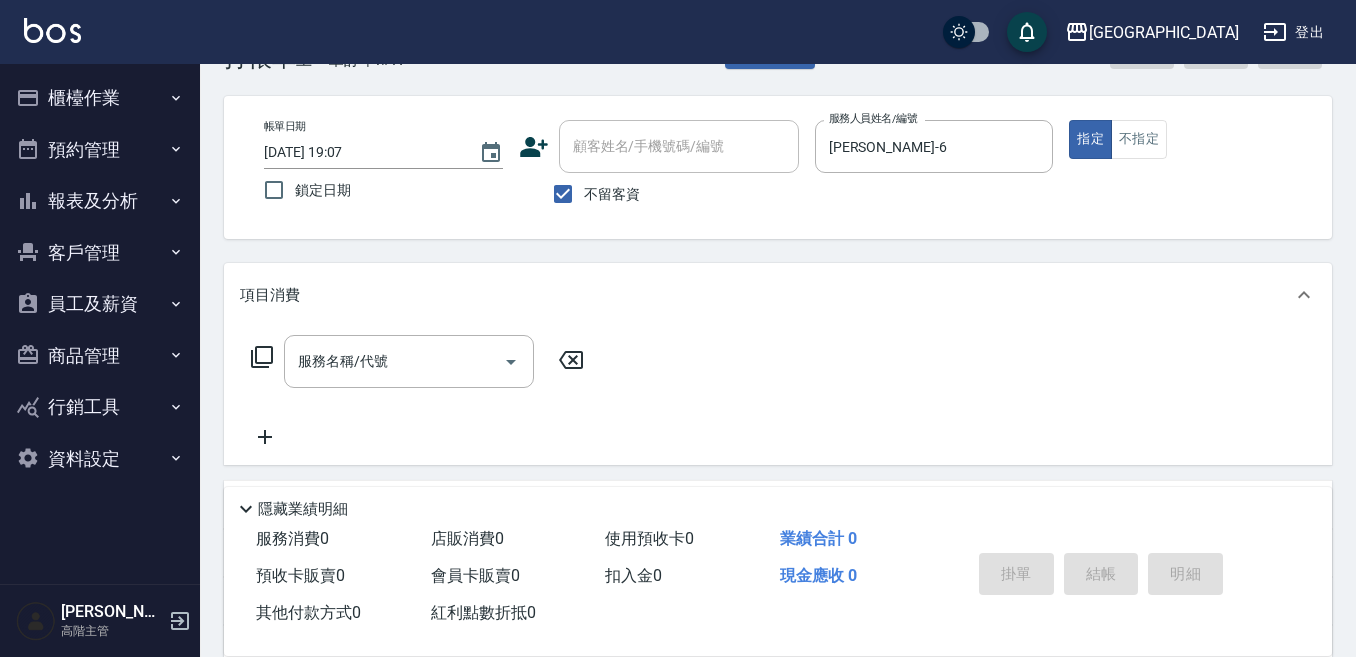 scroll, scrollTop: 100, scrollLeft: 0, axis: vertical 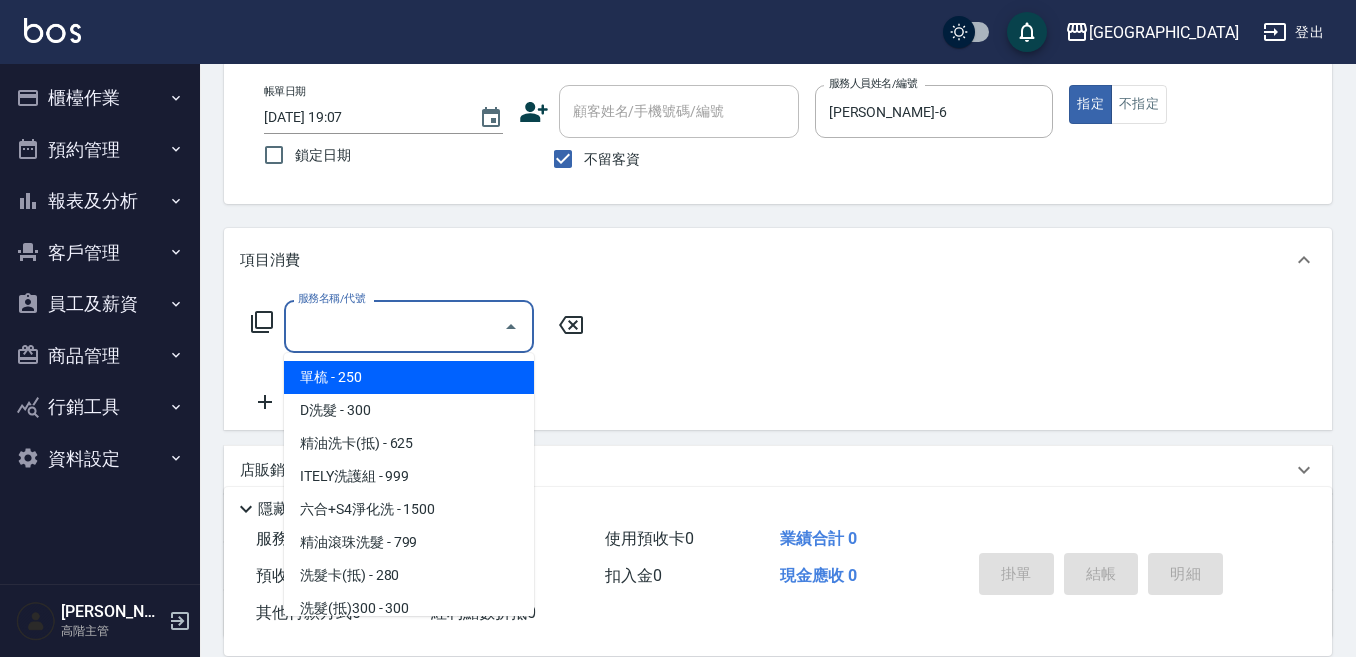 click on "服務名稱/代號" at bounding box center [394, 326] 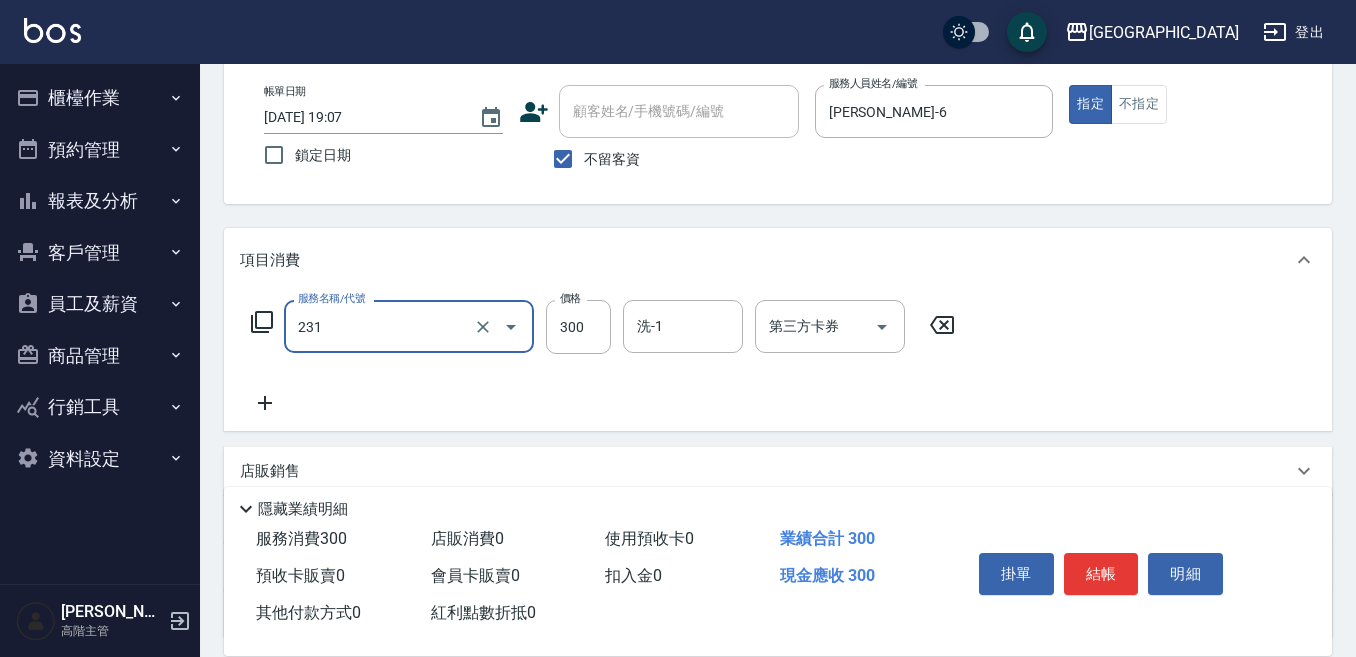 type on "洗髮(抵)300(231)" 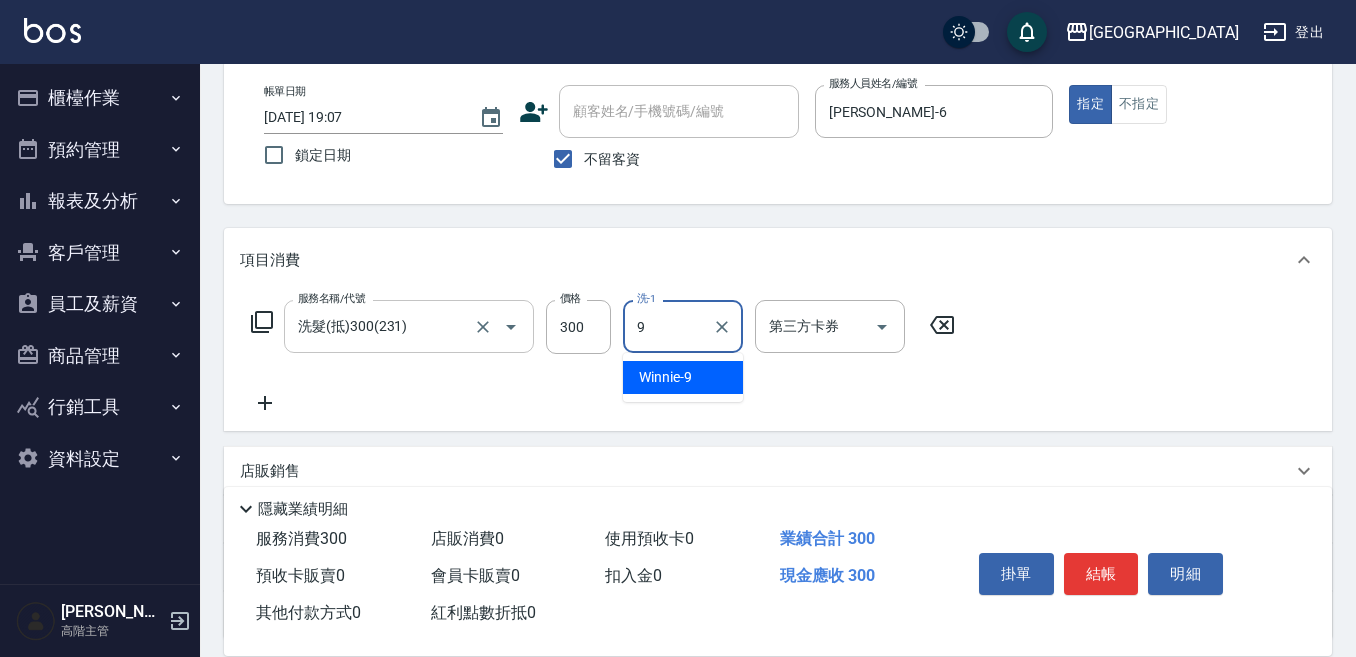 type on "Winnie-9" 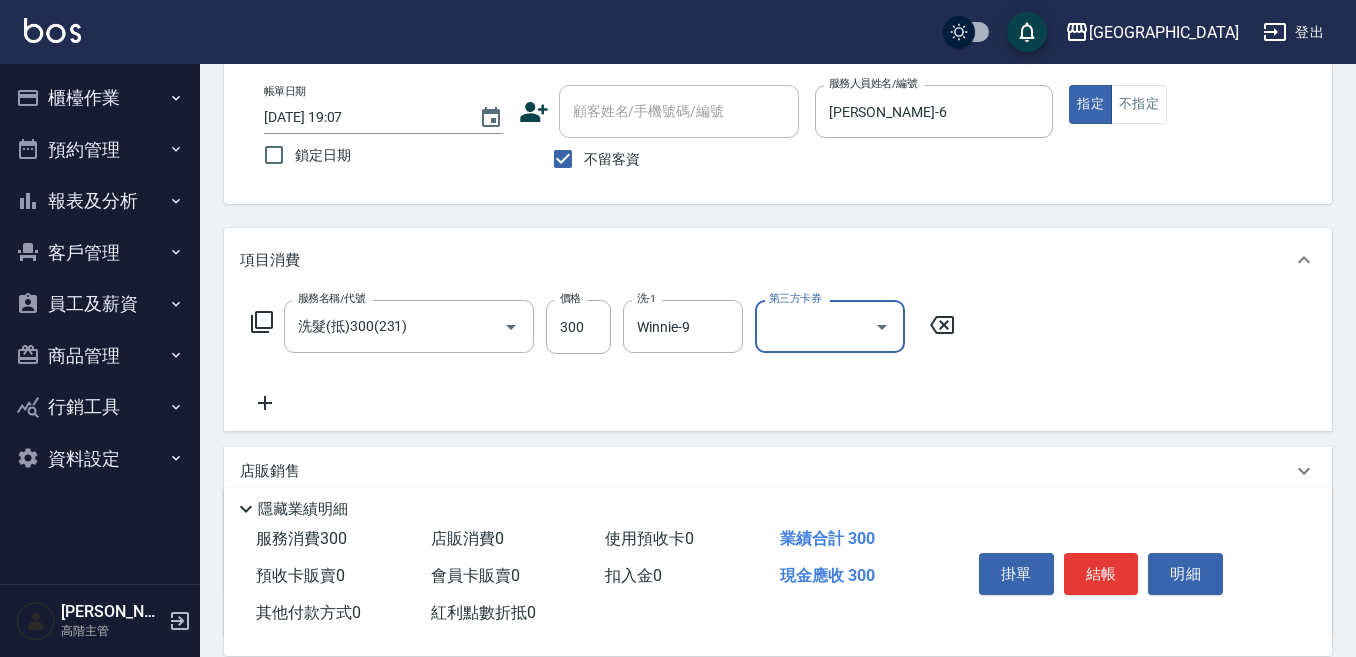 click on "第三方卡券" at bounding box center (815, 326) 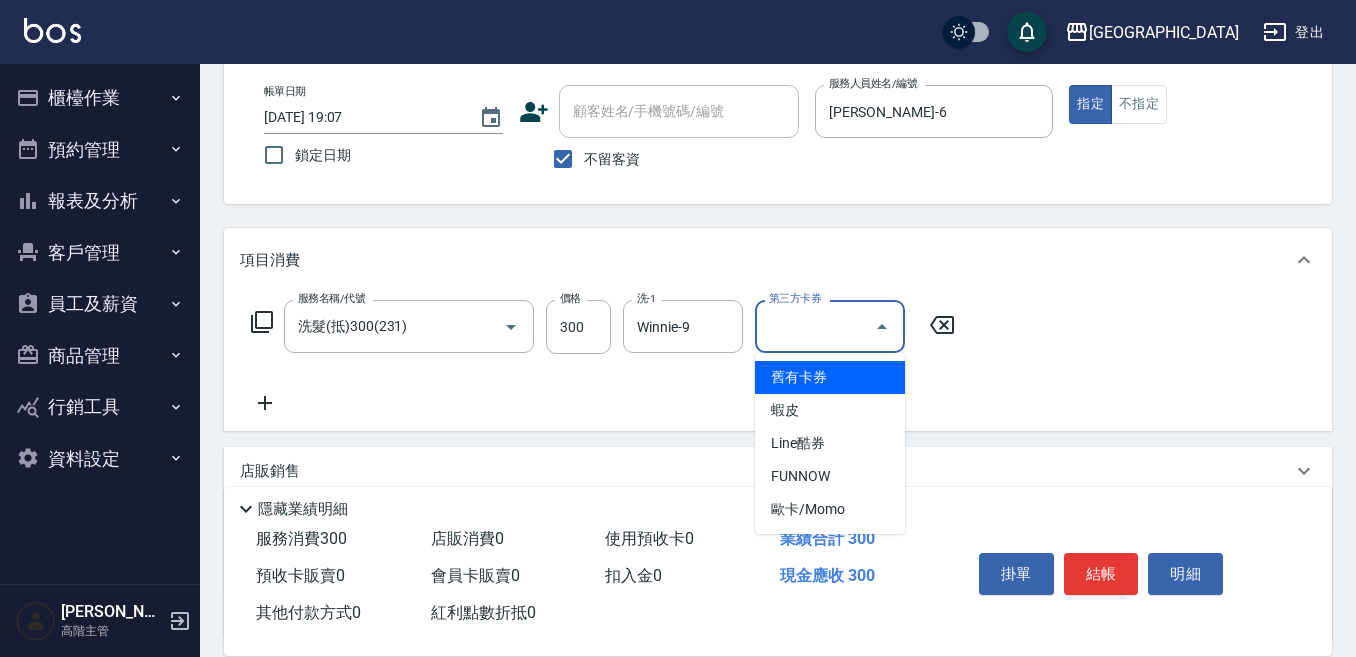 click on "舊有卡券" at bounding box center [830, 377] 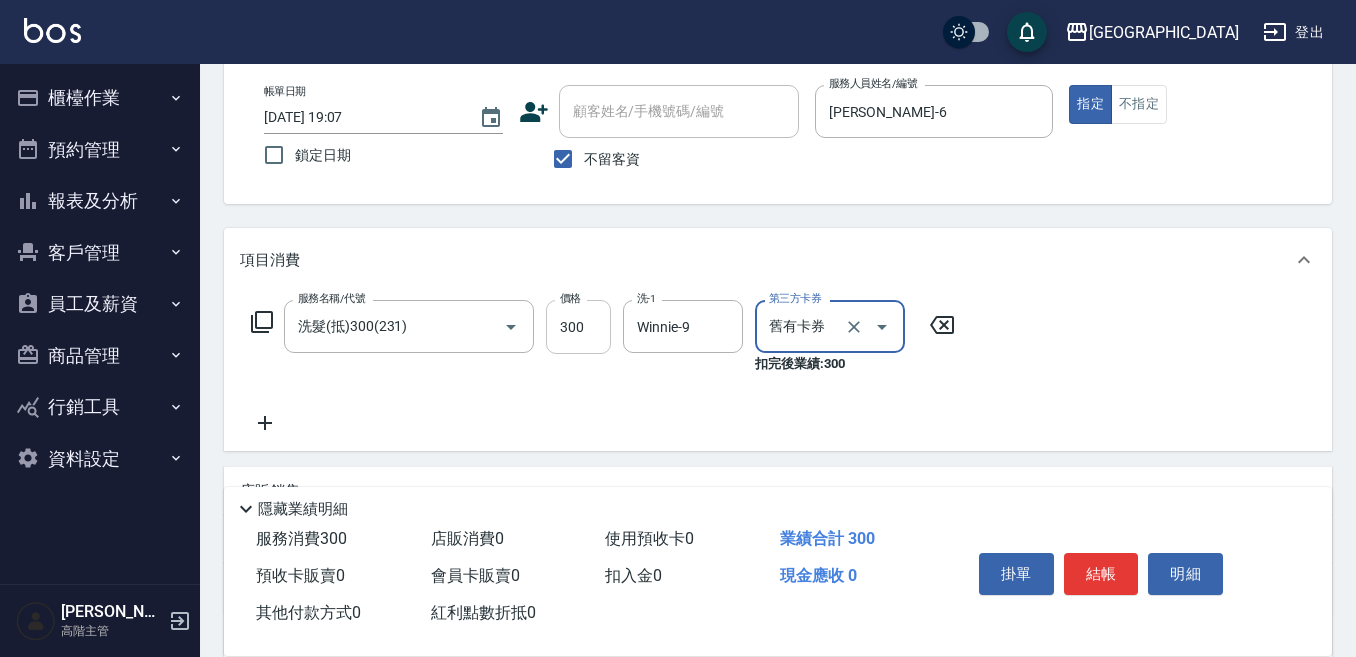 type on "舊有卡券" 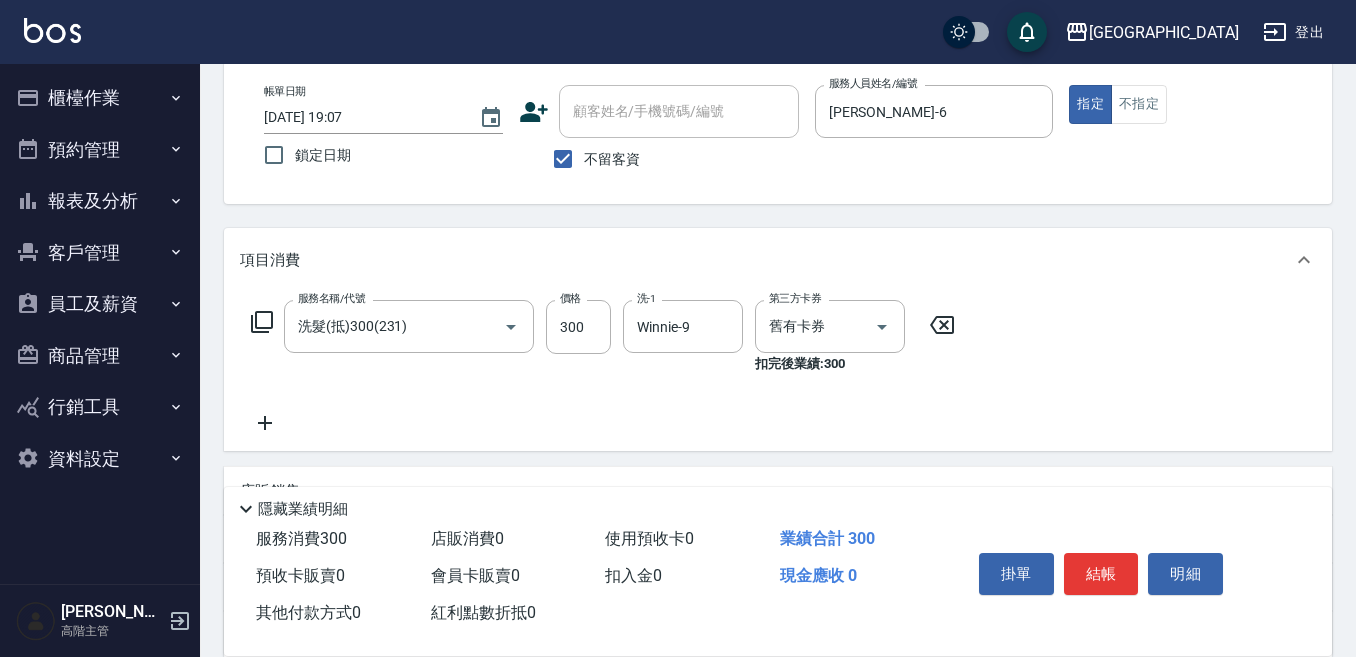 click 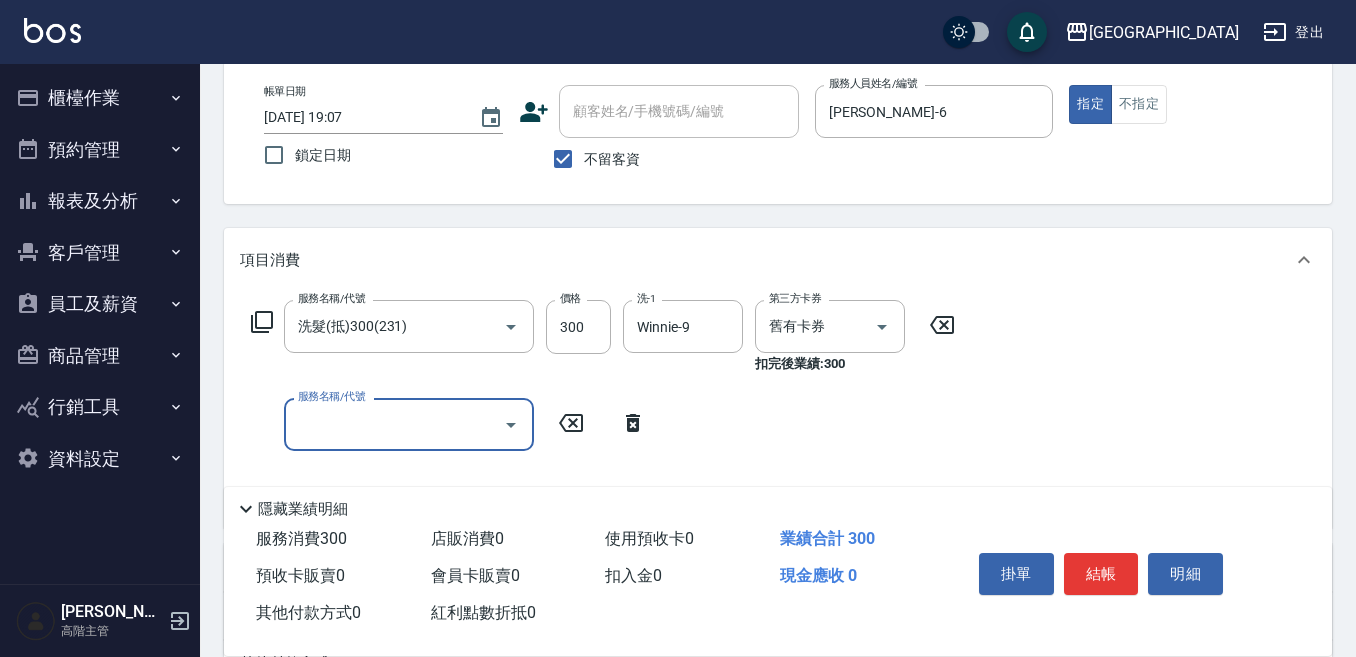 click on "服務名稱/代號" at bounding box center [394, 424] 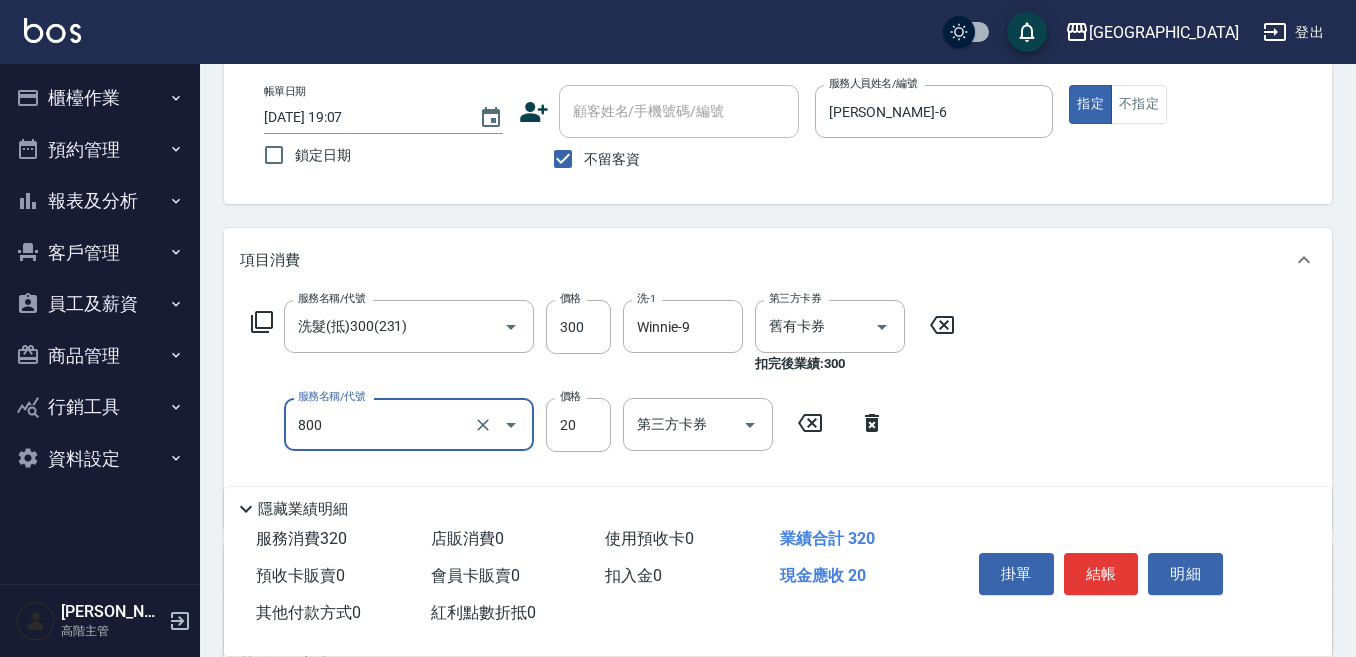 type on "潤絲精(800)" 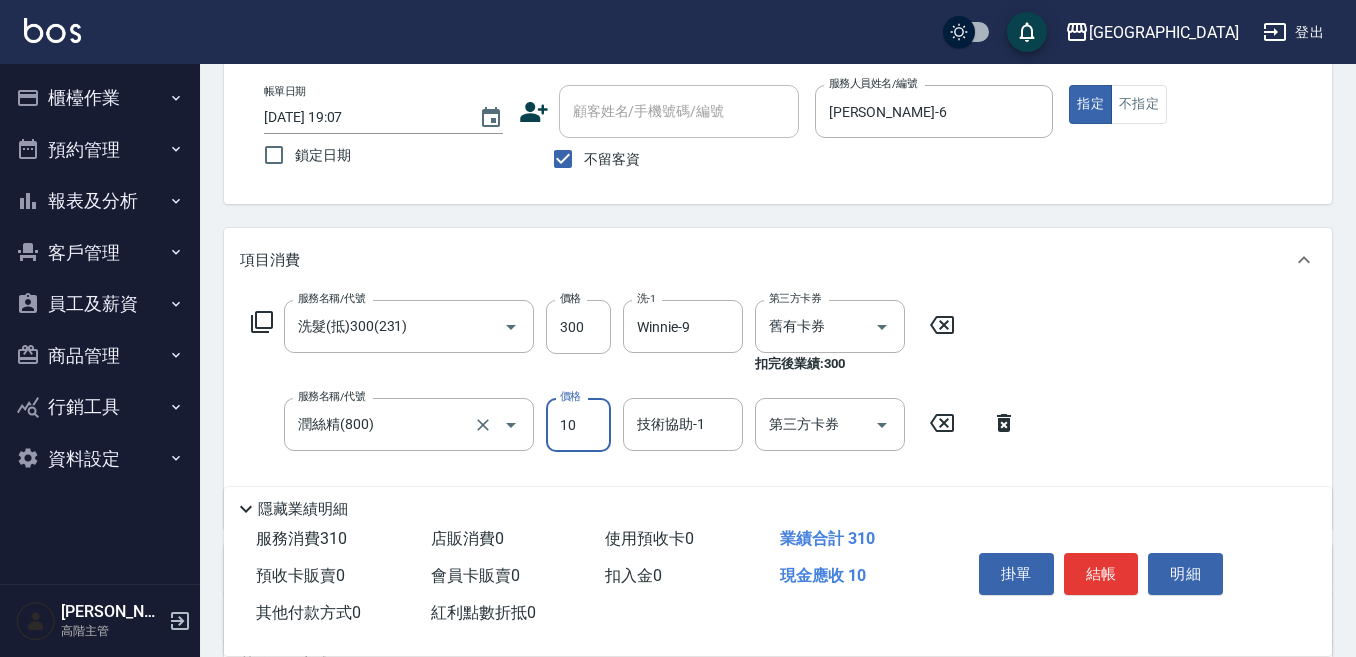 type on "10" 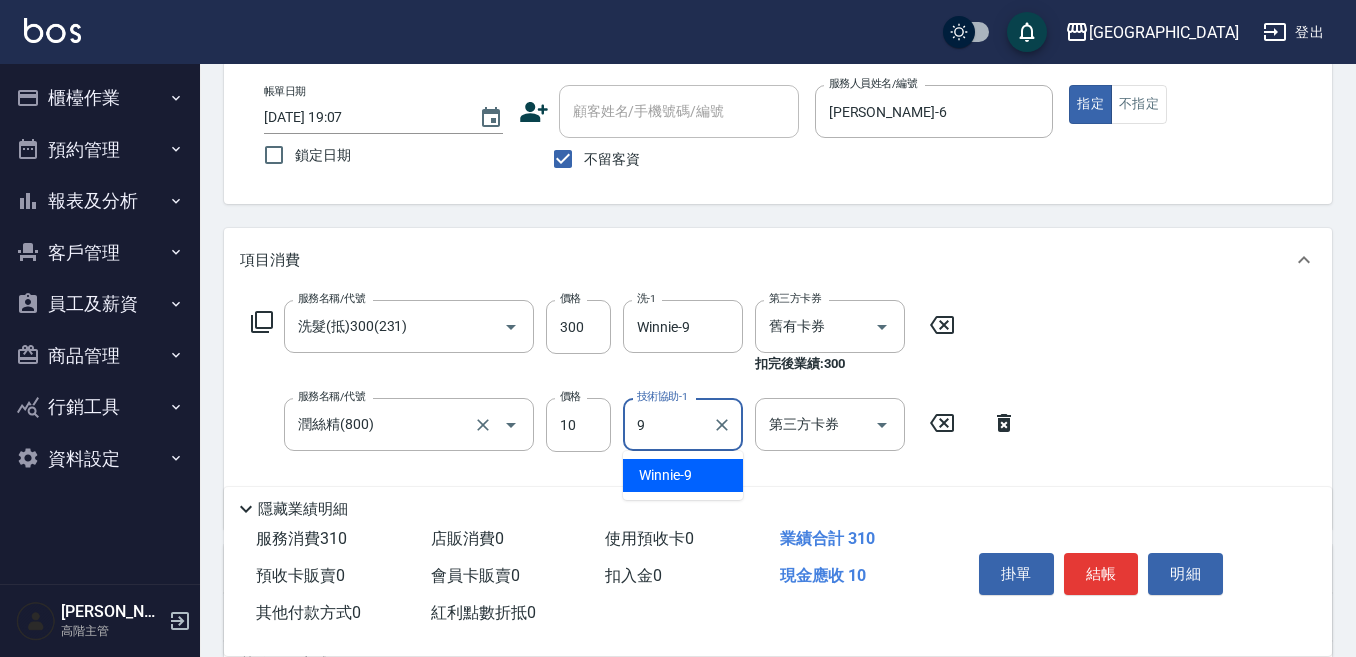 type on "Winnie-9" 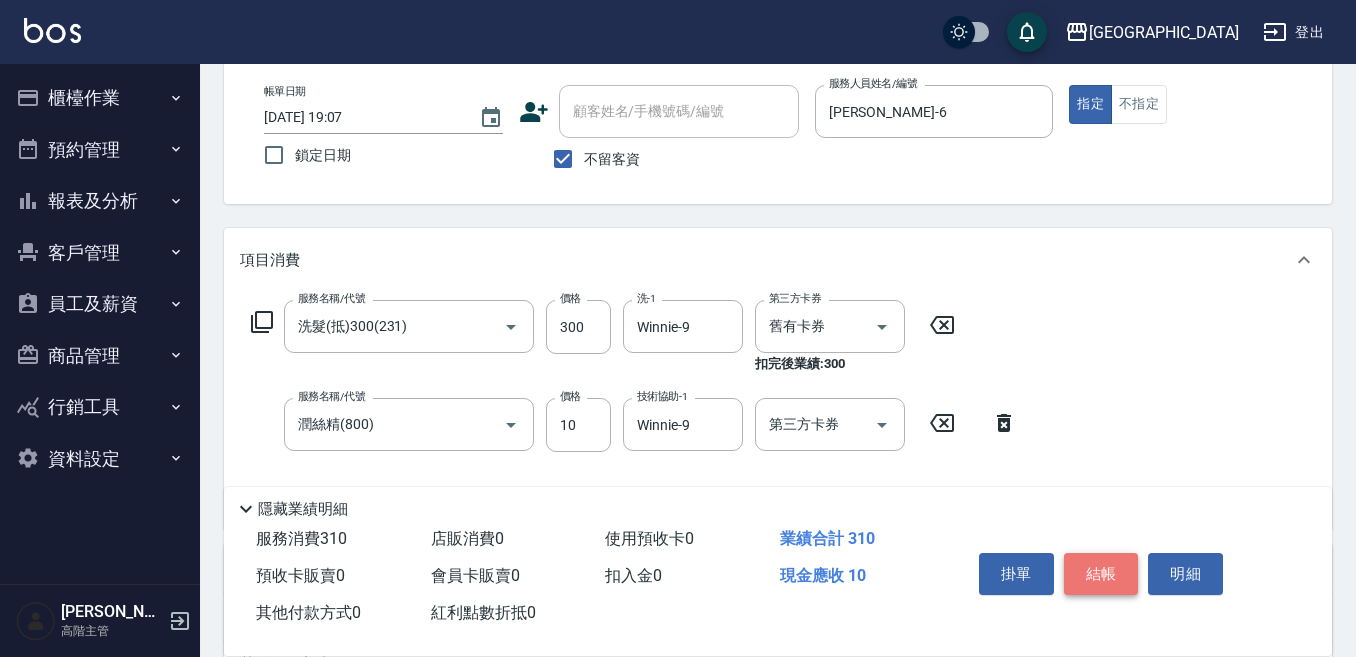 click on "結帳" at bounding box center (1101, 574) 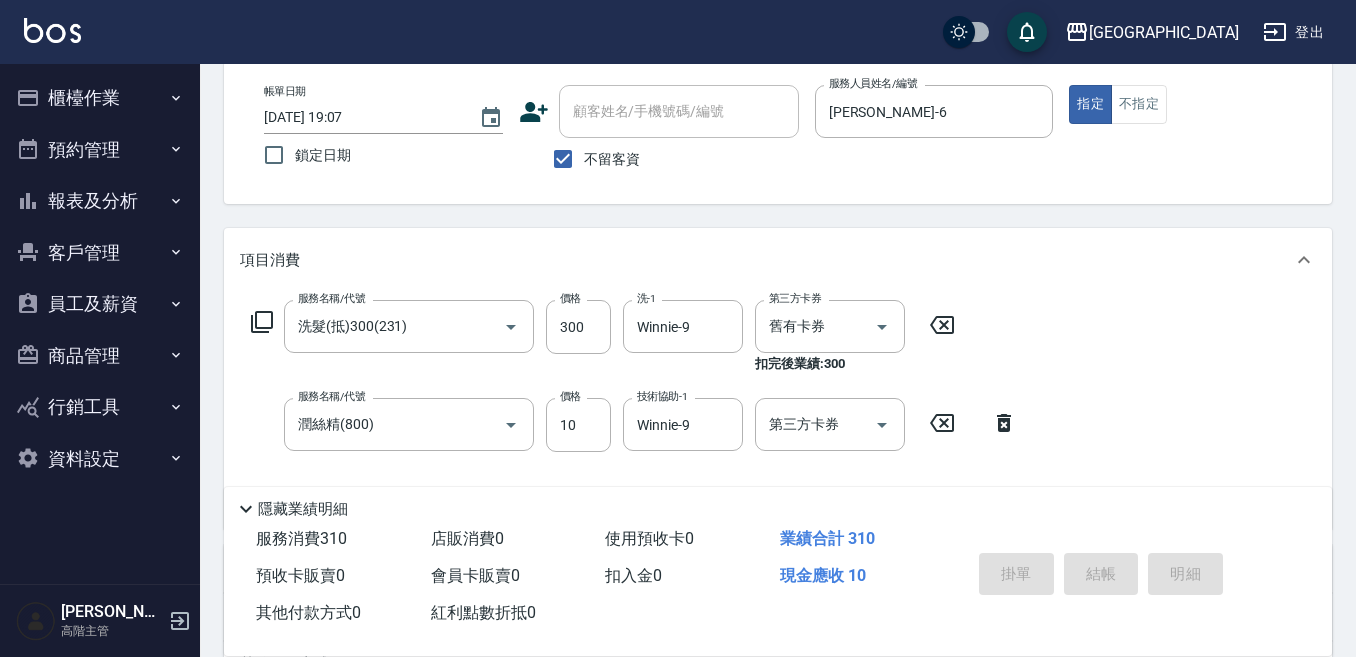type on "[DATE] 19:13" 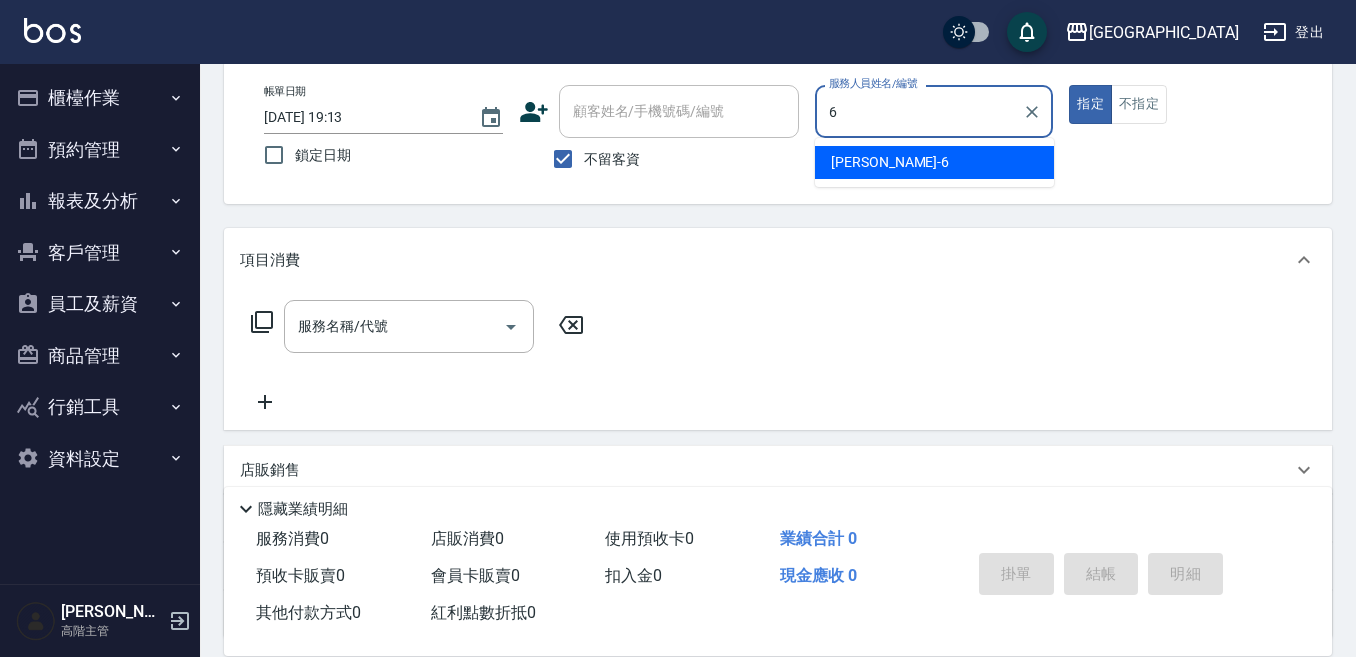 type on "[PERSON_NAME]-6" 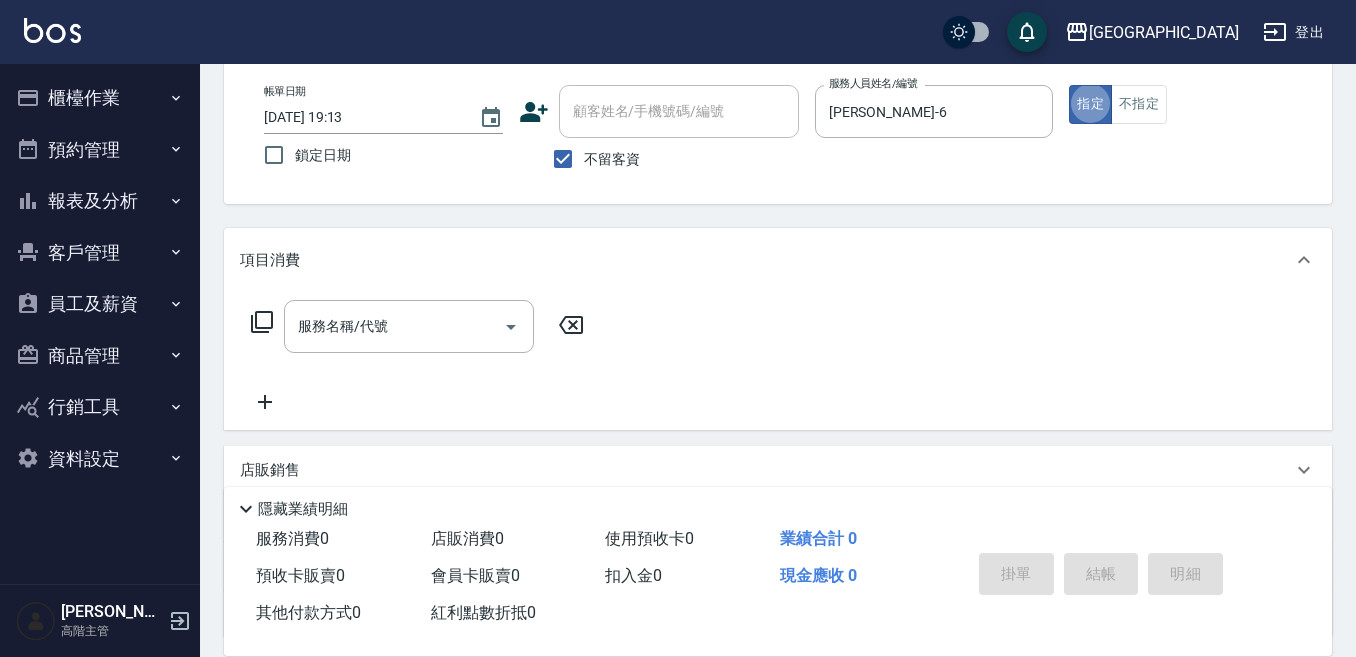 type on "true" 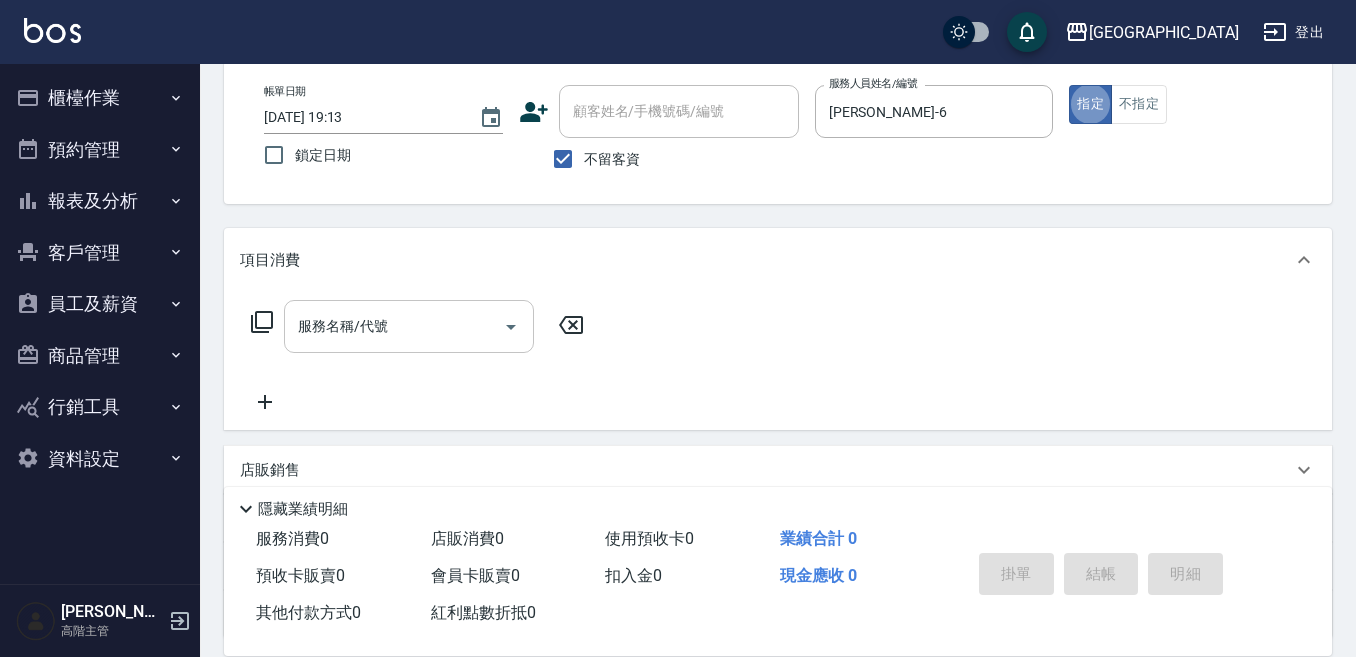 click on "服務名稱/代號" at bounding box center [409, 326] 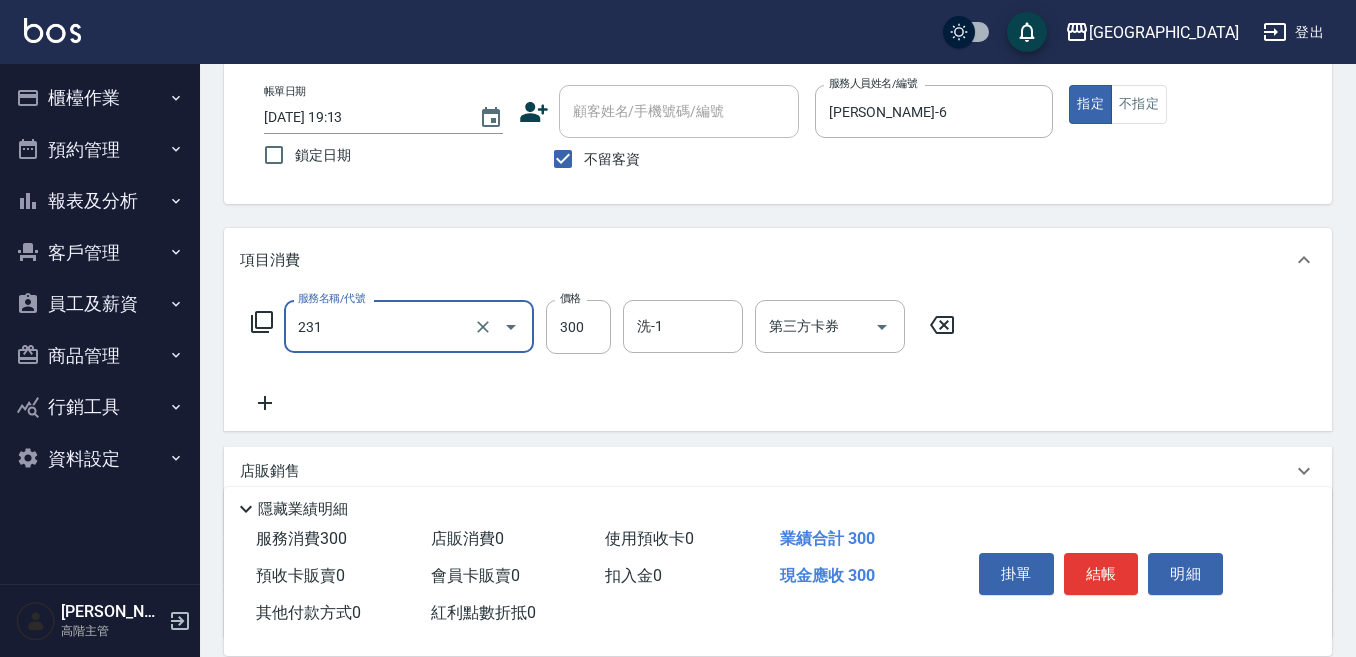type on "洗髮(抵)300(231)" 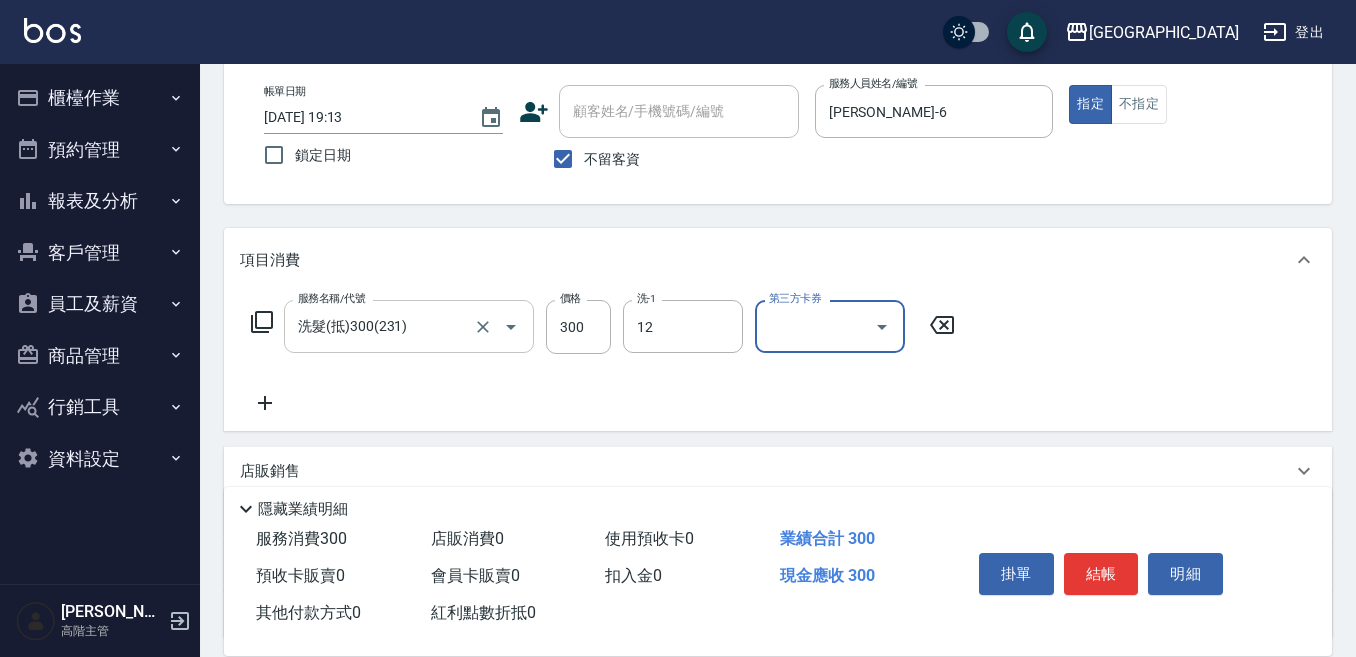 type on "[PERSON_NAME]-12" 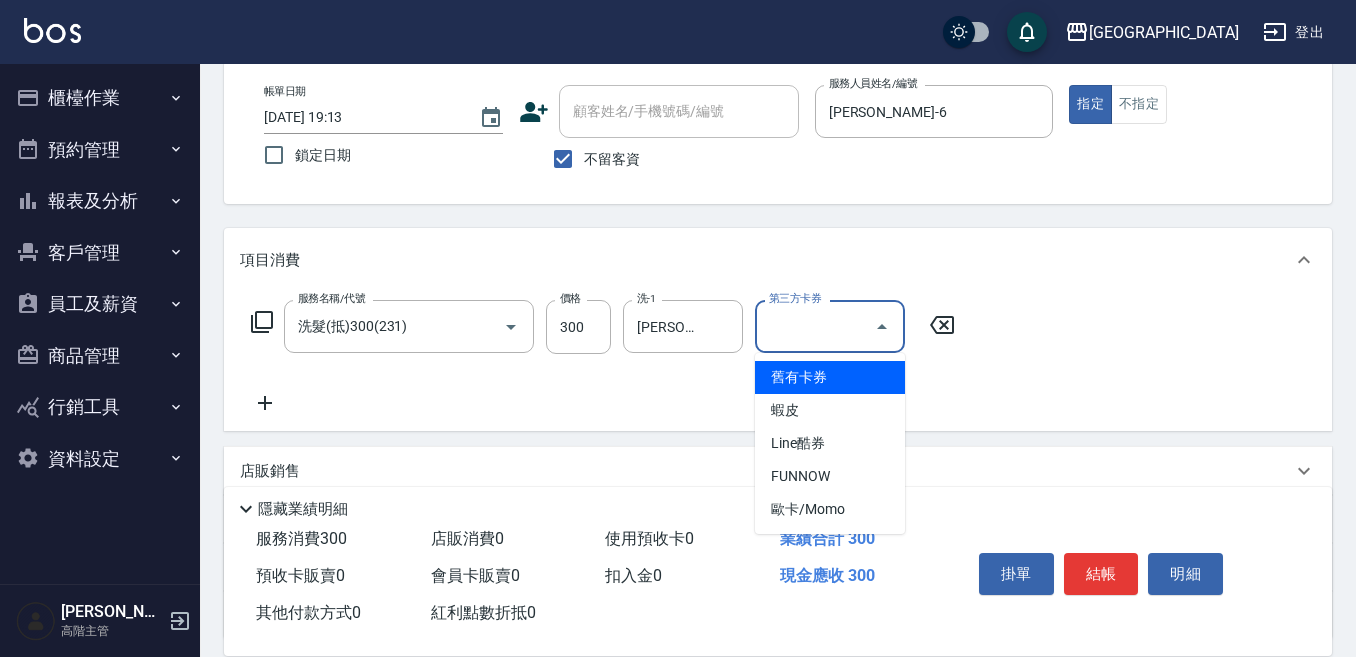 click on "第三方卡券" at bounding box center (815, 326) 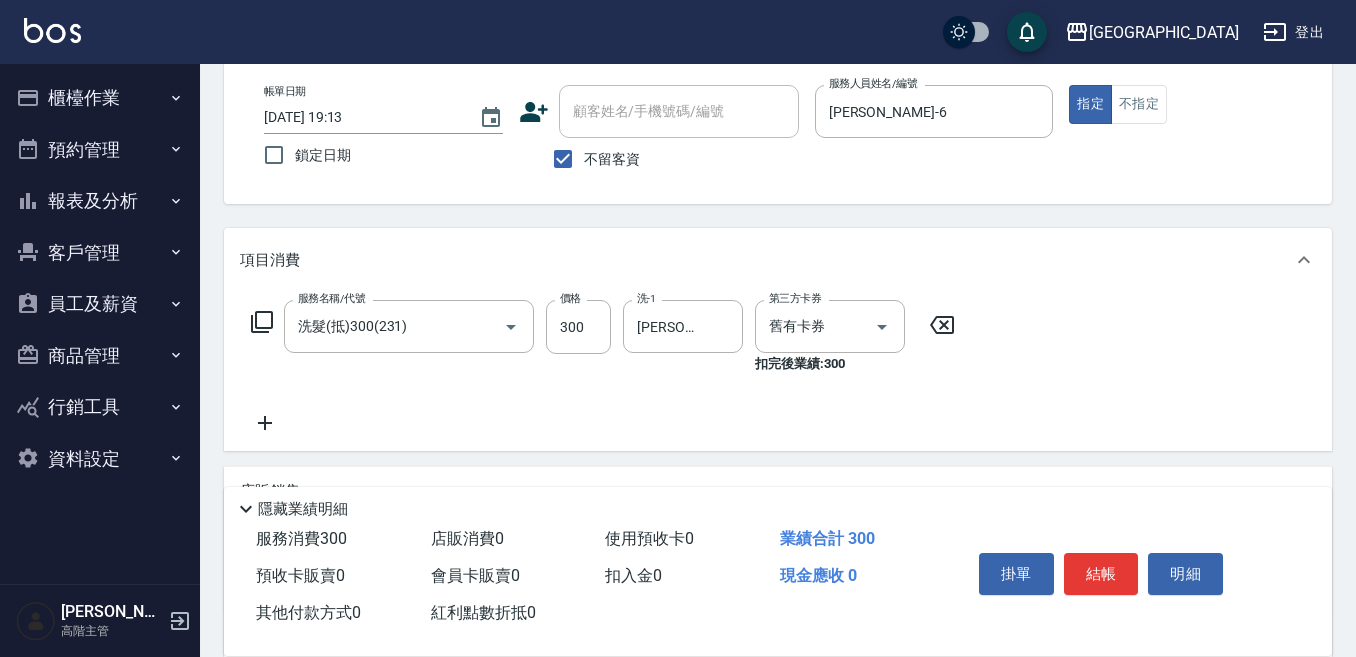 click 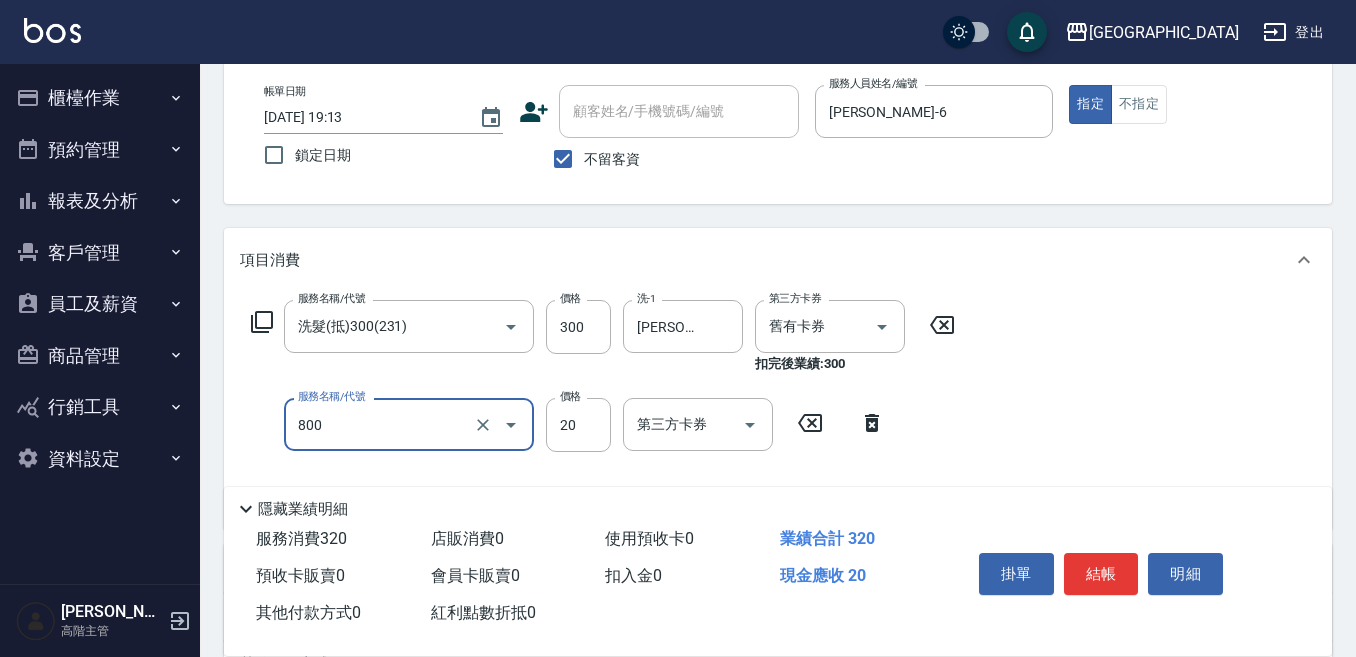 type on "潤絲精(800)" 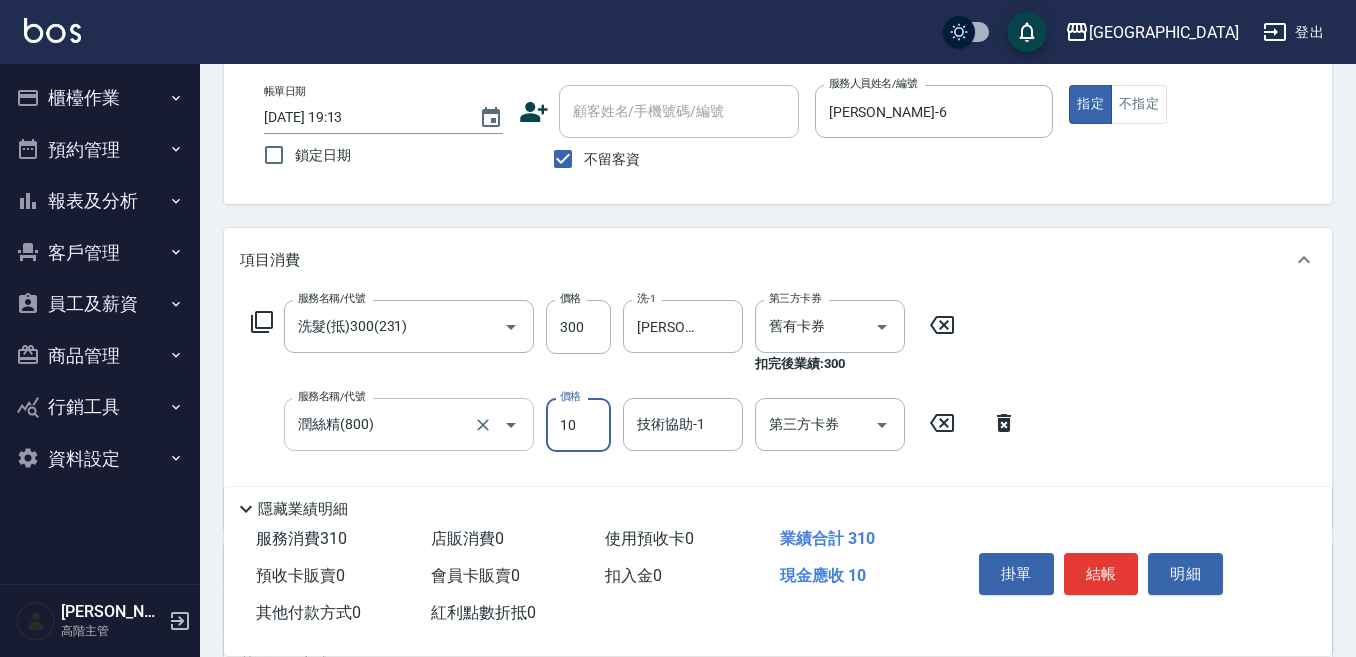 type on "10" 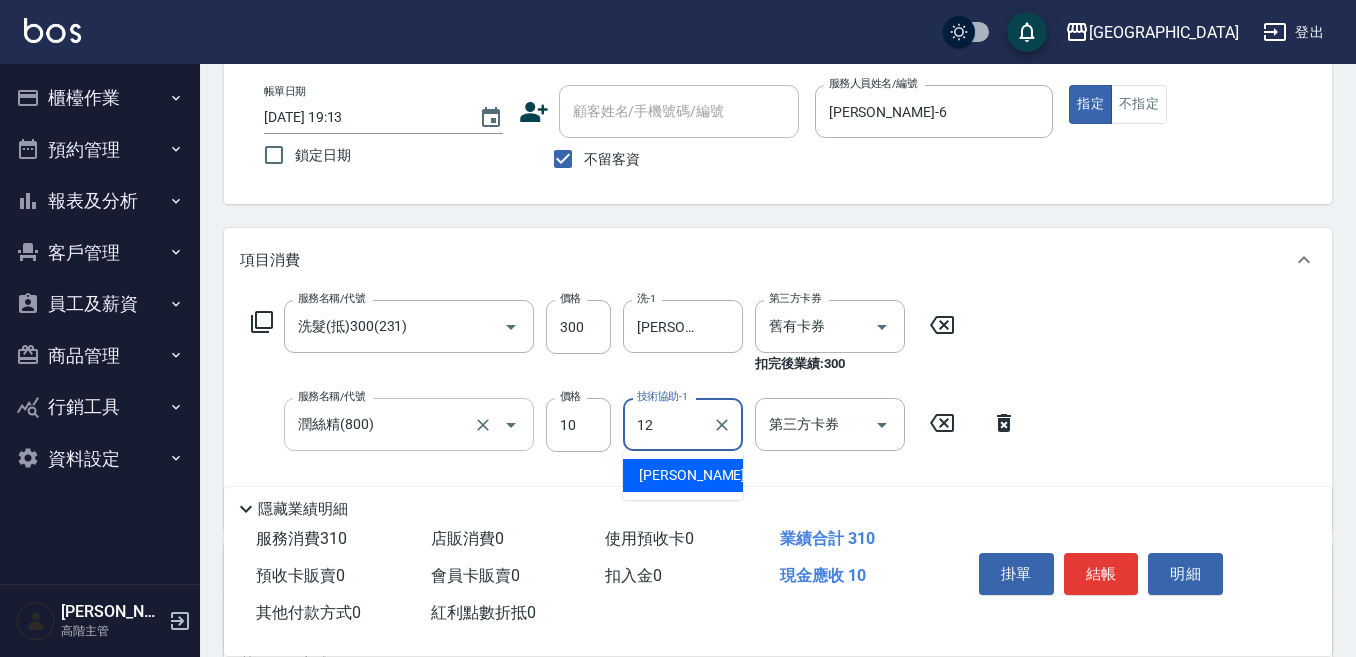 type on "[PERSON_NAME]-12" 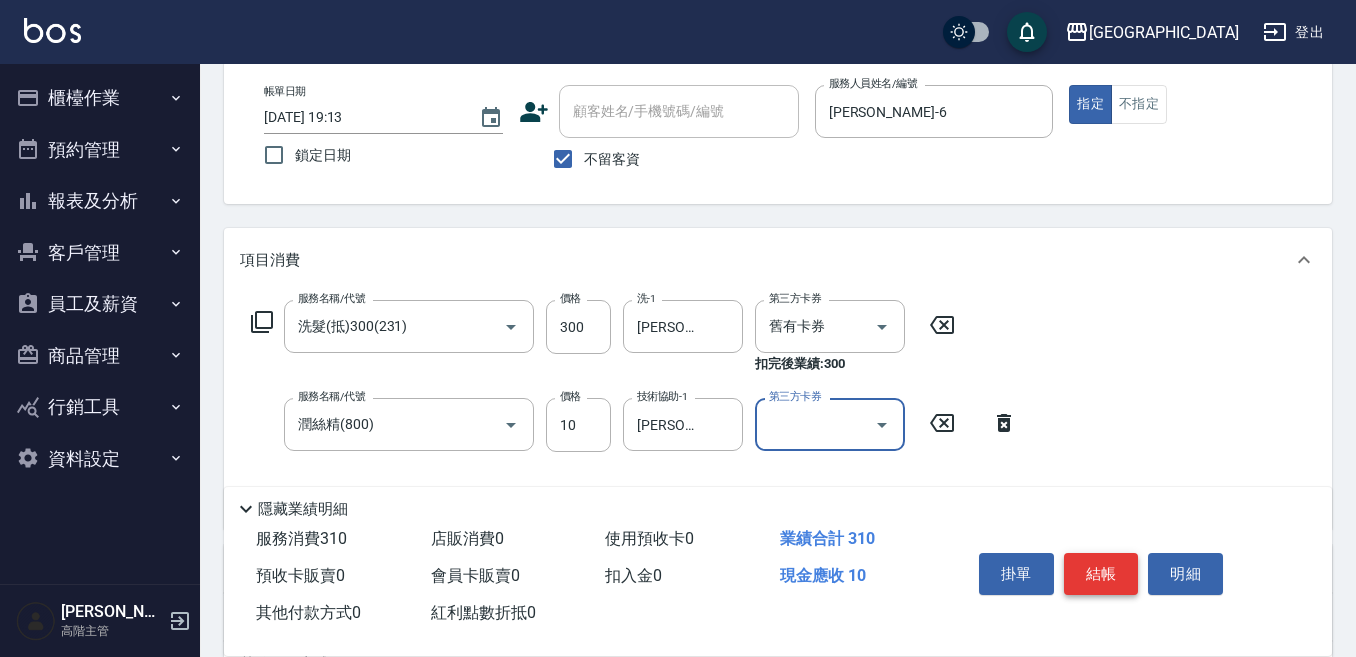 click on "結帳" at bounding box center [1101, 574] 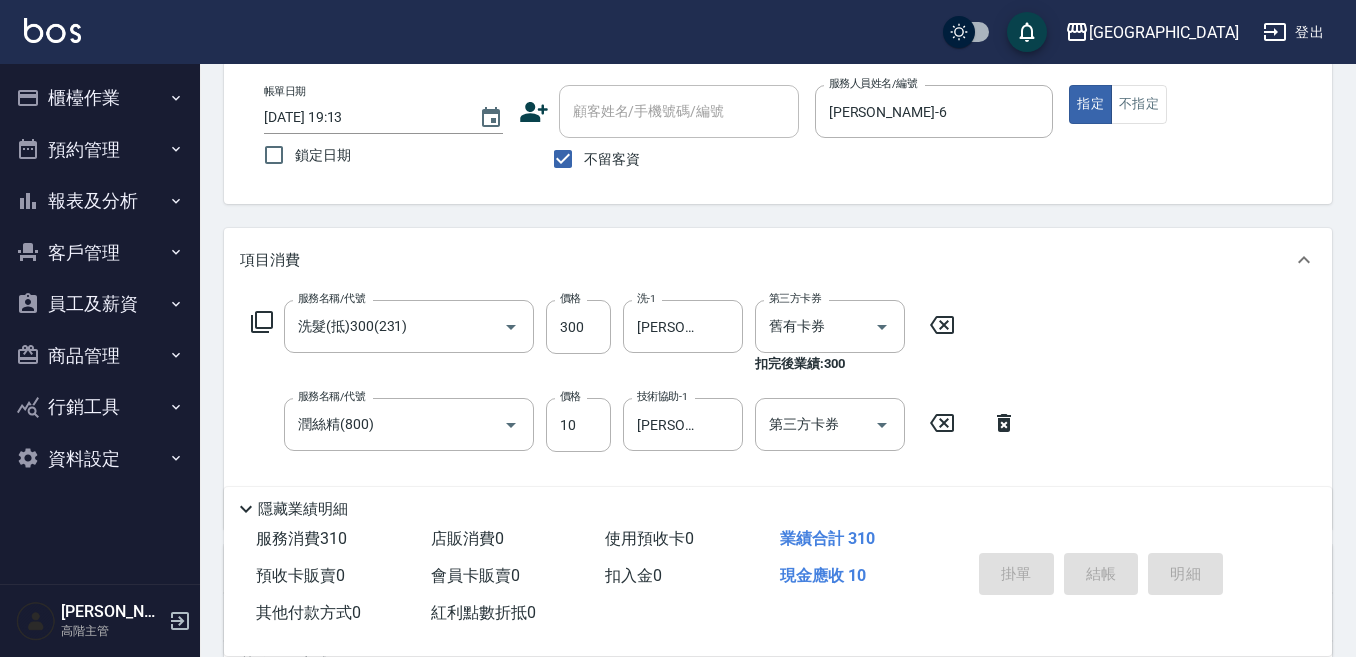 type on "[DATE] 19:14" 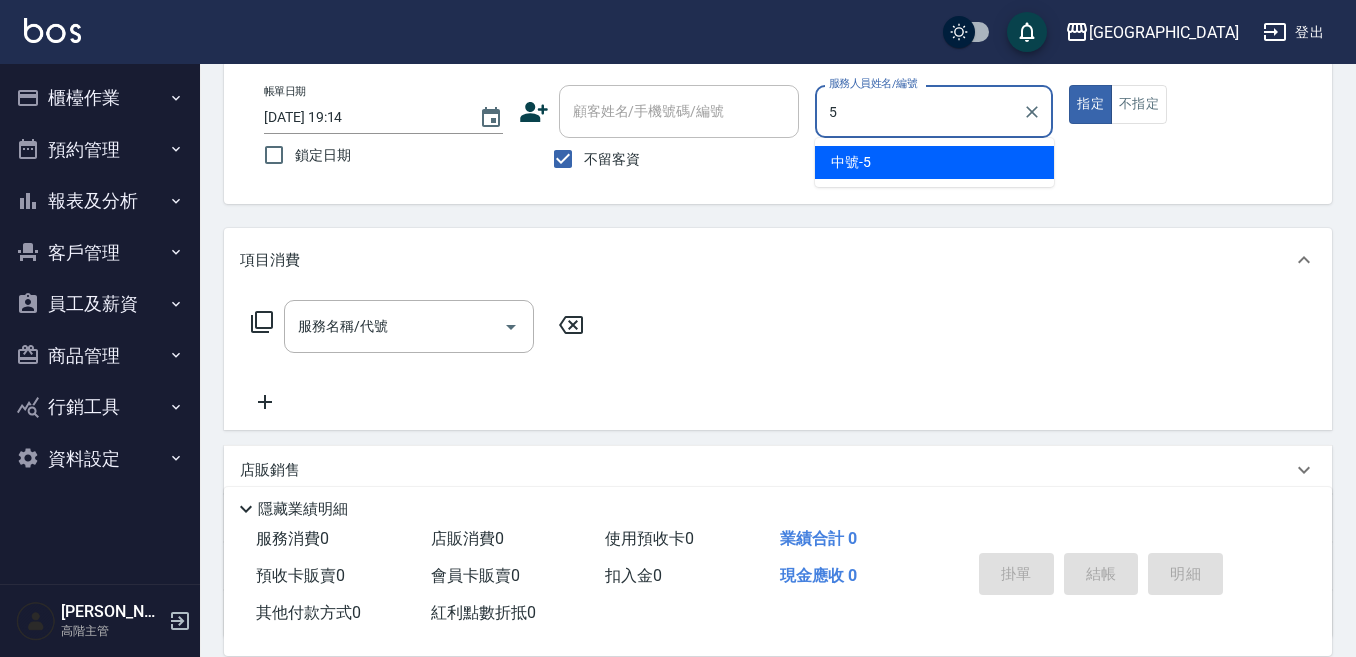 type on "中號-5" 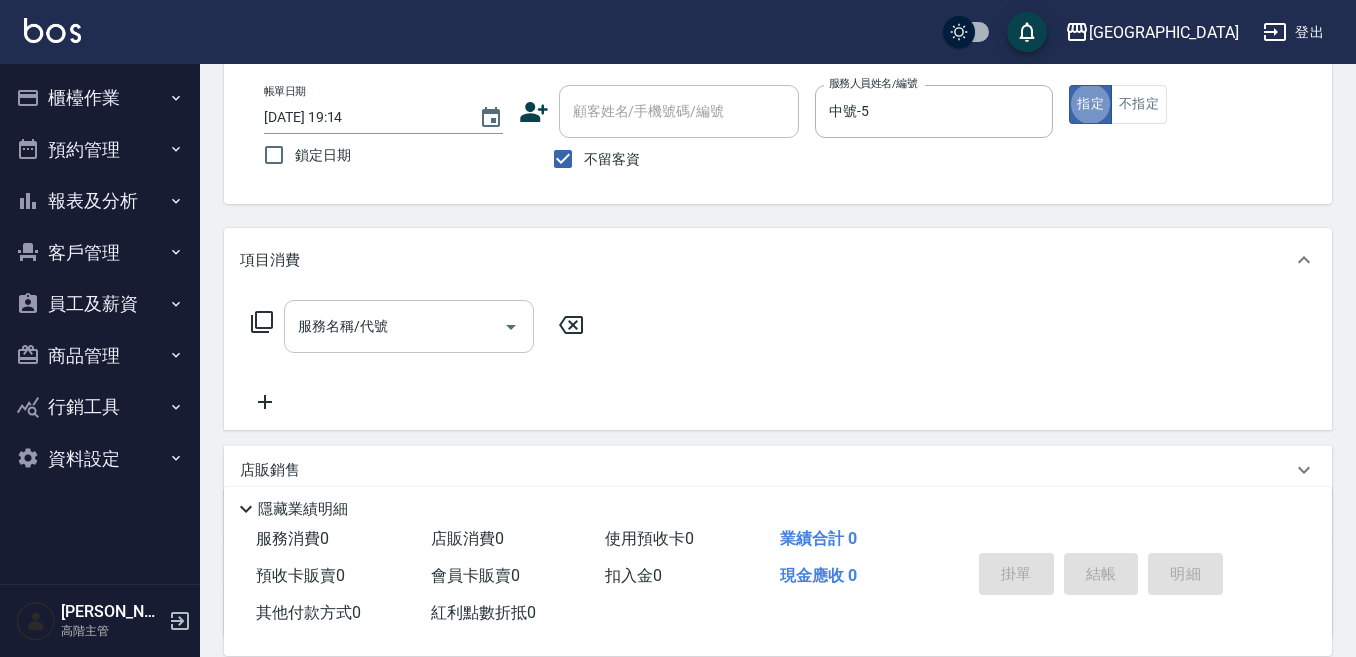 click on "服務名稱/代號" at bounding box center (394, 326) 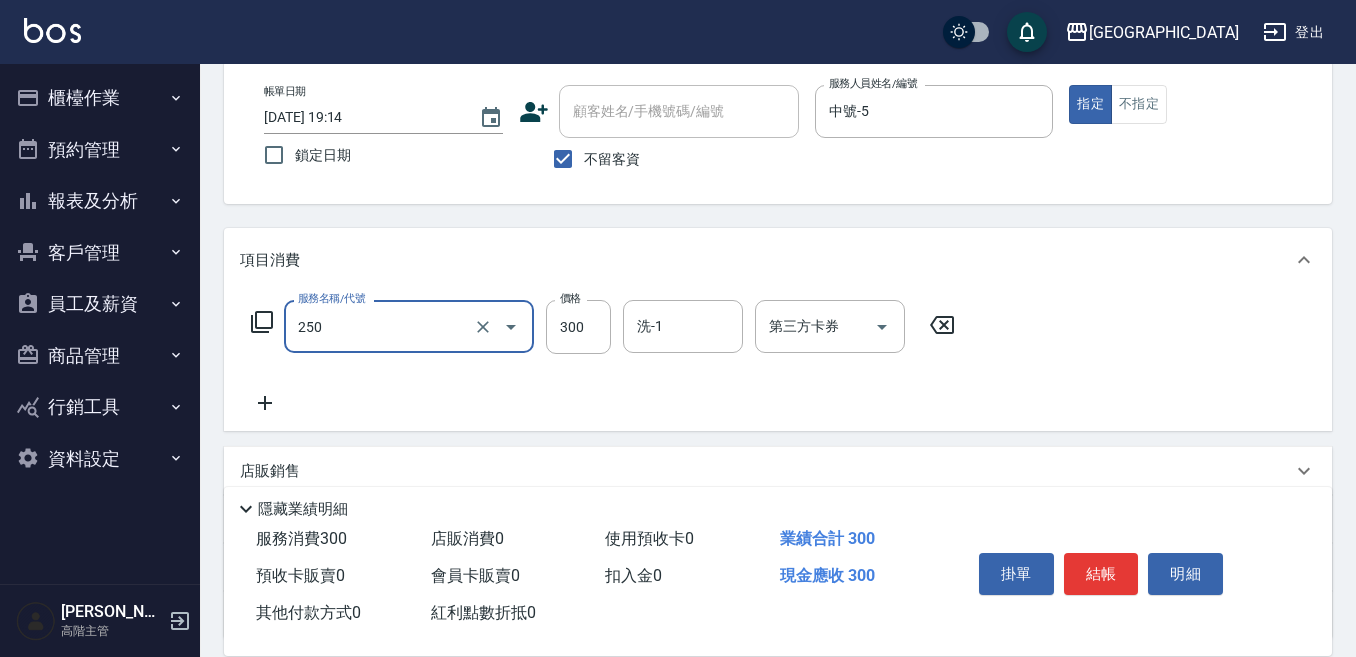 type on "日式洗髮(250)" 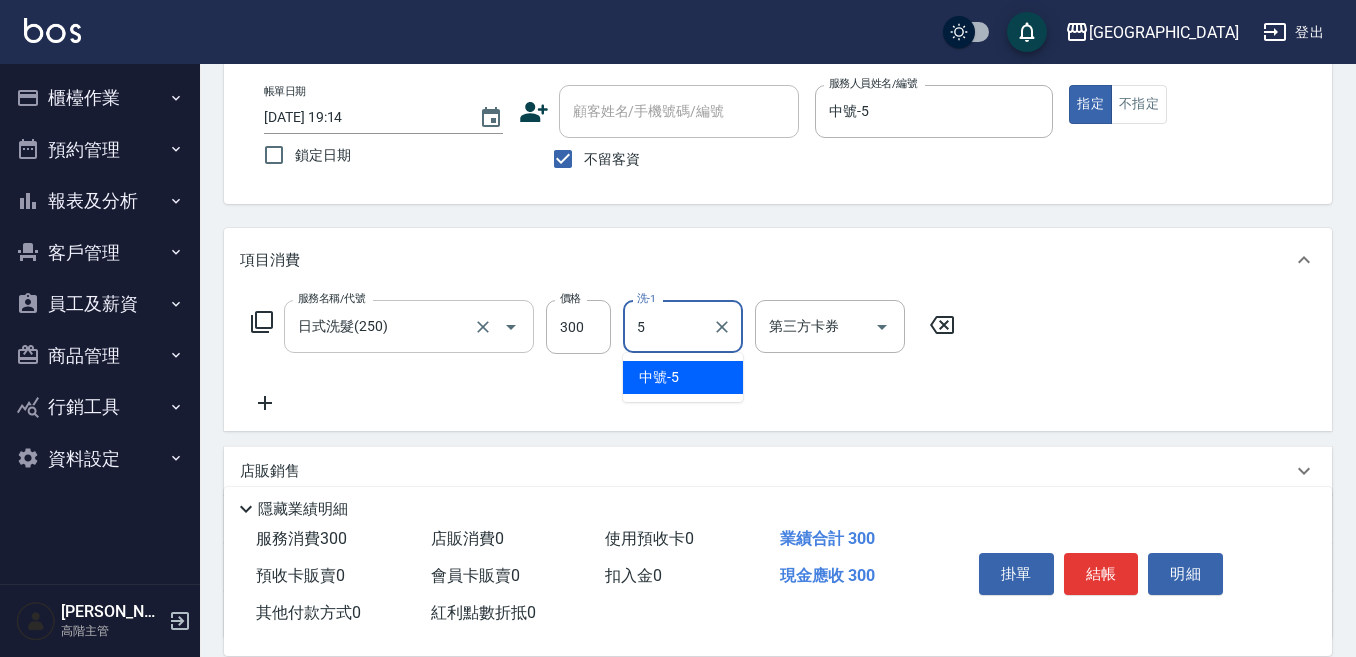 type on "中號-5" 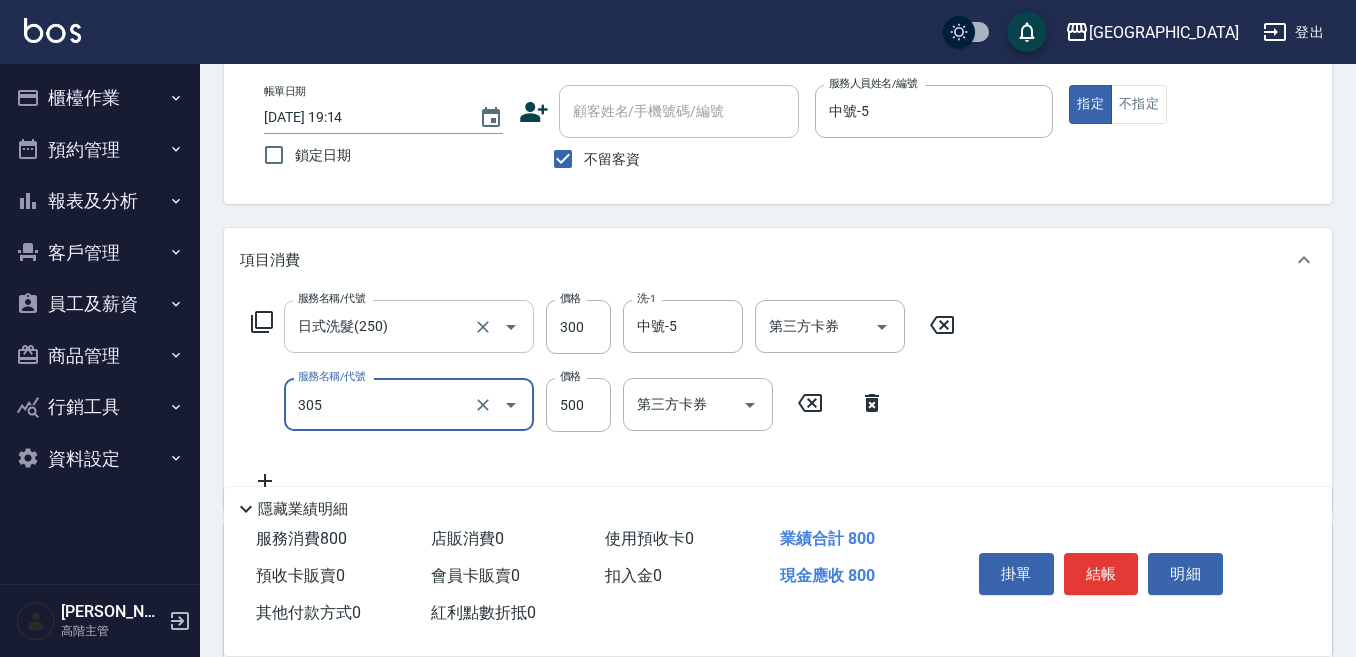 type on "剪髮500(305)" 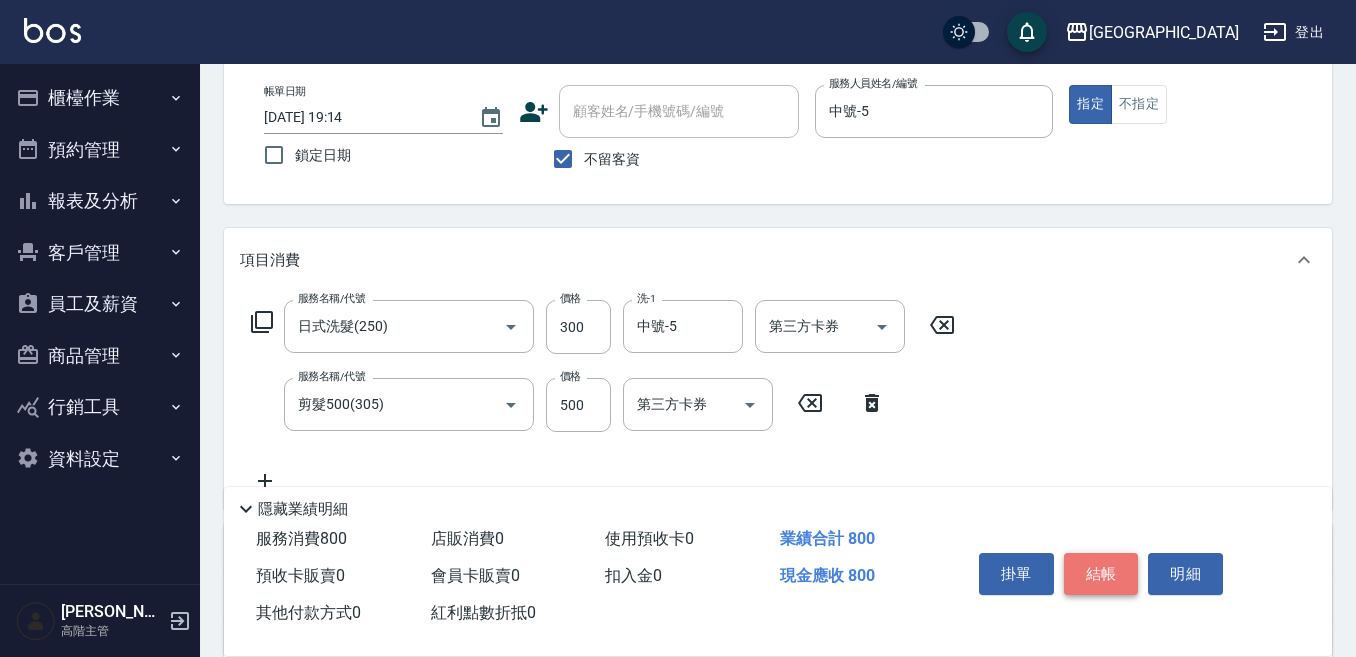 click on "結帳" at bounding box center [1101, 574] 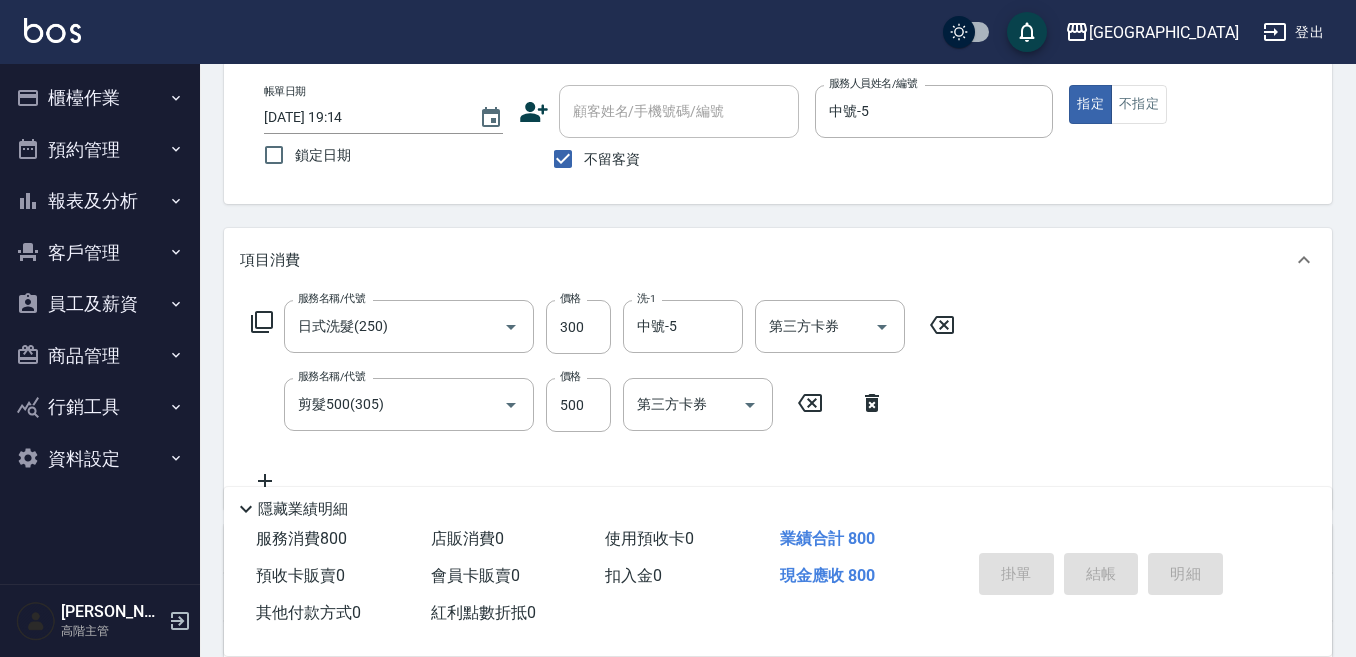 type on "[DATE] 19:15" 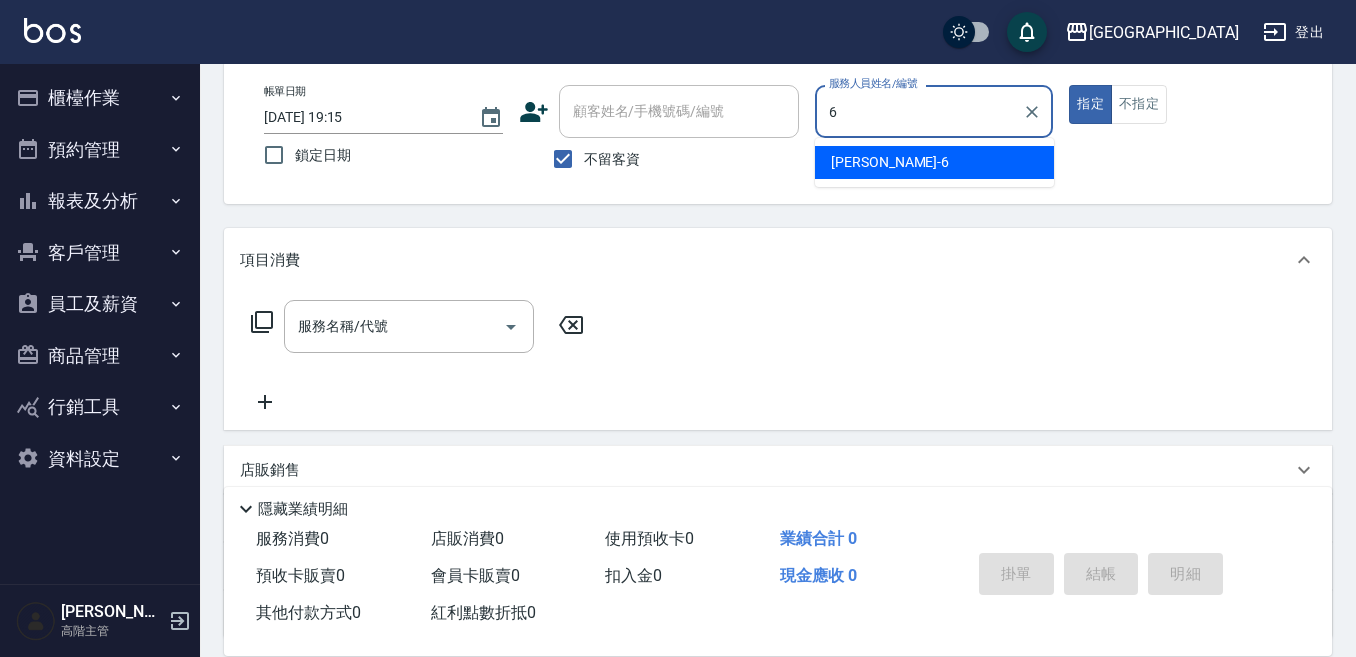 type on "[PERSON_NAME]-6" 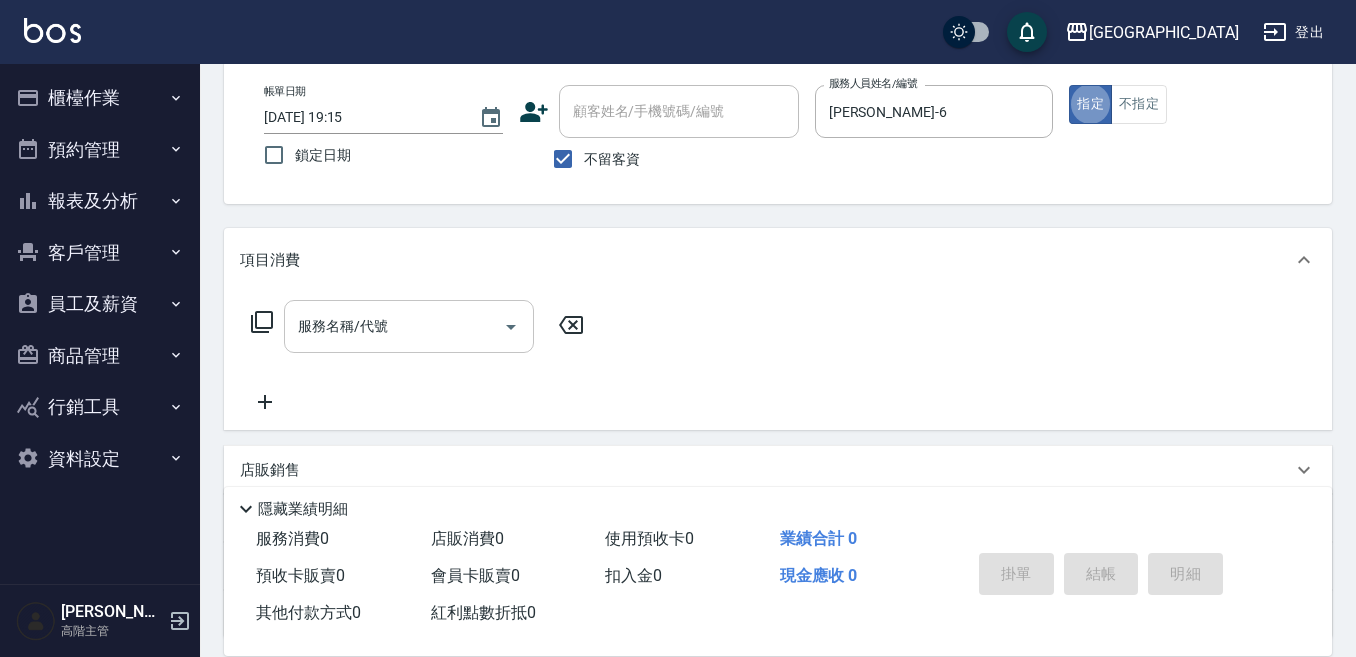 click on "服務名稱/代號" at bounding box center [394, 326] 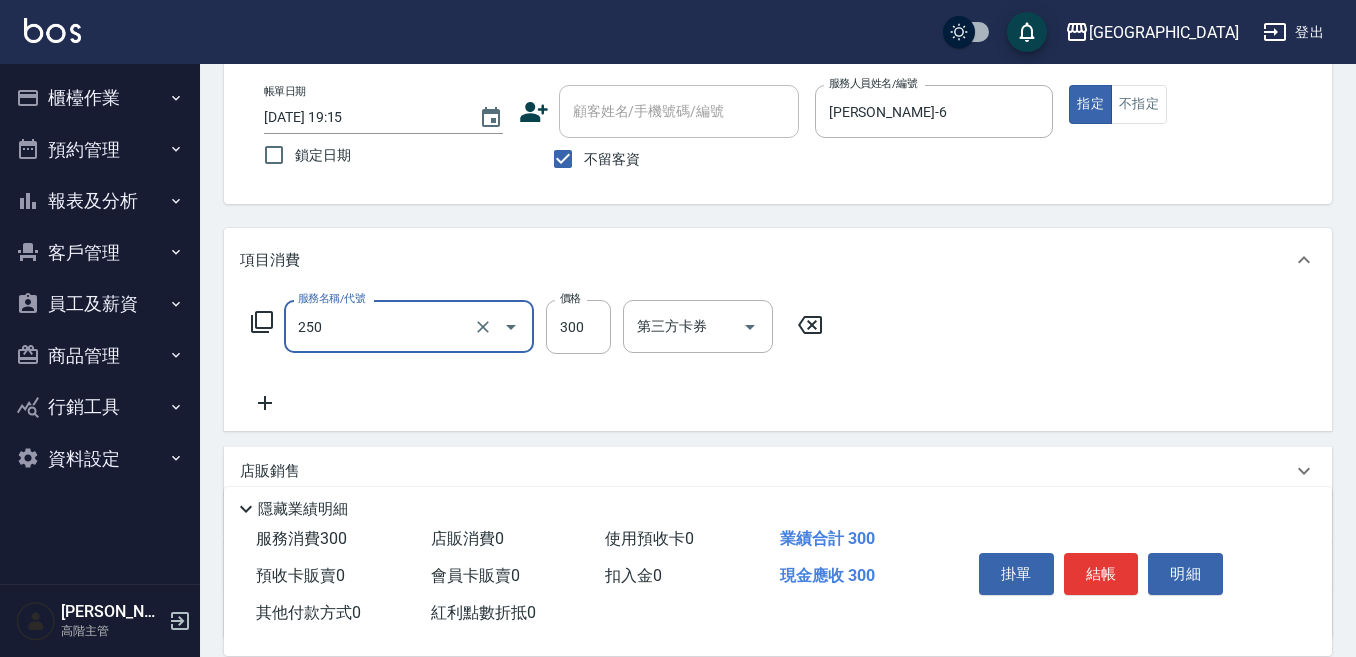 type on "日式洗髮(250)" 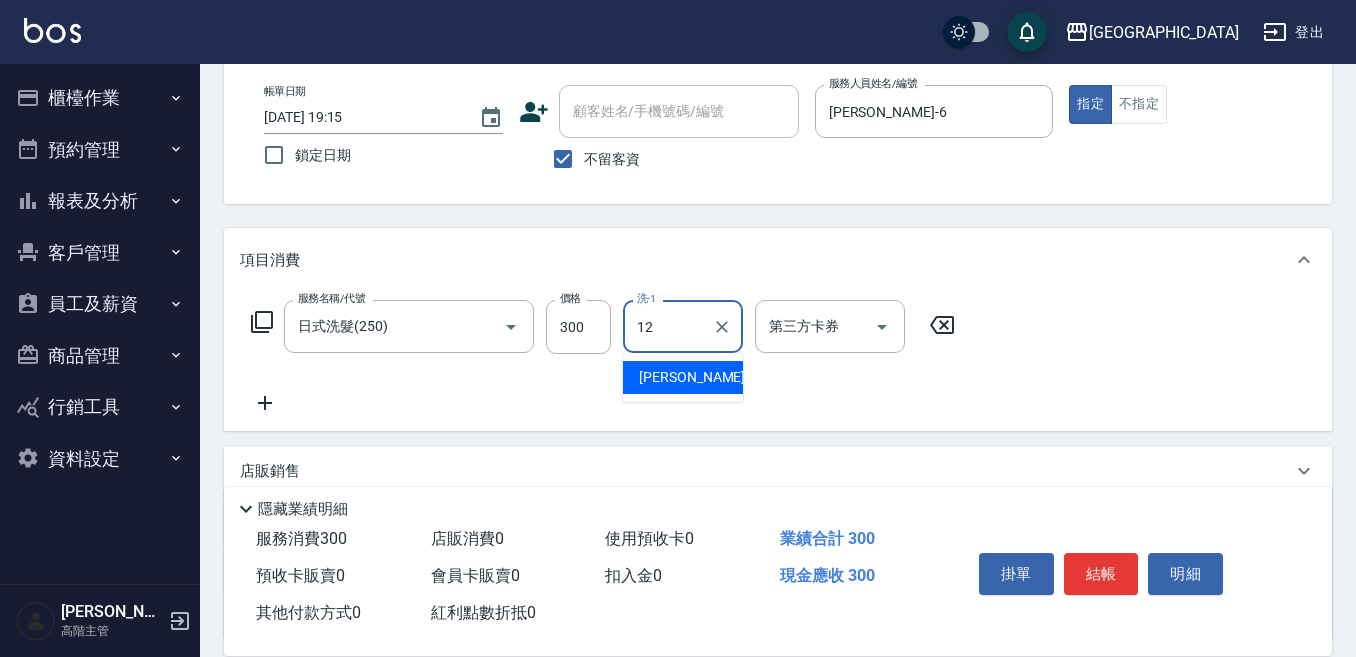 type on "[PERSON_NAME]-12" 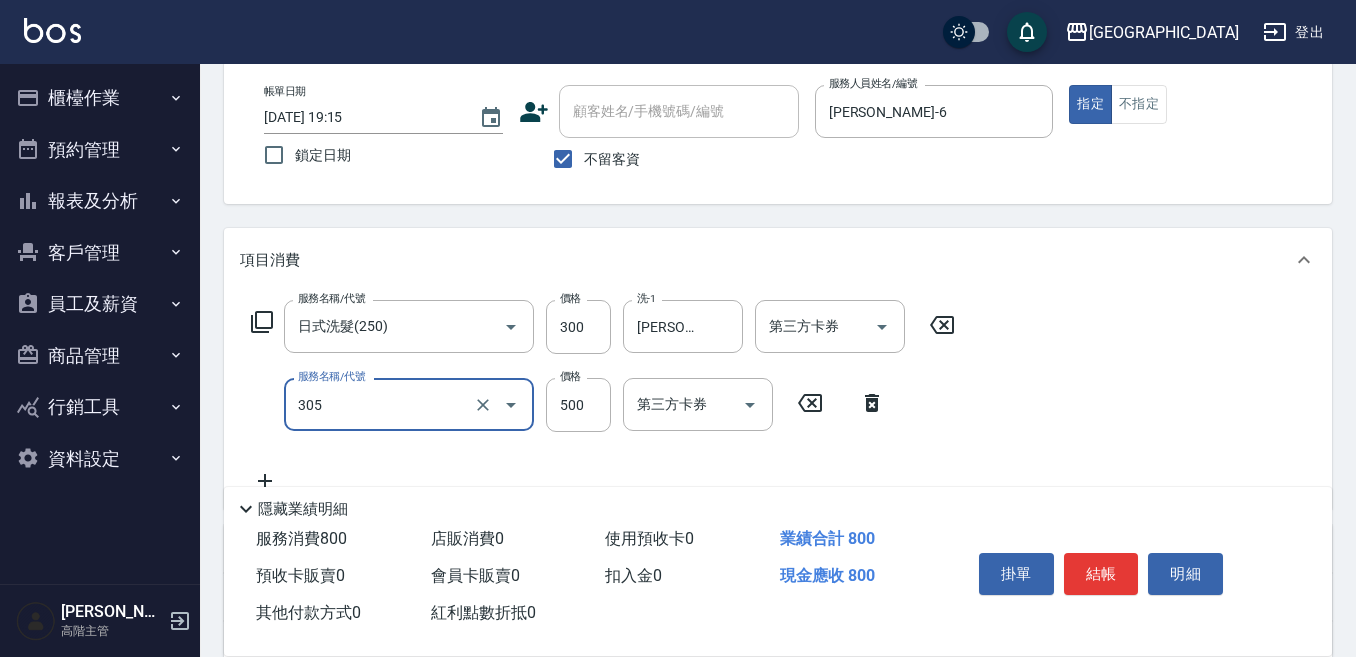 type on "剪髮500(305)" 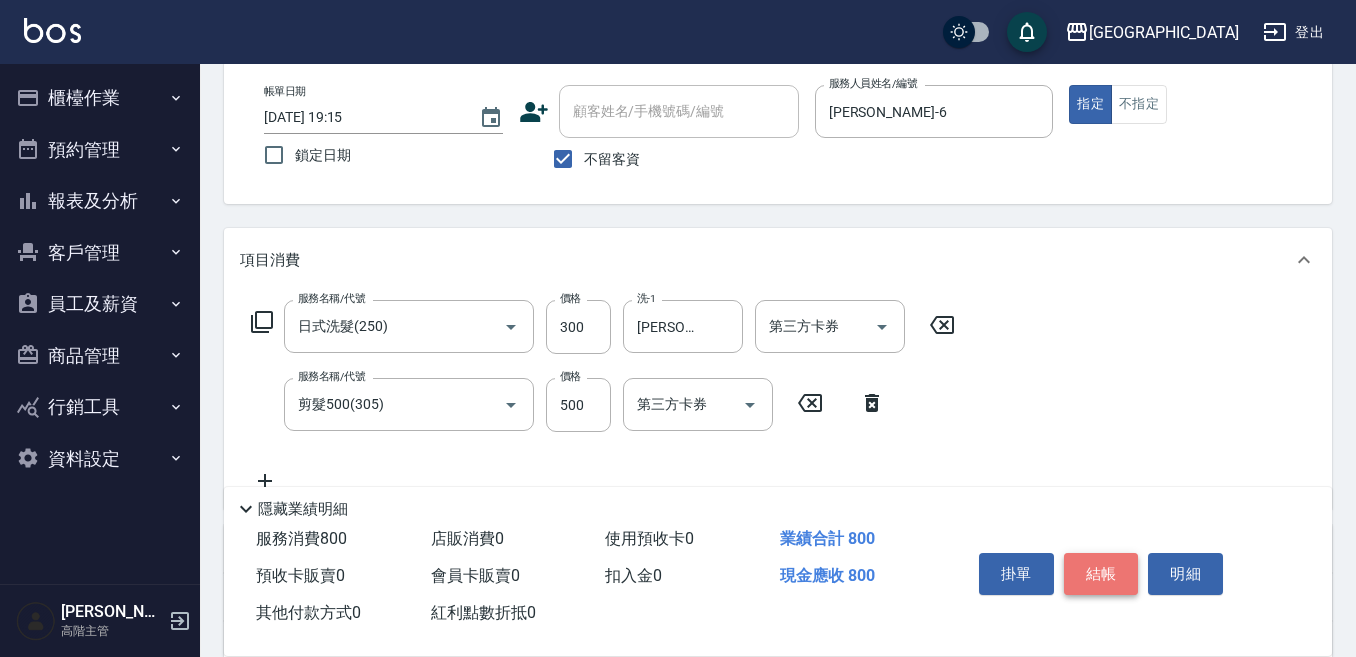 click on "結帳" at bounding box center (1101, 574) 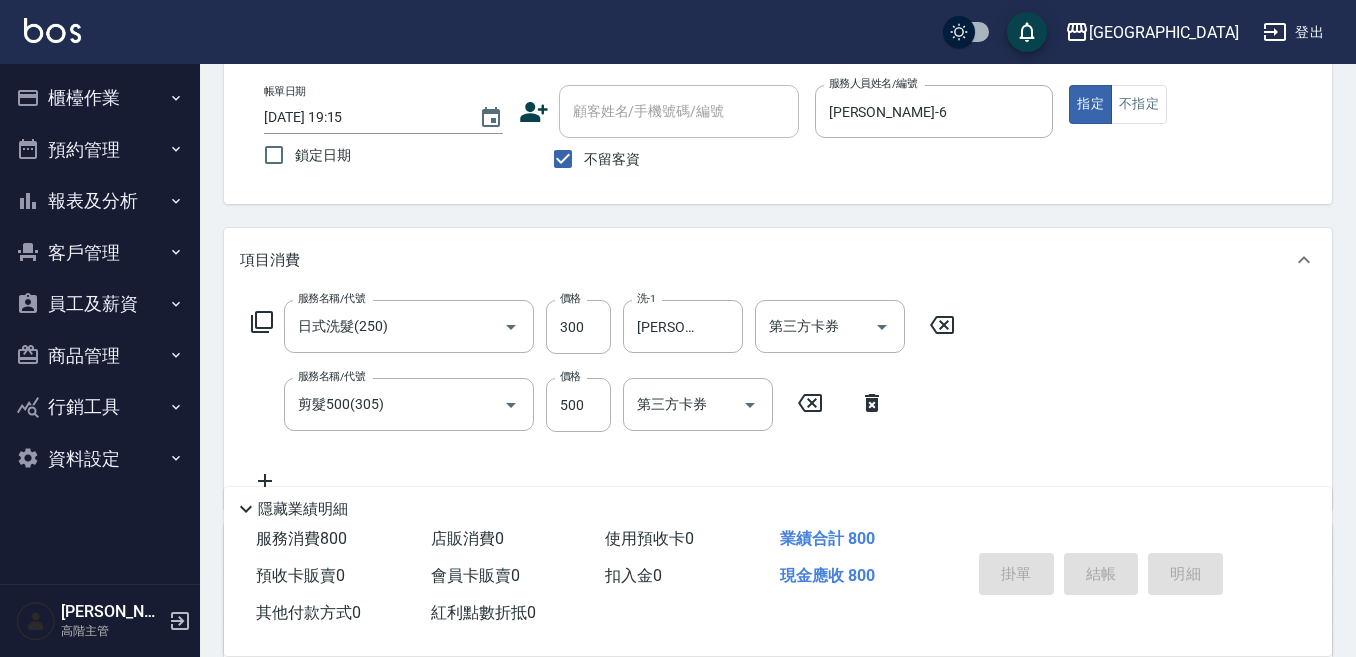type on "[DATE] 19:18" 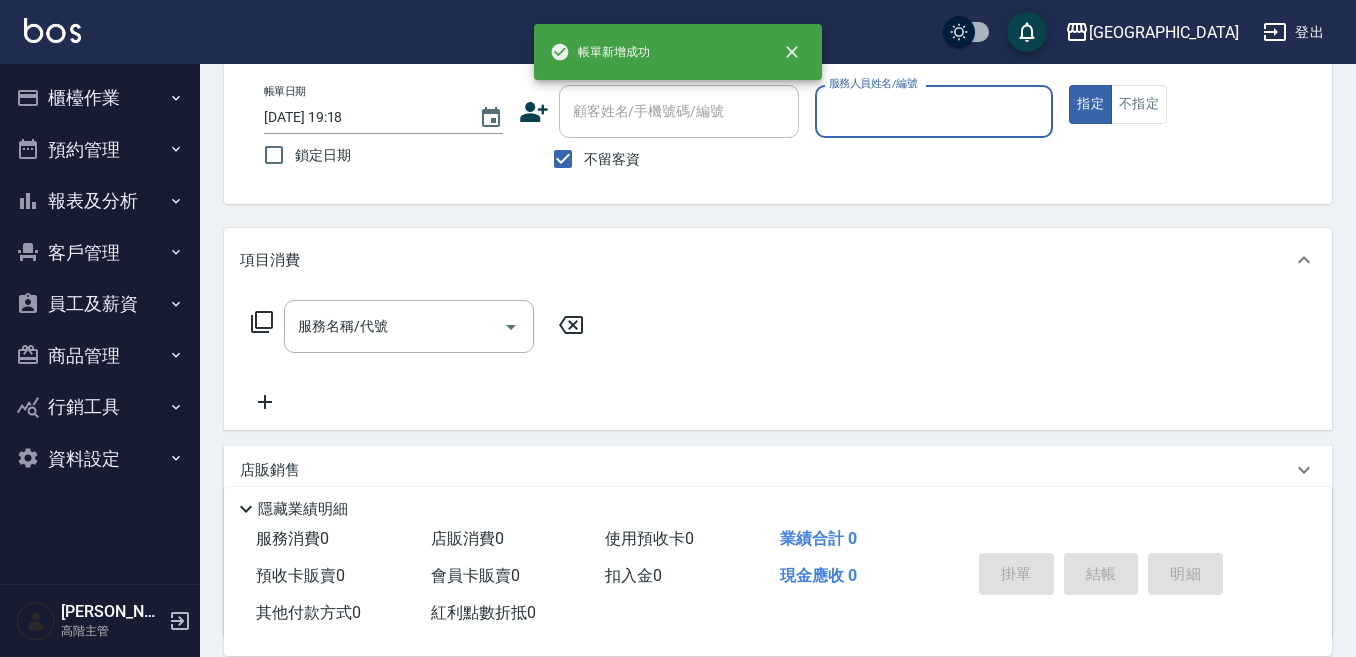 click on "櫃檯作業" at bounding box center (100, 98) 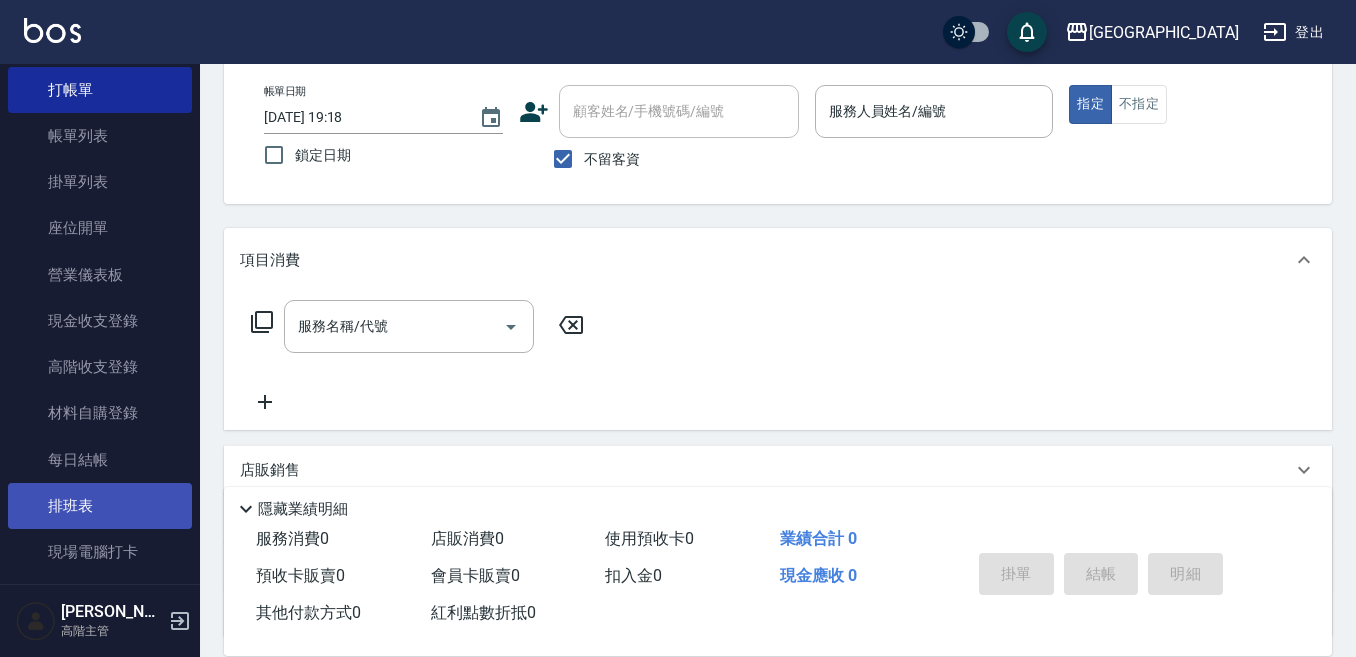 scroll, scrollTop: 100, scrollLeft: 0, axis: vertical 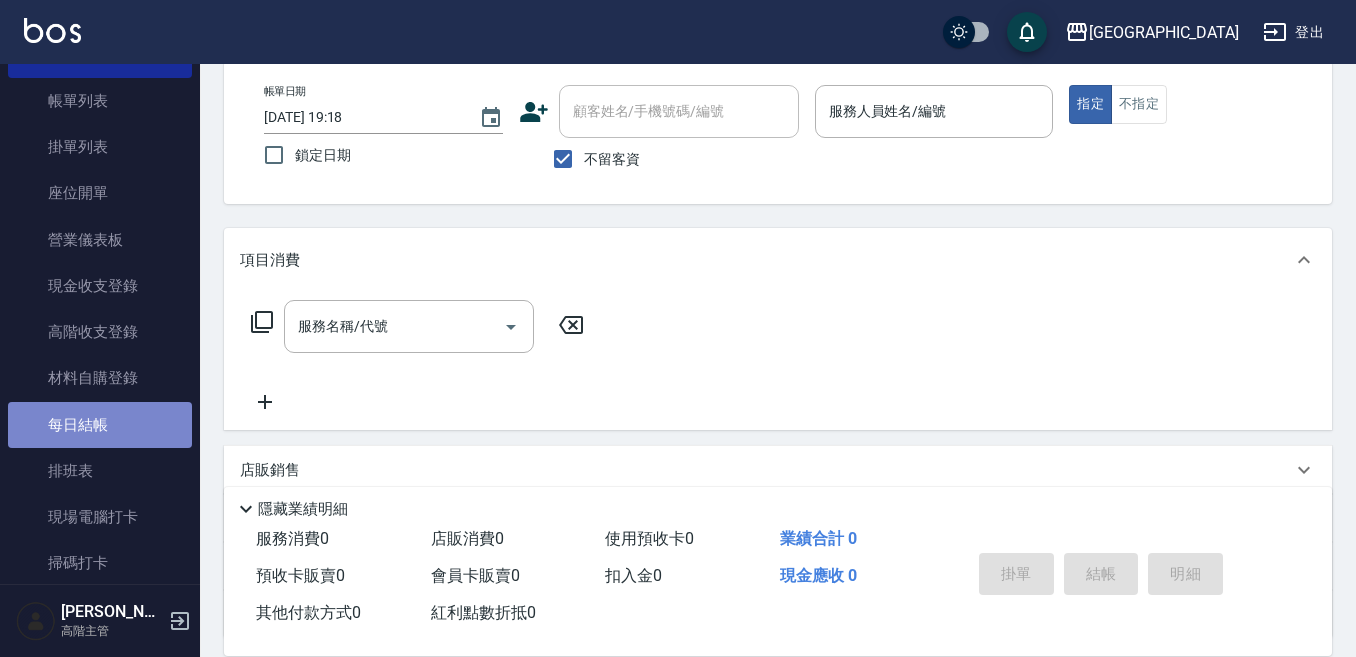 click on "每日結帳" at bounding box center (100, 425) 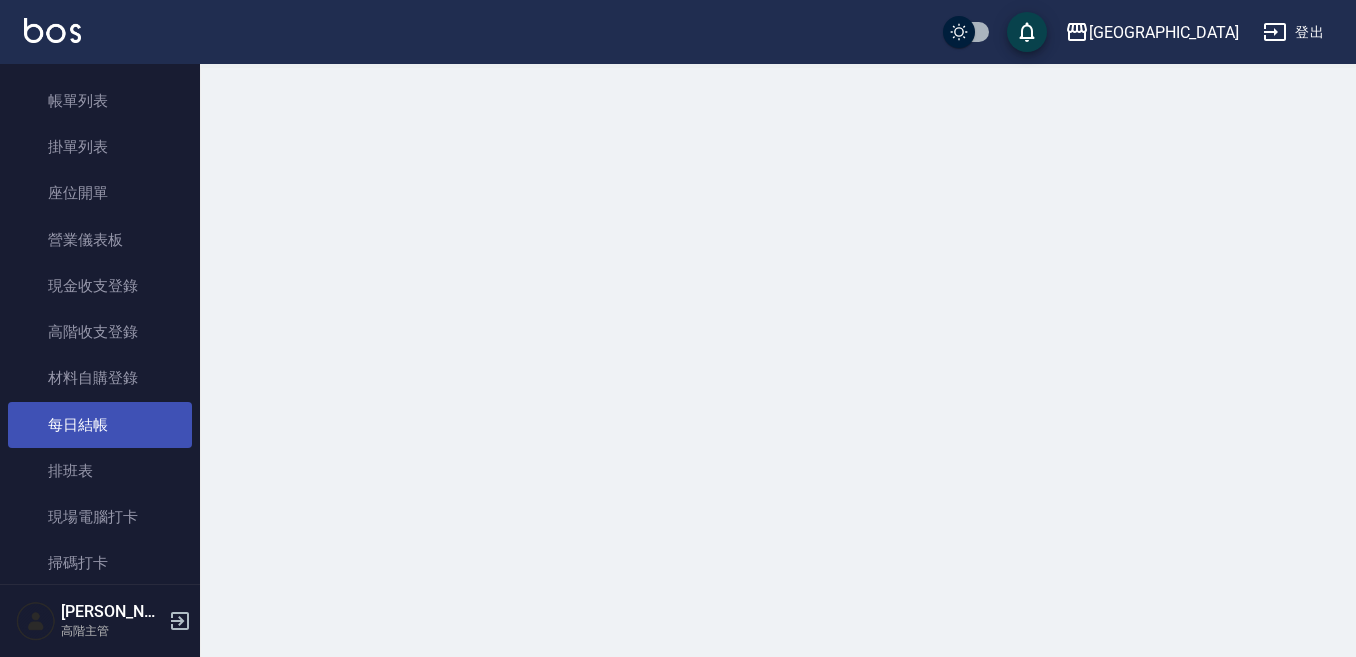 scroll, scrollTop: 0, scrollLeft: 0, axis: both 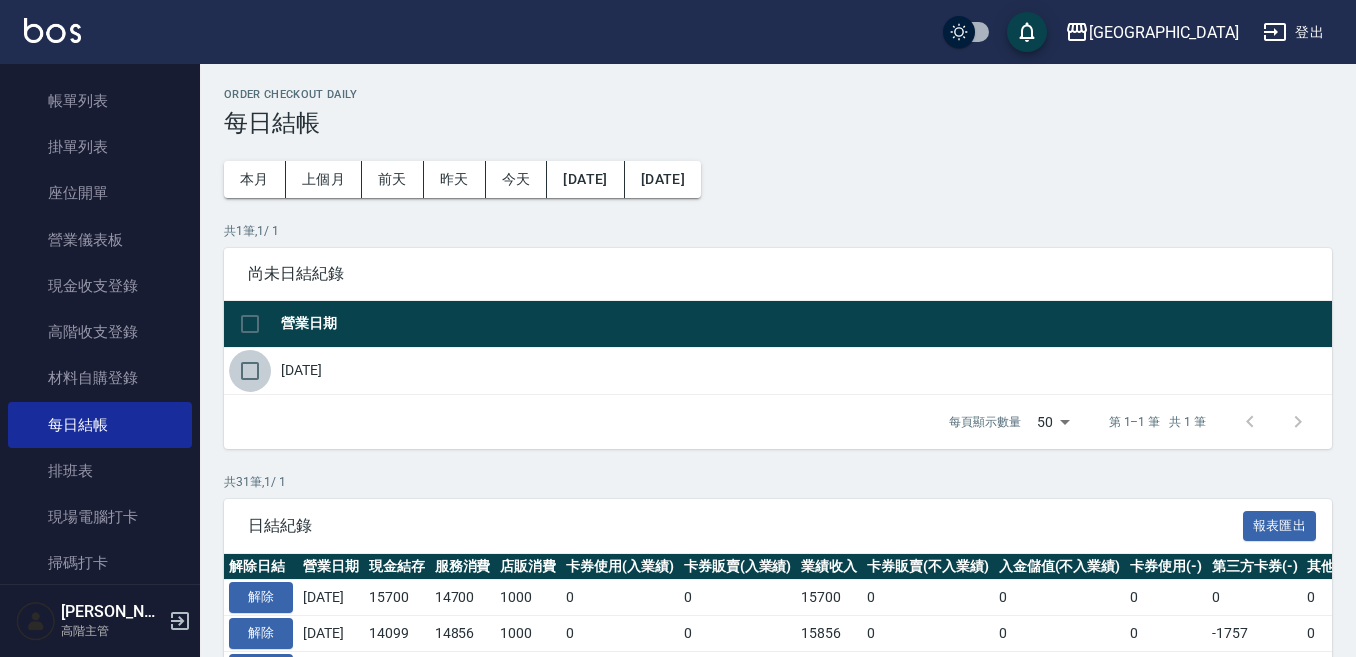 click at bounding box center (250, 371) 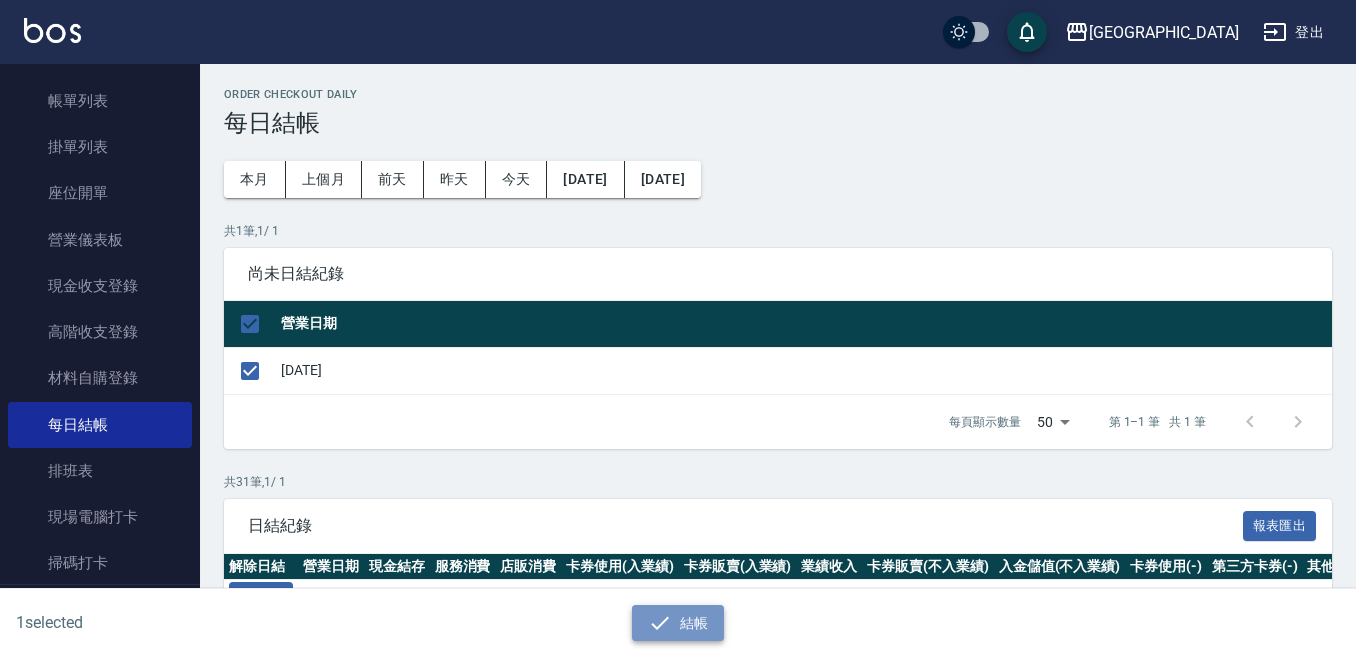 click on "結帳" at bounding box center [678, 623] 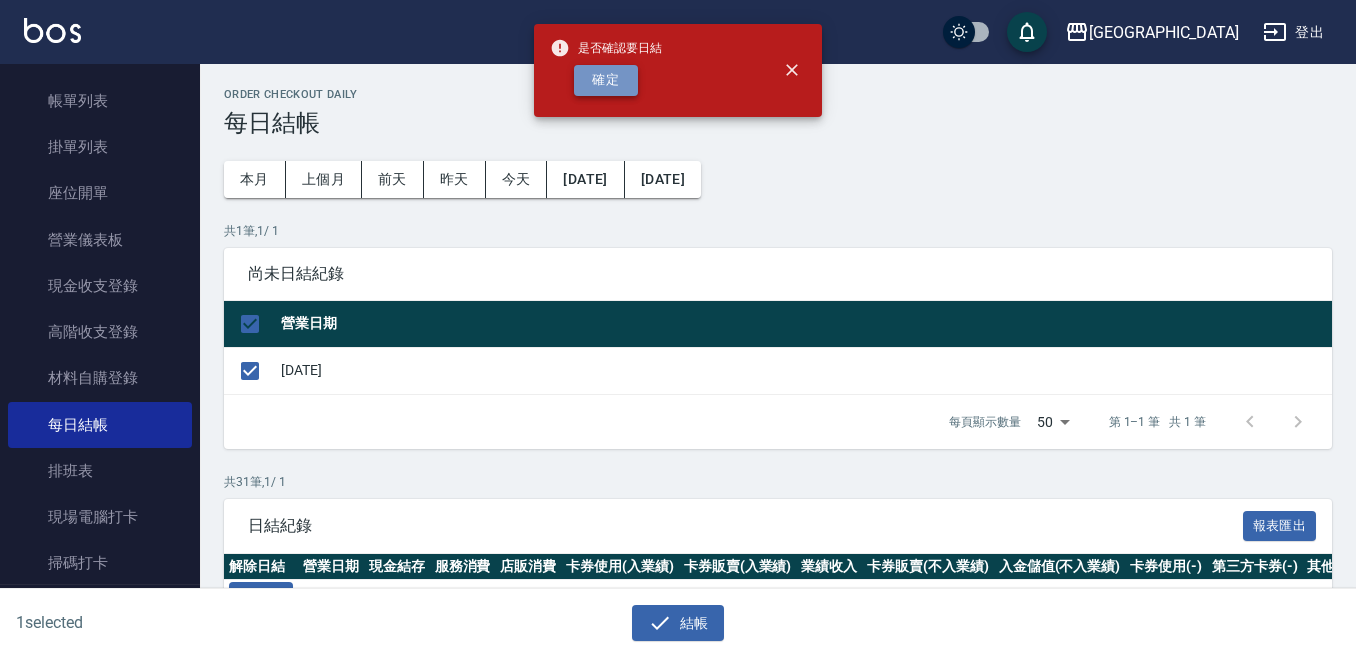 click on "確定" at bounding box center (606, 80) 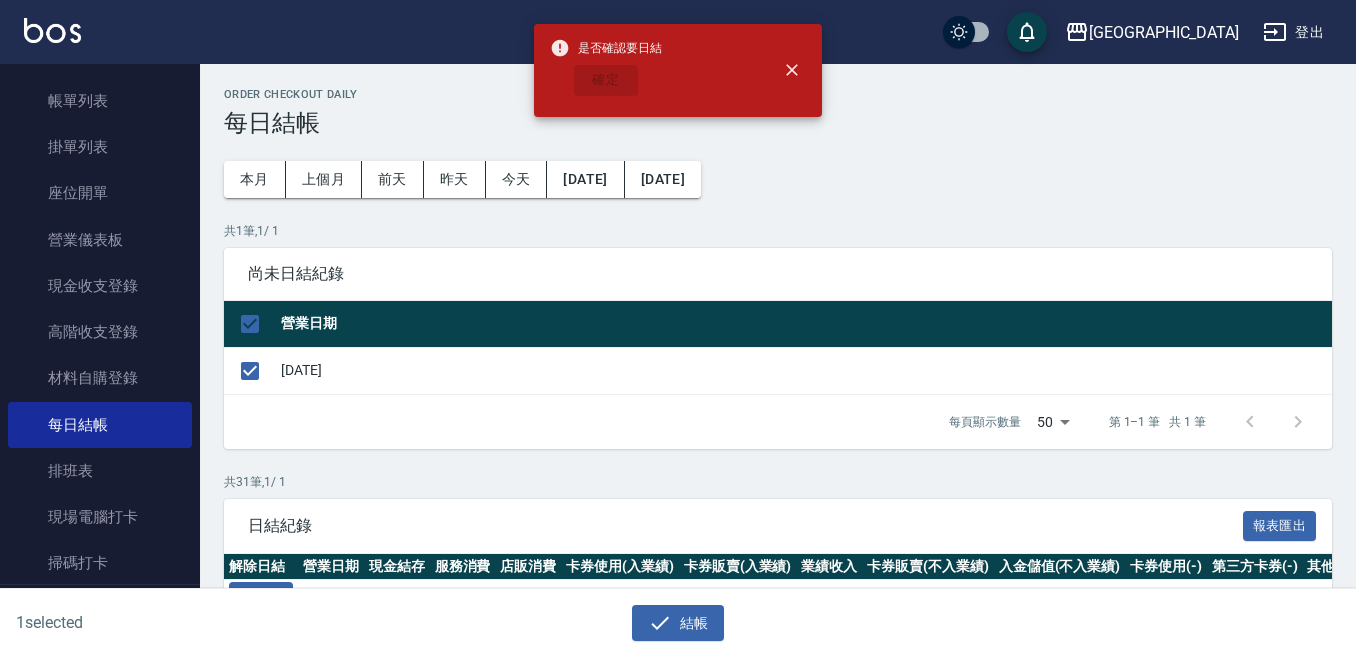 checkbox on "false" 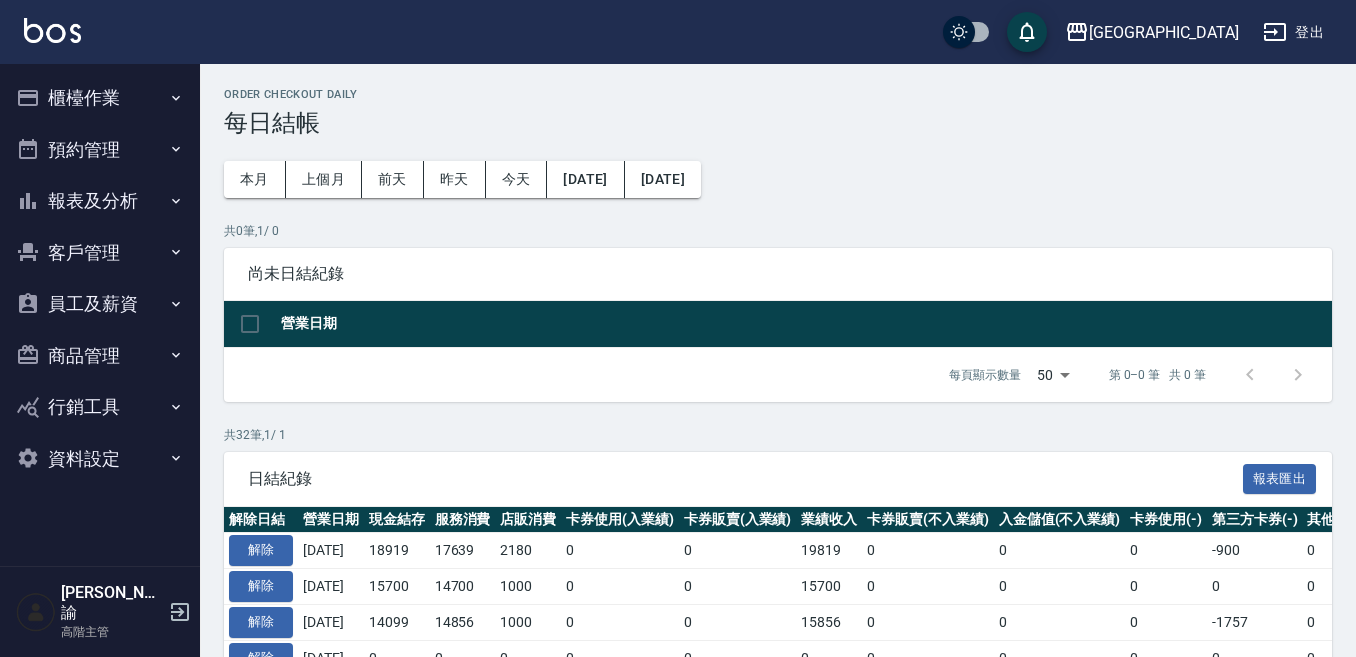 scroll, scrollTop: 0, scrollLeft: 0, axis: both 